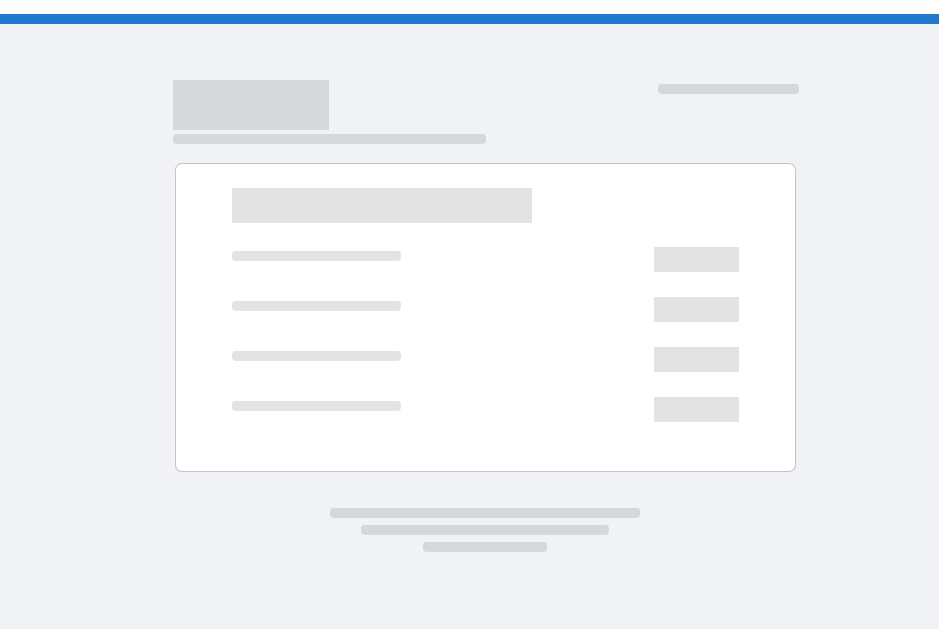 scroll, scrollTop: 0, scrollLeft: 0, axis: both 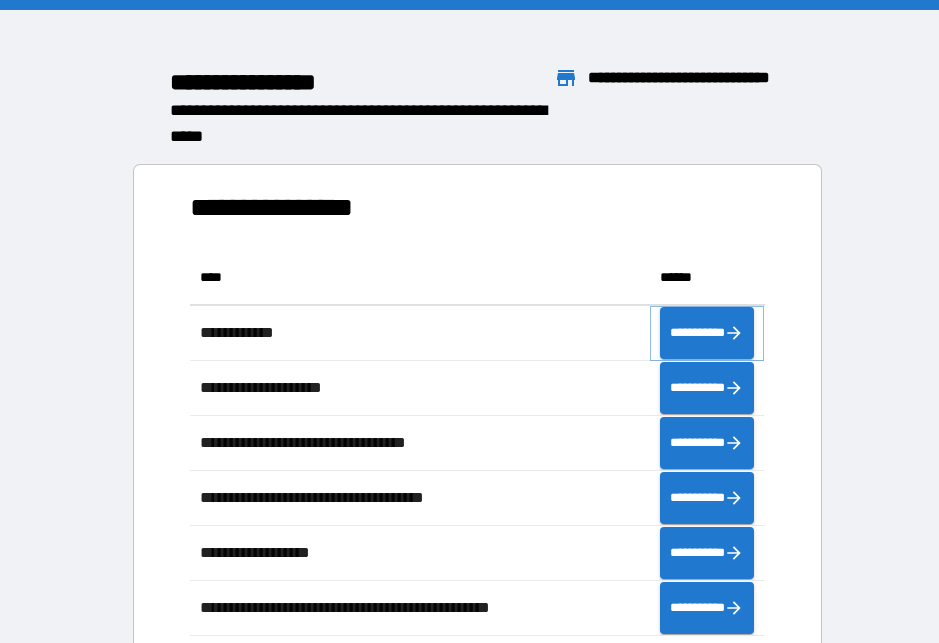 click on "**********" at bounding box center (707, 333) 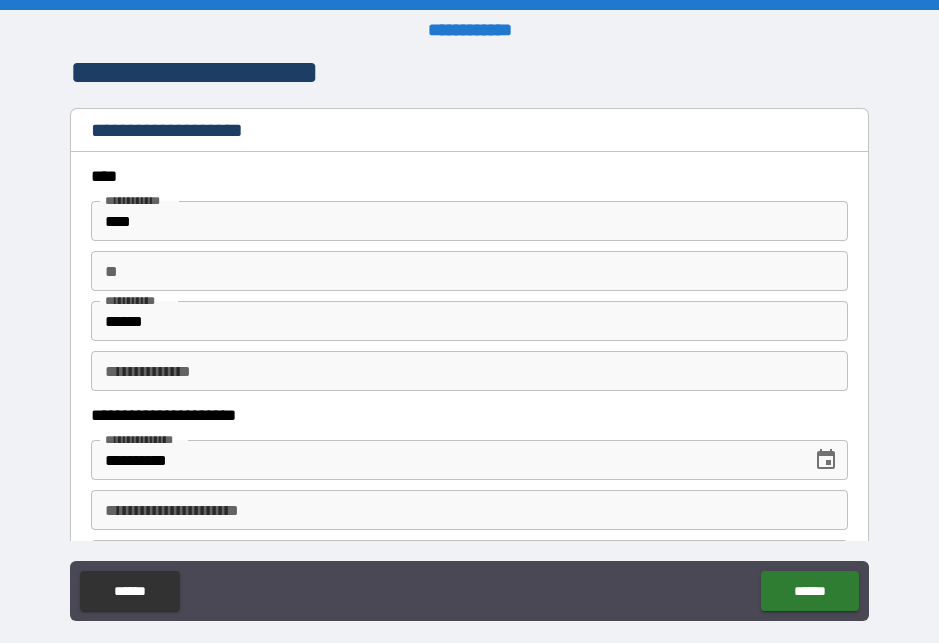 click on "**********" at bounding box center (469, 371) 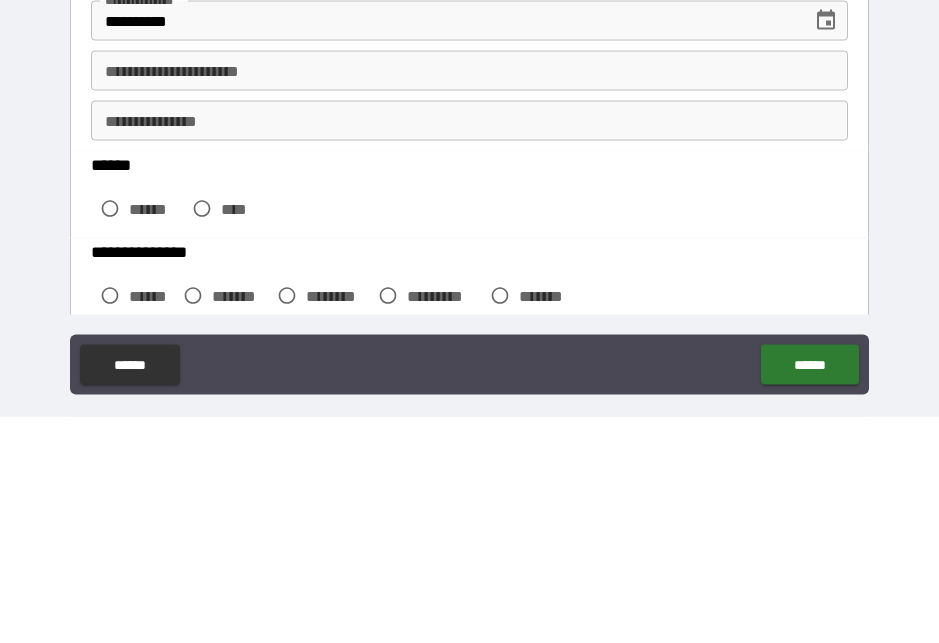 scroll, scrollTop: 212, scrollLeft: 0, axis: vertical 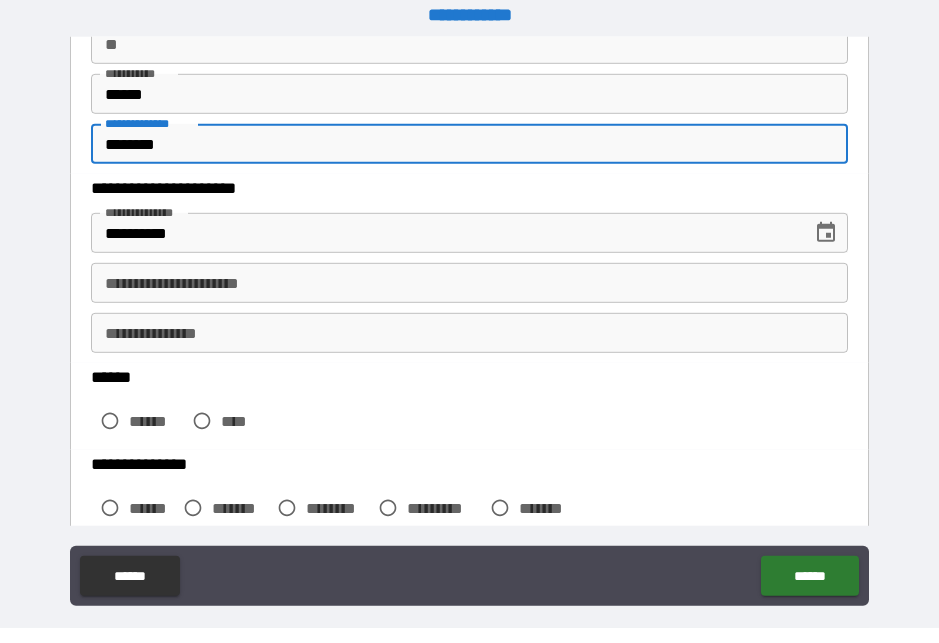 type on "*******" 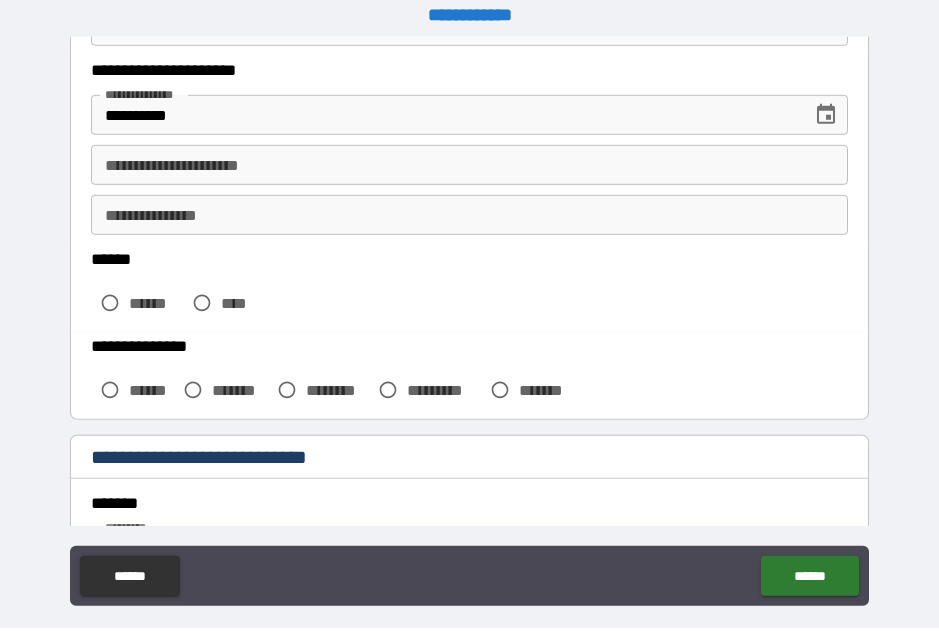 scroll, scrollTop: 329, scrollLeft: 0, axis: vertical 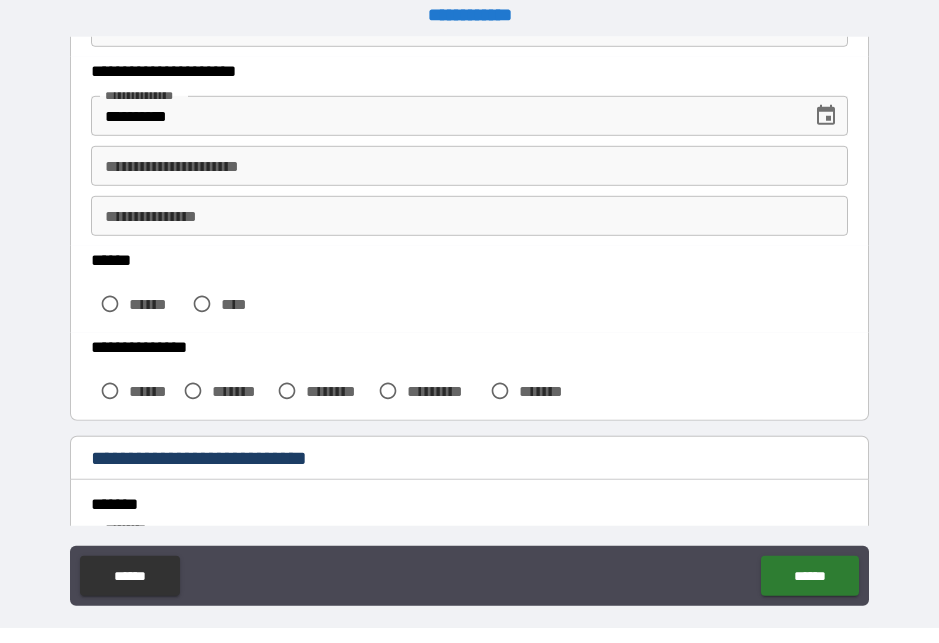 click on "**********" at bounding box center [469, 181] 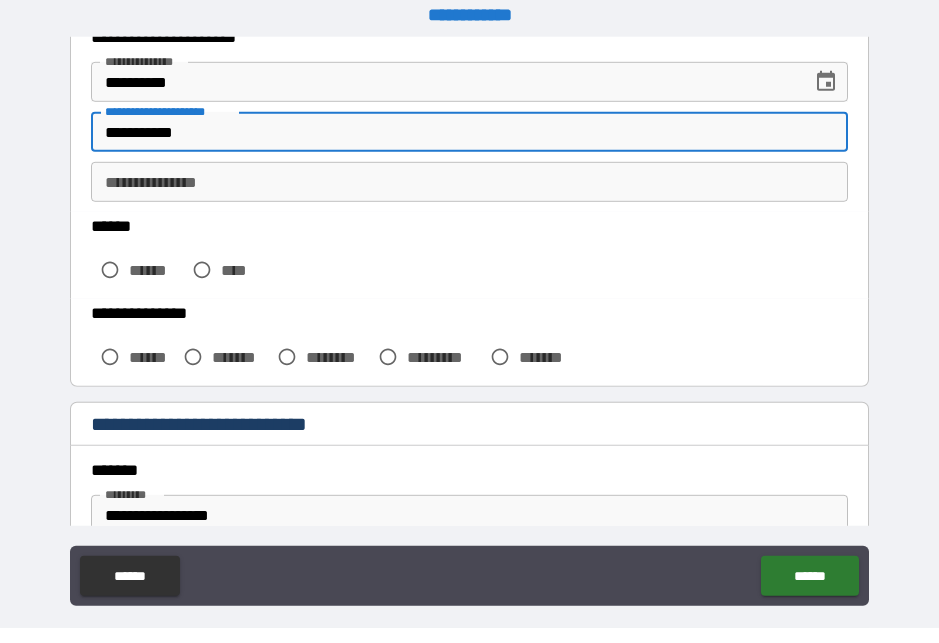 scroll, scrollTop: 378, scrollLeft: 0, axis: vertical 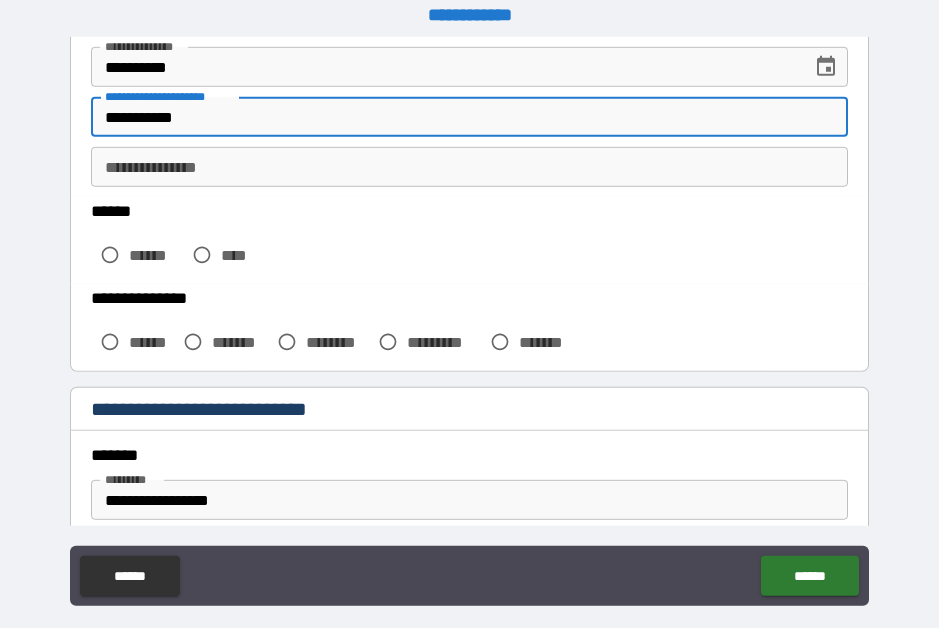 type on "**********" 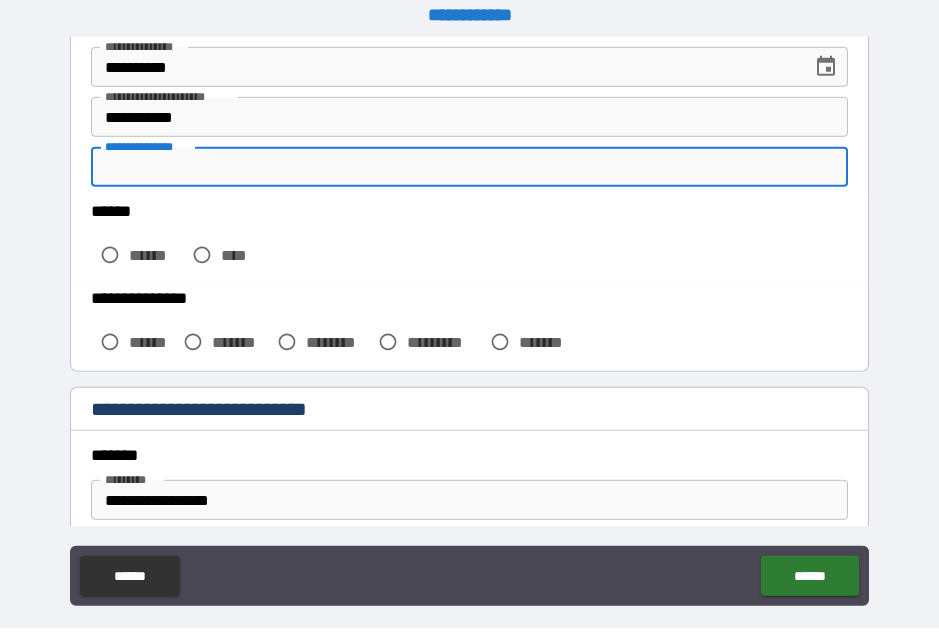 click on "**********" at bounding box center (469, 182) 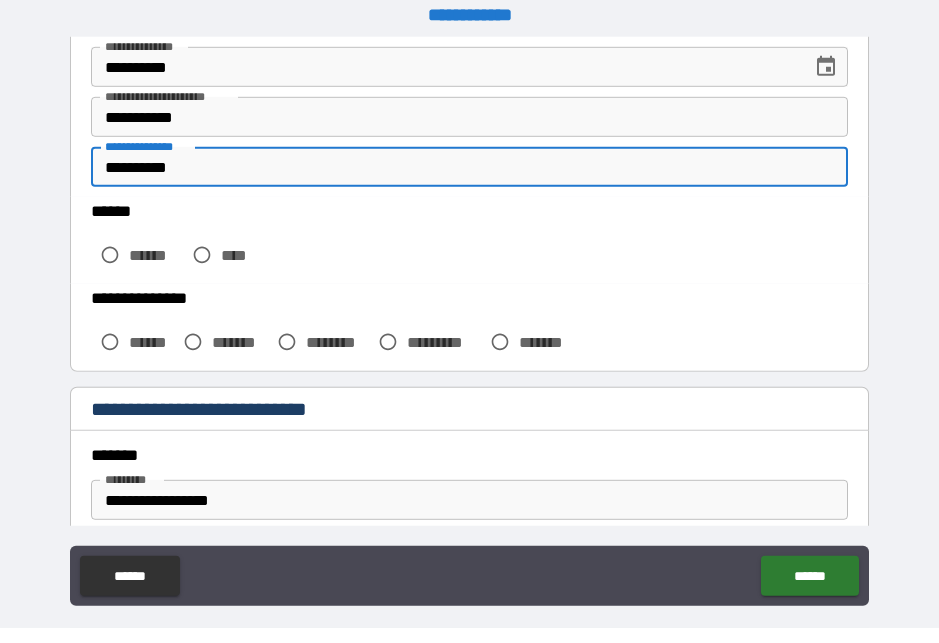 type on "**********" 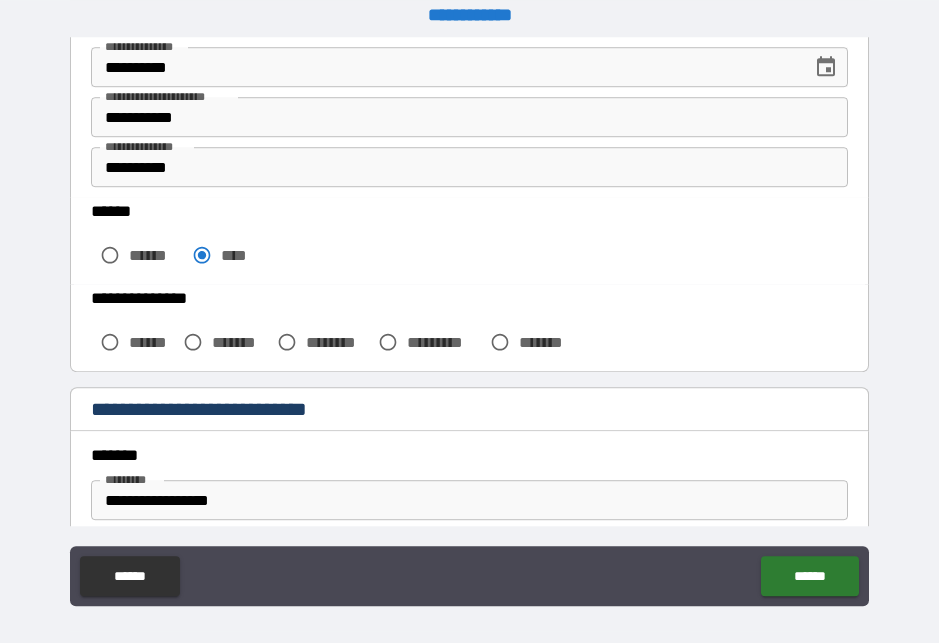 scroll, scrollTop: 15, scrollLeft: 0, axis: vertical 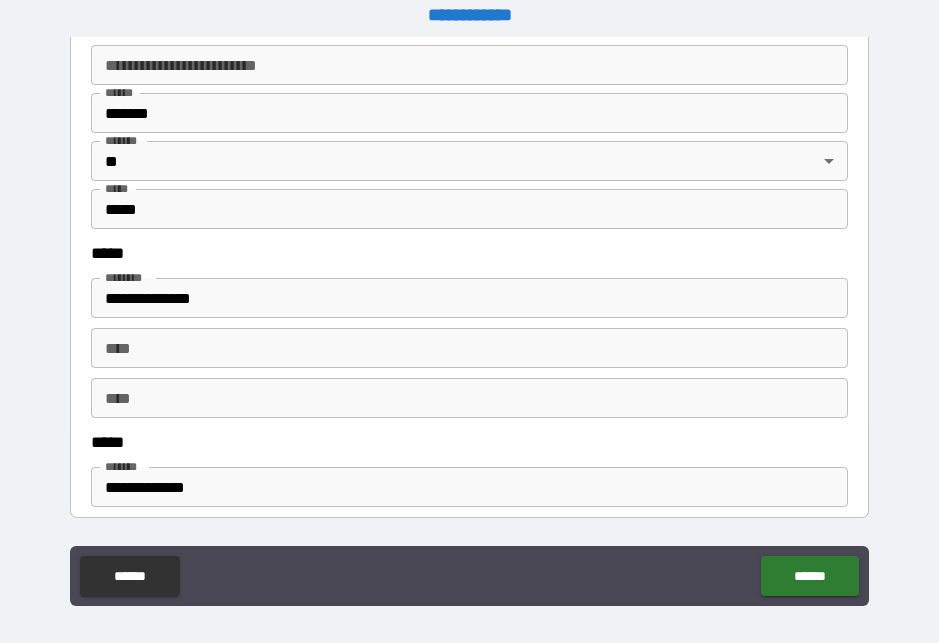 click on "****" at bounding box center (469, 348) 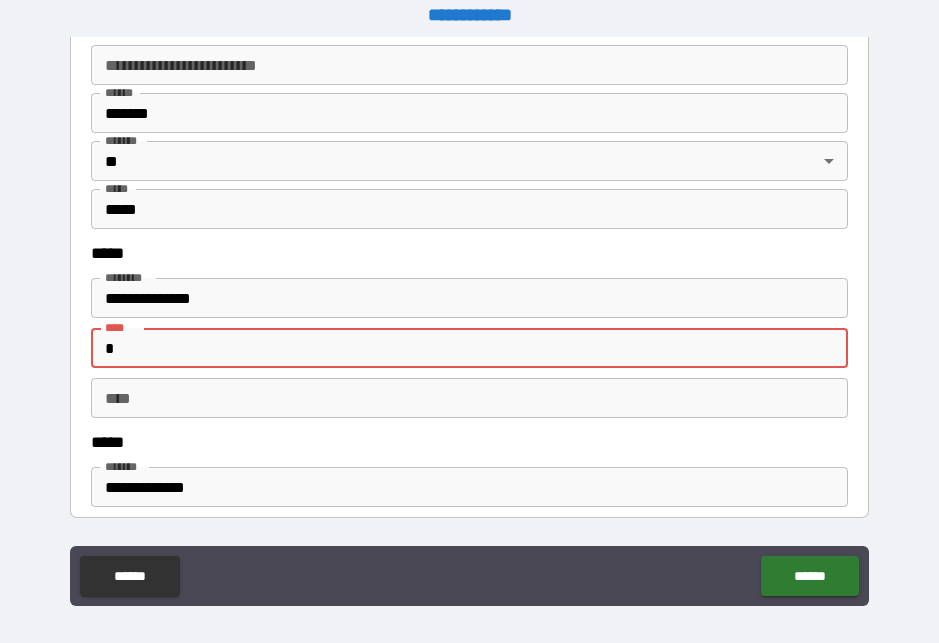 scroll, scrollTop: 15, scrollLeft: 0, axis: vertical 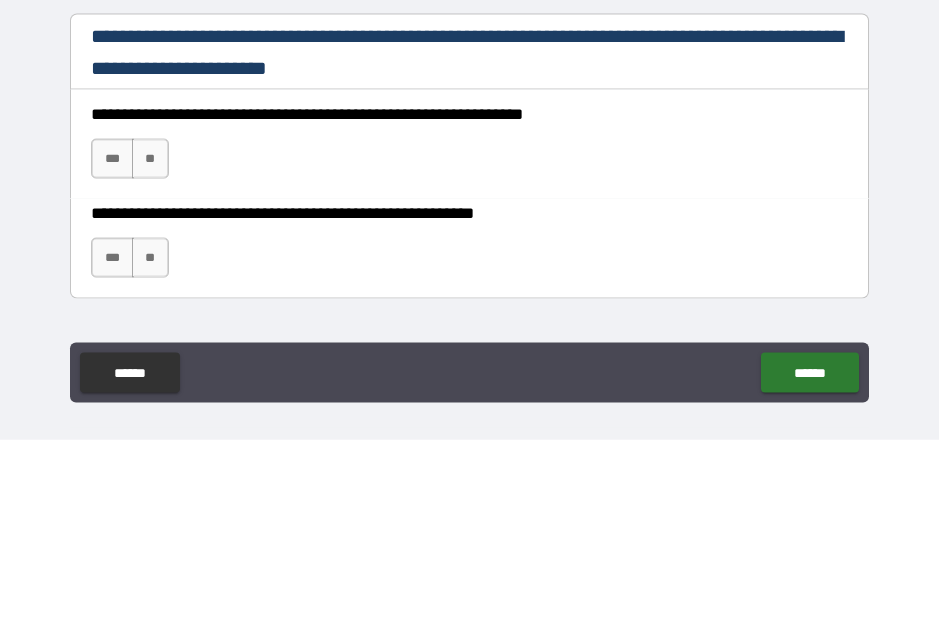 type on "**********" 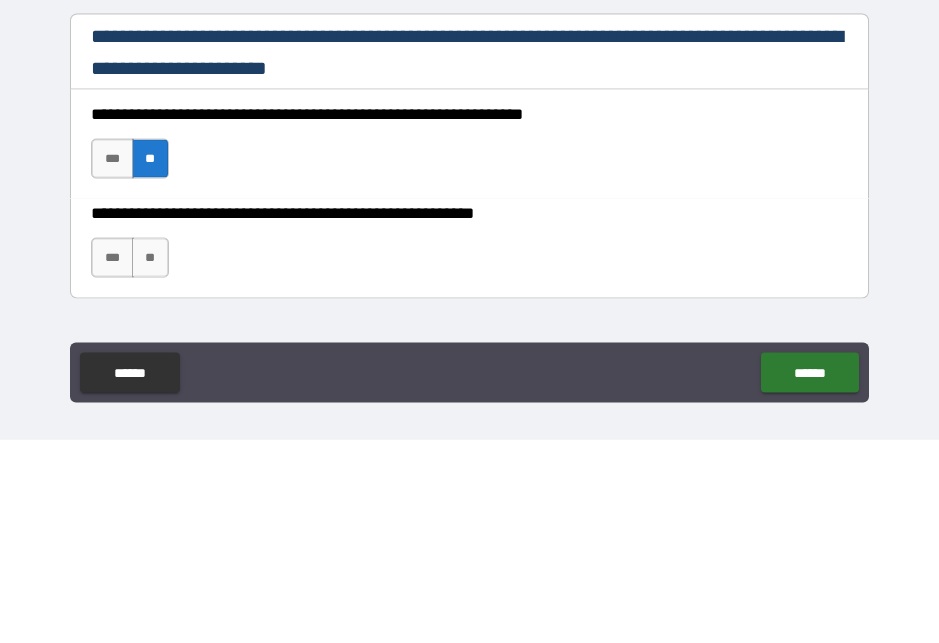 scroll, scrollTop: 26, scrollLeft: 0, axis: vertical 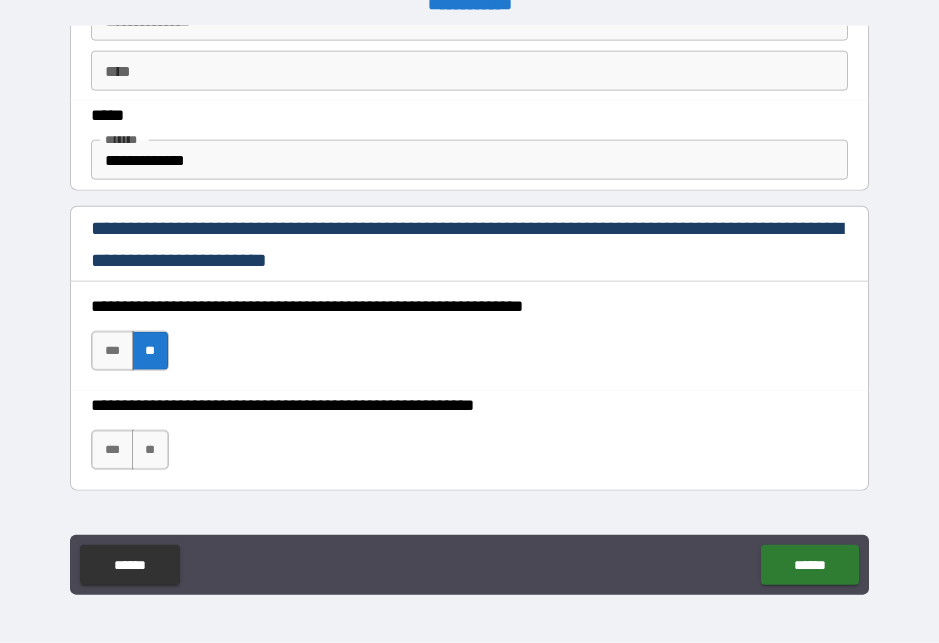 click on "**" at bounding box center [150, 450] 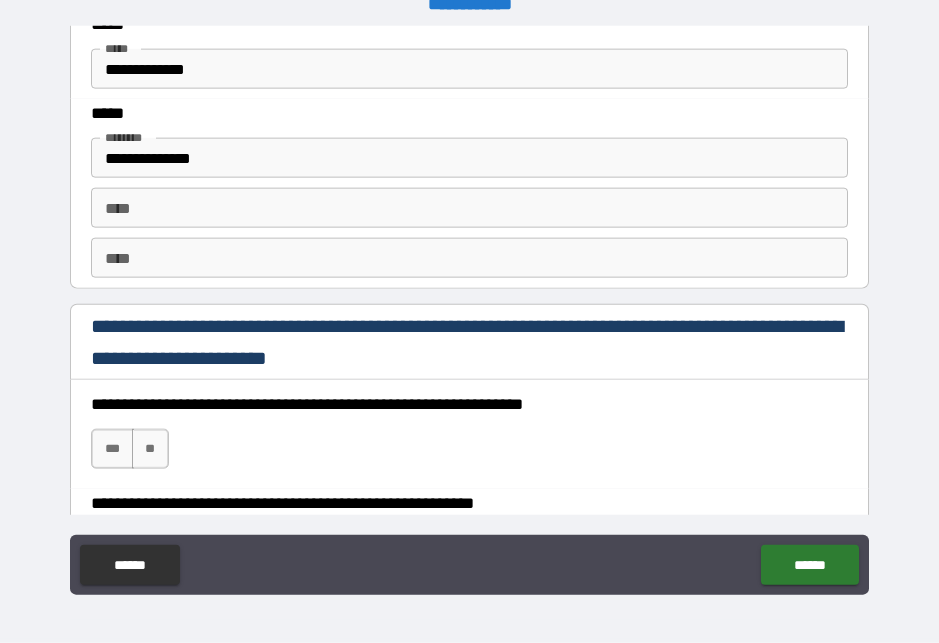 scroll, scrollTop: 2718, scrollLeft: 0, axis: vertical 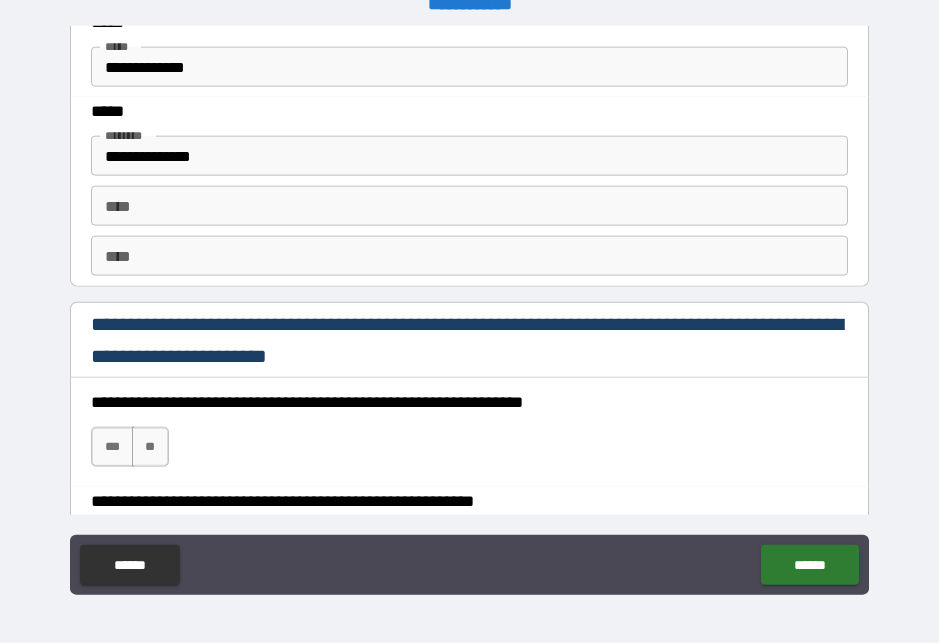 click on "***" at bounding box center [112, 447] 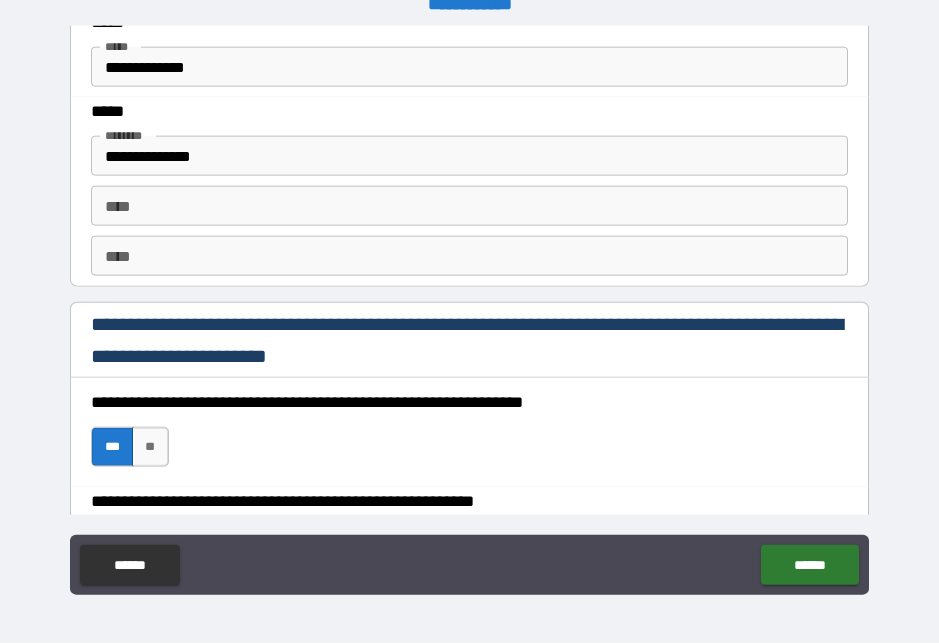 click on "****" at bounding box center [469, 206] 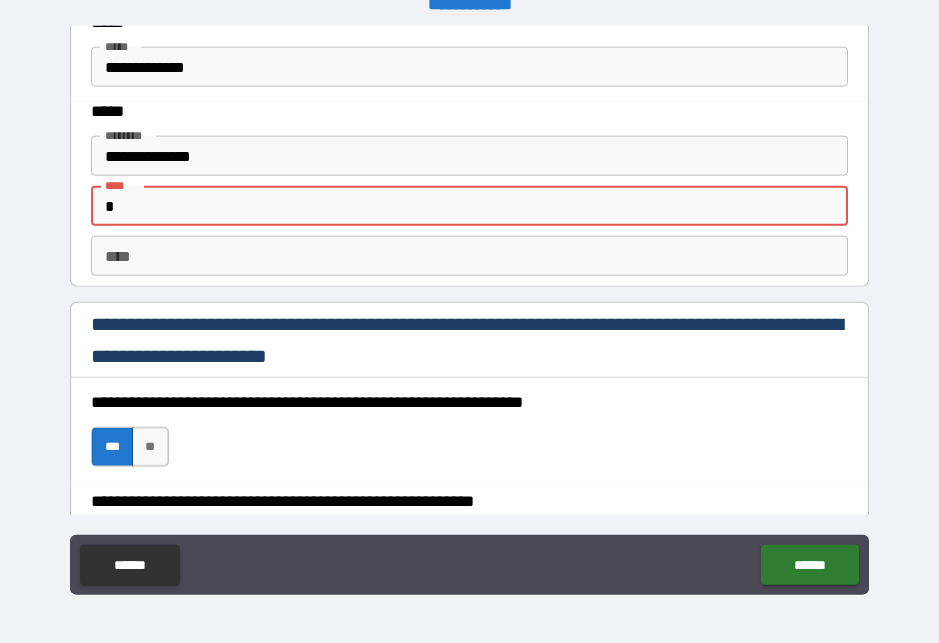 scroll, scrollTop: 26, scrollLeft: 0, axis: vertical 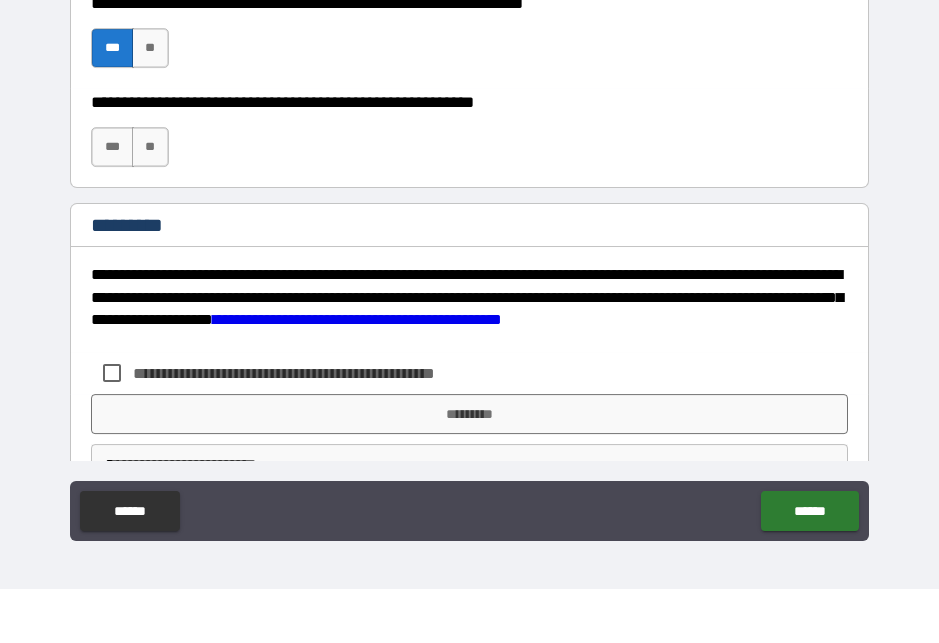 type on "**********" 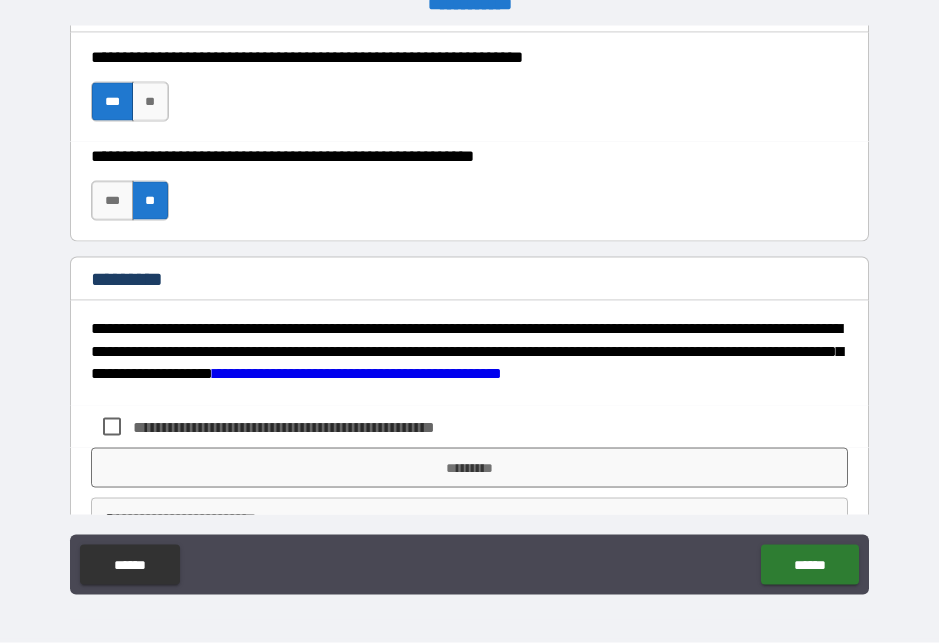 scroll, scrollTop: 26, scrollLeft: 0, axis: vertical 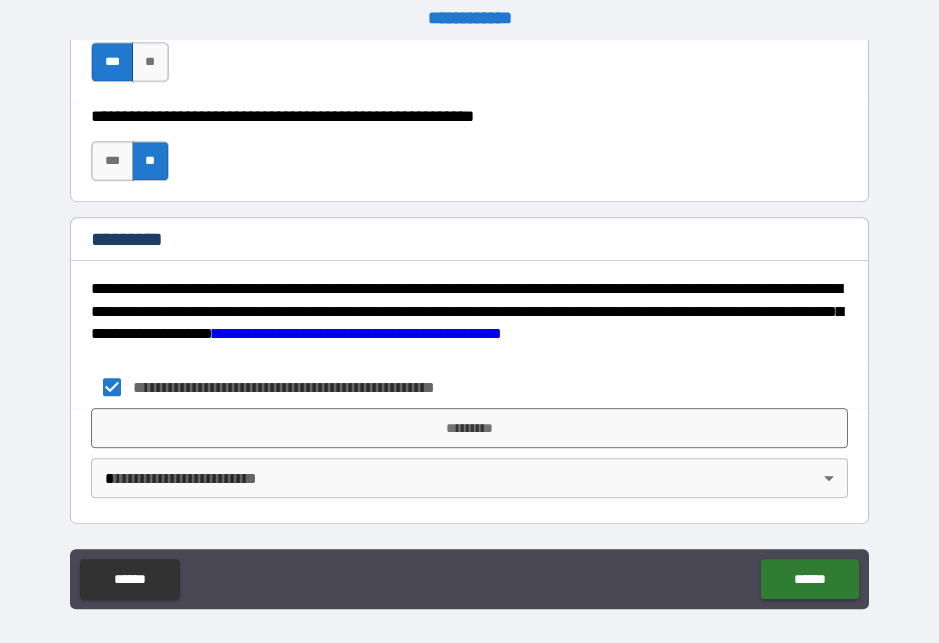 click on "**********" at bounding box center (317, 387) 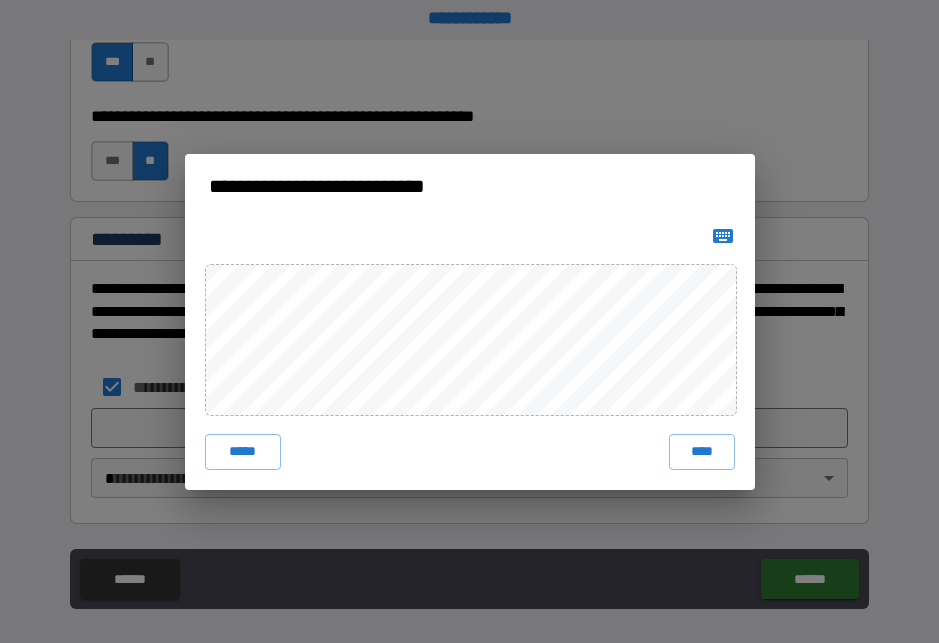 click on "****" at bounding box center [702, 452] 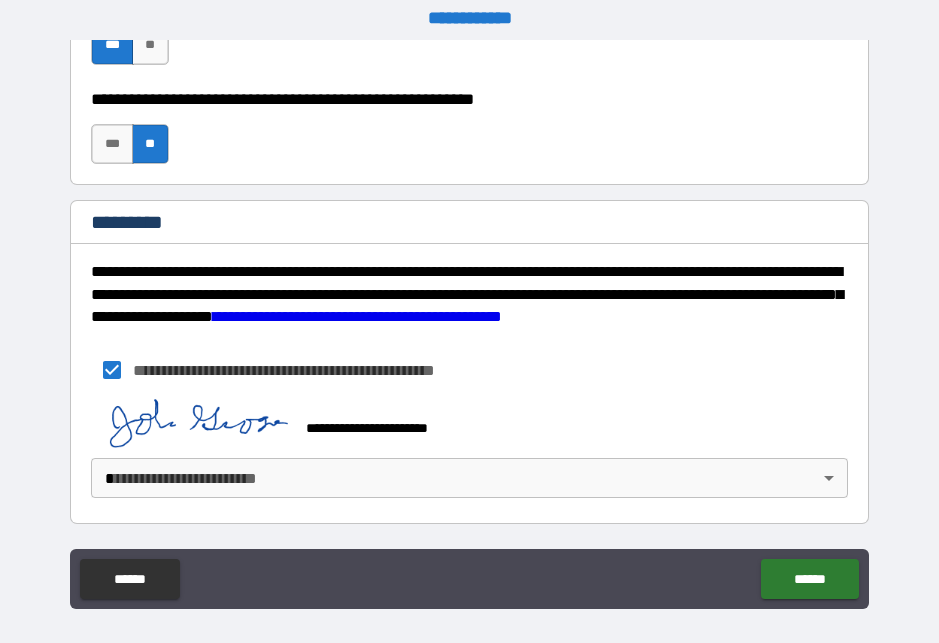 scroll, scrollTop: 3134, scrollLeft: 0, axis: vertical 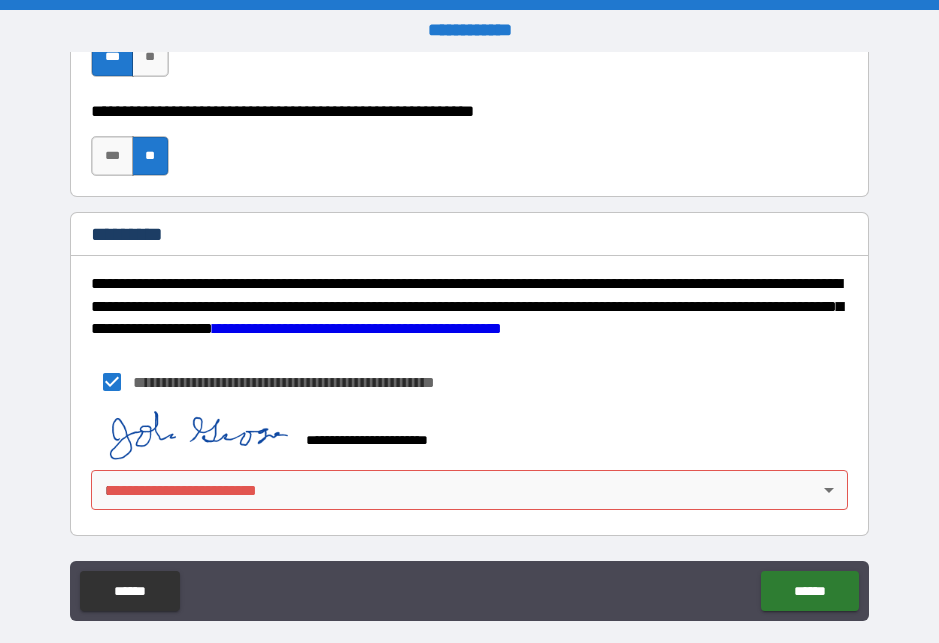 click on "**********" at bounding box center [469, 335] 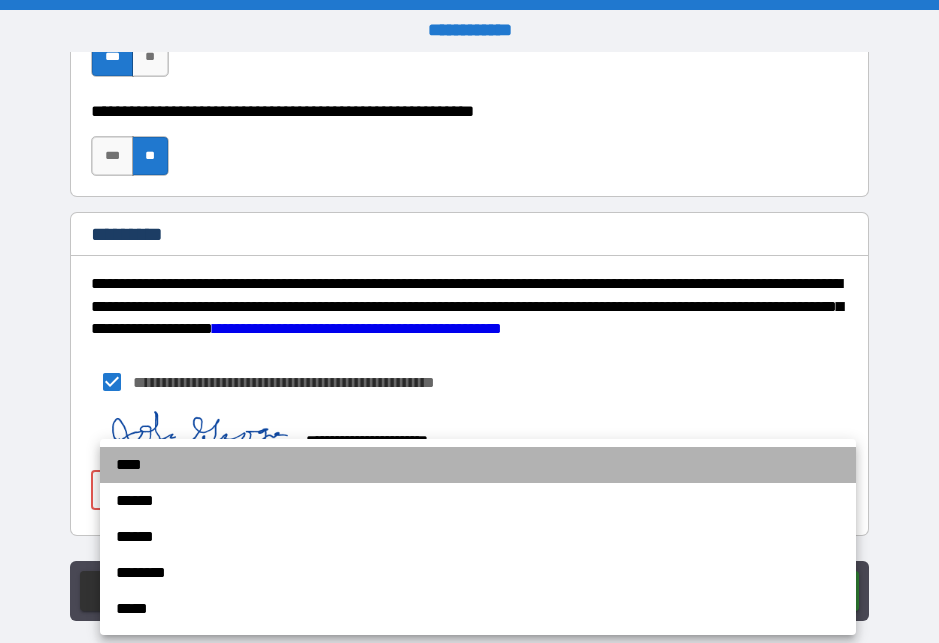 click on "****" at bounding box center [478, 465] 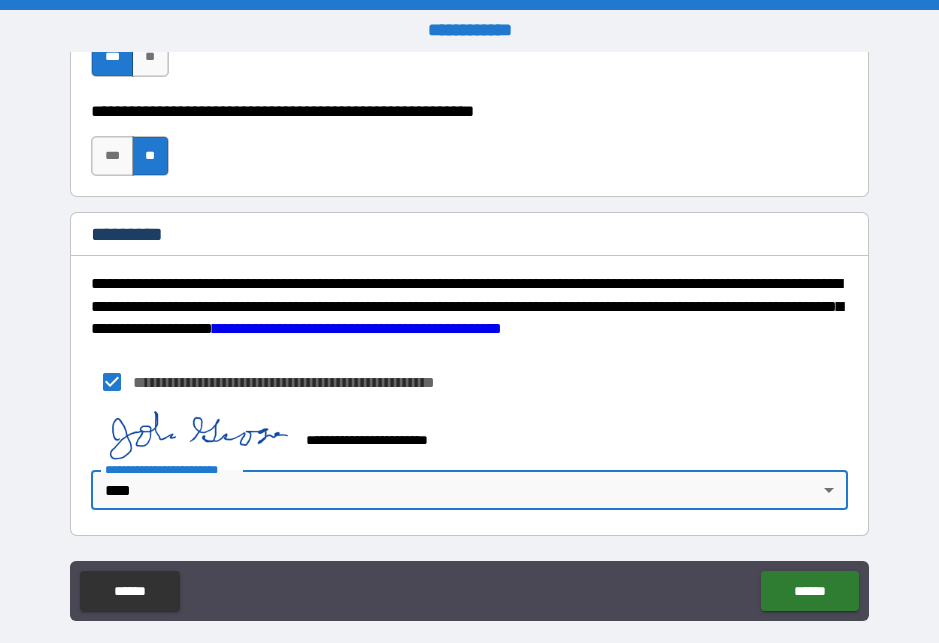 click on "******" at bounding box center (809, 591) 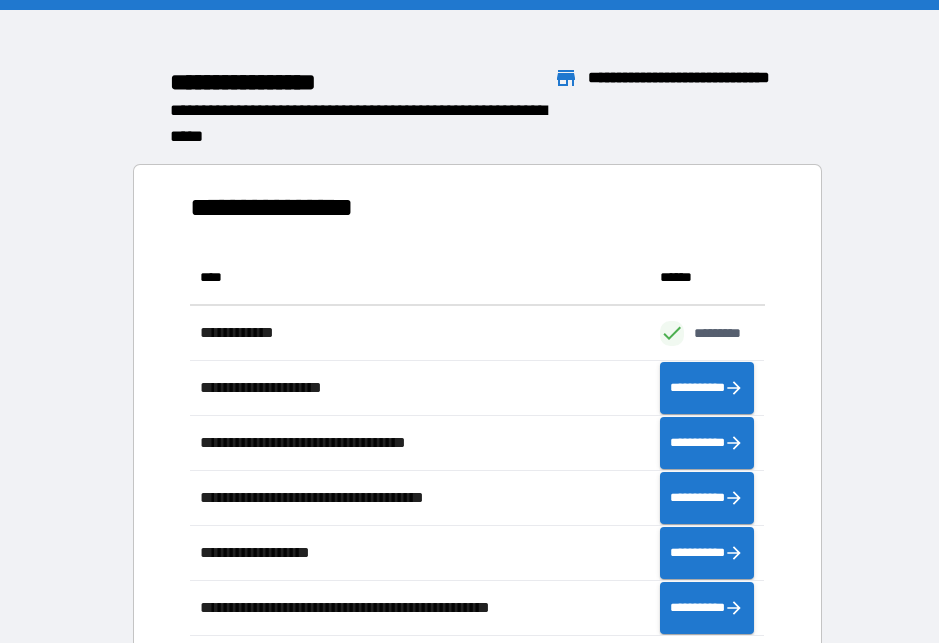 scroll, scrollTop: 1, scrollLeft: 1, axis: both 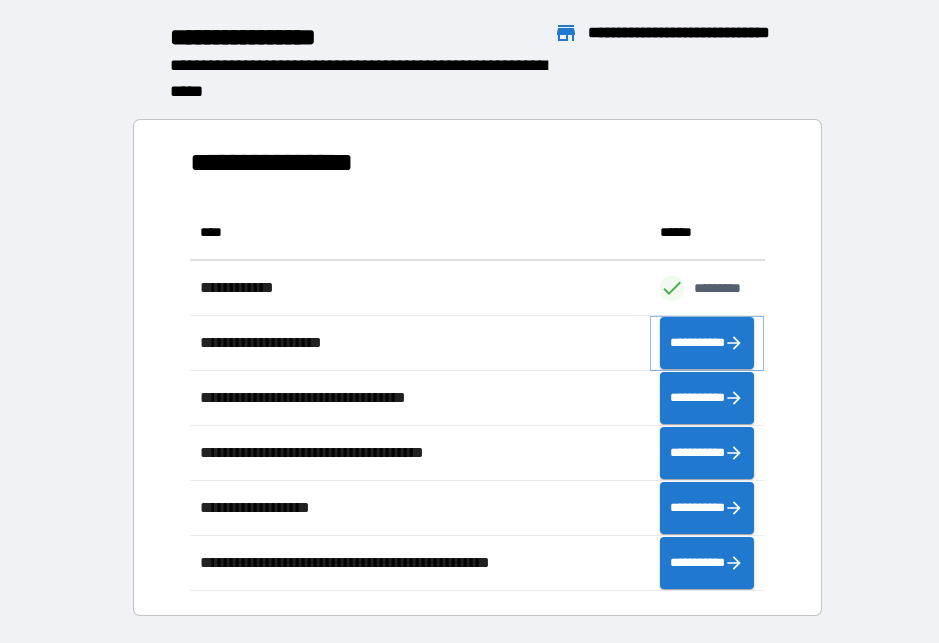 click on "**********" at bounding box center [707, 343] 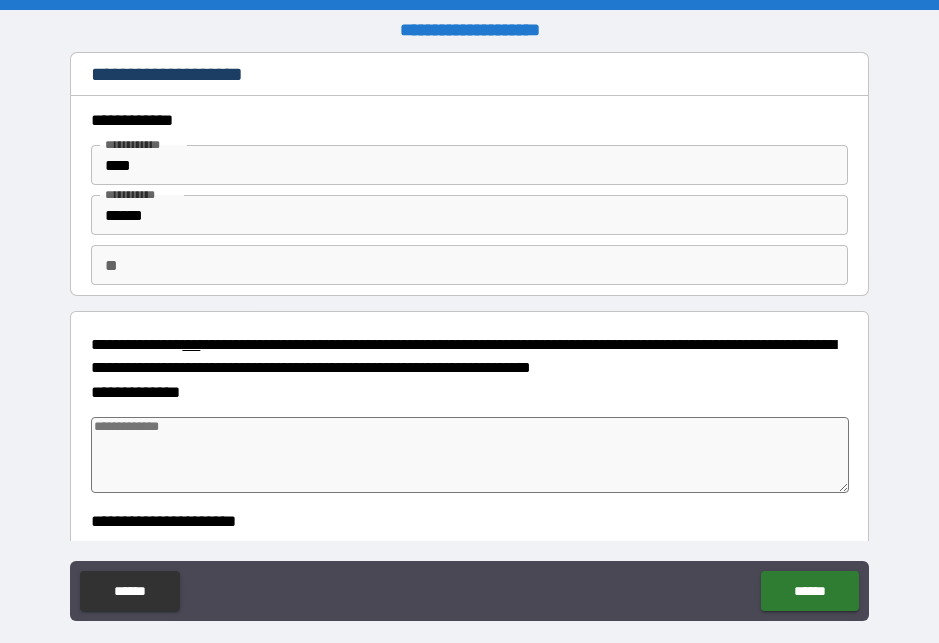 type on "*" 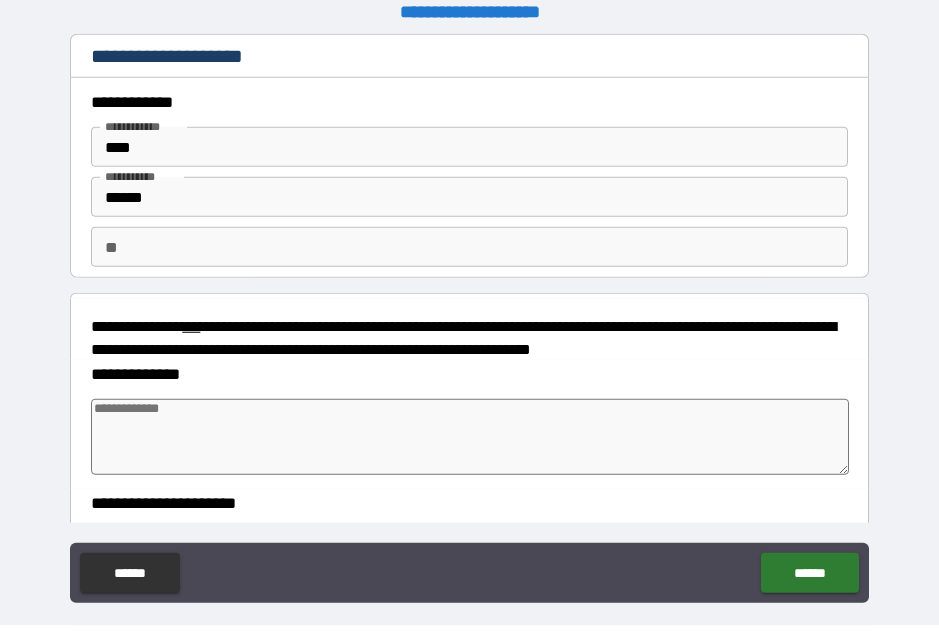 type on "*" 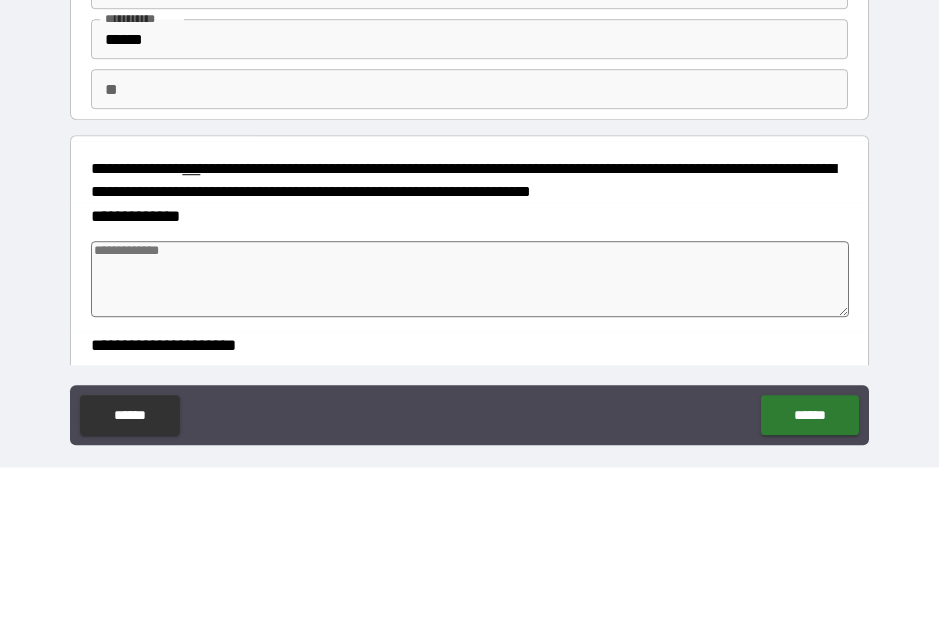 type on "*" 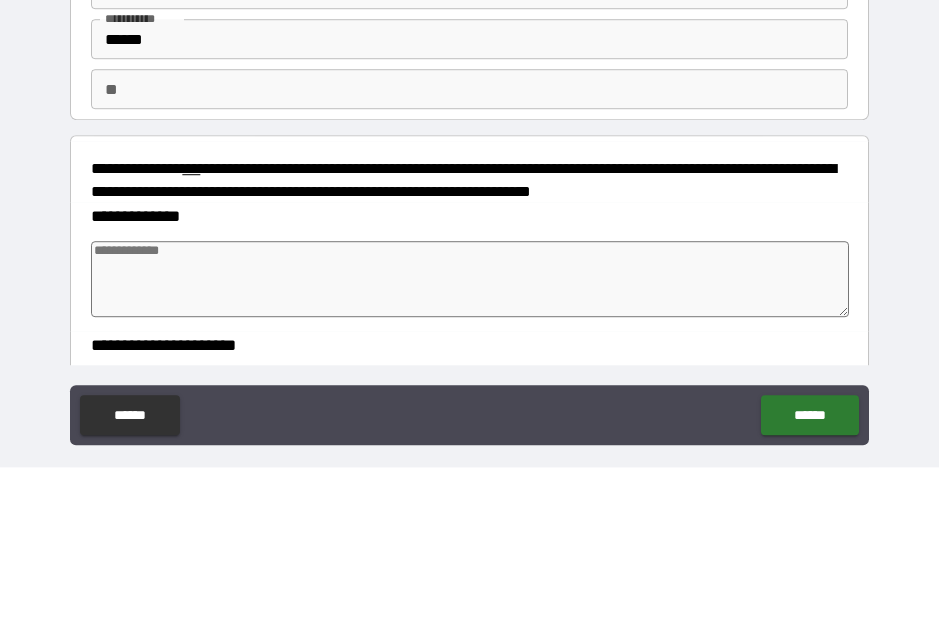 type on "*" 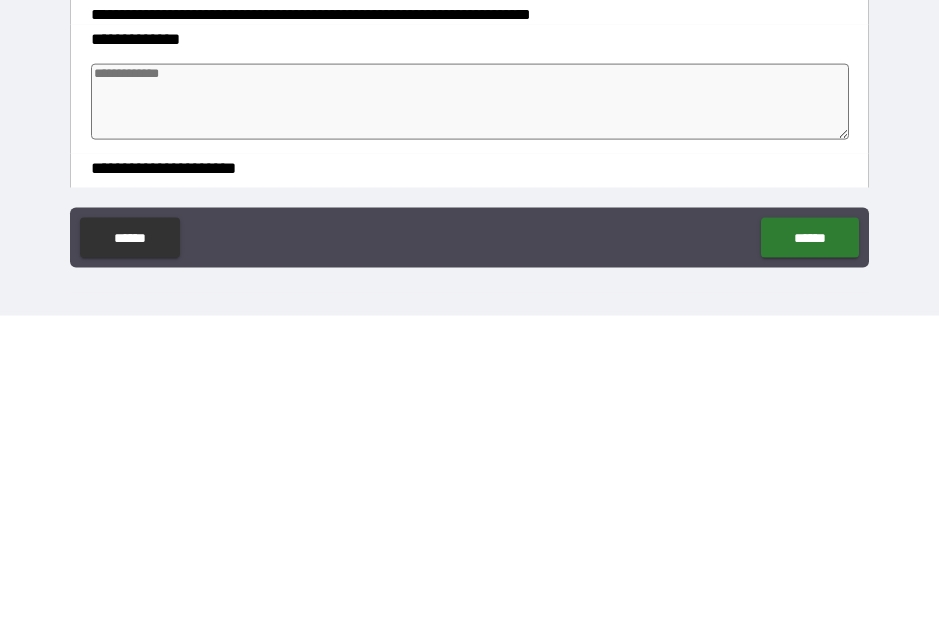 scroll, scrollTop: 27, scrollLeft: 0, axis: vertical 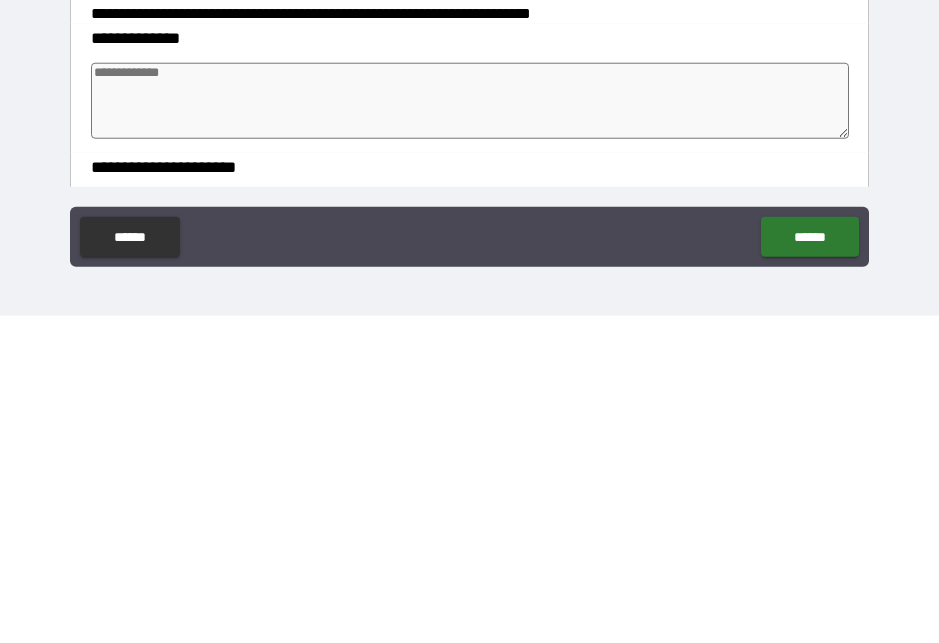 type on "*" 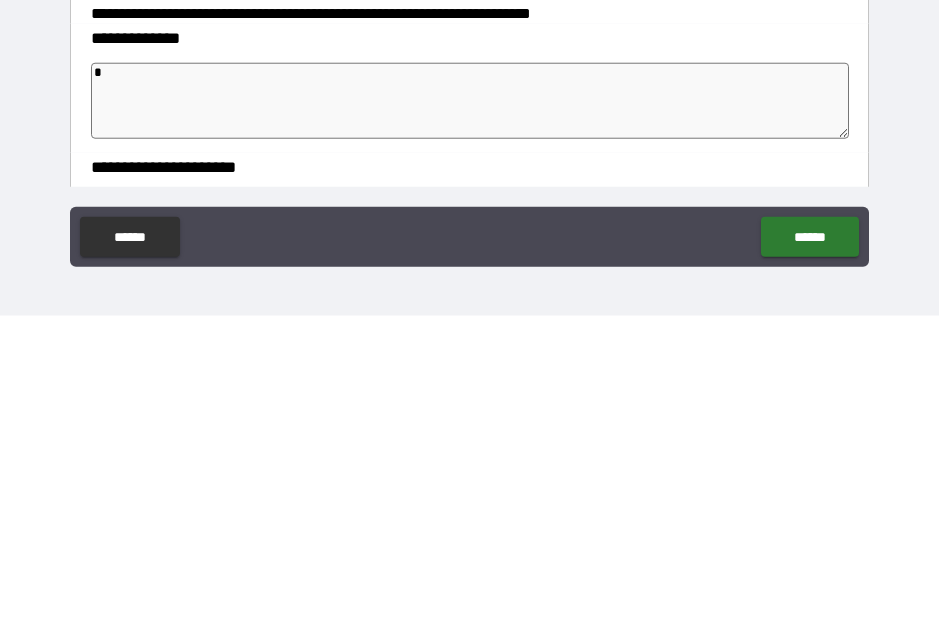 type on "*" 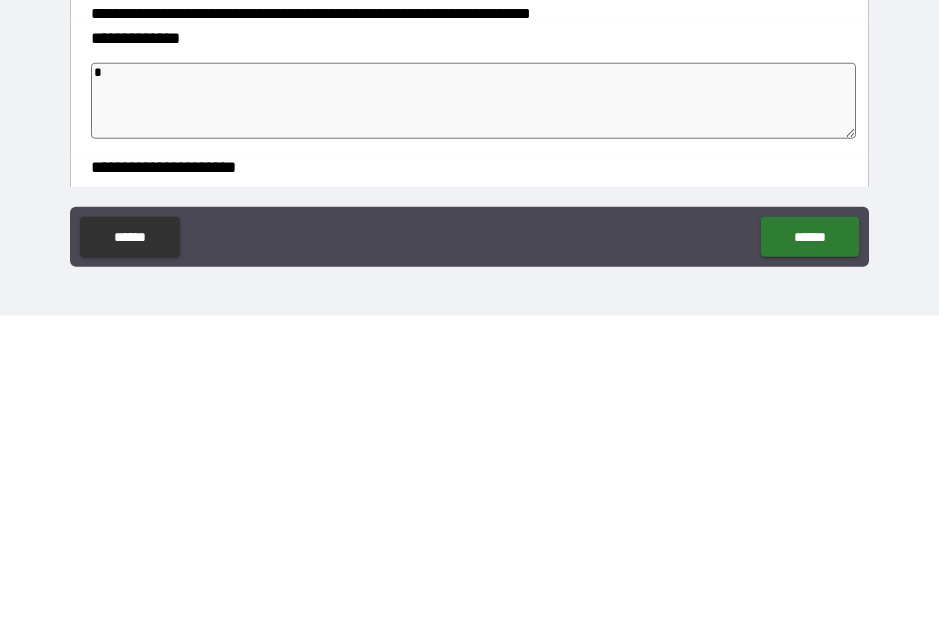 type on "**" 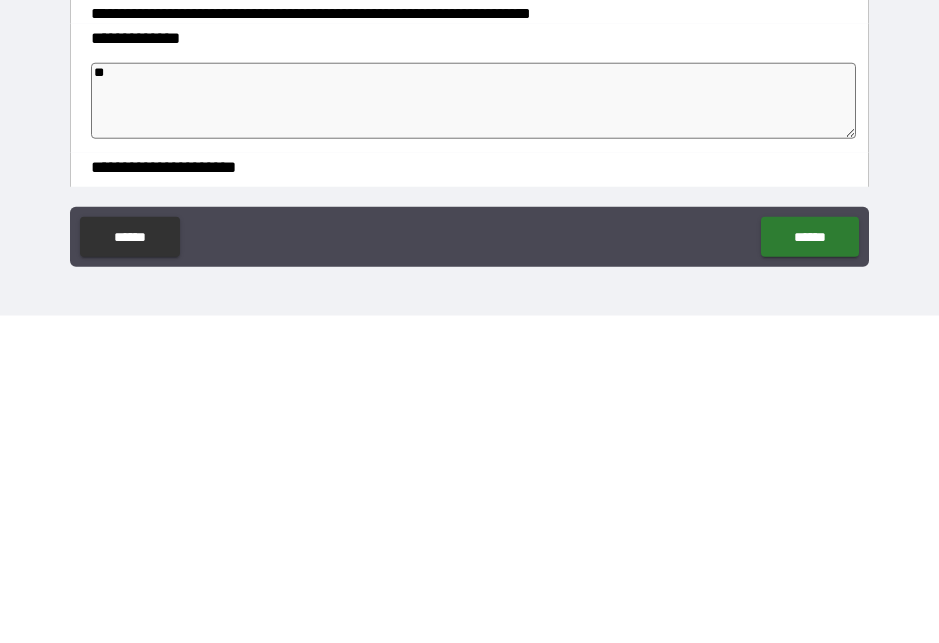 type on "*" 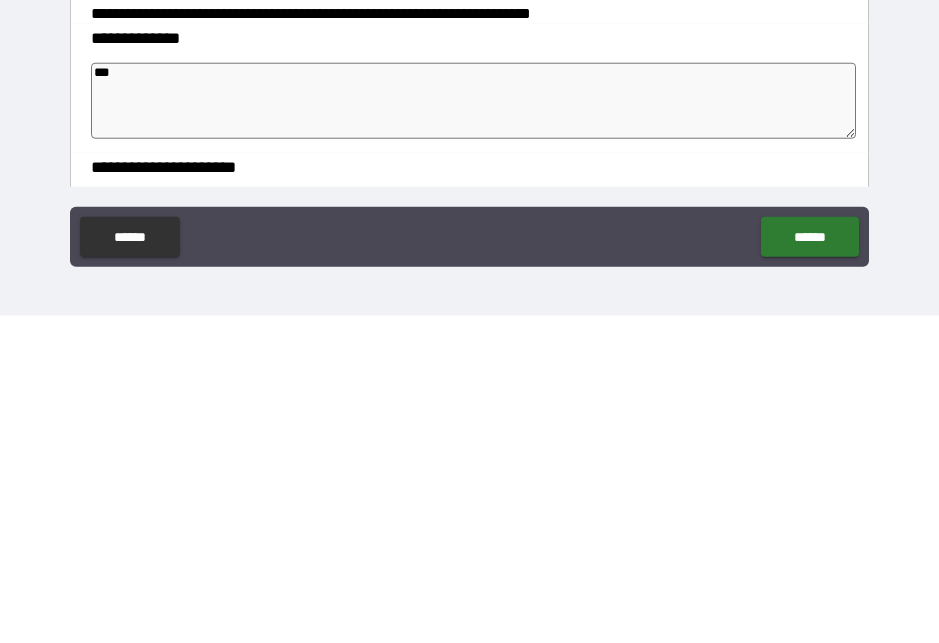 type on "*" 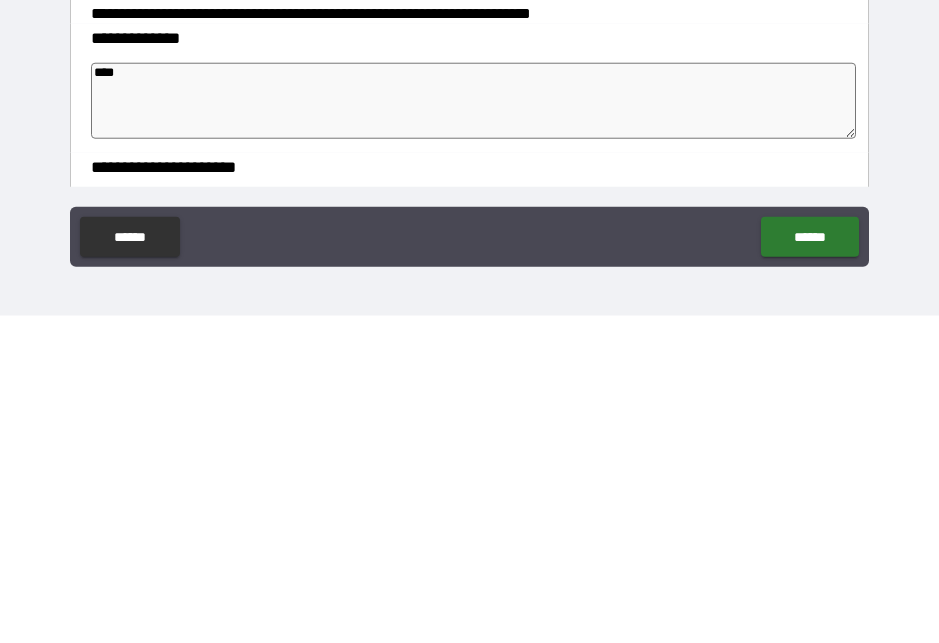 type on "*" 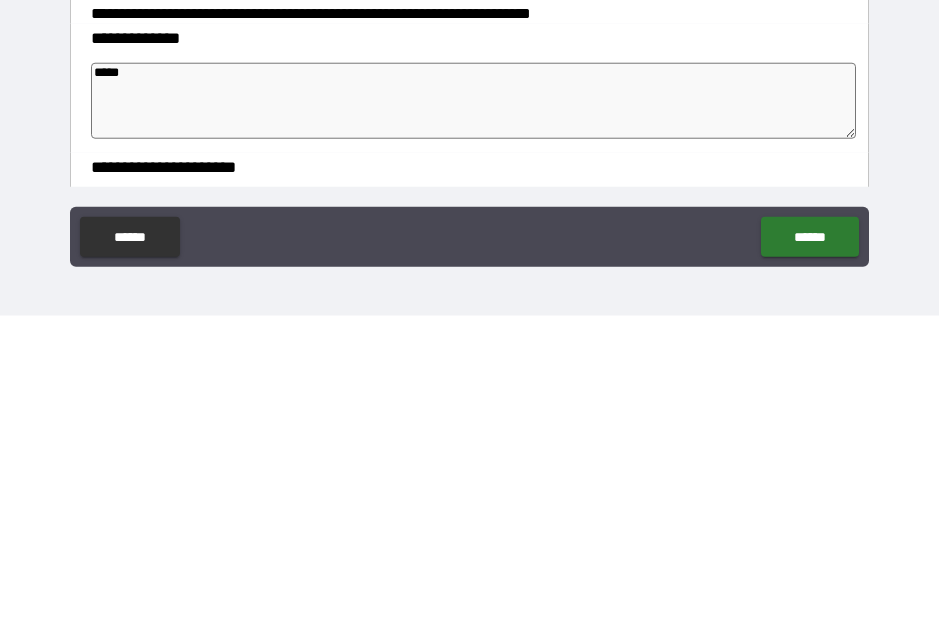 type on "*" 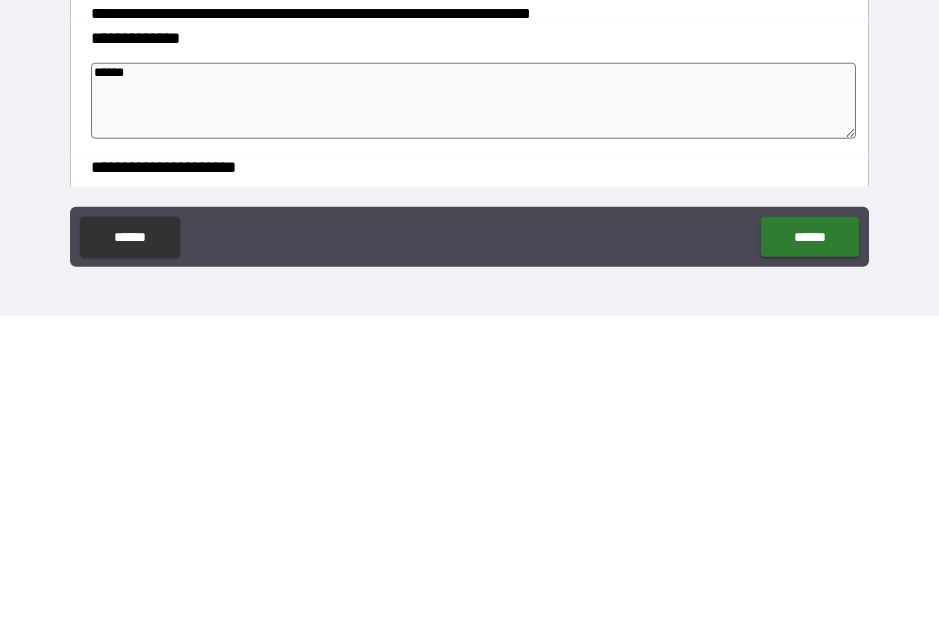 type on "*" 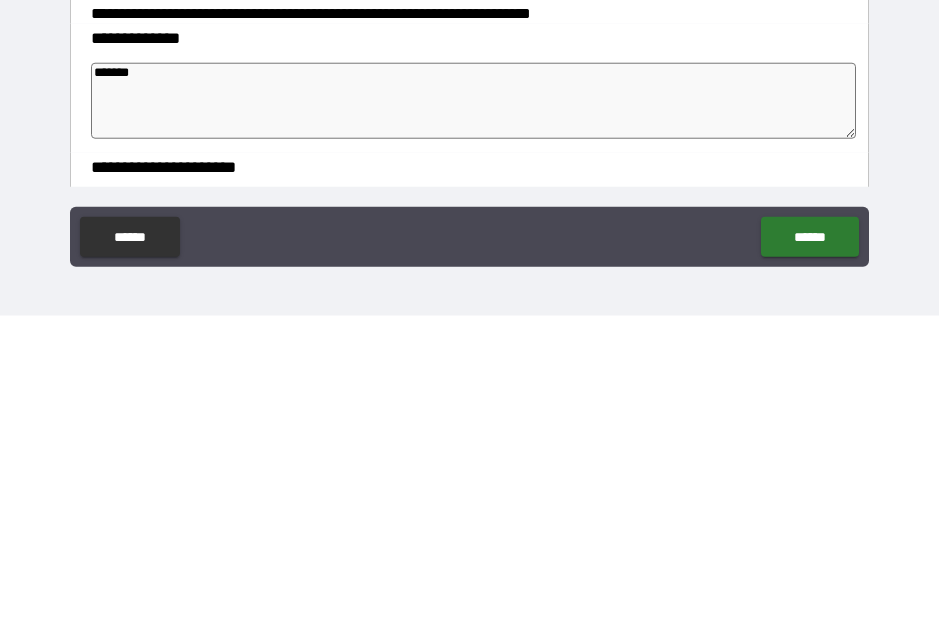 type on "*" 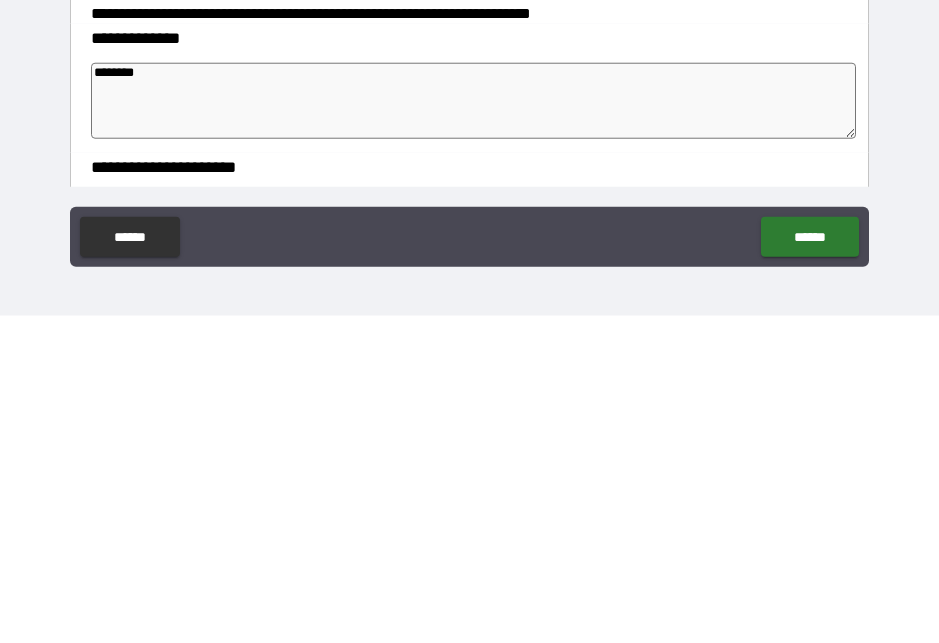 type on "*" 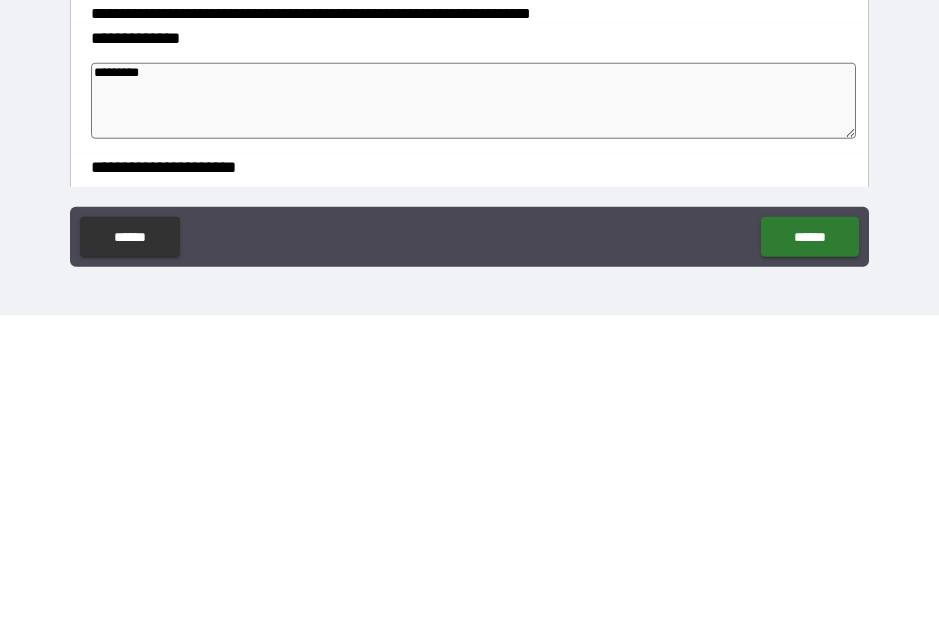 type on "*" 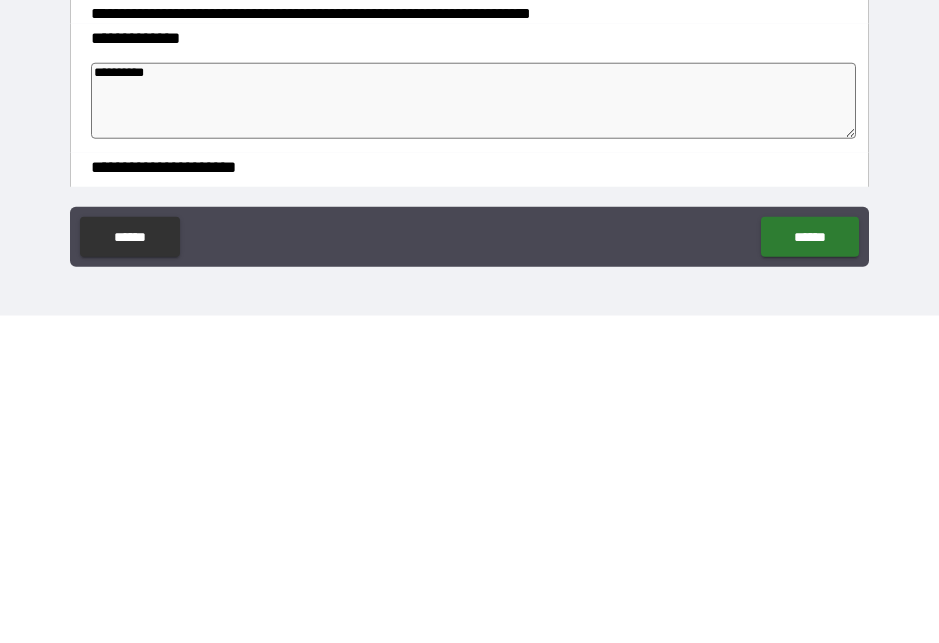 type on "*" 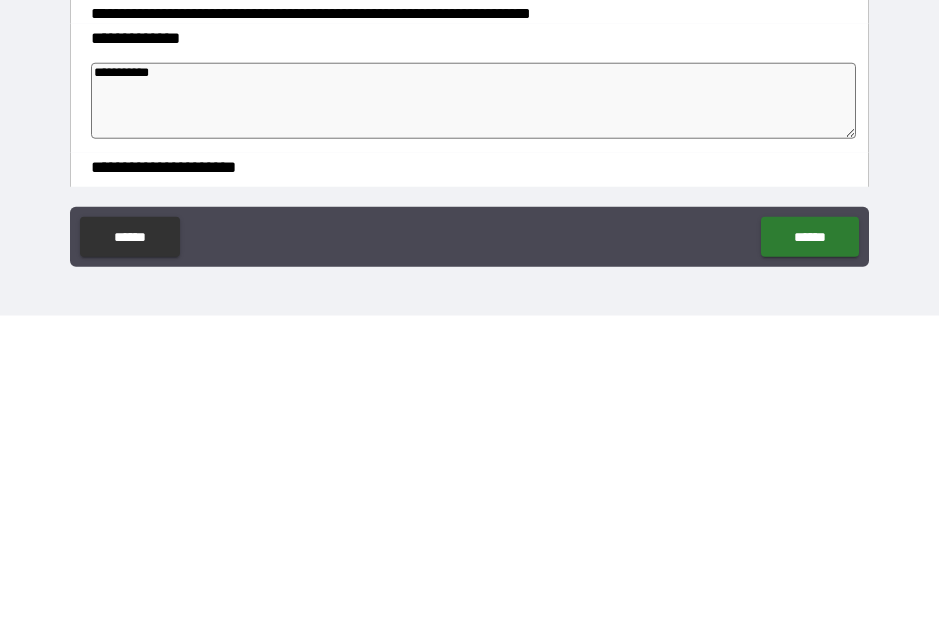 type on "*" 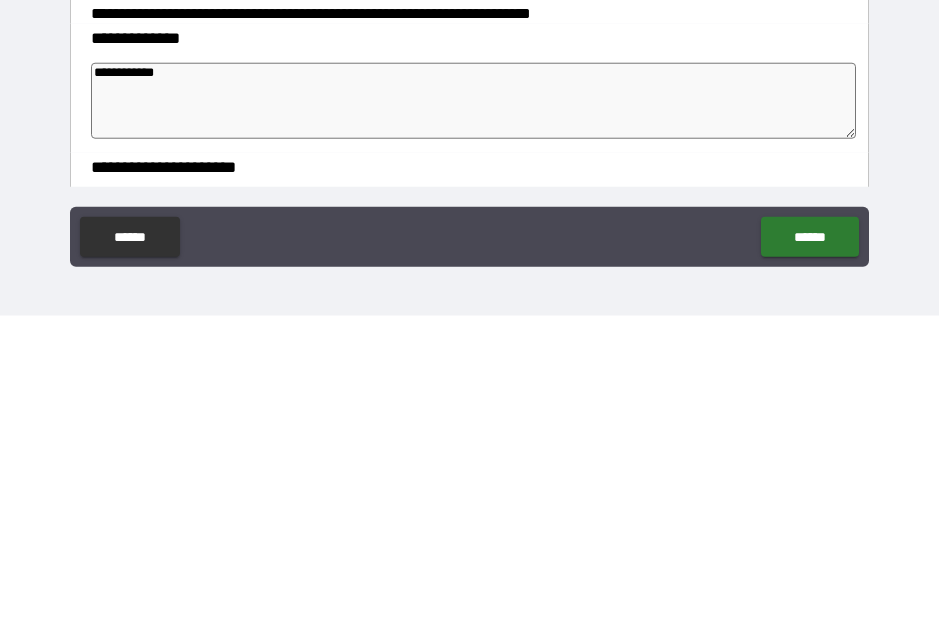 type on "*" 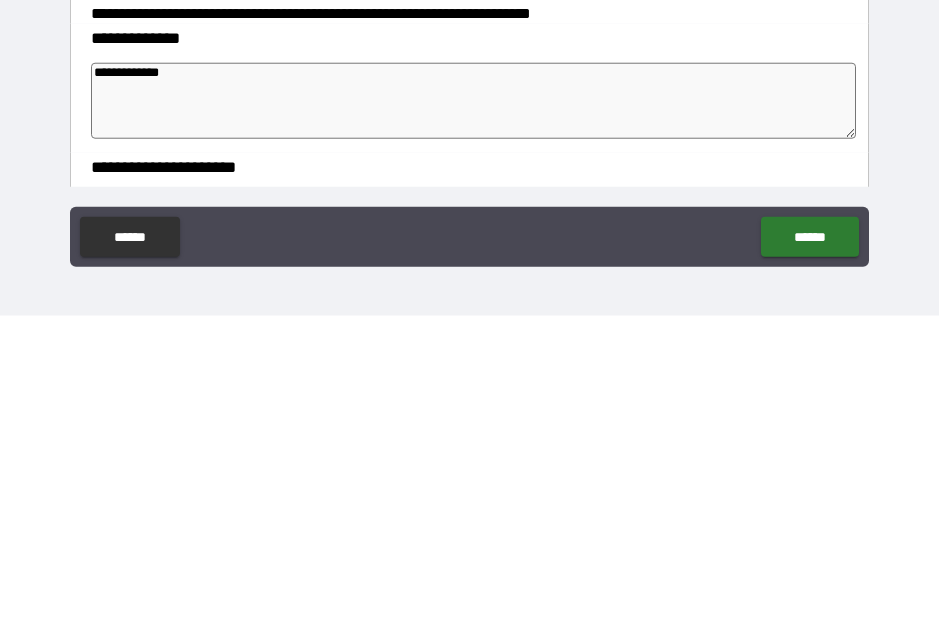 type on "*" 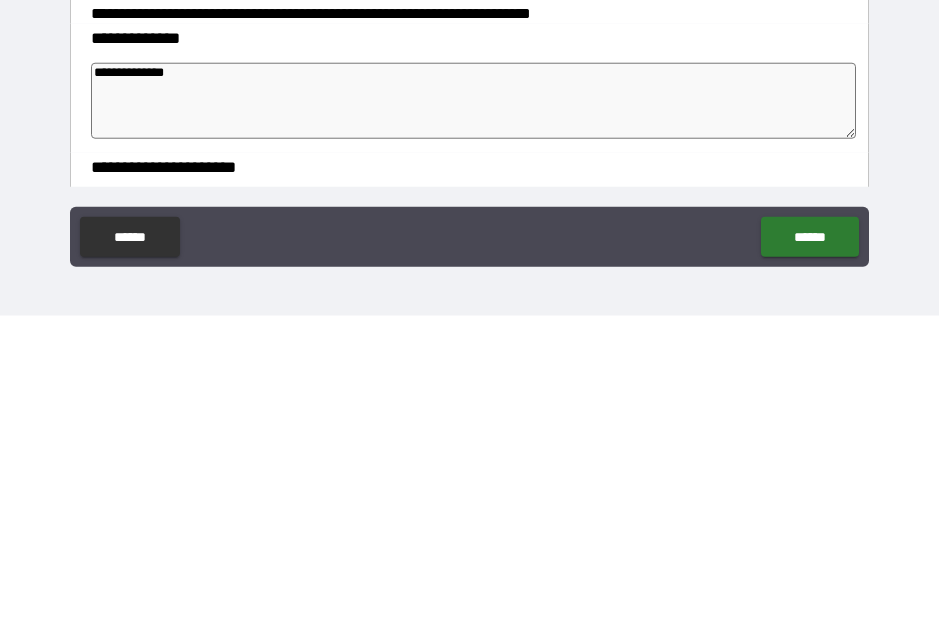 type on "*" 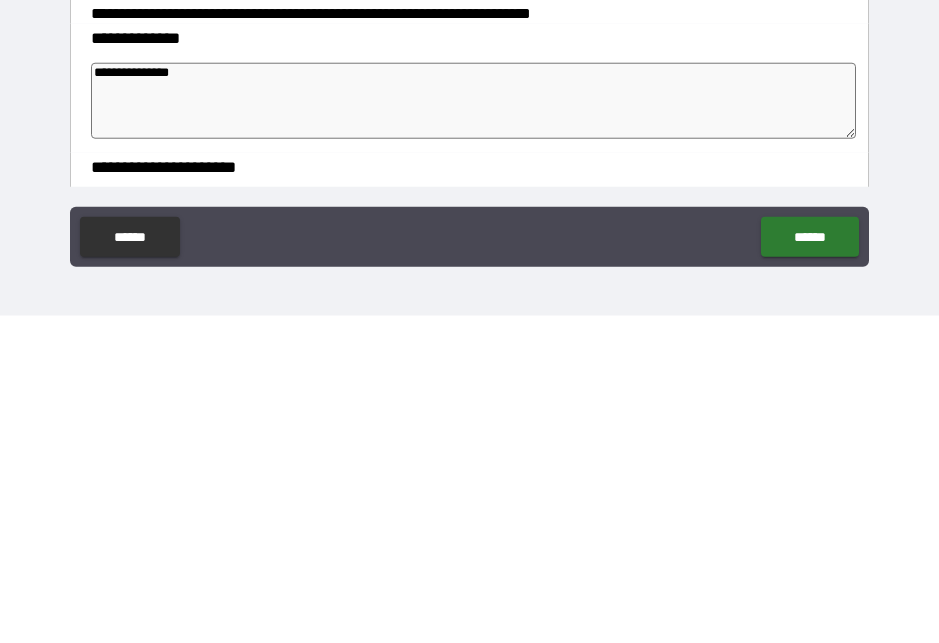 type on "*" 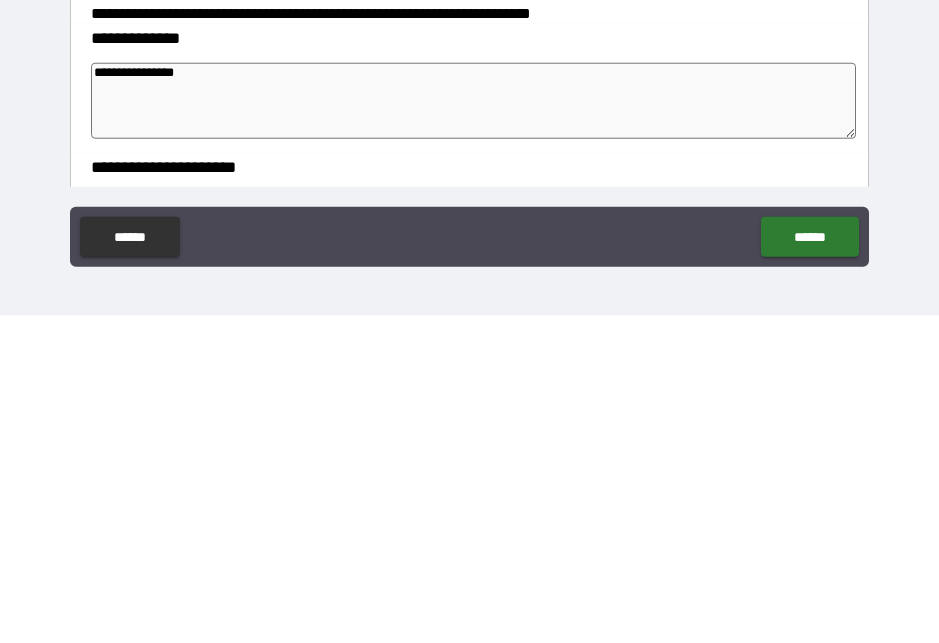 type on "*" 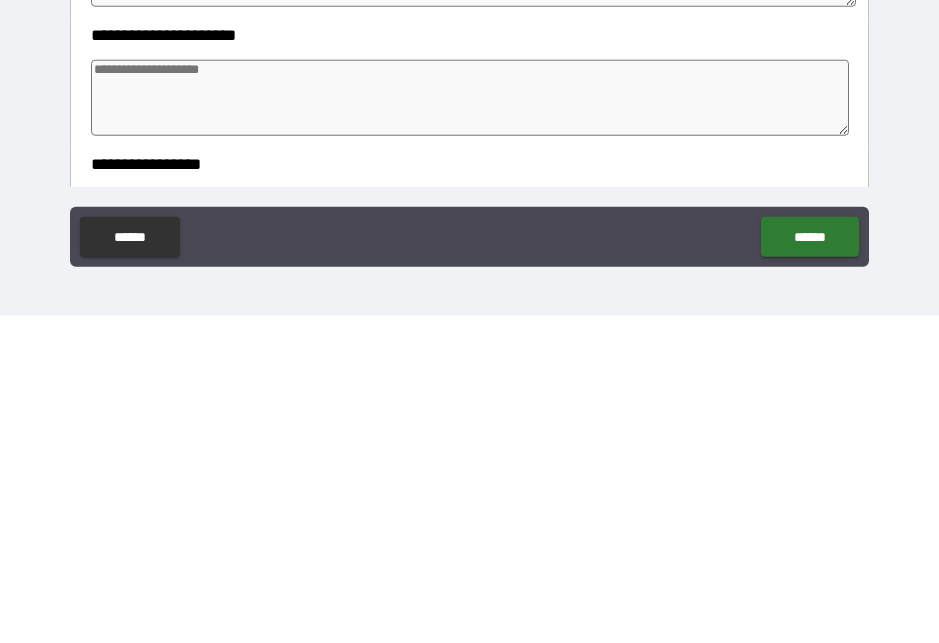 scroll, scrollTop: 130, scrollLeft: 0, axis: vertical 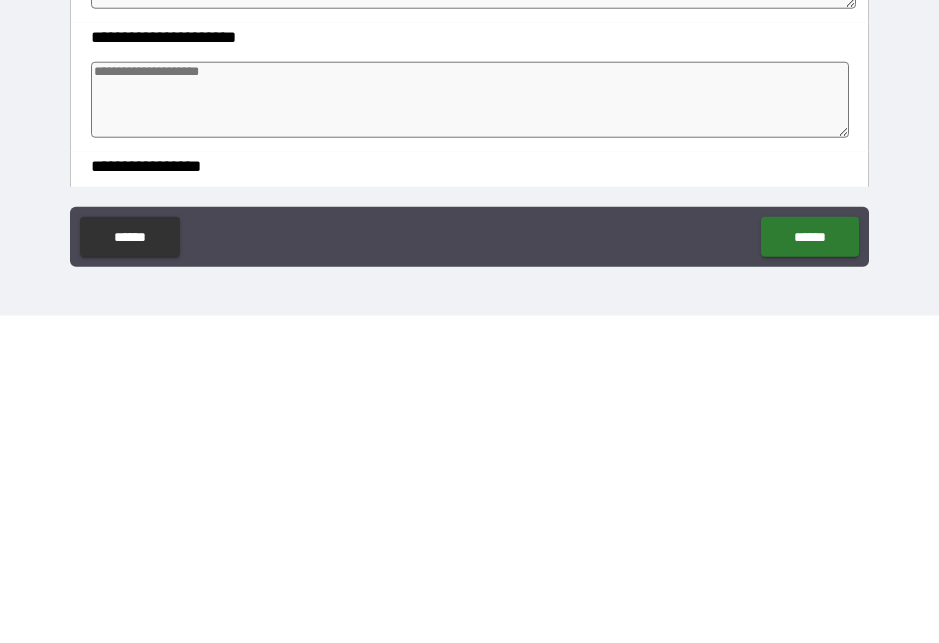type on "**********" 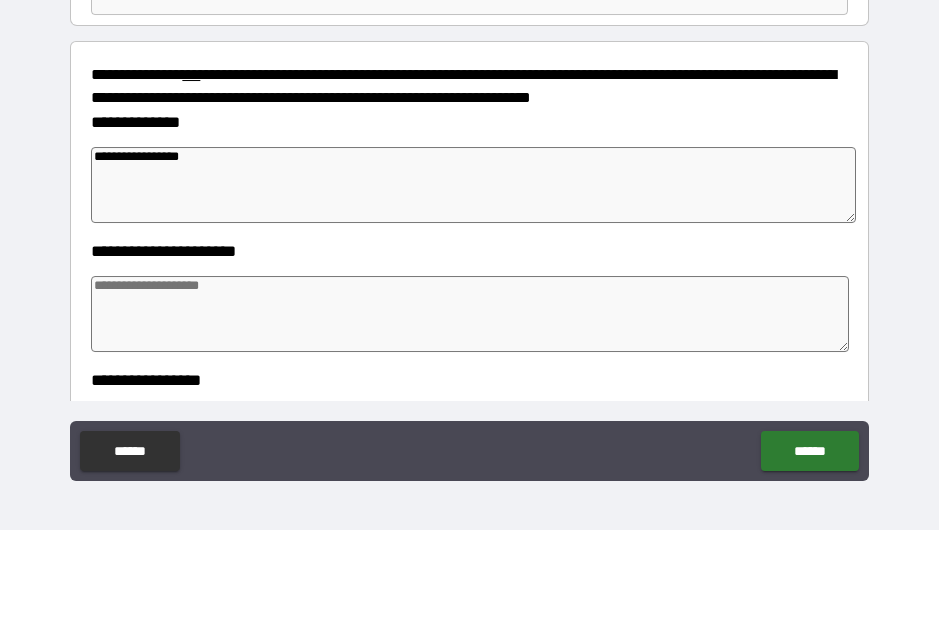 type on "*" 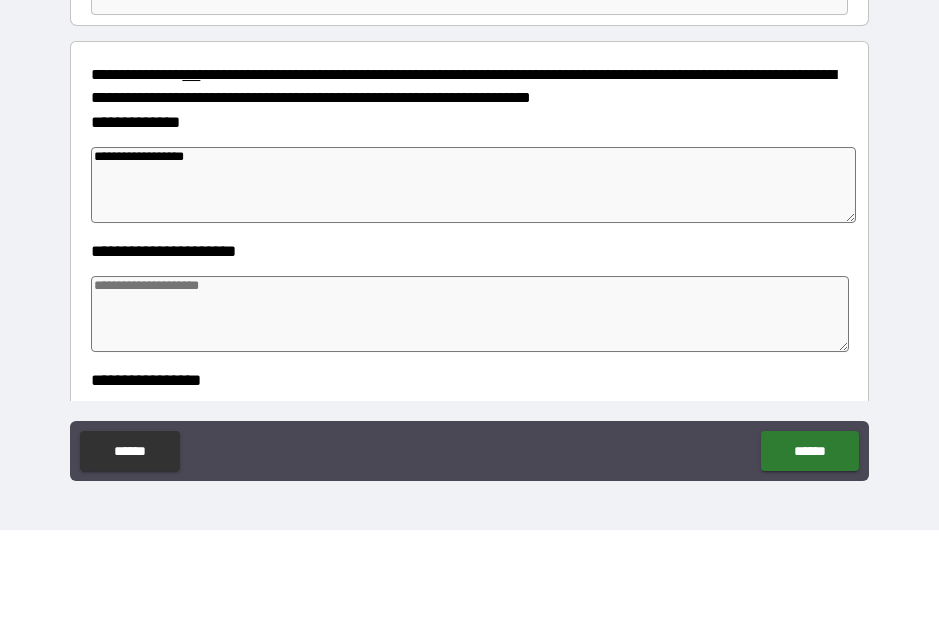 type on "*" 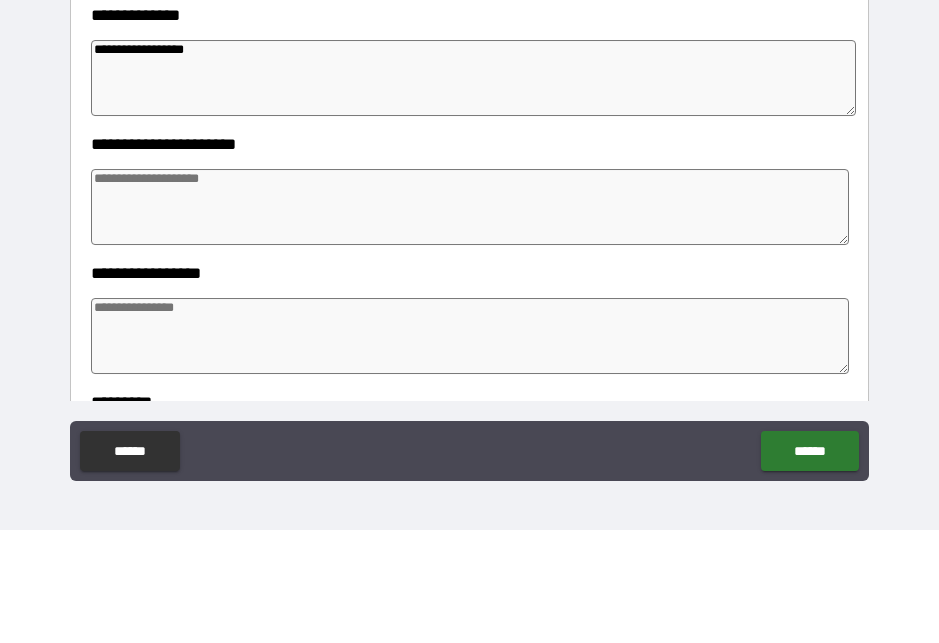 scroll, scrollTop: 254, scrollLeft: 0, axis: vertical 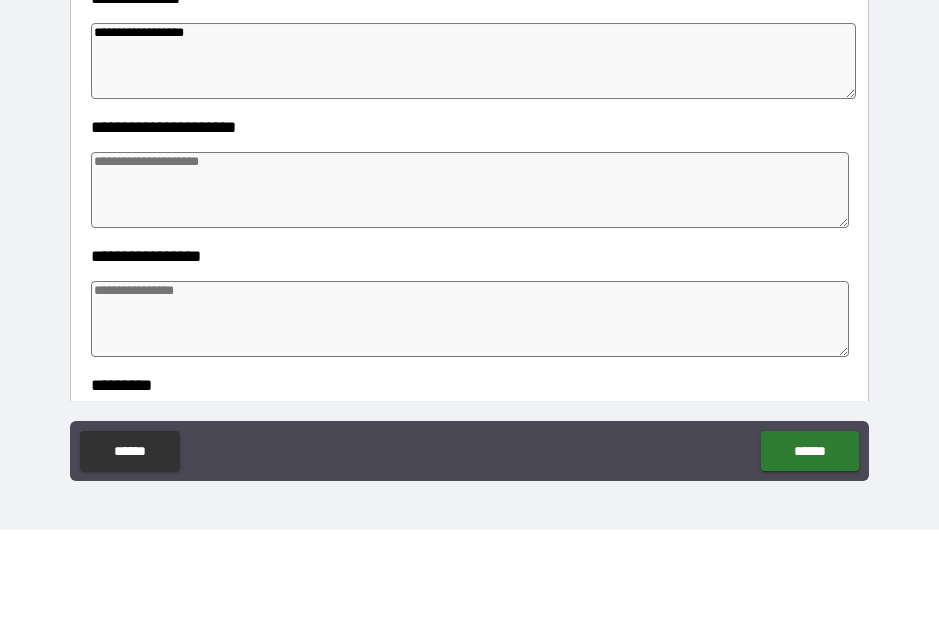 type on "**********" 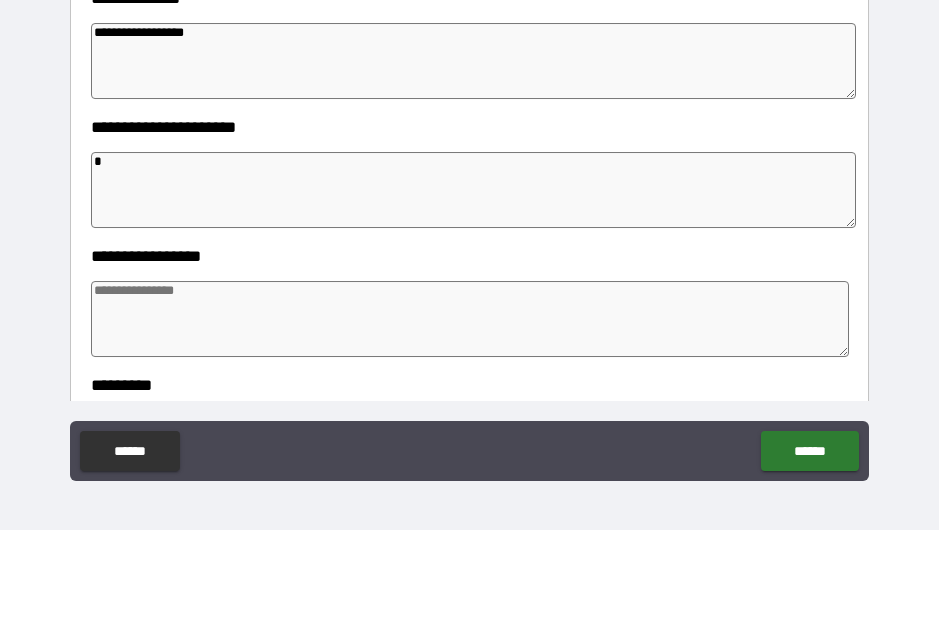 type on "*" 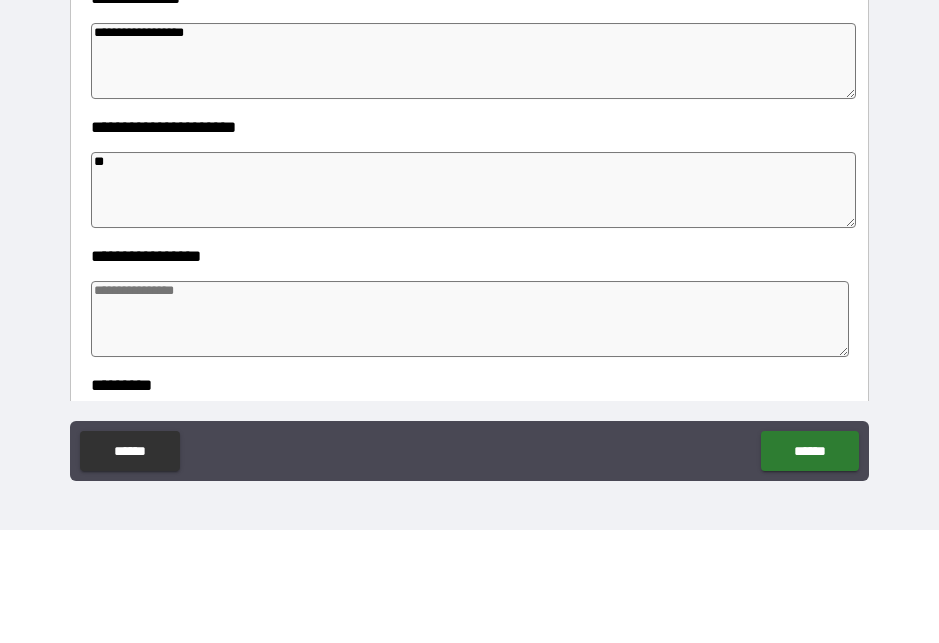 type on "*" 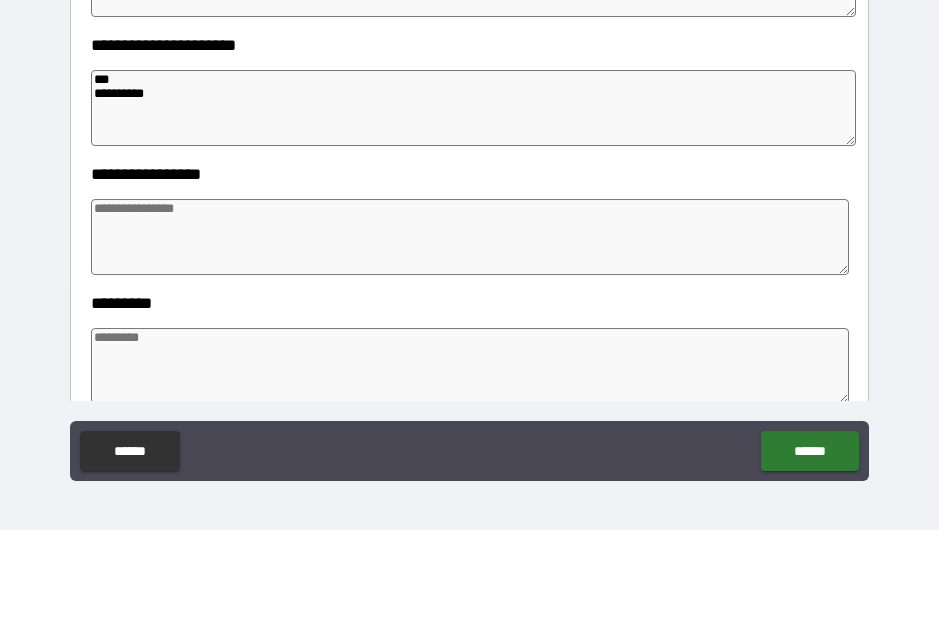 scroll, scrollTop: 337, scrollLeft: 0, axis: vertical 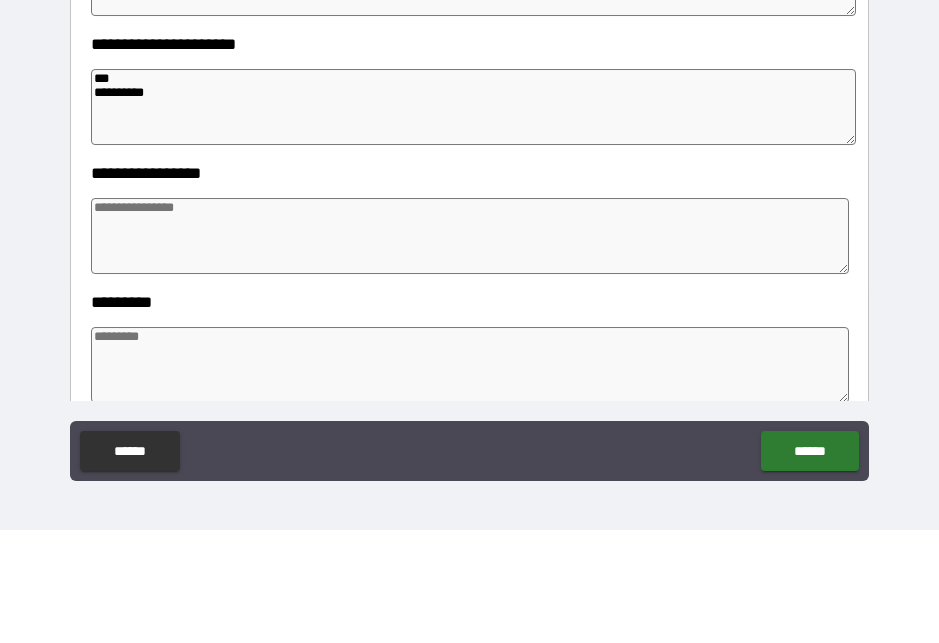 click on "**********" at bounding box center (469, 286) 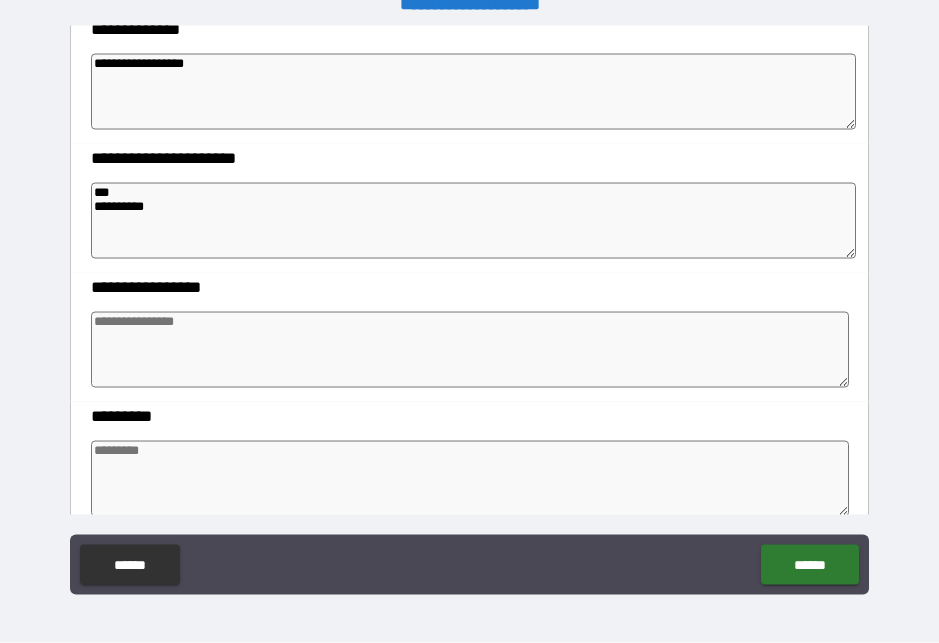 scroll, scrollTop: 26, scrollLeft: 0, axis: vertical 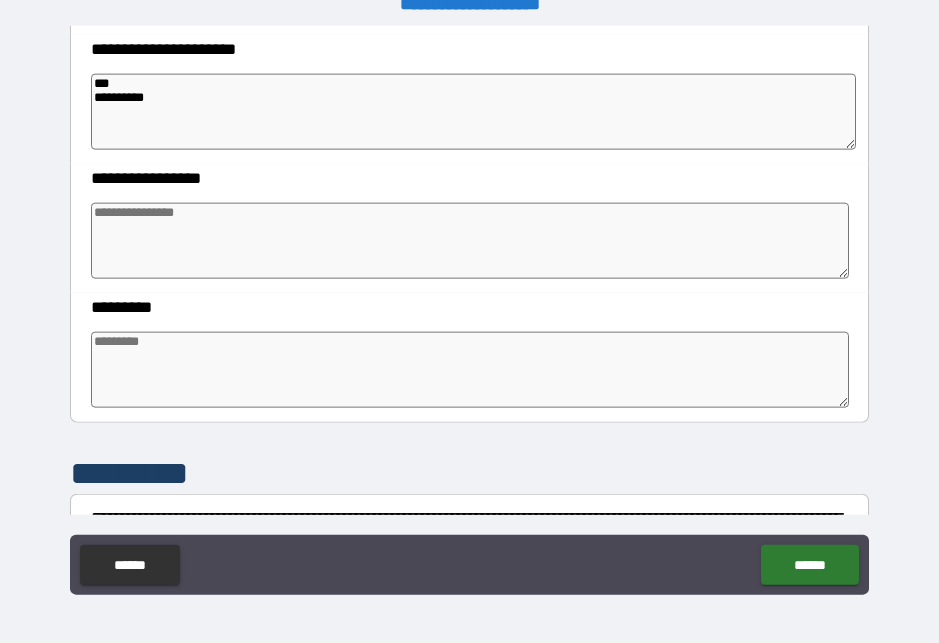 click at bounding box center (469, 241) 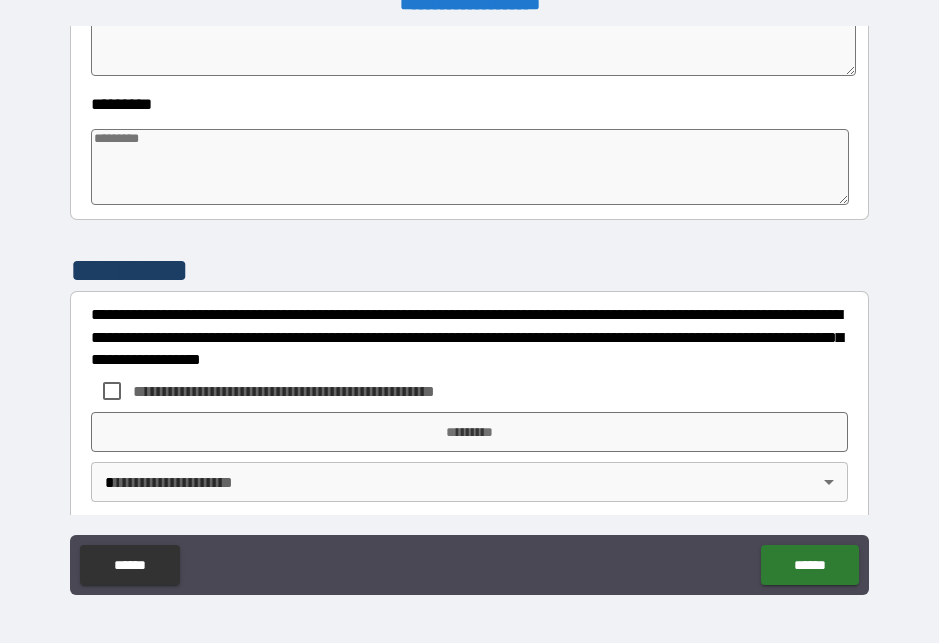 scroll, scrollTop: 637, scrollLeft: 0, axis: vertical 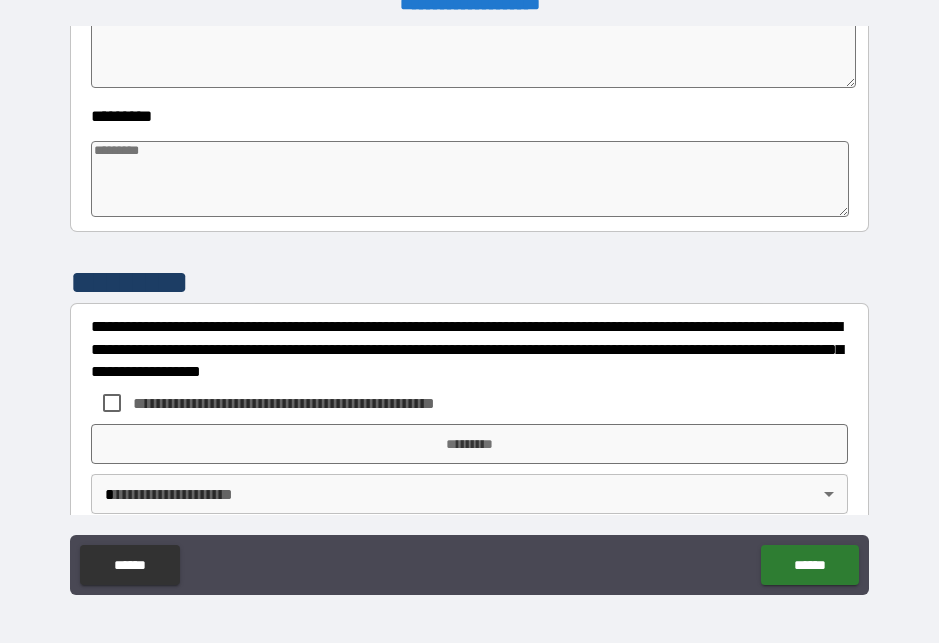 click at bounding box center (469, 179) 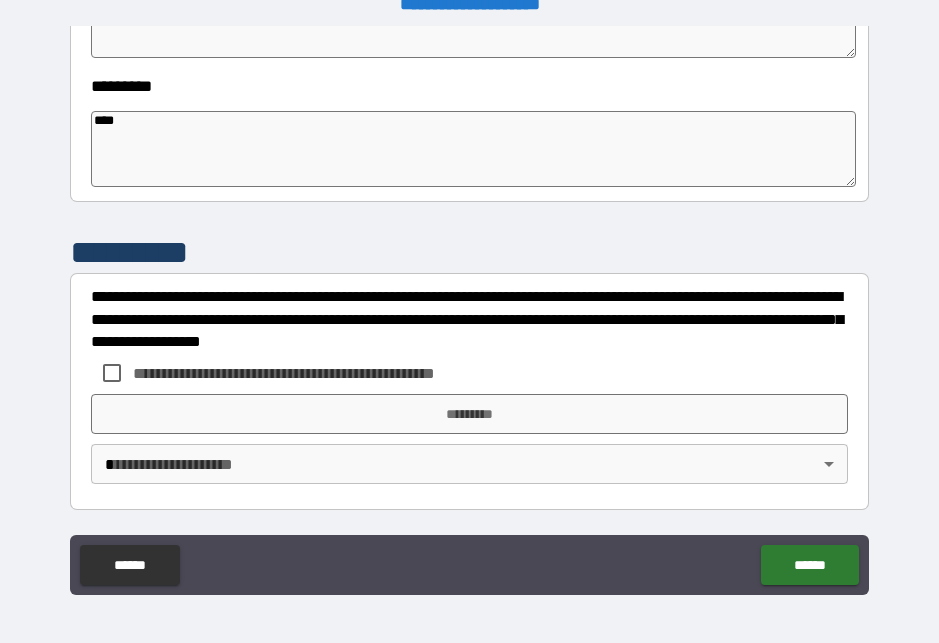 scroll, scrollTop: 667, scrollLeft: 0, axis: vertical 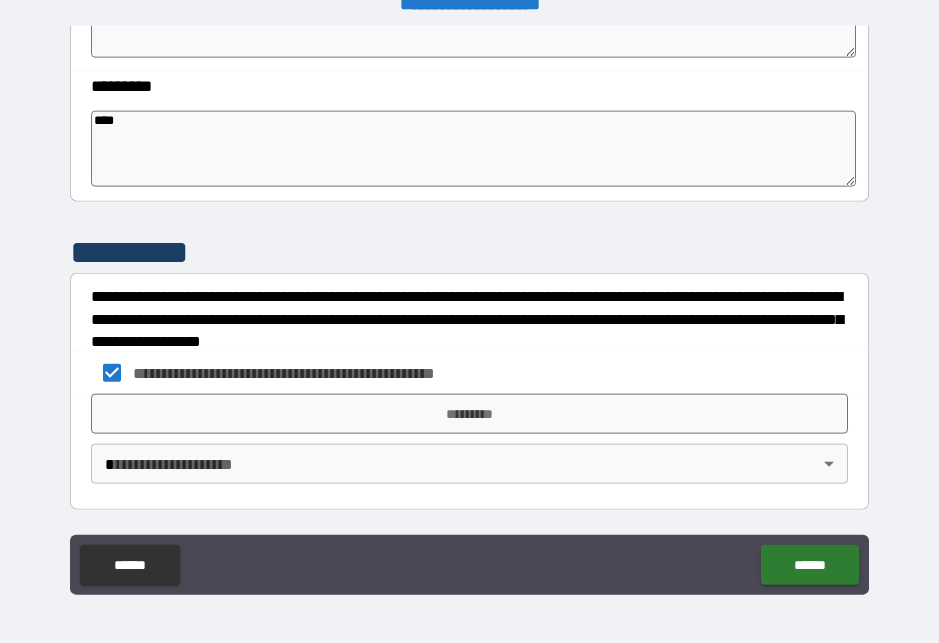 click on "*********" at bounding box center (469, 414) 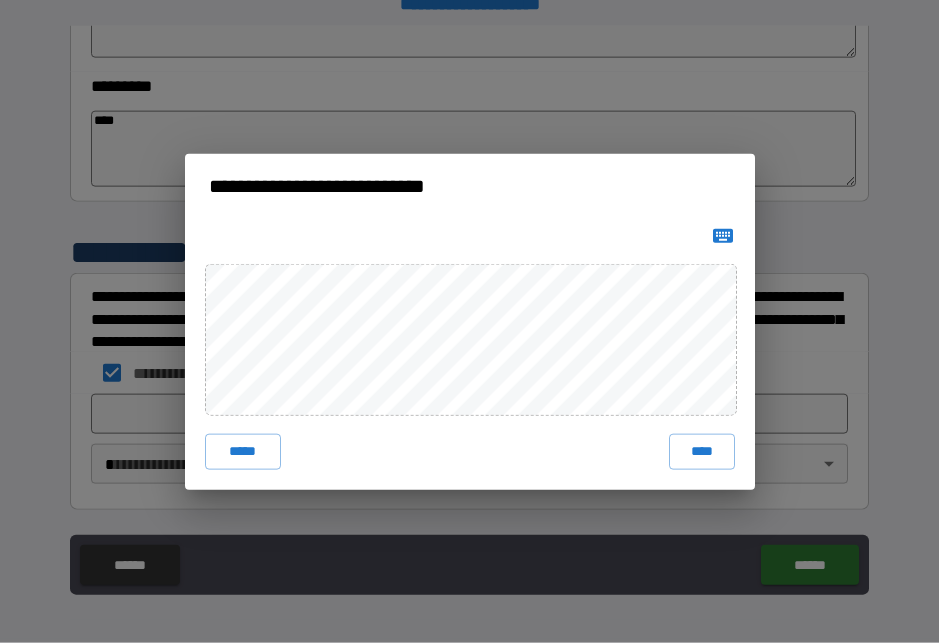 click on "*****" at bounding box center [243, 452] 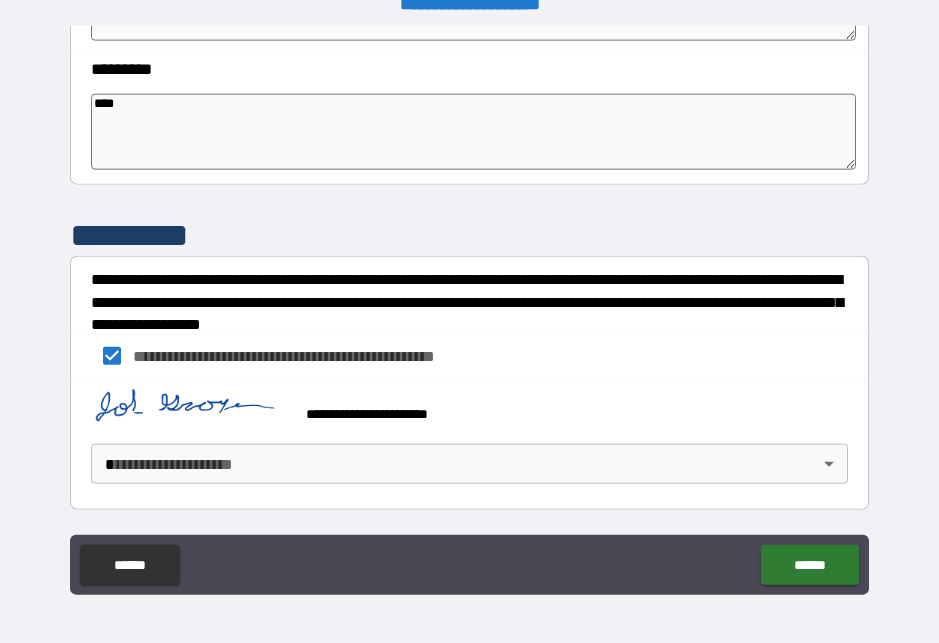 scroll, scrollTop: 684, scrollLeft: 0, axis: vertical 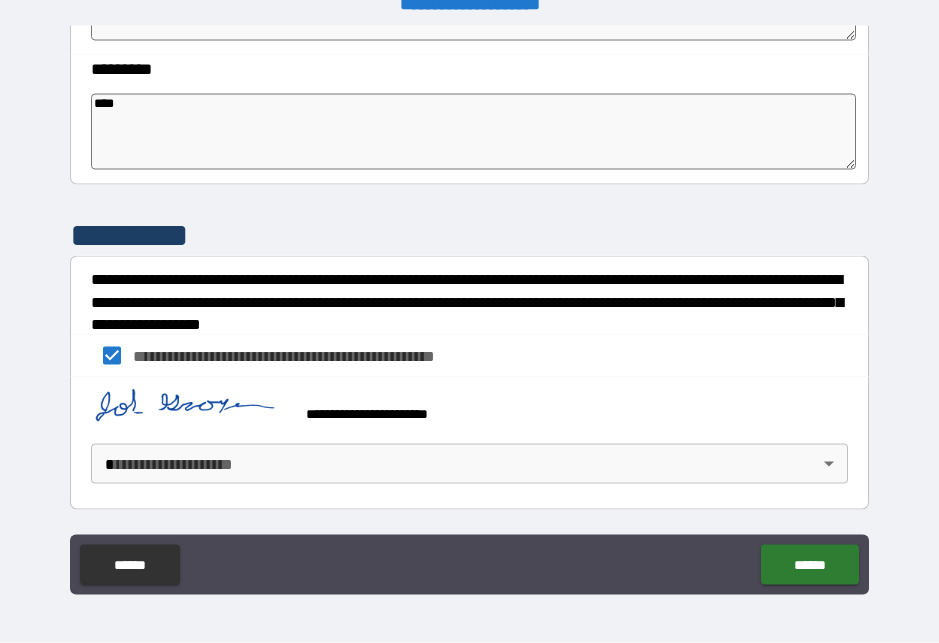 click on "**********" at bounding box center (469, 309) 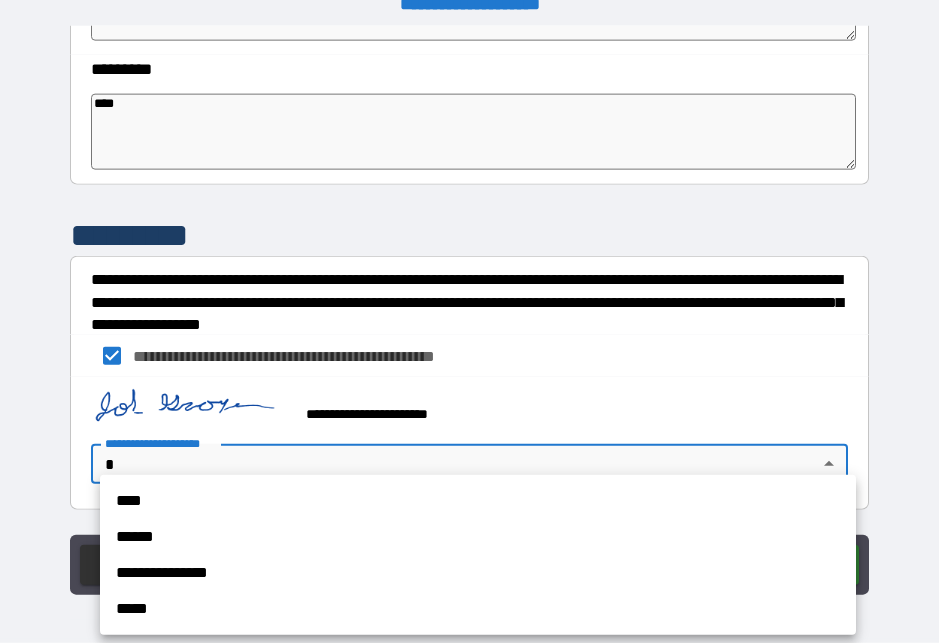 click on "****" at bounding box center [478, 501] 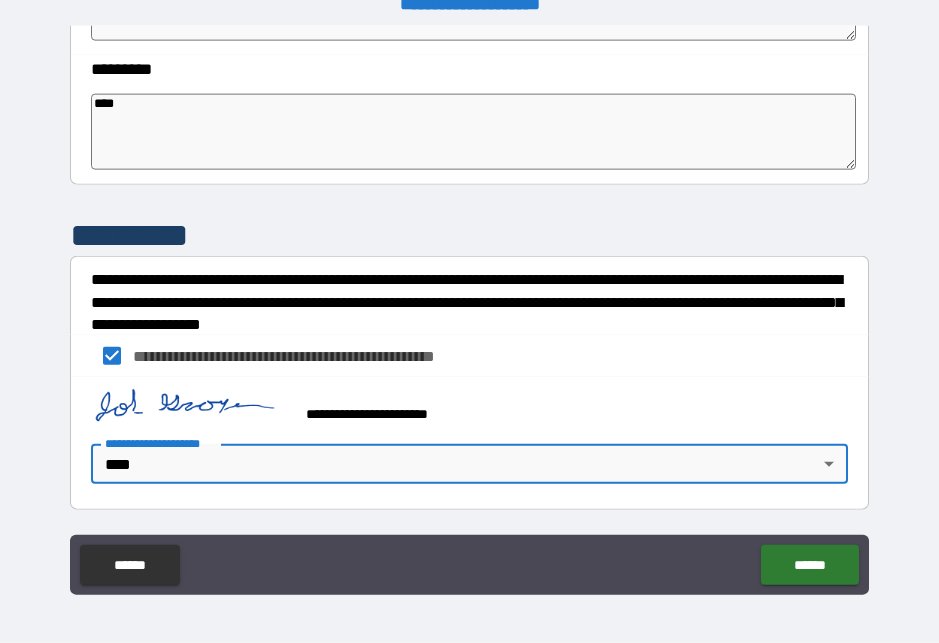 click on "******" at bounding box center (809, 565) 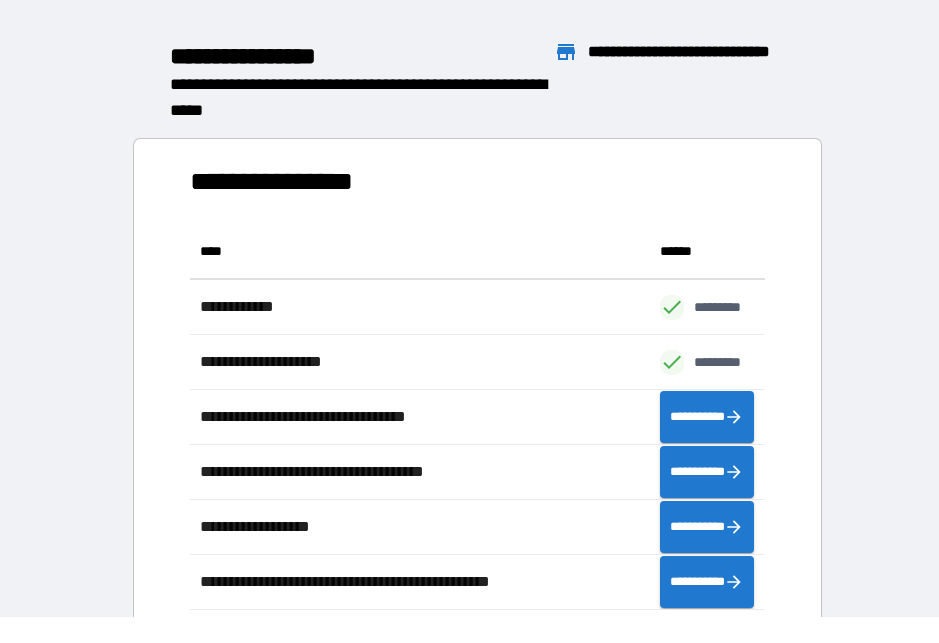 scroll, scrollTop: 1, scrollLeft: 1, axis: both 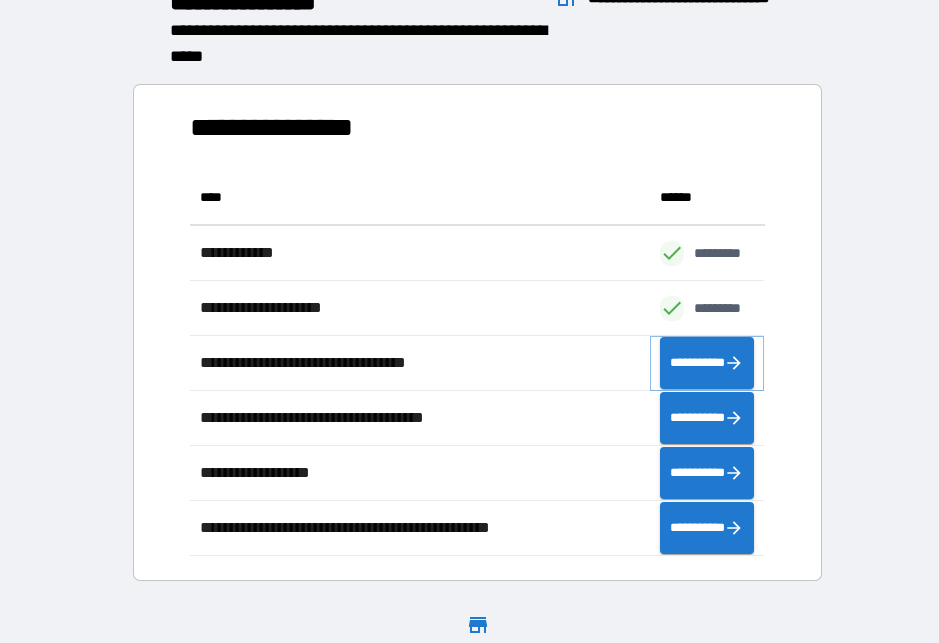 click on "**********" at bounding box center (707, 363) 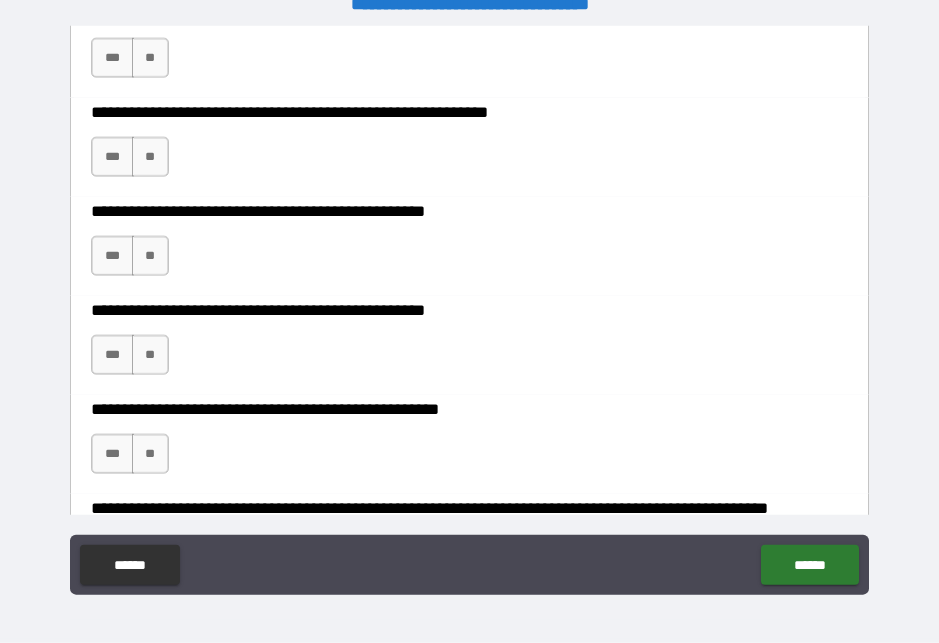 scroll, scrollTop: 522, scrollLeft: 0, axis: vertical 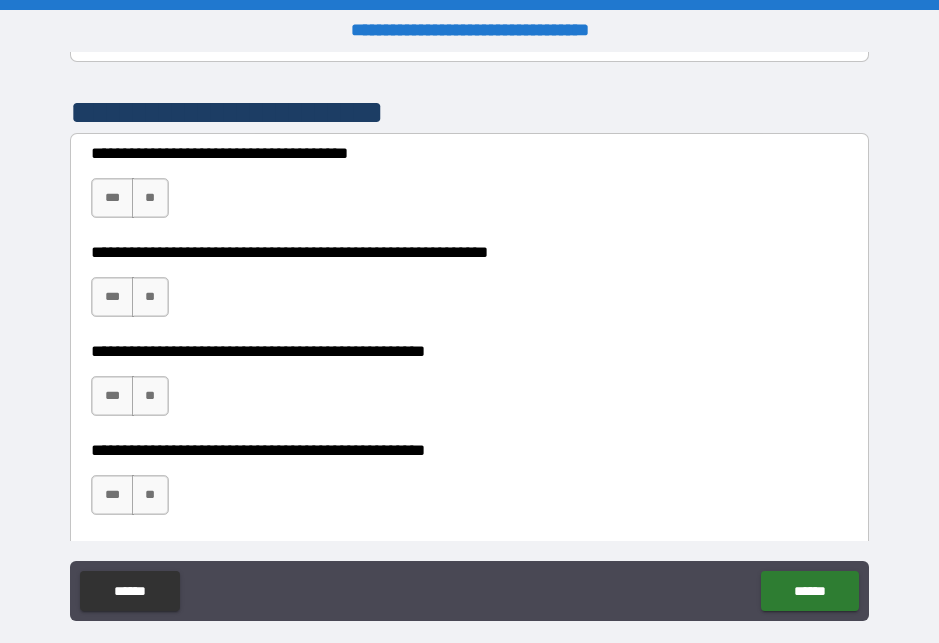 click on "***" at bounding box center [112, 198] 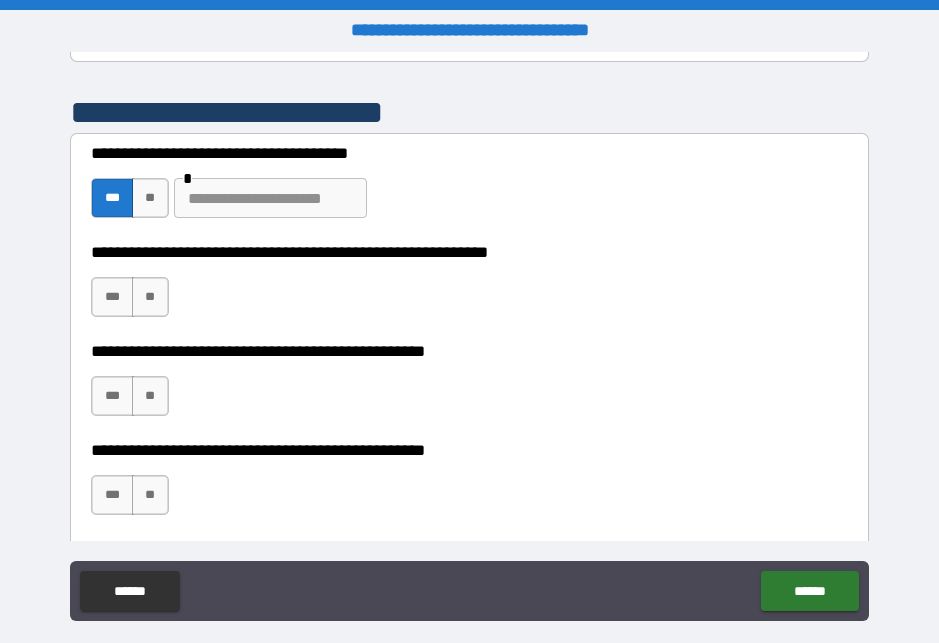 click on "**" at bounding box center [150, 297] 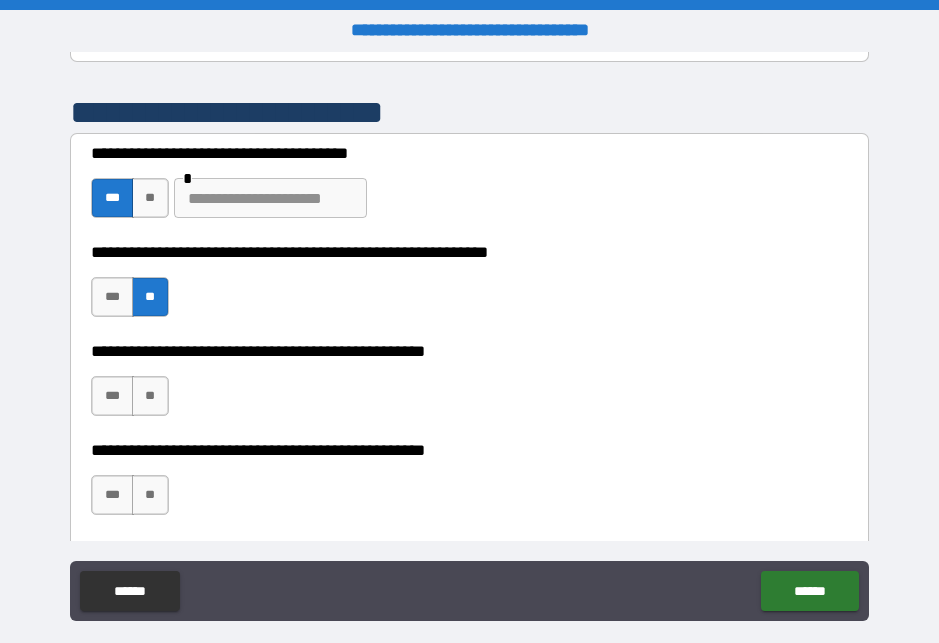 click on "**" at bounding box center [150, 396] 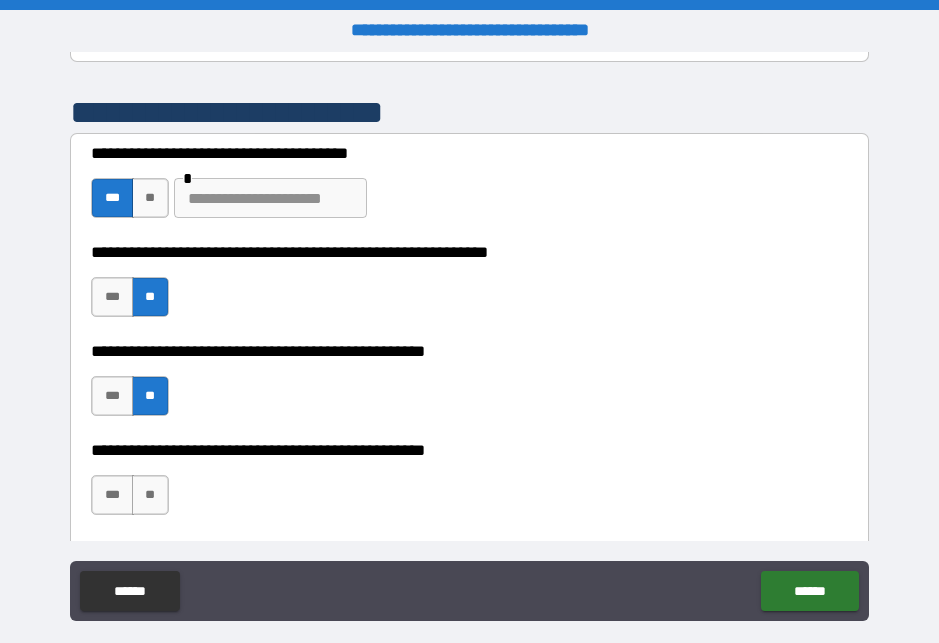 click on "***" at bounding box center (112, 495) 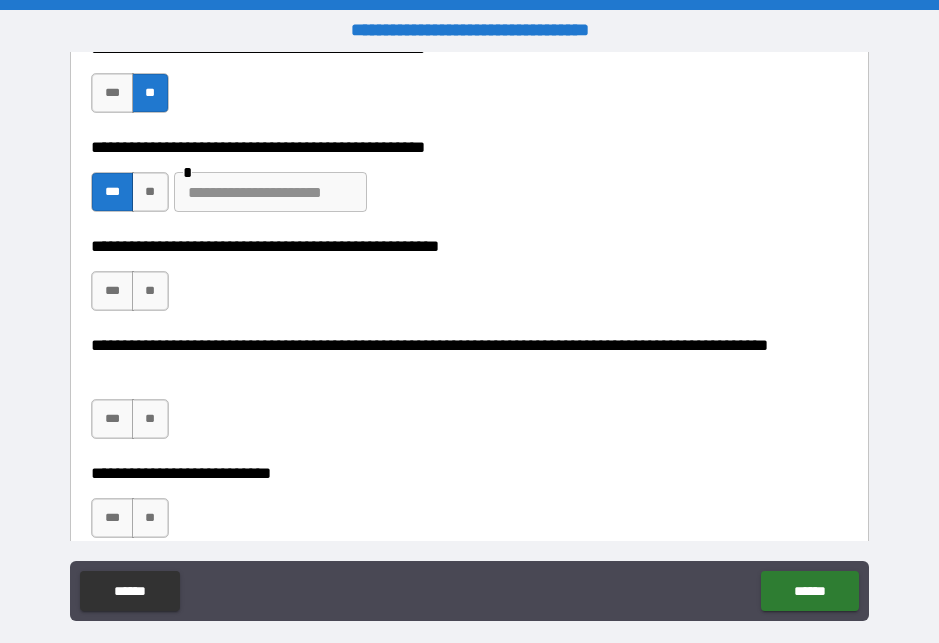 scroll, scrollTop: 711, scrollLeft: 0, axis: vertical 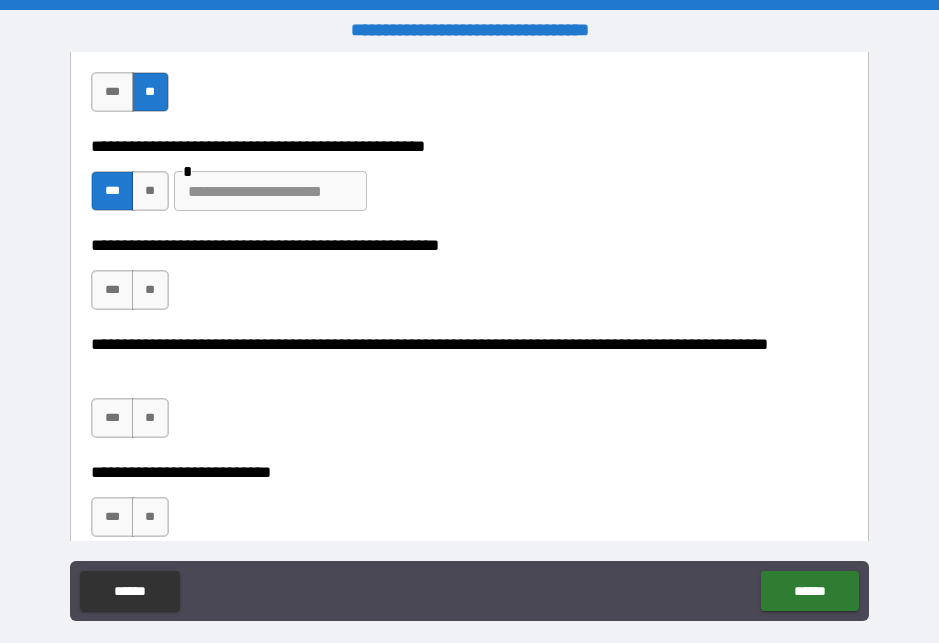 click on "**" at bounding box center [150, 290] 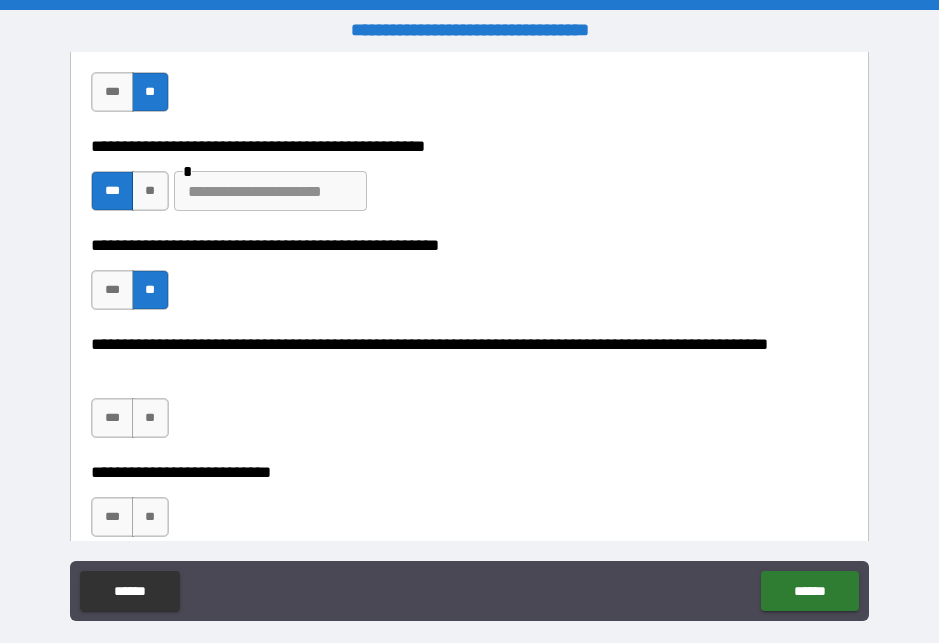 click on "**" at bounding box center (150, 418) 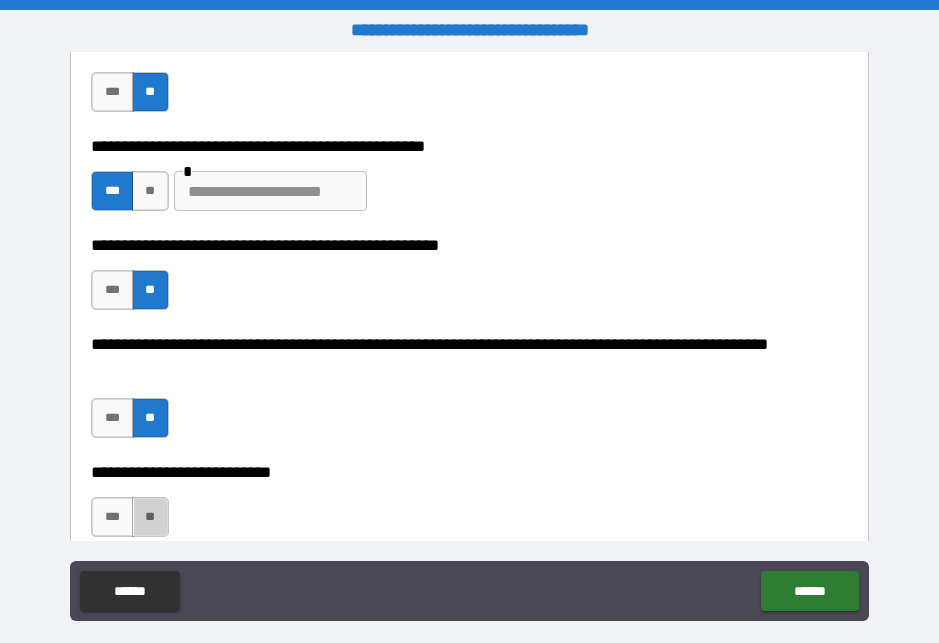 click on "**" at bounding box center (150, 517) 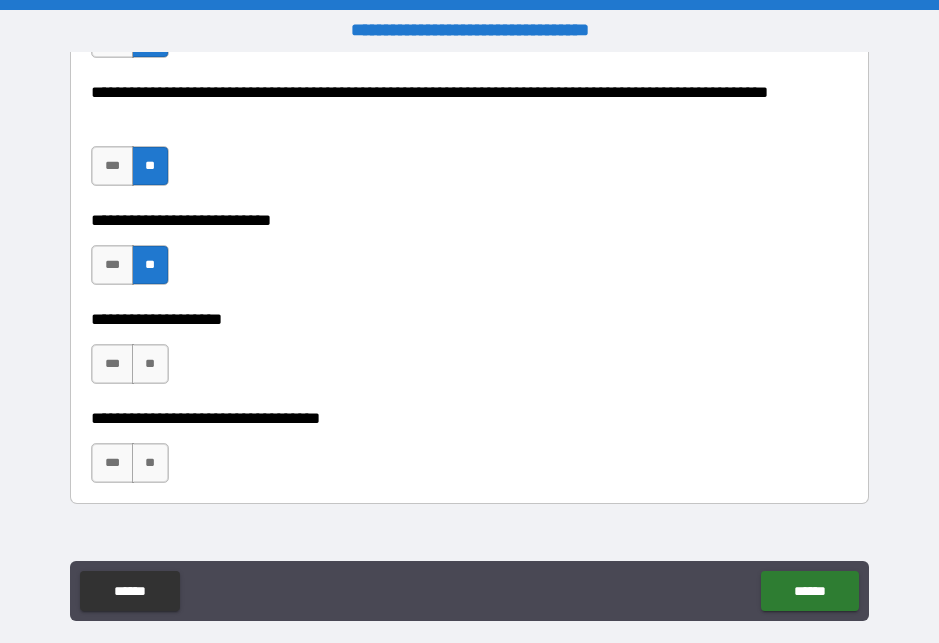 scroll, scrollTop: 989, scrollLeft: 0, axis: vertical 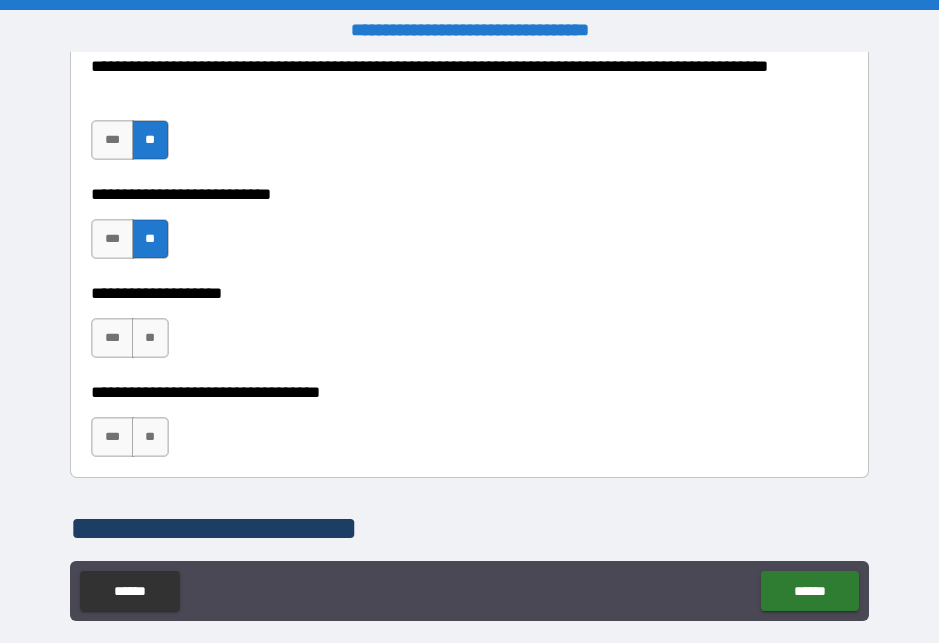 click on "**" at bounding box center (150, 338) 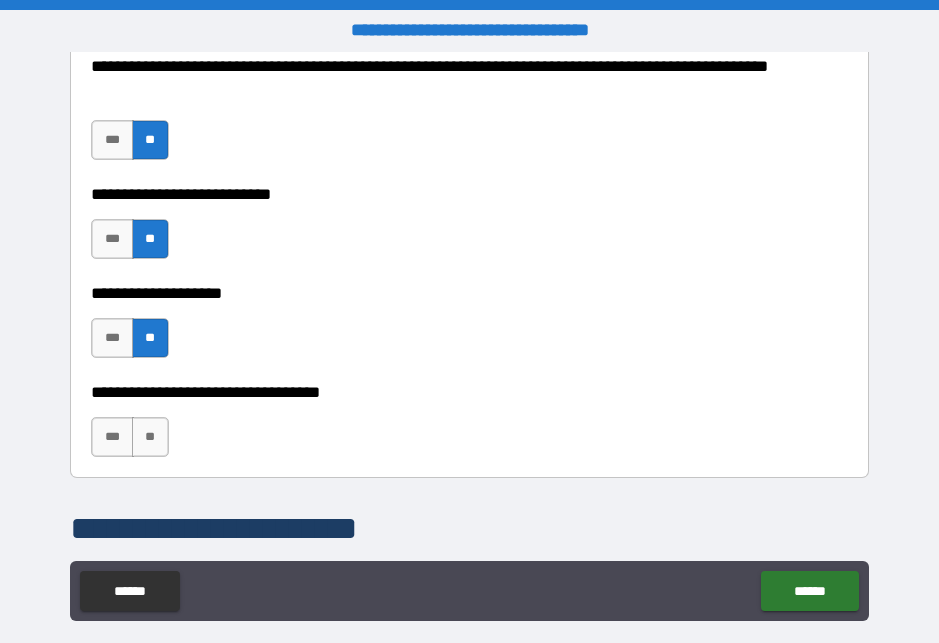 click on "**" at bounding box center (150, 437) 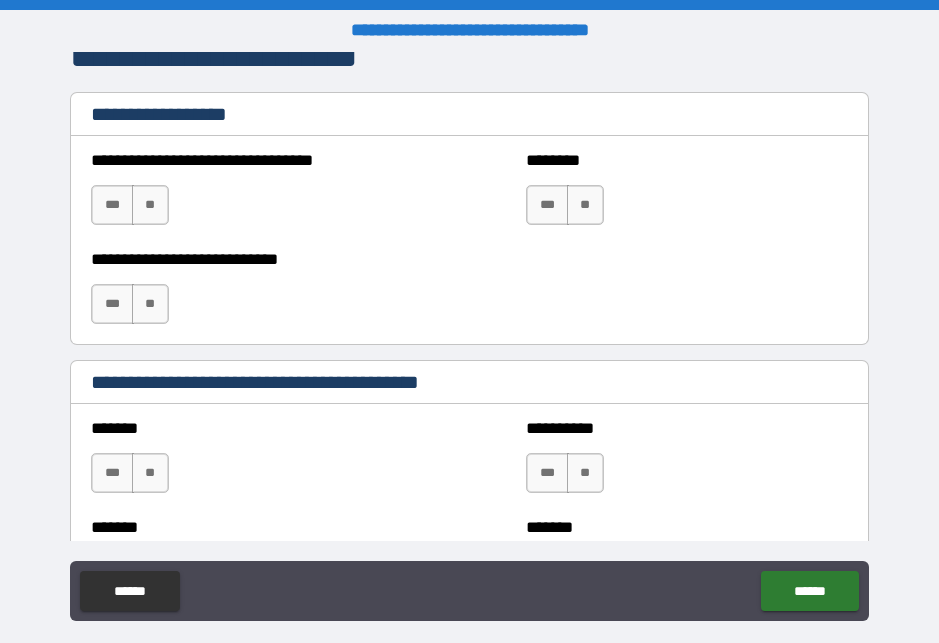 scroll, scrollTop: 1462, scrollLeft: 0, axis: vertical 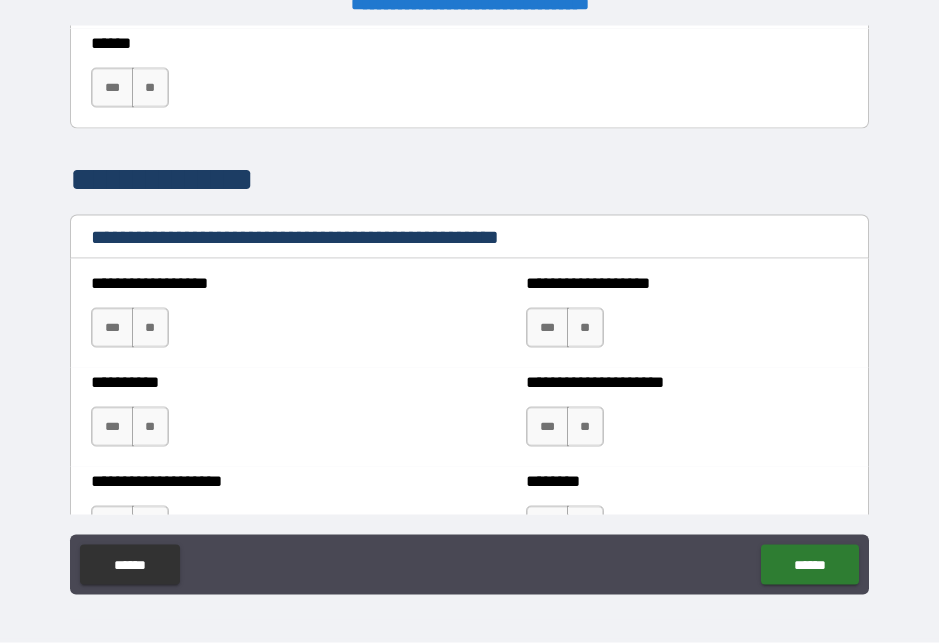 click on "**" at bounding box center (150, 328) 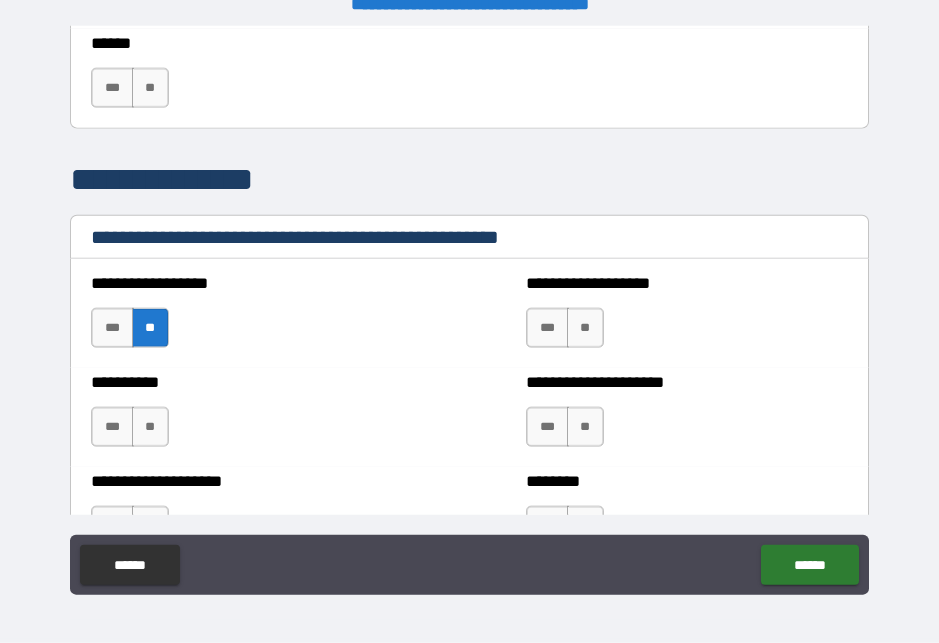 click on "**" at bounding box center [150, 427] 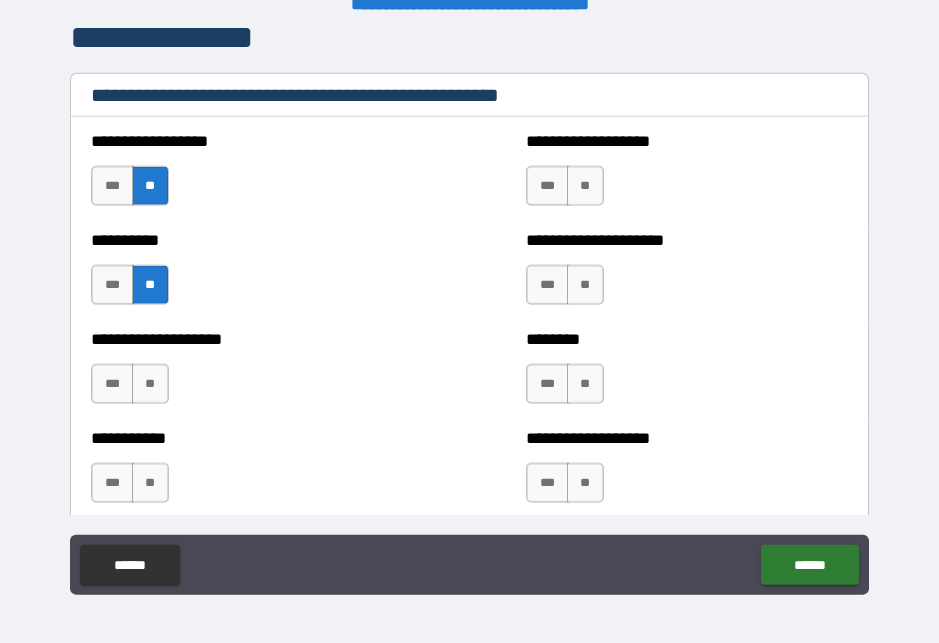 scroll, scrollTop: 2359, scrollLeft: 0, axis: vertical 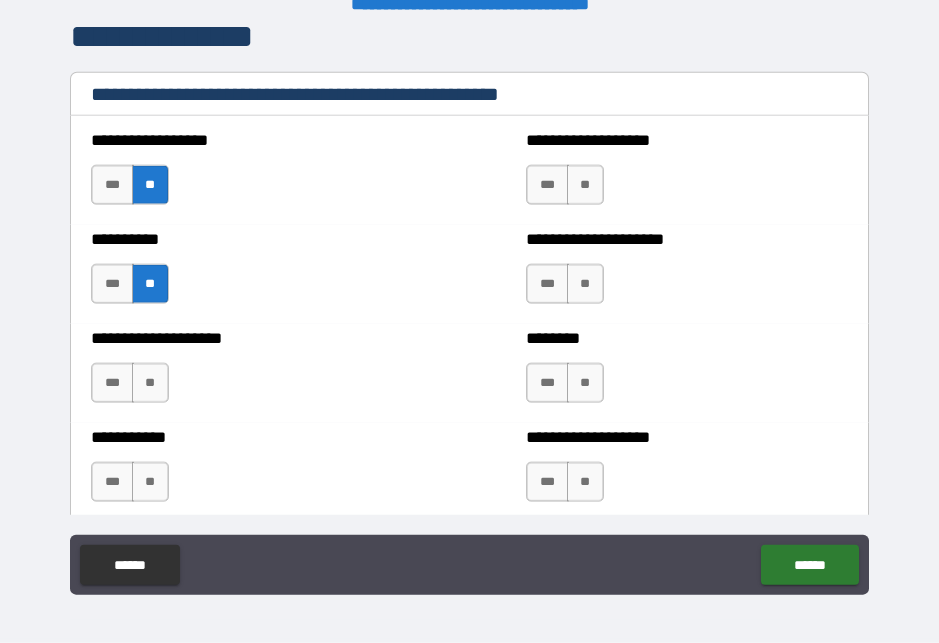 click on "**" at bounding box center [150, 383] 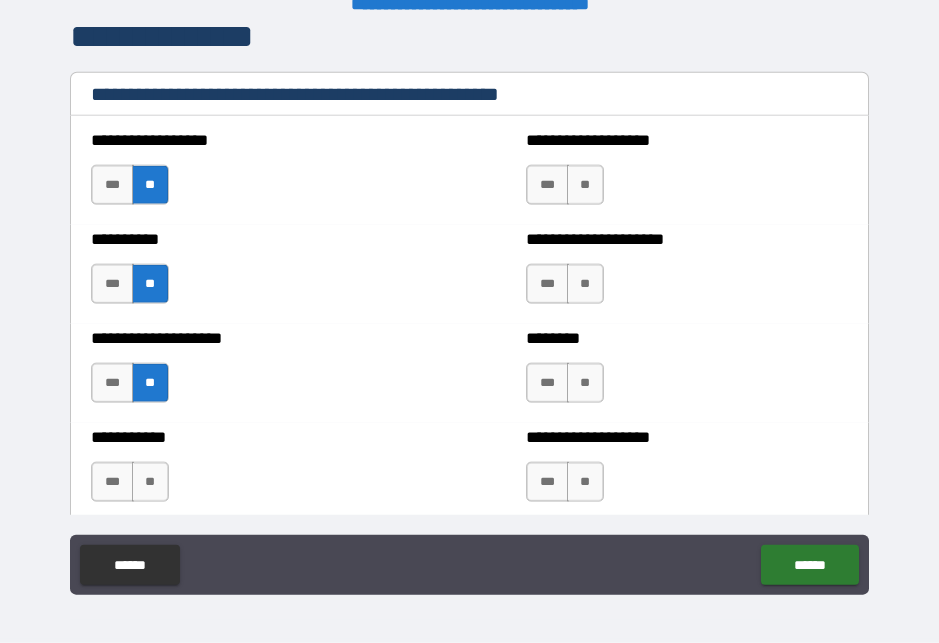 click on "**" at bounding box center (150, 482) 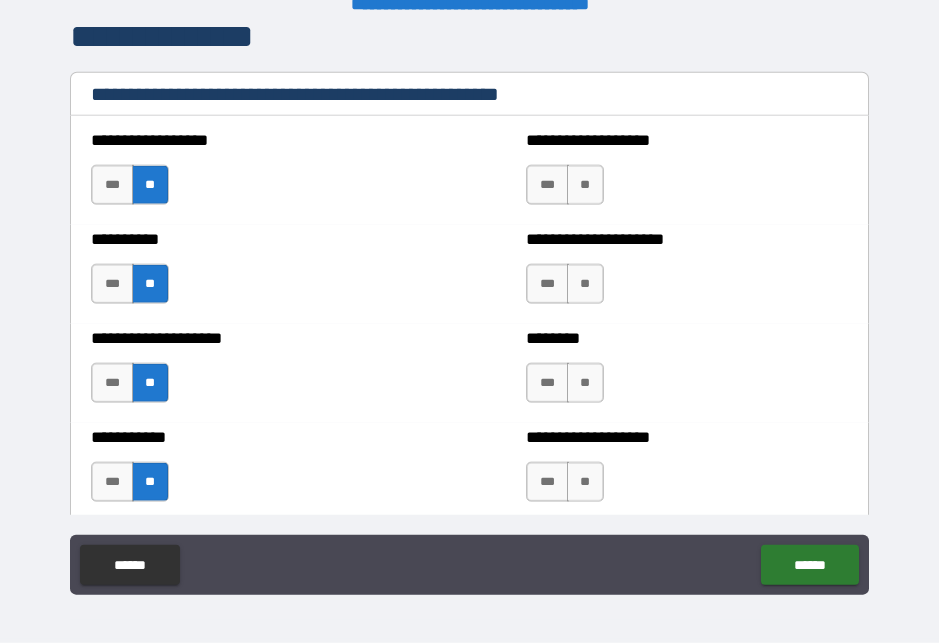click on "**" at bounding box center [585, 185] 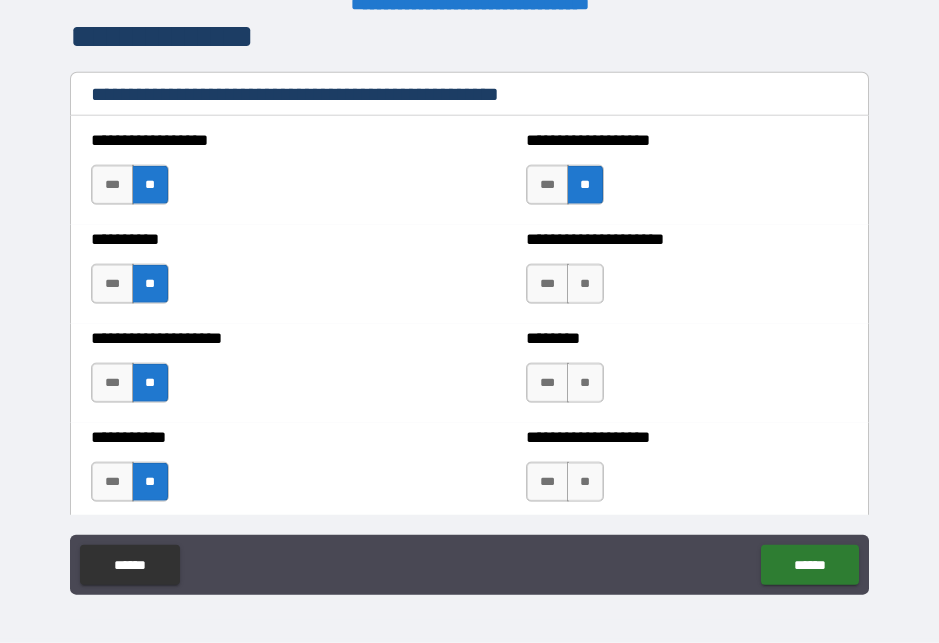 click on "**" at bounding box center (585, 284) 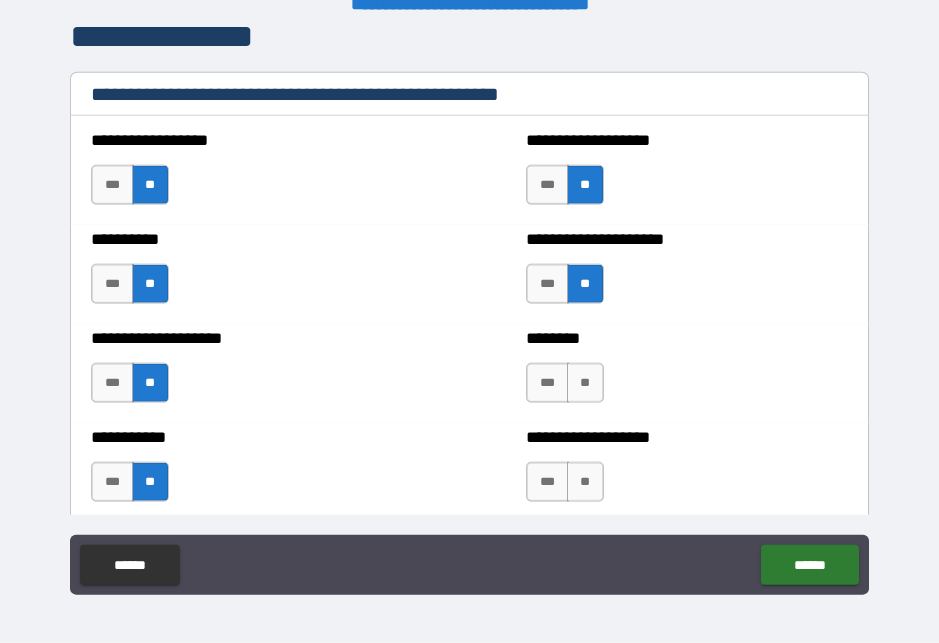 click on "**" at bounding box center (585, 383) 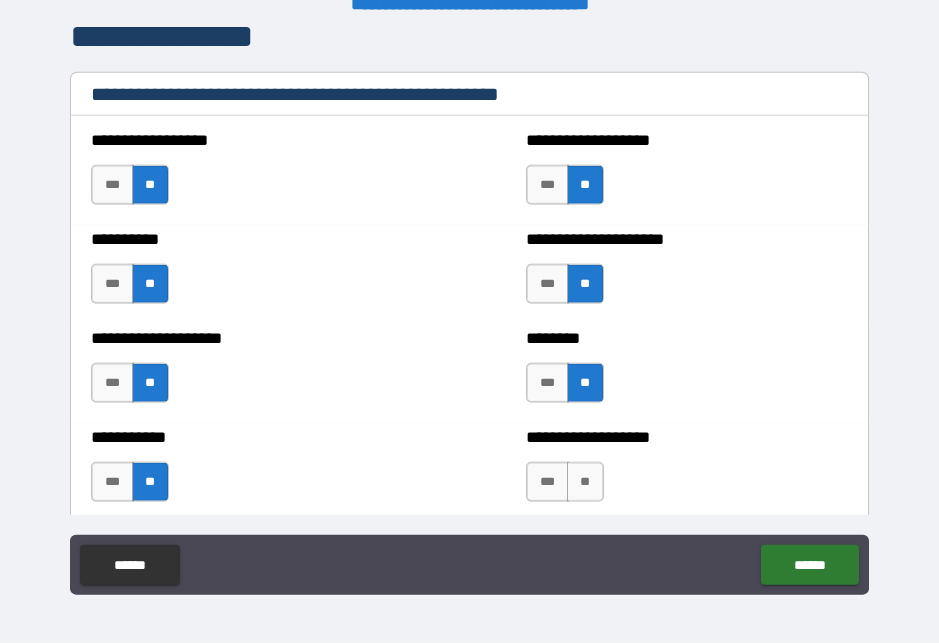 click on "**" at bounding box center (585, 482) 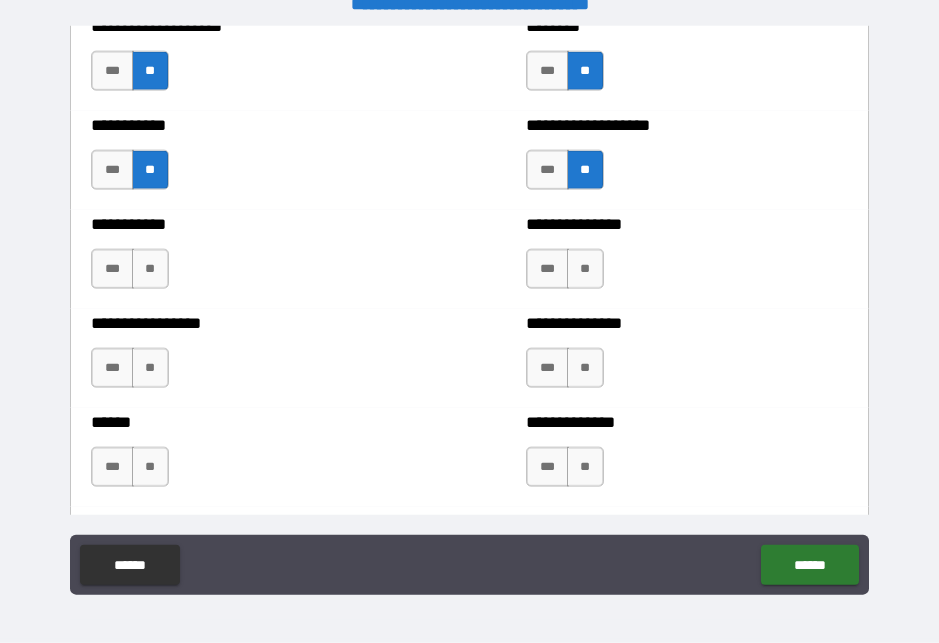 scroll, scrollTop: 2672, scrollLeft: 0, axis: vertical 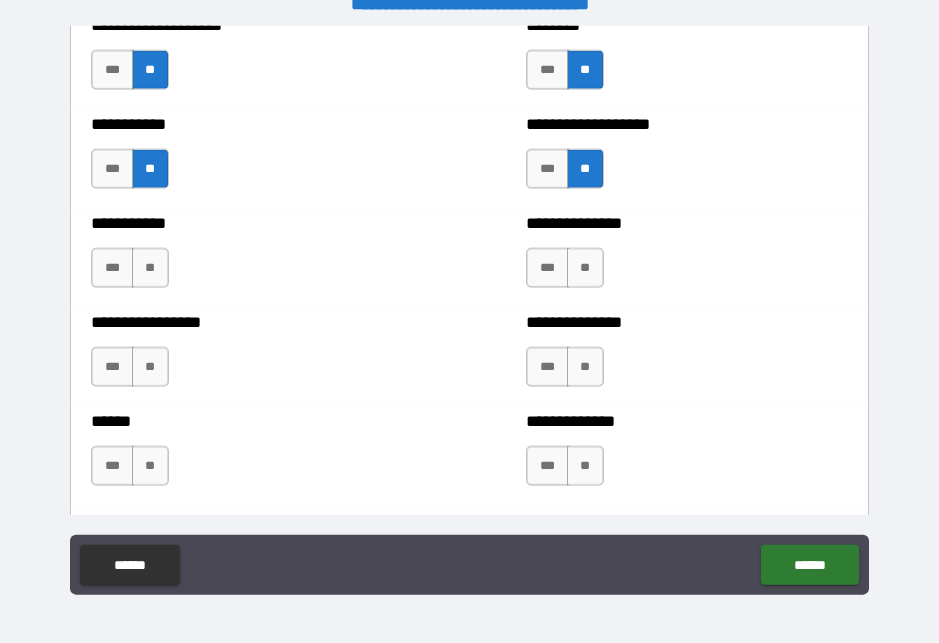 click on "**" at bounding box center (150, 268) 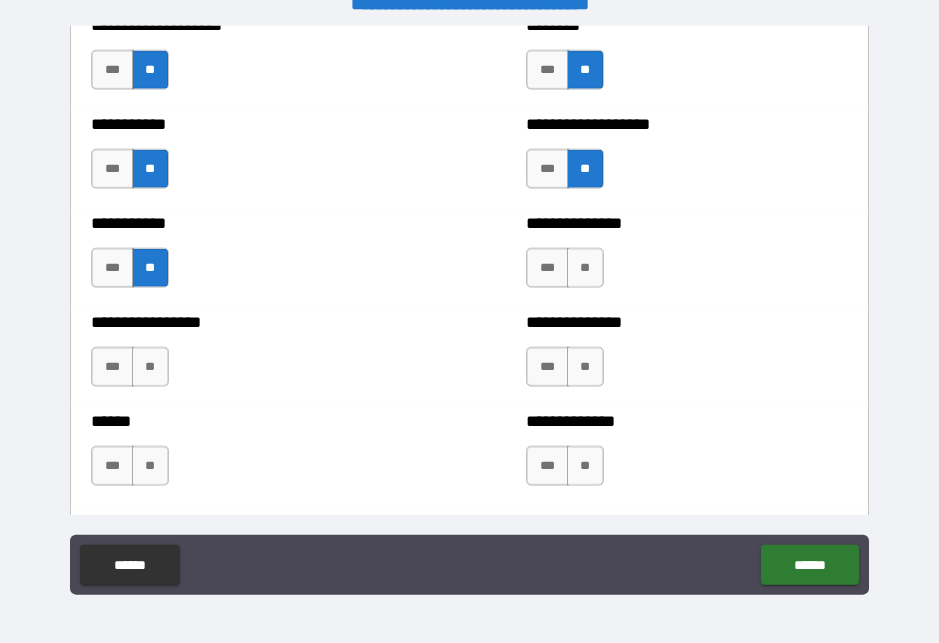 click on "**" at bounding box center (150, 367) 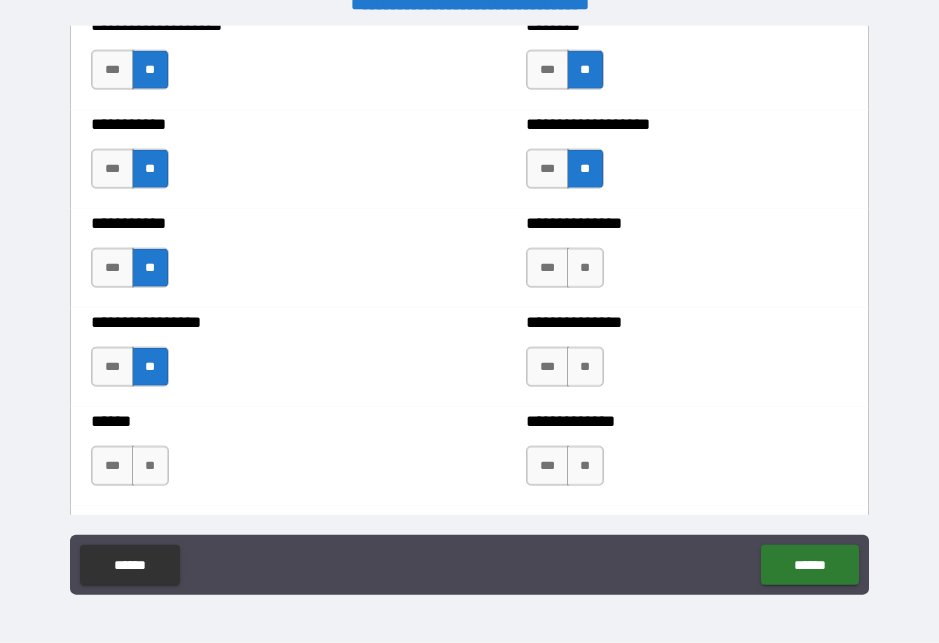 click on "**" at bounding box center (150, 466) 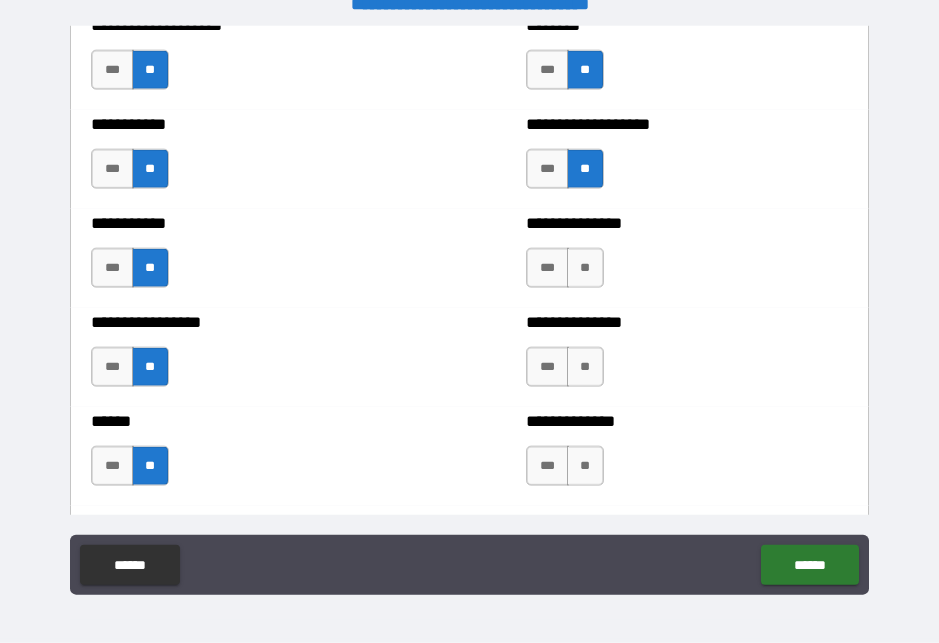 click on "**" at bounding box center (585, 268) 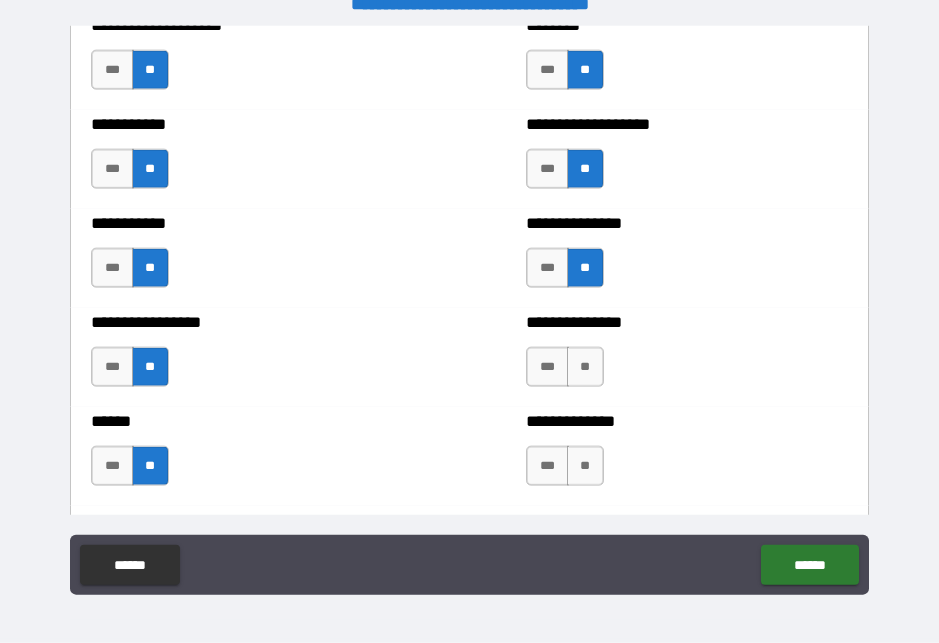 click on "**" at bounding box center (585, 367) 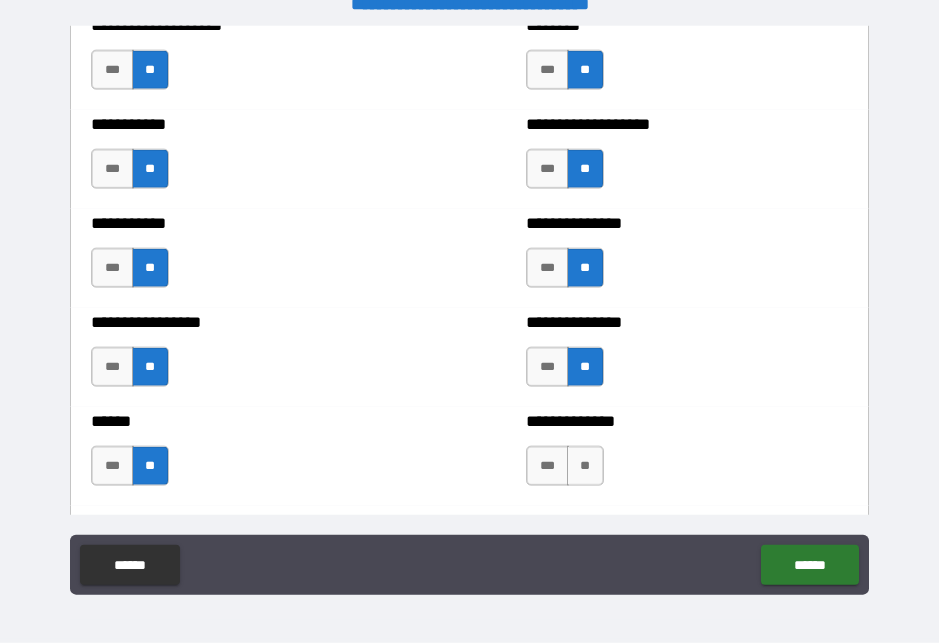 click on "**" at bounding box center (585, 466) 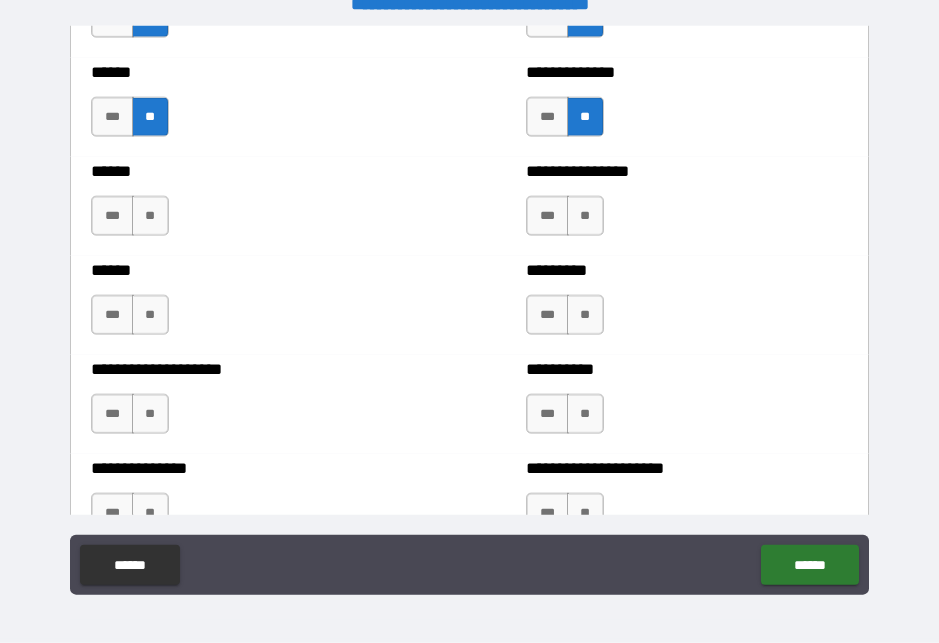 scroll, scrollTop: 3021, scrollLeft: 0, axis: vertical 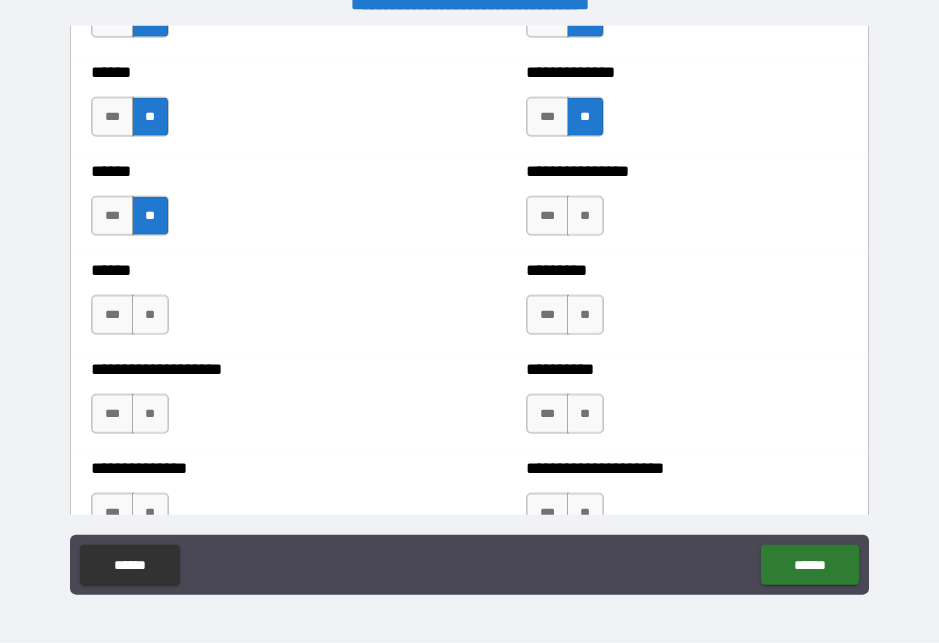 click on "****** *** **" at bounding box center [251, 305] 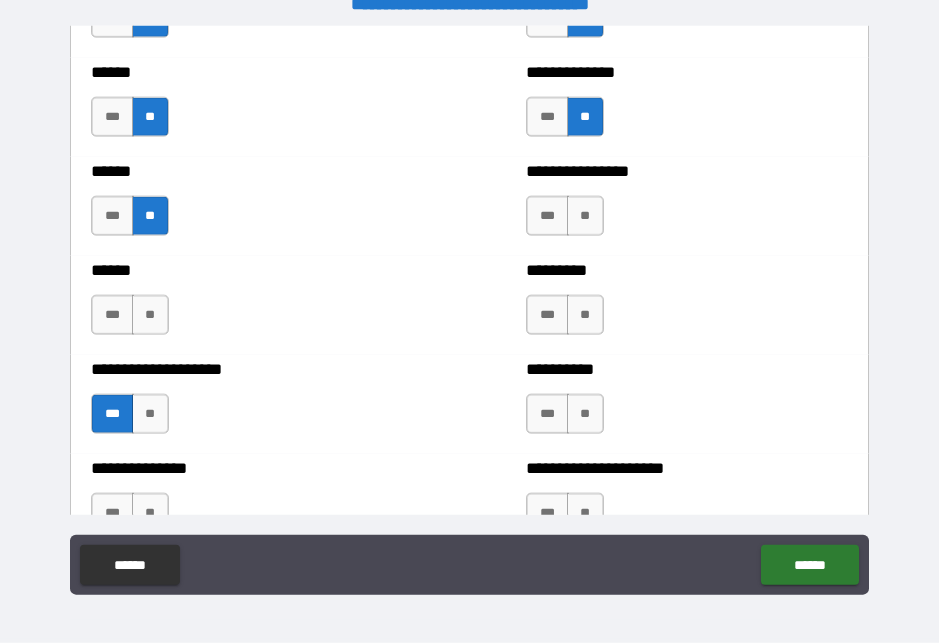 click on "**" at bounding box center (150, 315) 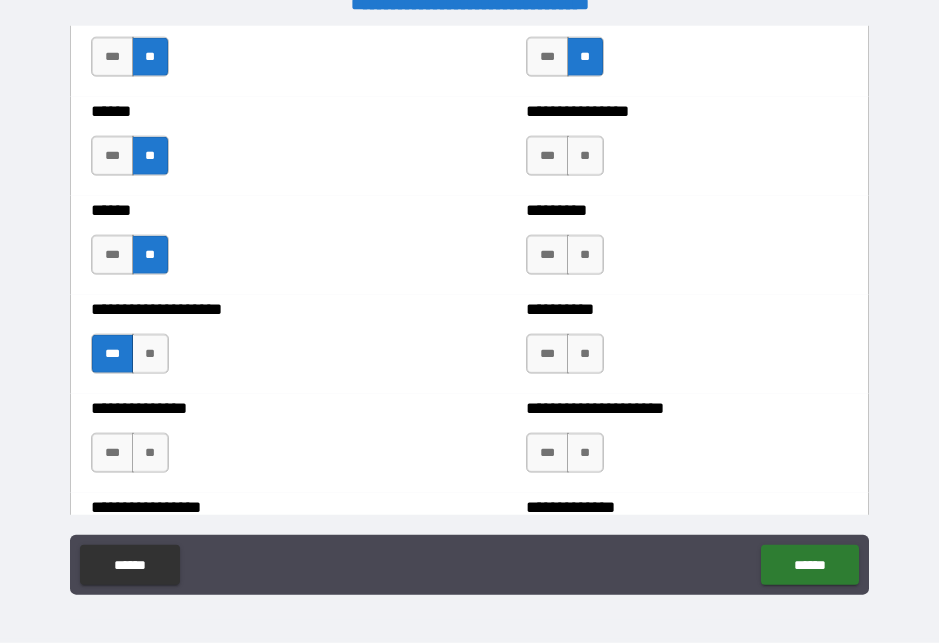 scroll, scrollTop: 3084, scrollLeft: 0, axis: vertical 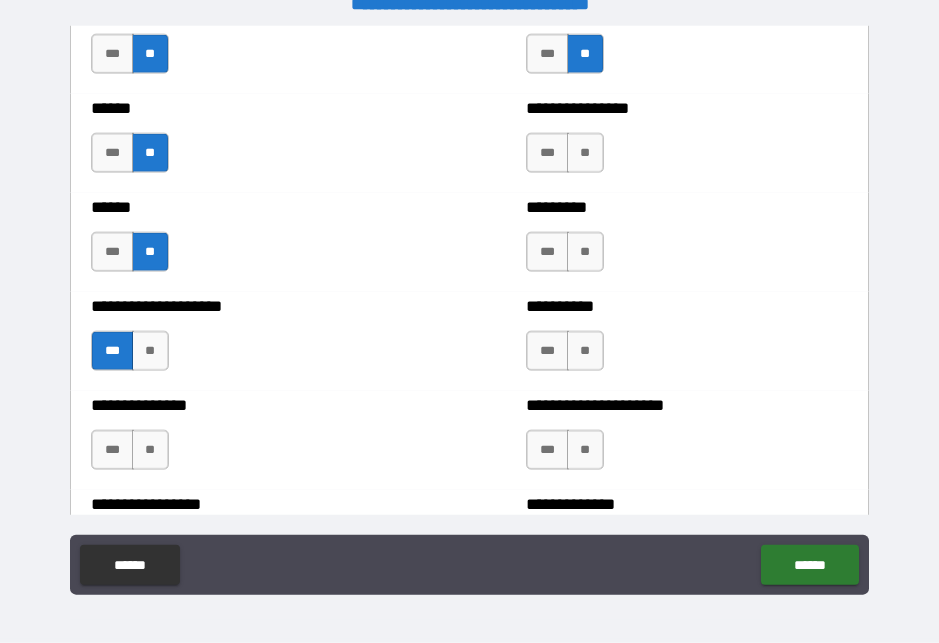 click on "**" at bounding box center [150, 450] 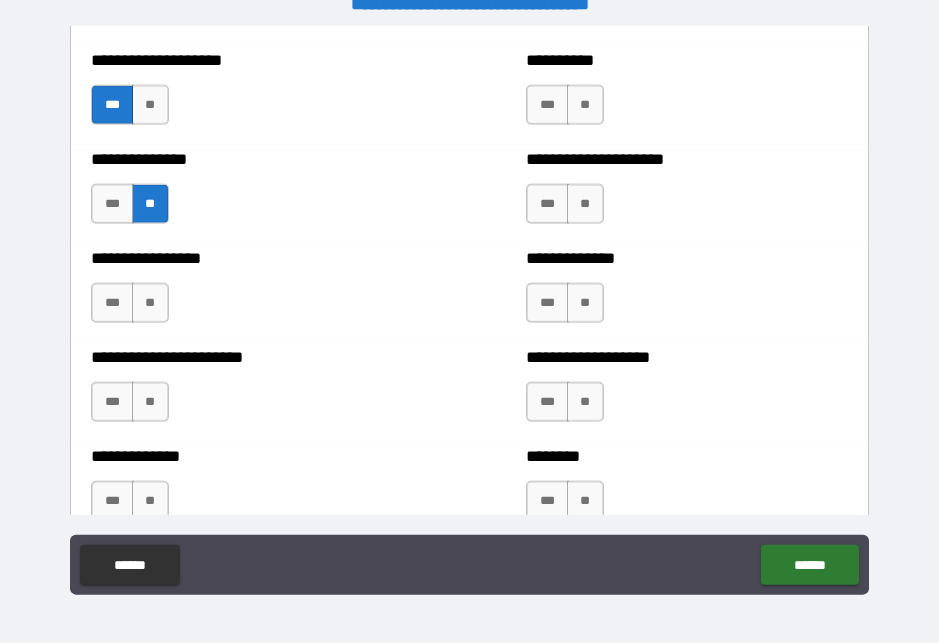 scroll, scrollTop: 3332, scrollLeft: 0, axis: vertical 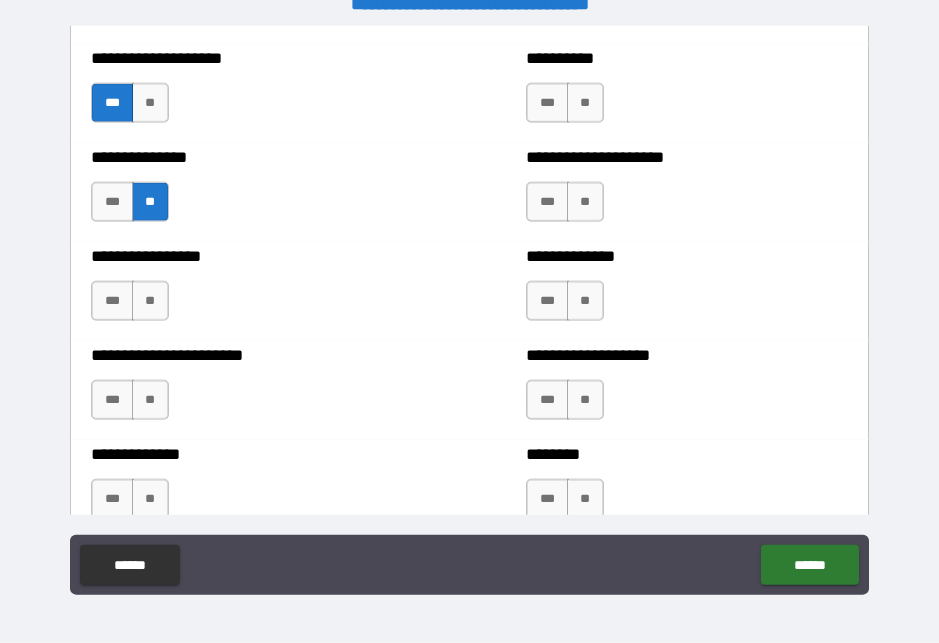 click on "***" at bounding box center (112, 301) 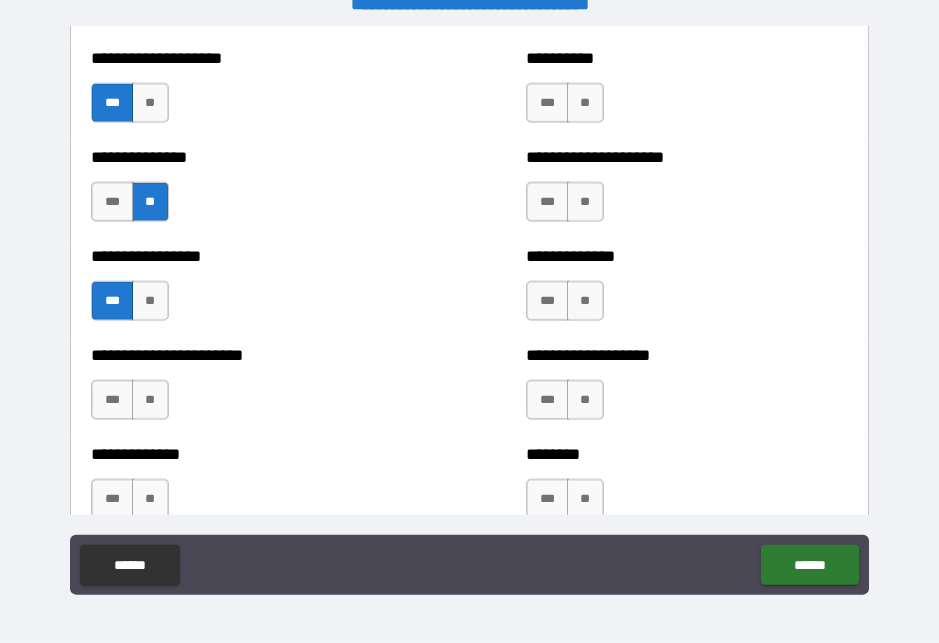 click on "**" at bounding box center (150, 400) 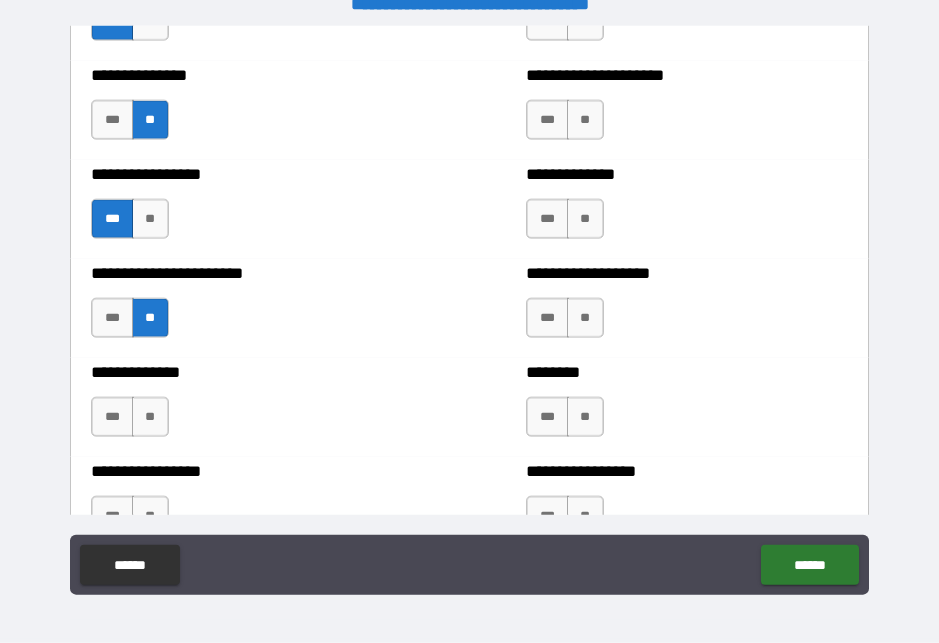 scroll, scrollTop: 3429, scrollLeft: 0, axis: vertical 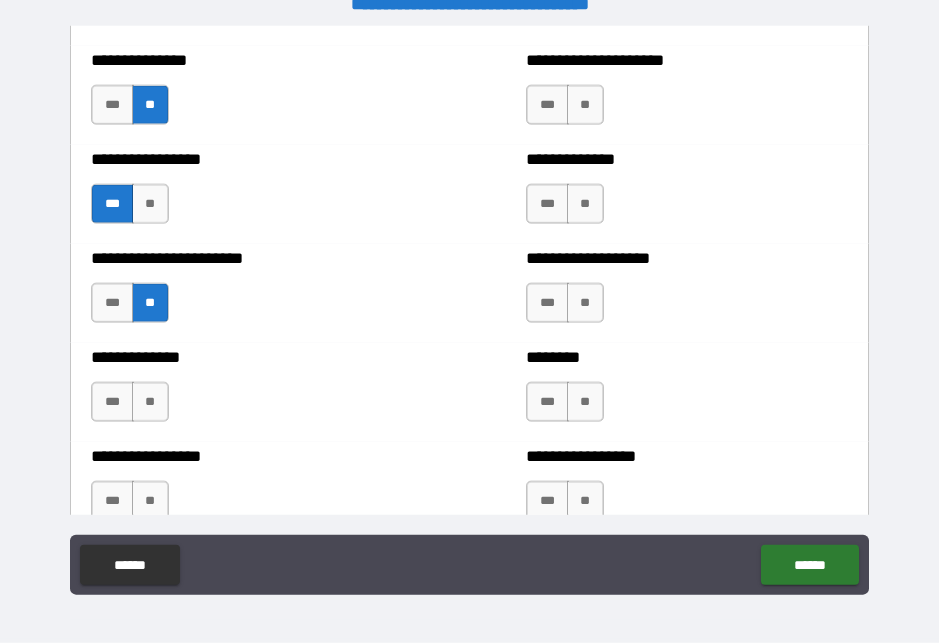click on "**" at bounding box center (150, 402) 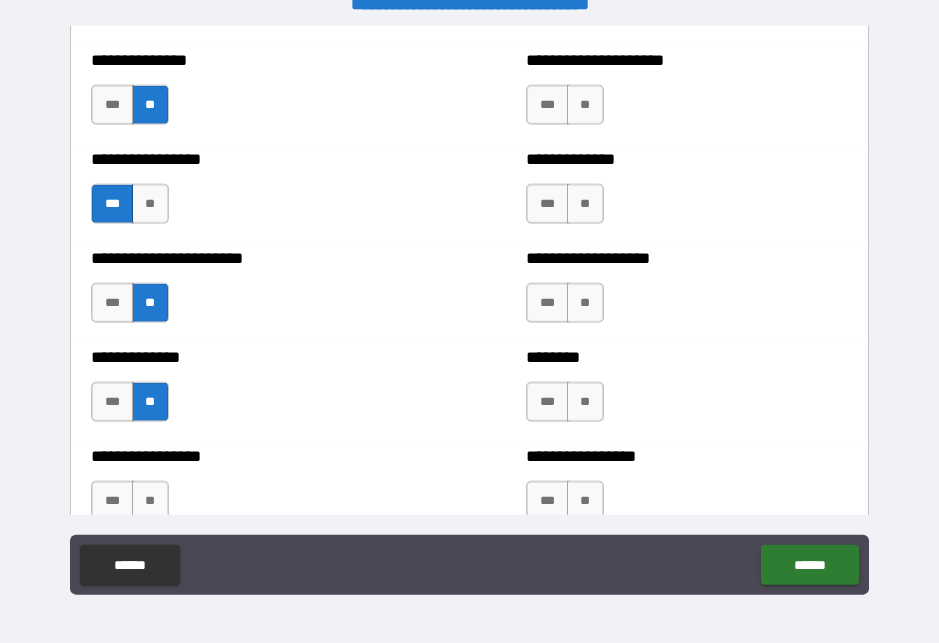 click on "**" at bounding box center (150, 501) 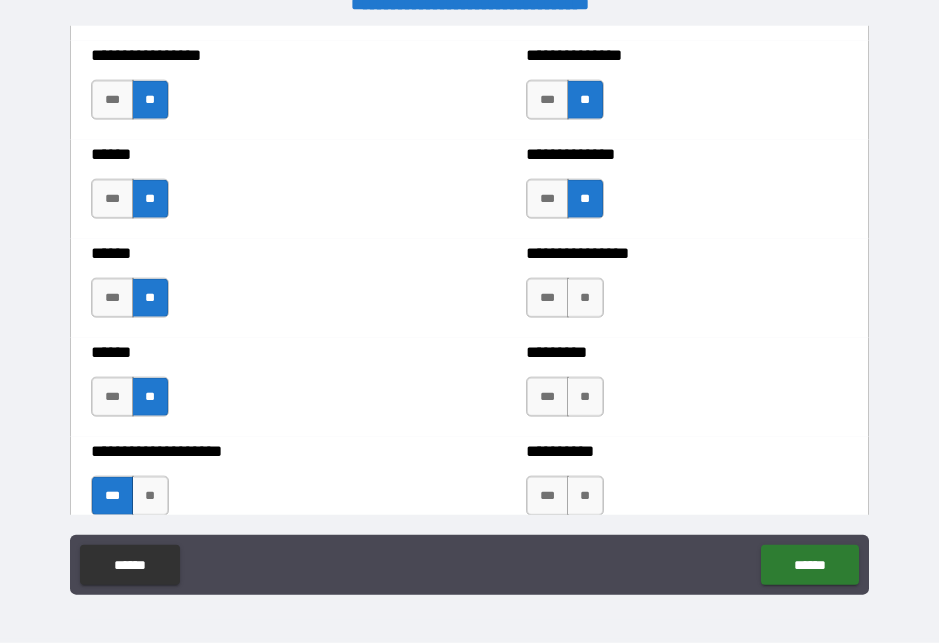 scroll, scrollTop: 2940, scrollLeft: 0, axis: vertical 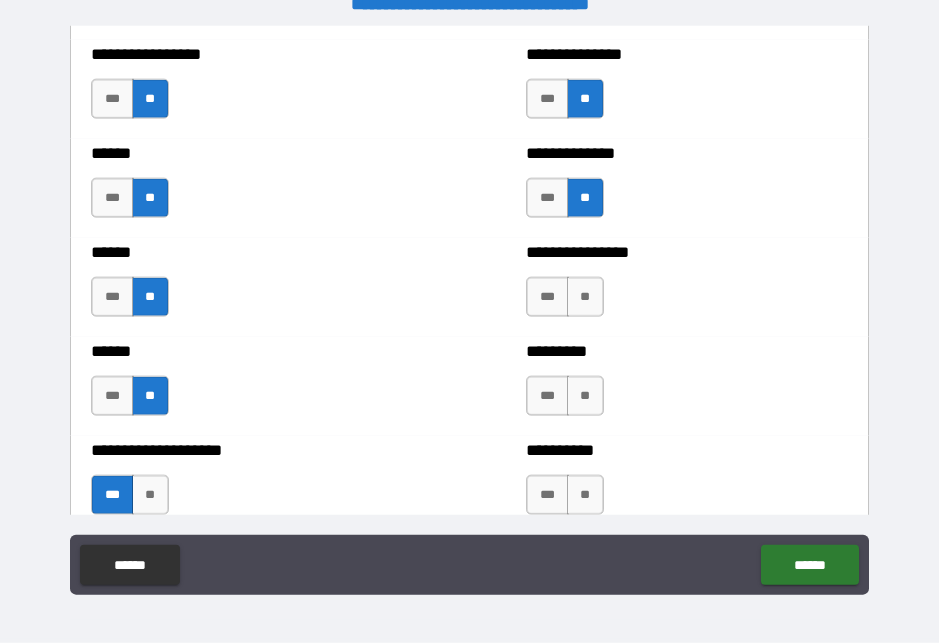 click on "**" at bounding box center [585, 297] 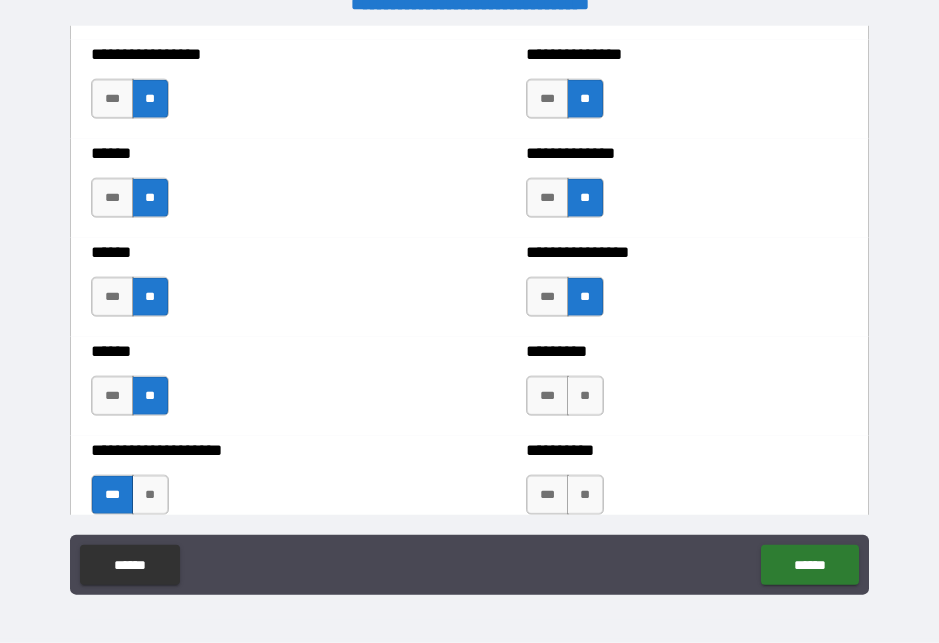 click on "**" at bounding box center (585, 396) 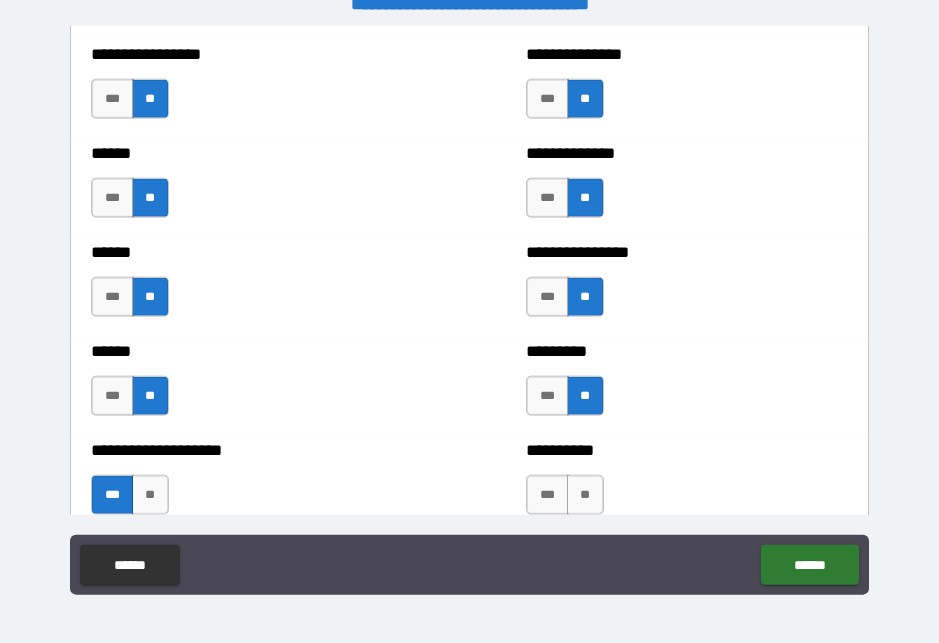 click on "**" at bounding box center [585, 495] 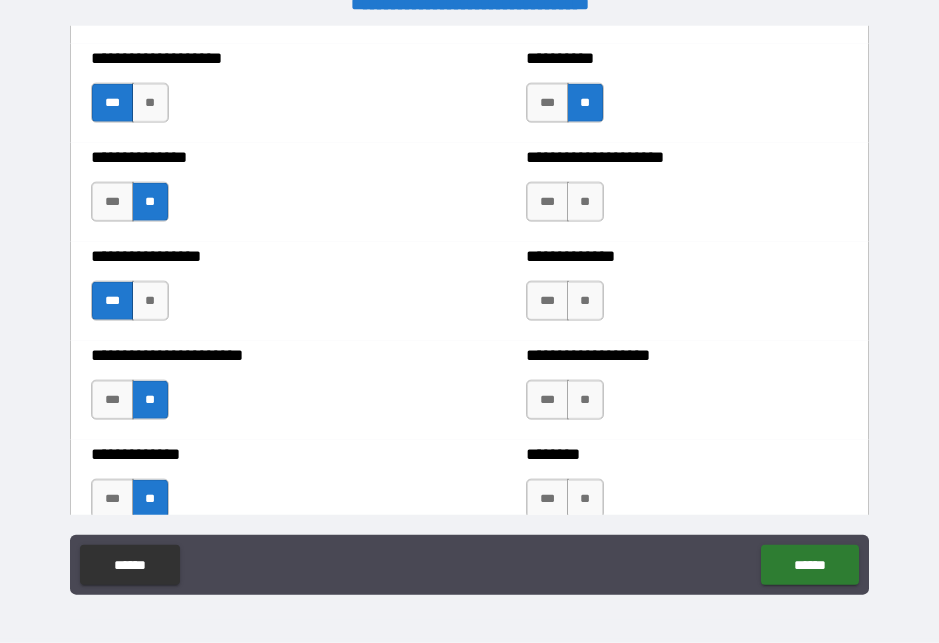 scroll, scrollTop: 3334, scrollLeft: 0, axis: vertical 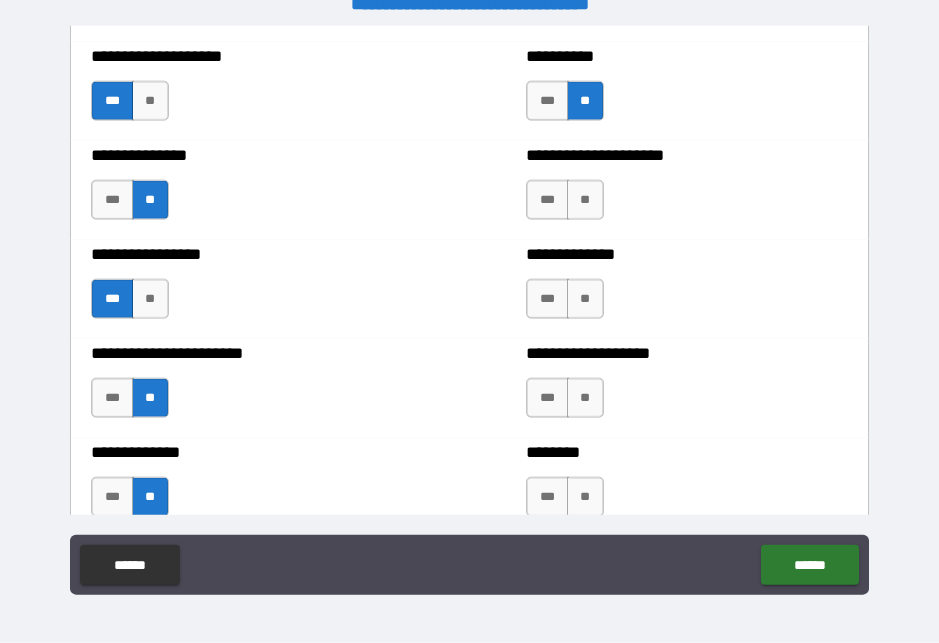 click on "**" at bounding box center (585, 200) 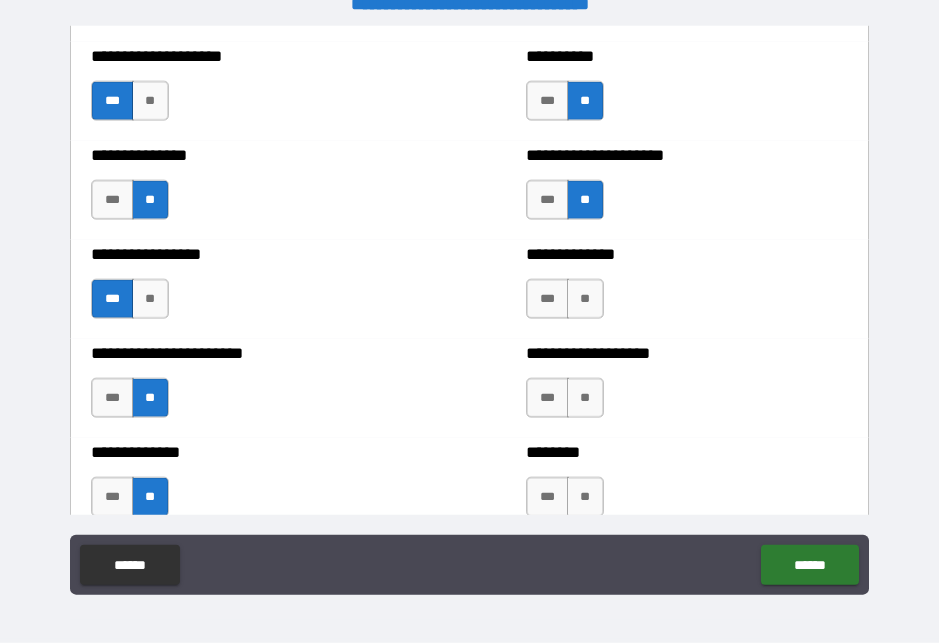 click on "**" at bounding box center [585, 299] 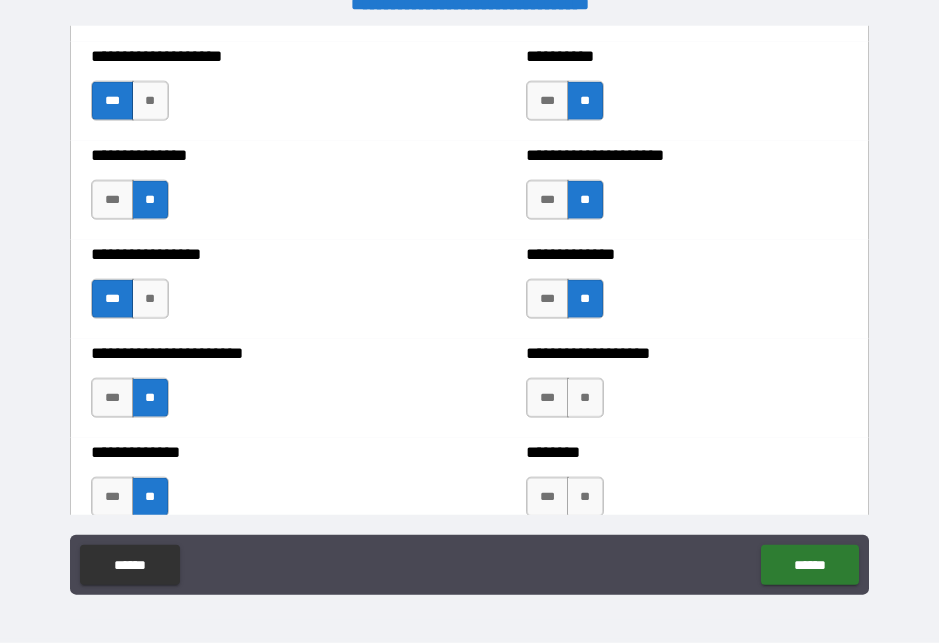 click on "**" at bounding box center (585, 398) 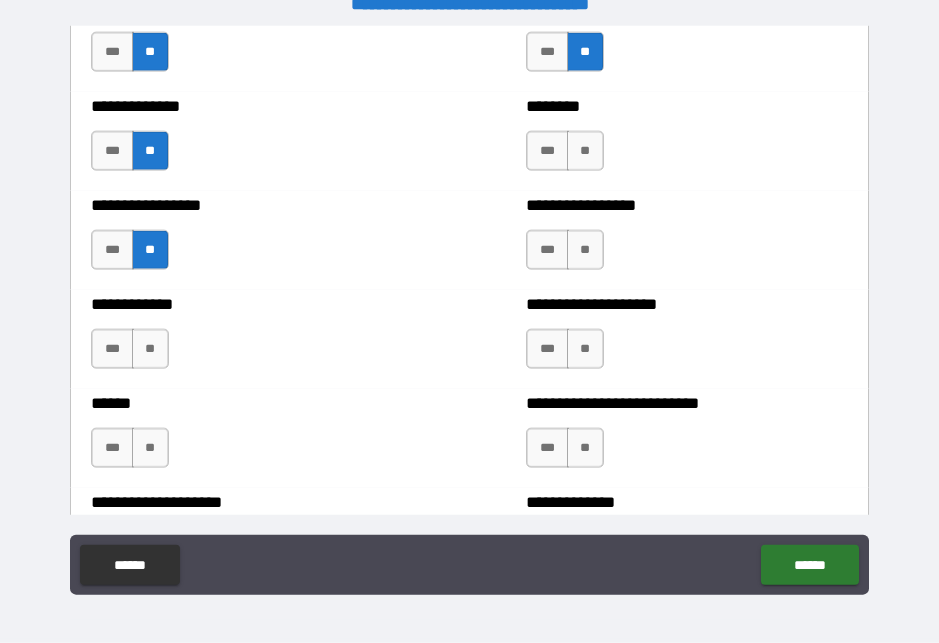 scroll, scrollTop: 3684, scrollLeft: 0, axis: vertical 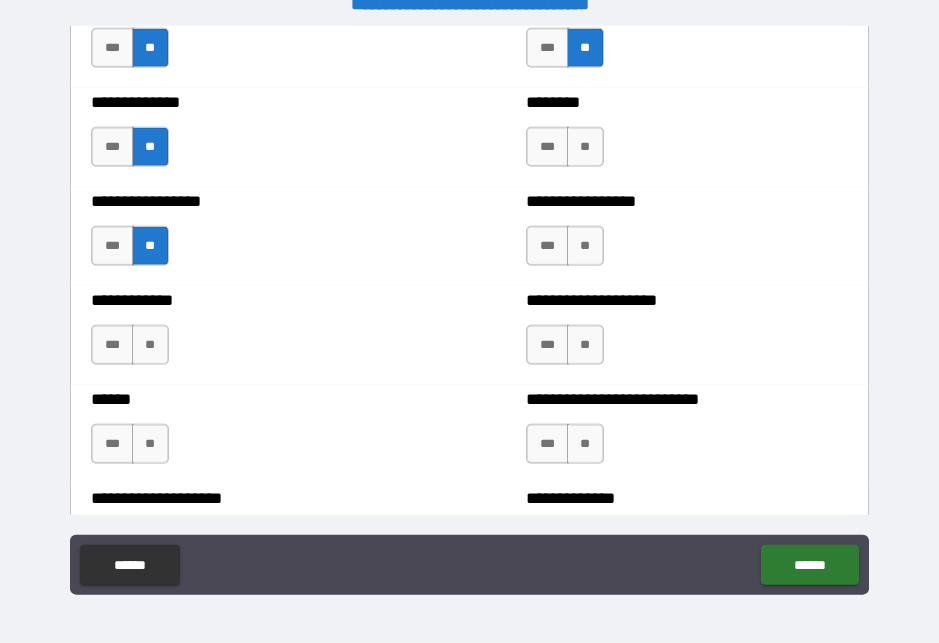 click on "**" at bounding box center [585, 246] 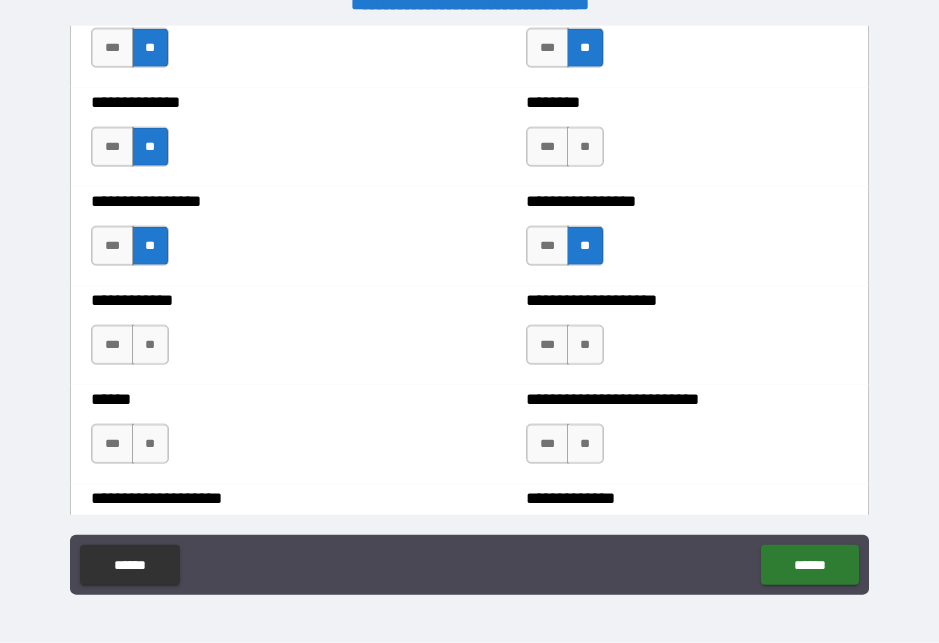 click on "**" at bounding box center (585, 345) 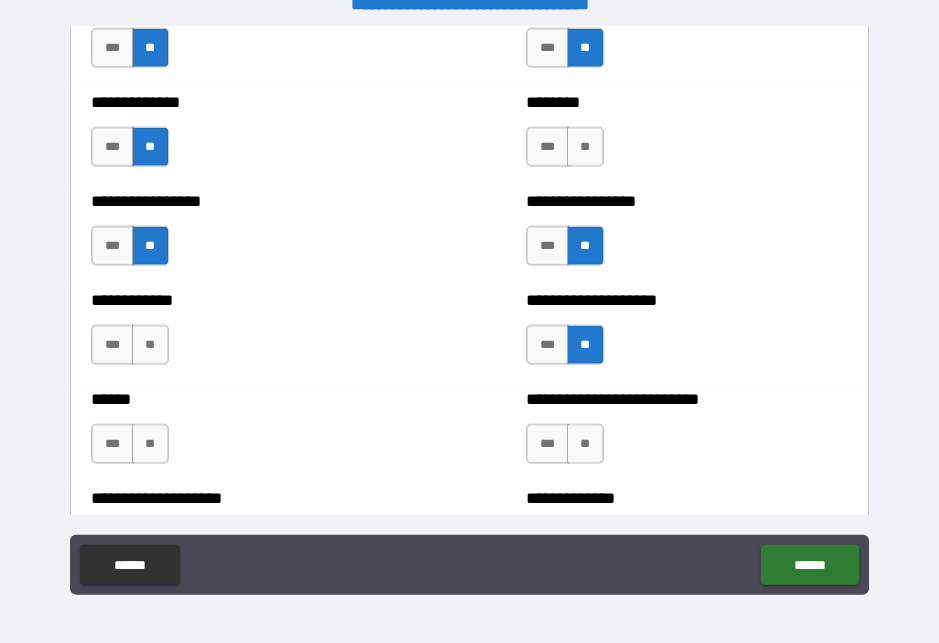 click on "**" at bounding box center (585, 444) 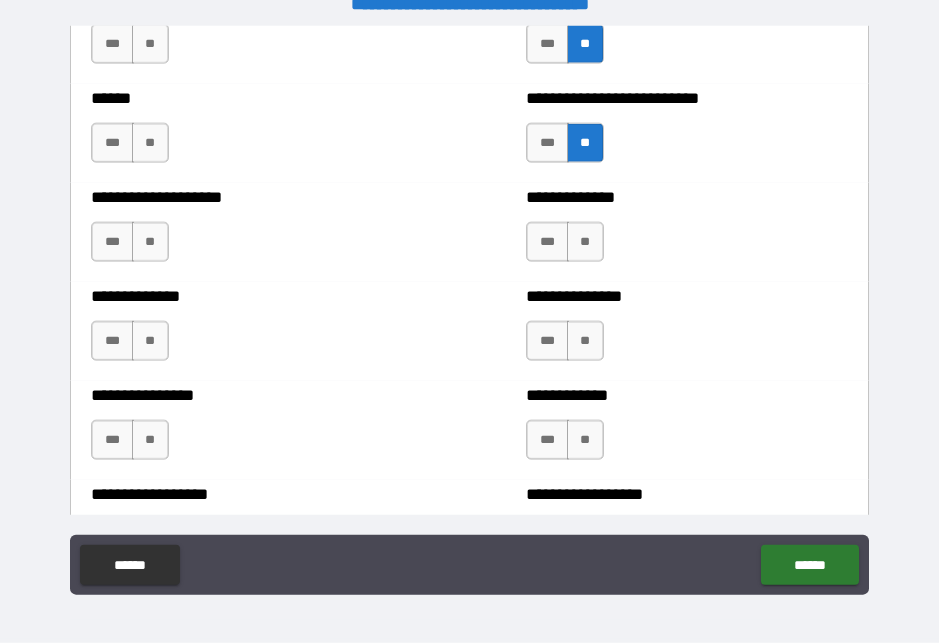 scroll, scrollTop: 3986, scrollLeft: 0, axis: vertical 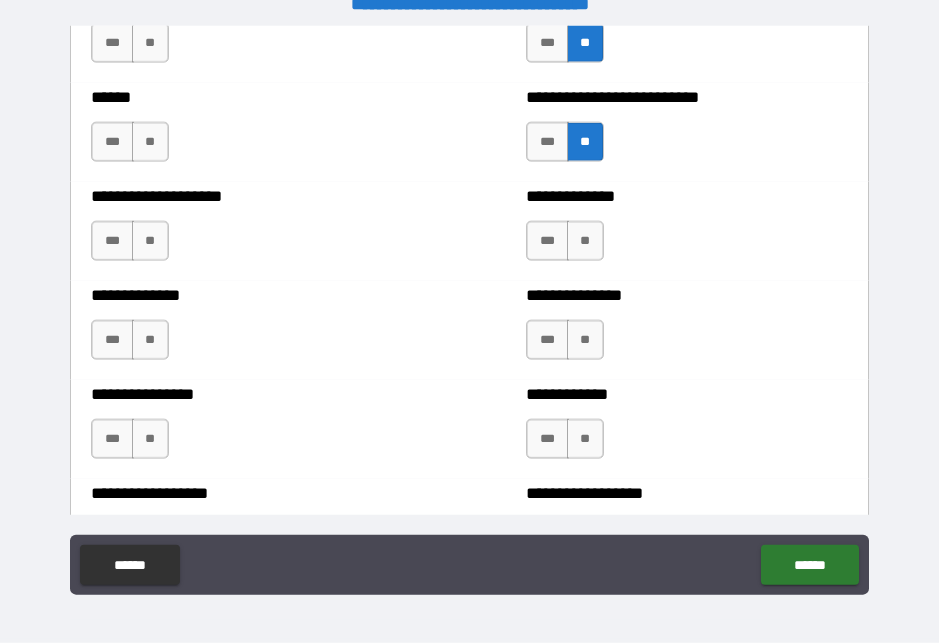 click on "**" at bounding box center [585, 241] 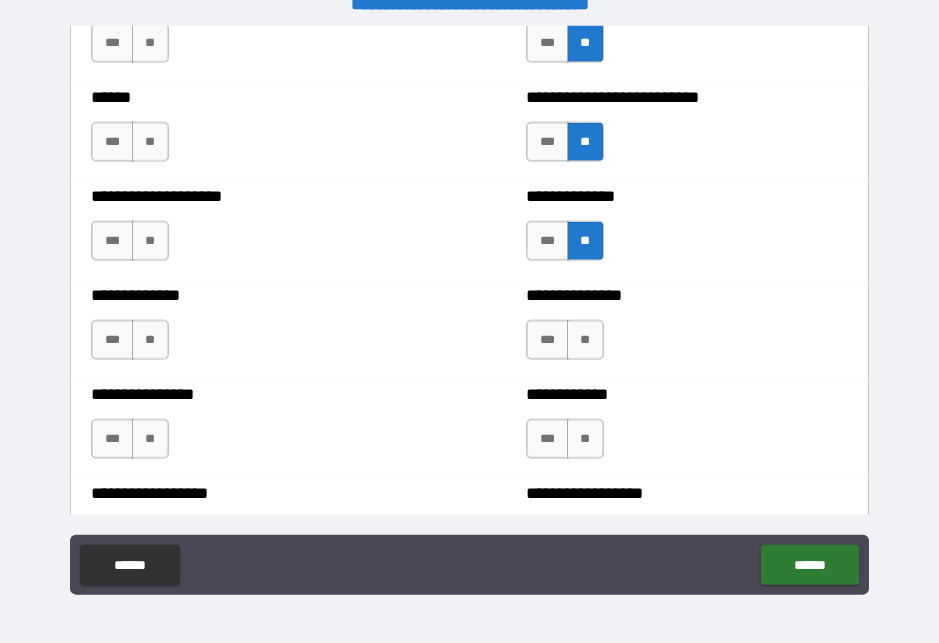 click on "**" at bounding box center (585, 340) 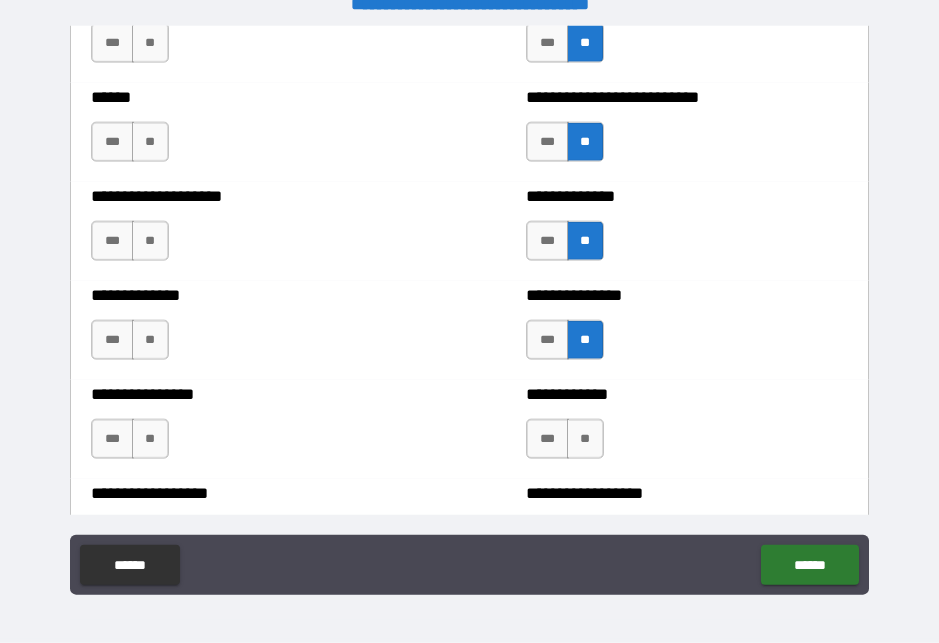 click on "**" at bounding box center (585, 439) 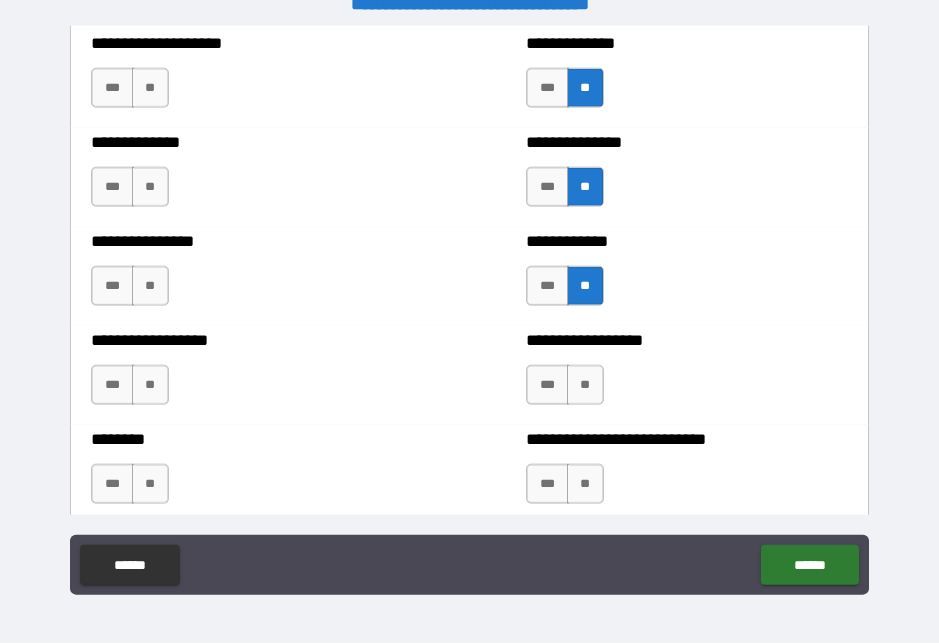 scroll, scrollTop: 4144, scrollLeft: 0, axis: vertical 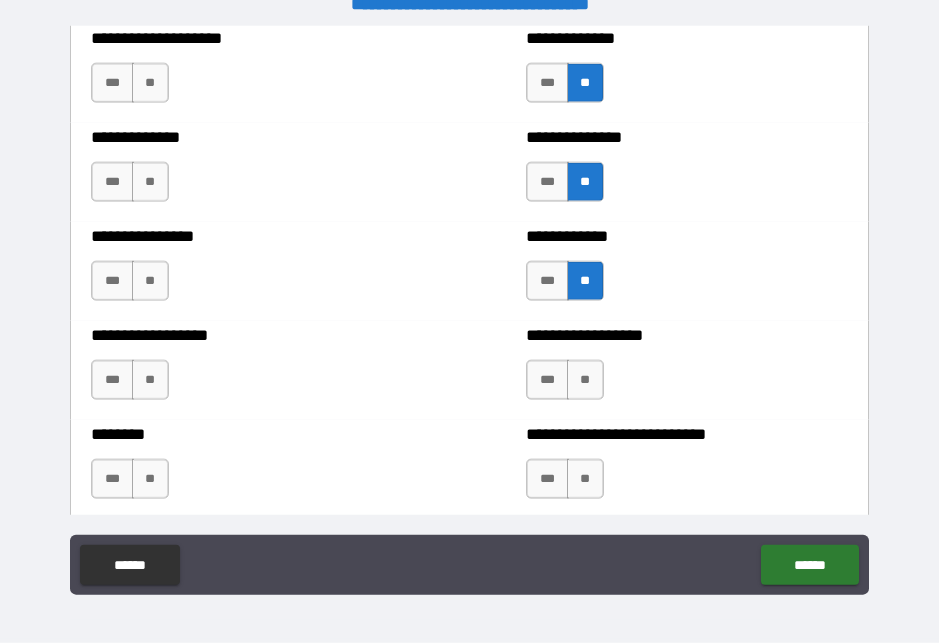 click on "**" at bounding box center [585, 380] 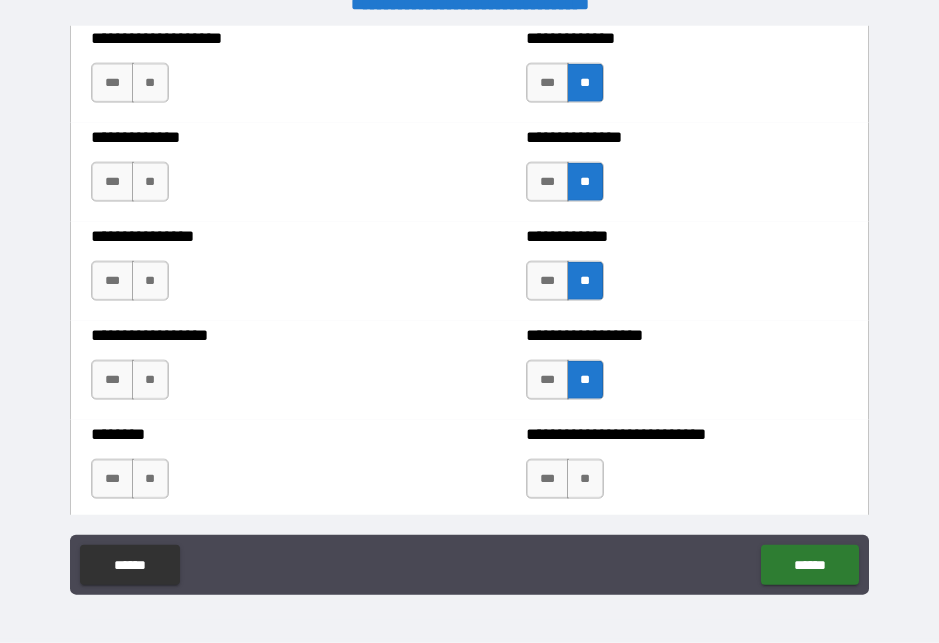 click on "**" at bounding box center (585, 479) 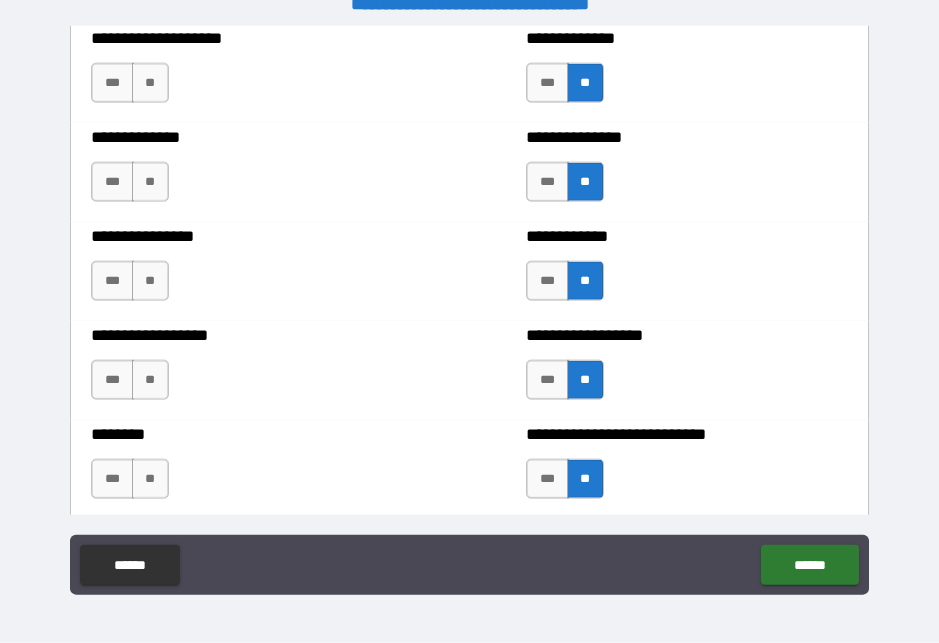 click on "**" at bounding box center [150, 479] 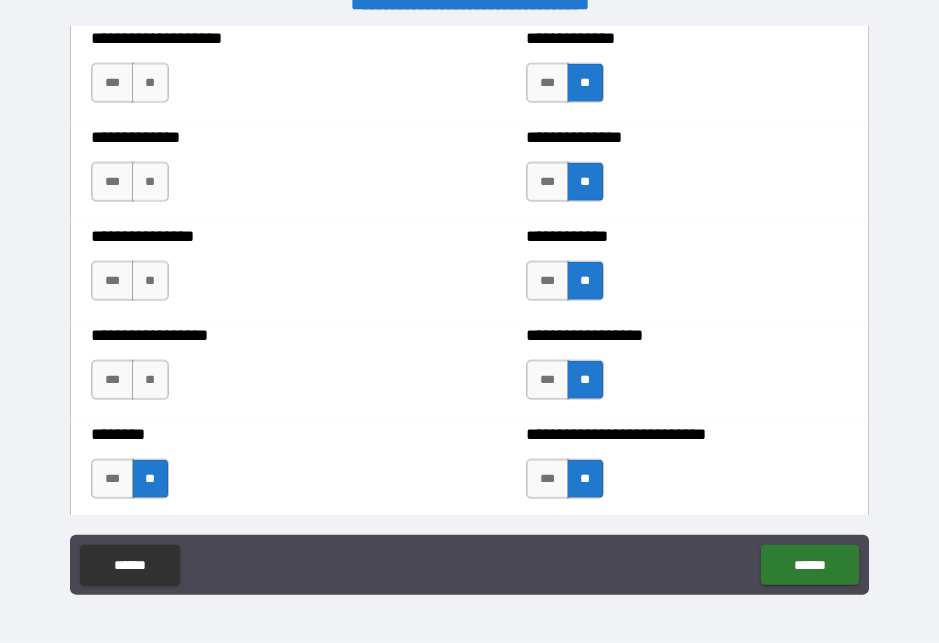 click on "**" at bounding box center (150, 380) 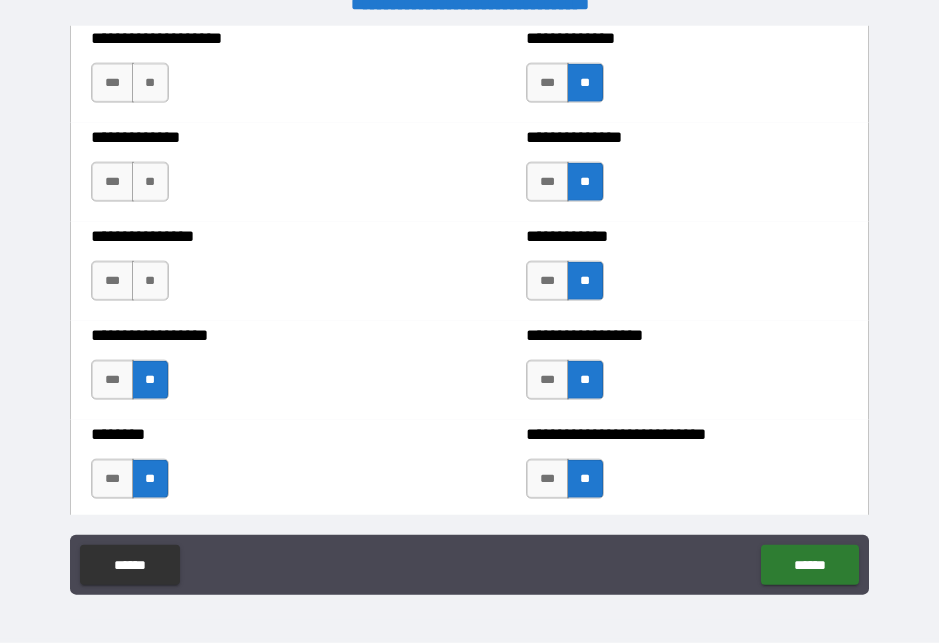 click on "**" at bounding box center [150, 281] 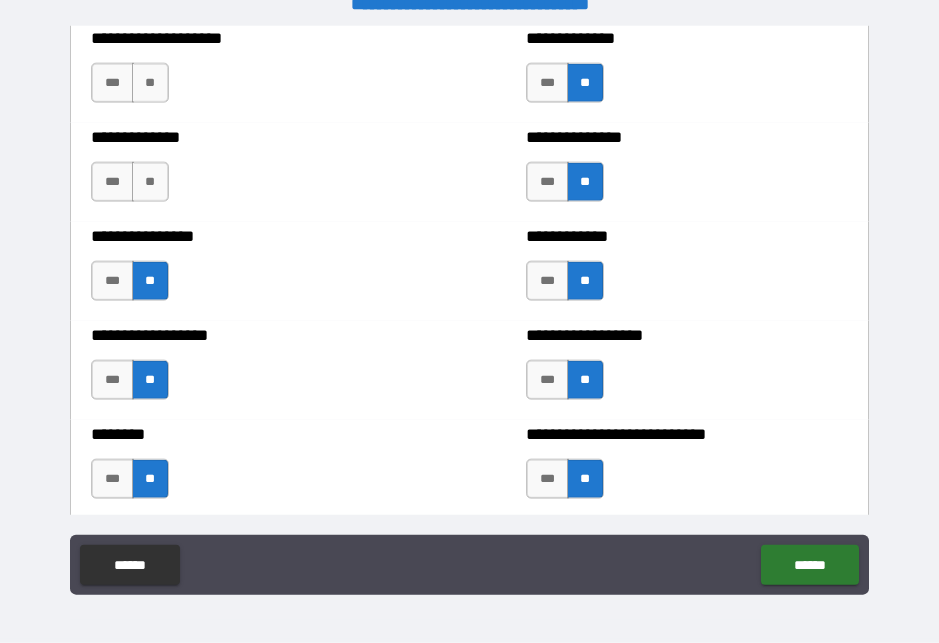 click on "**" at bounding box center [150, 182] 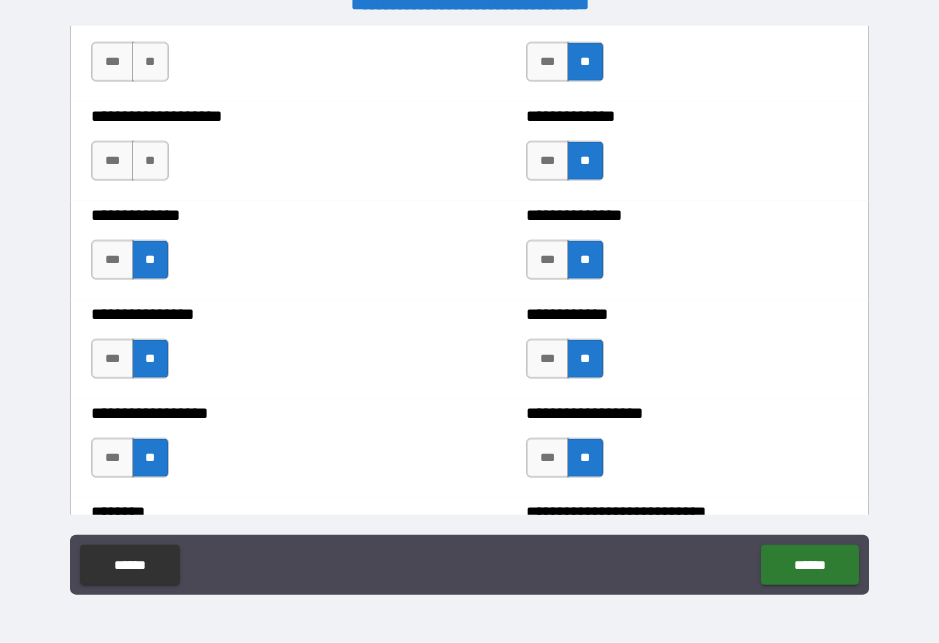 scroll, scrollTop: 4042, scrollLeft: 0, axis: vertical 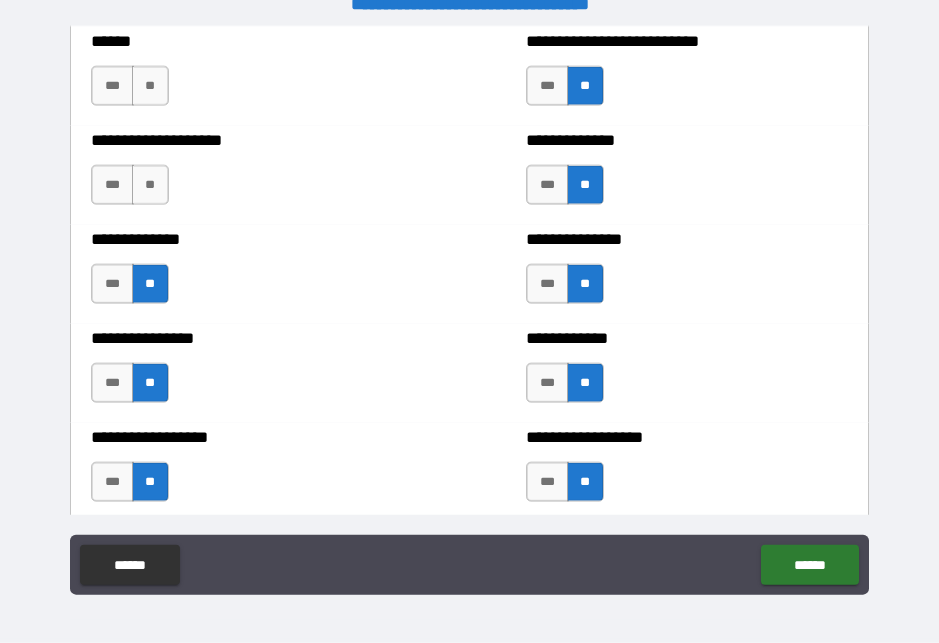 click on "**********" at bounding box center [251, 239] 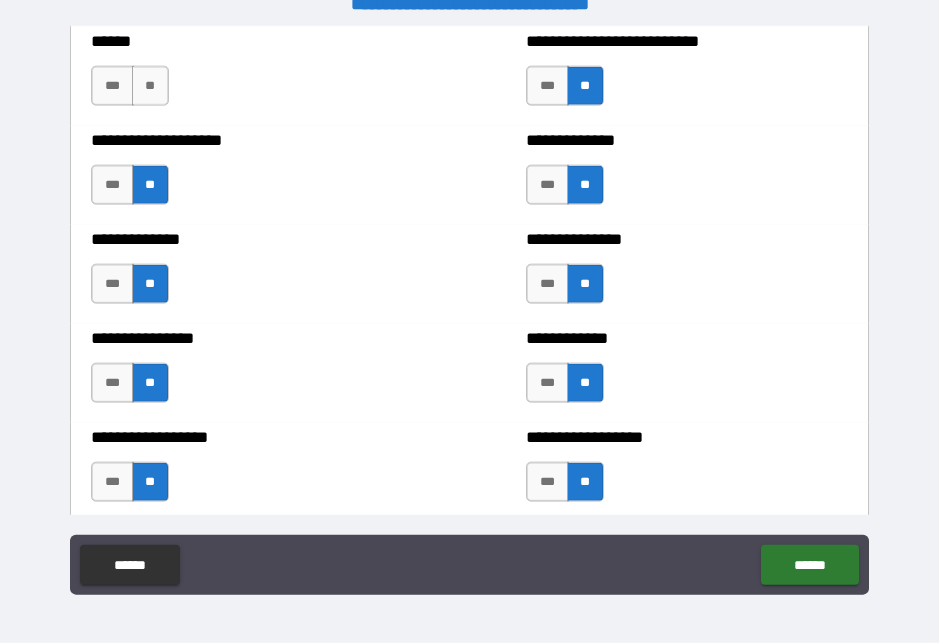 click on "**" at bounding box center [150, 86] 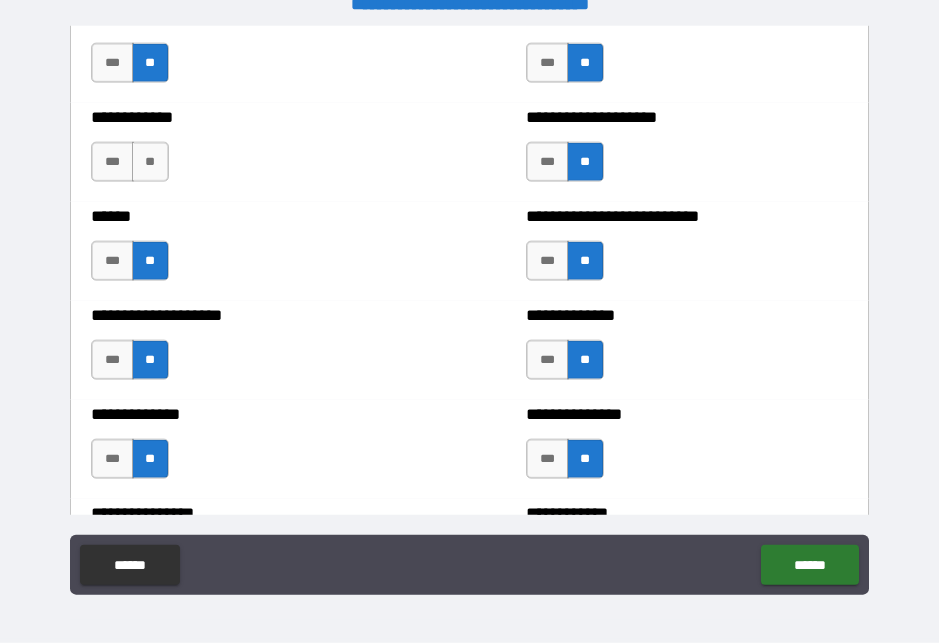 scroll, scrollTop: 3864, scrollLeft: 0, axis: vertical 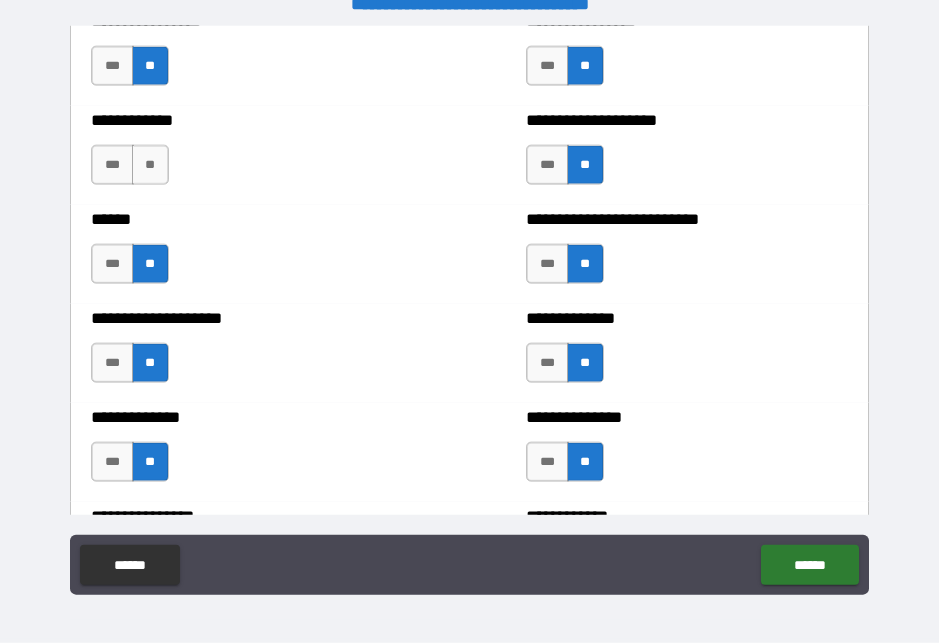 click on "****** *** **" at bounding box center [251, 254] 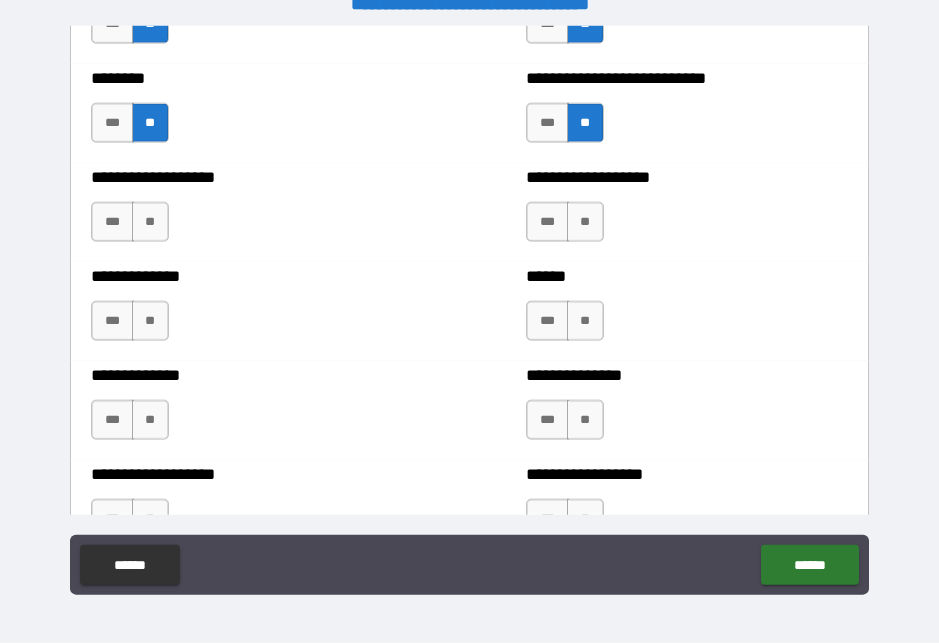 scroll, scrollTop: 4501, scrollLeft: 0, axis: vertical 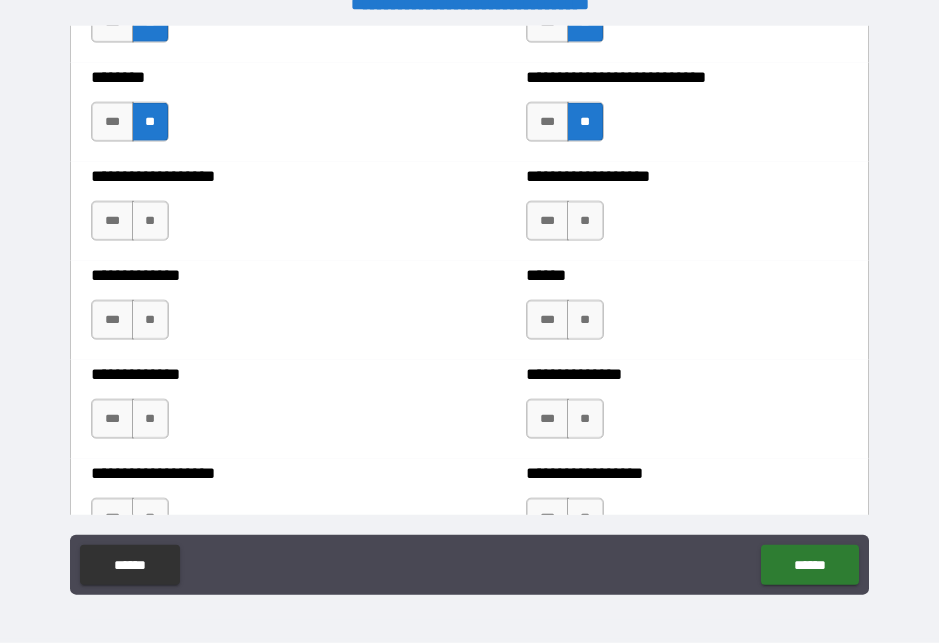 click on "**" at bounding box center [150, 221] 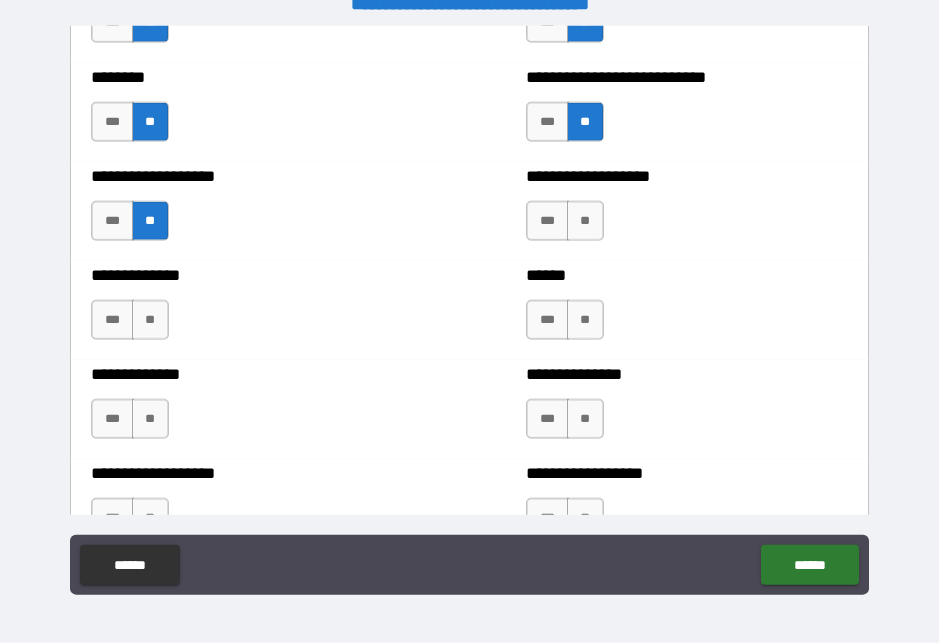 click on "**" at bounding box center [150, 320] 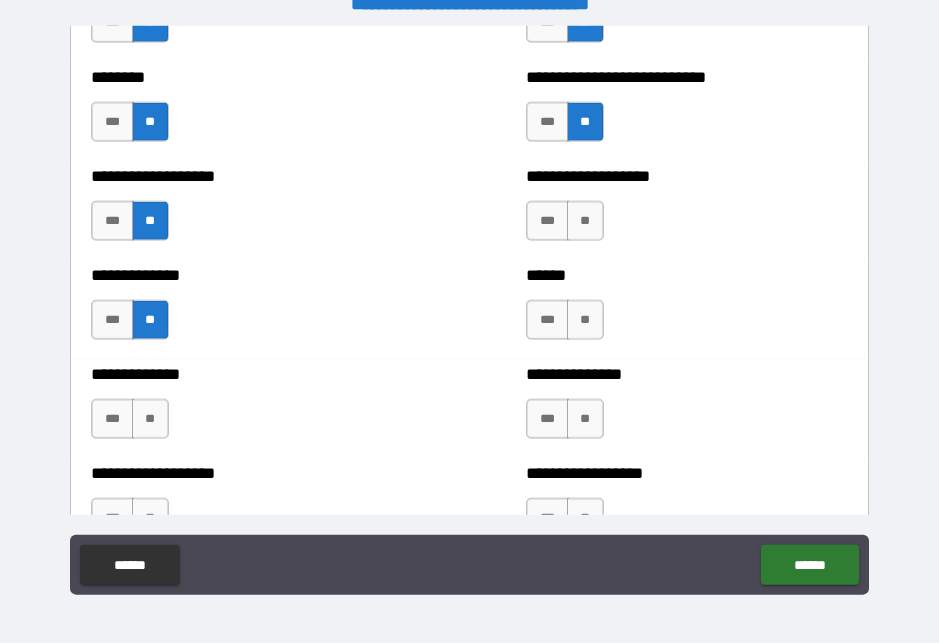 click on "**" at bounding box center (585, 221) 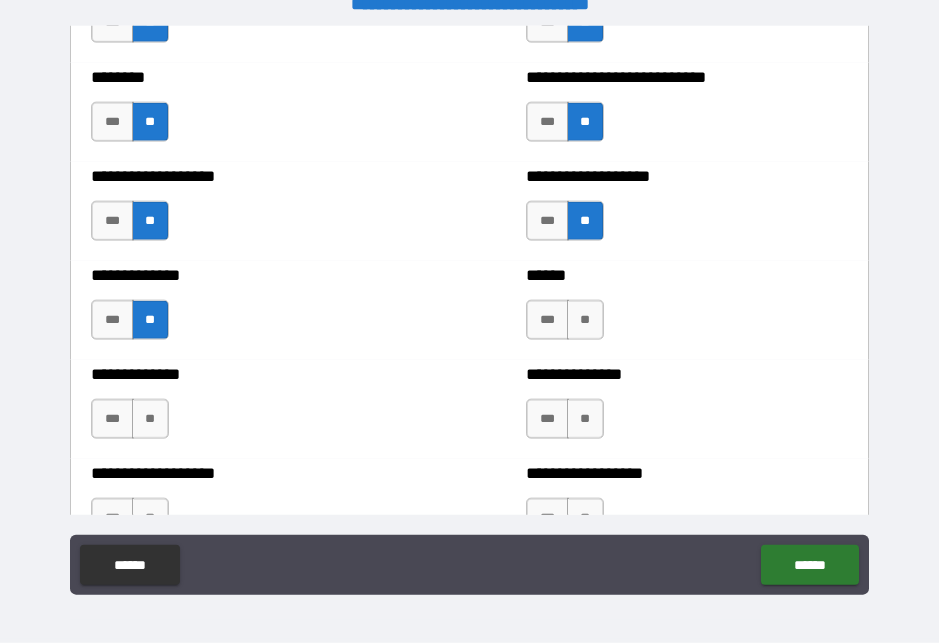 click on "**" at bounding box center (585, 320) 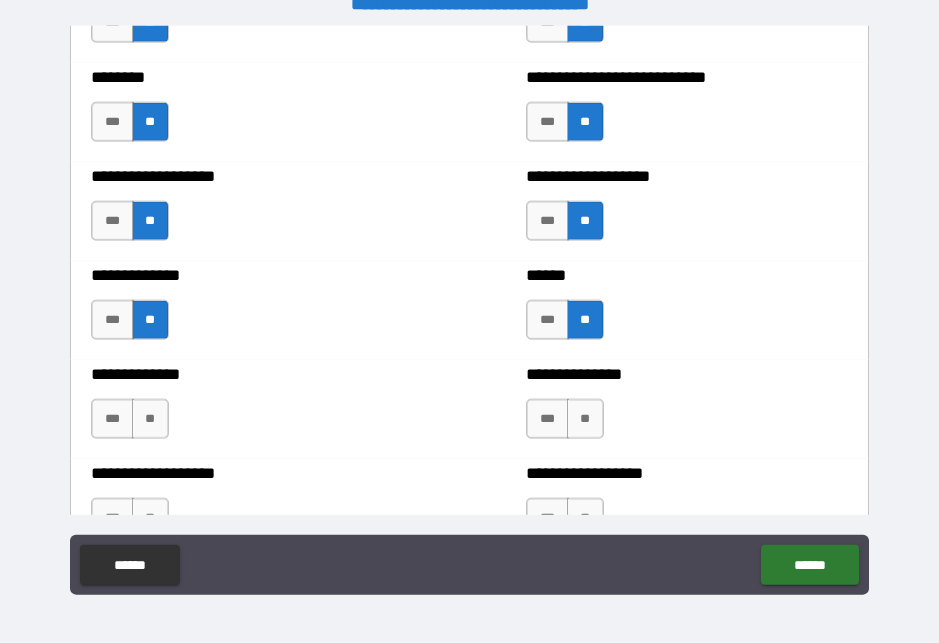 click on "**" at bounding box center (150, 419) 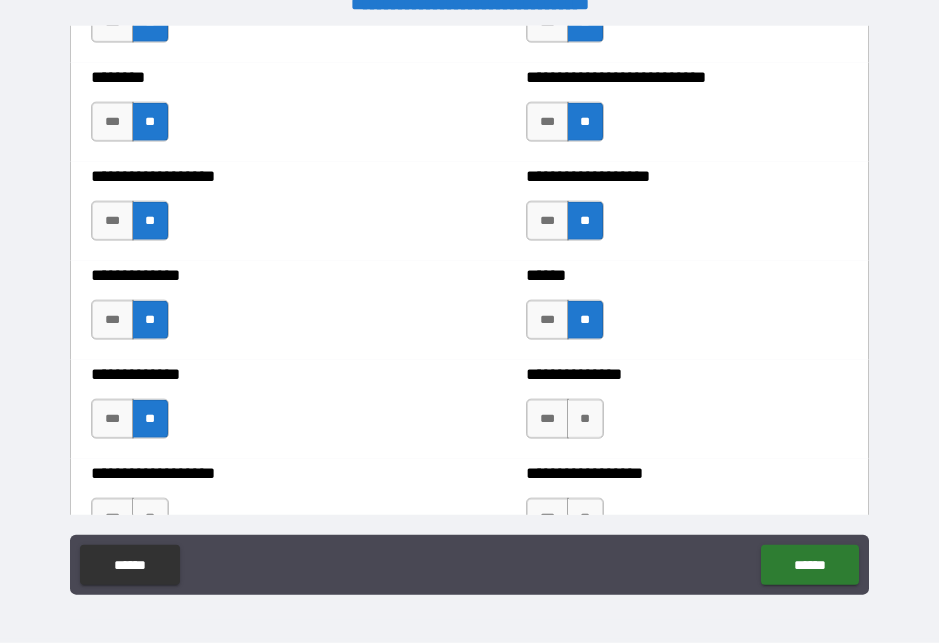 click on "**" at bounding box center [585, 419] 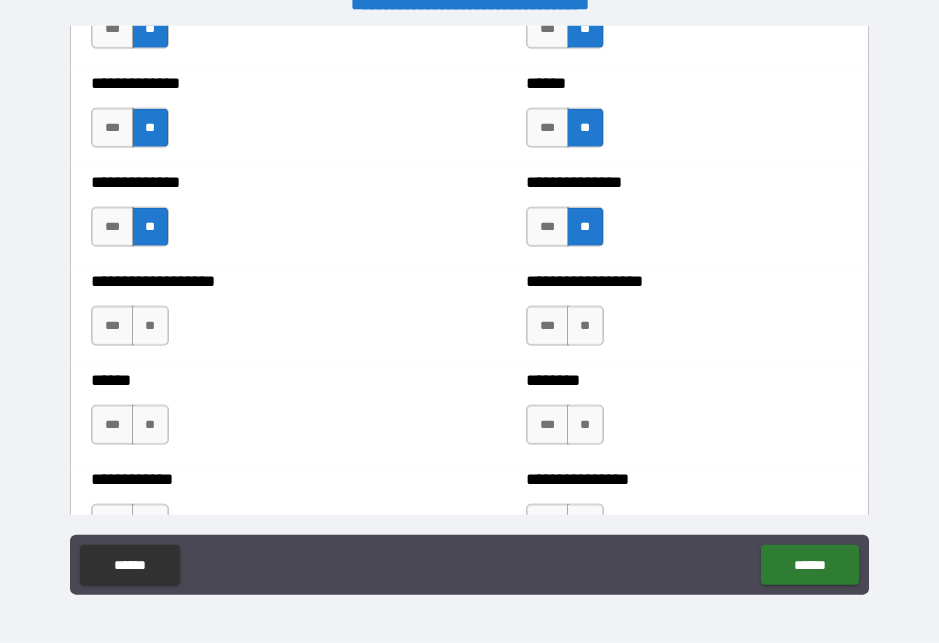 scroll, scrollTop: 4697, scrollLeft: 0, axis: vertical 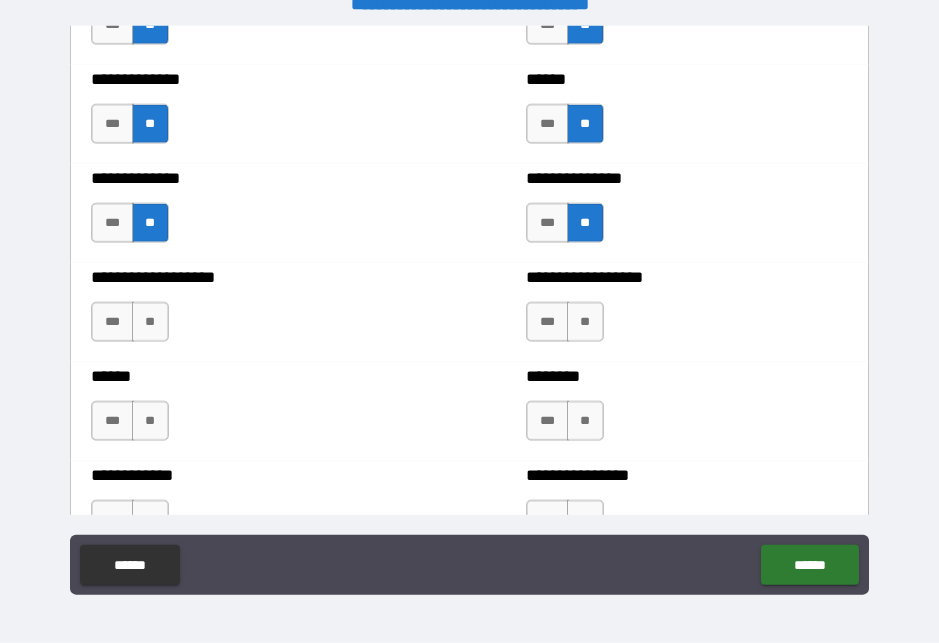 click on "**" at bounding box center [150, 322] 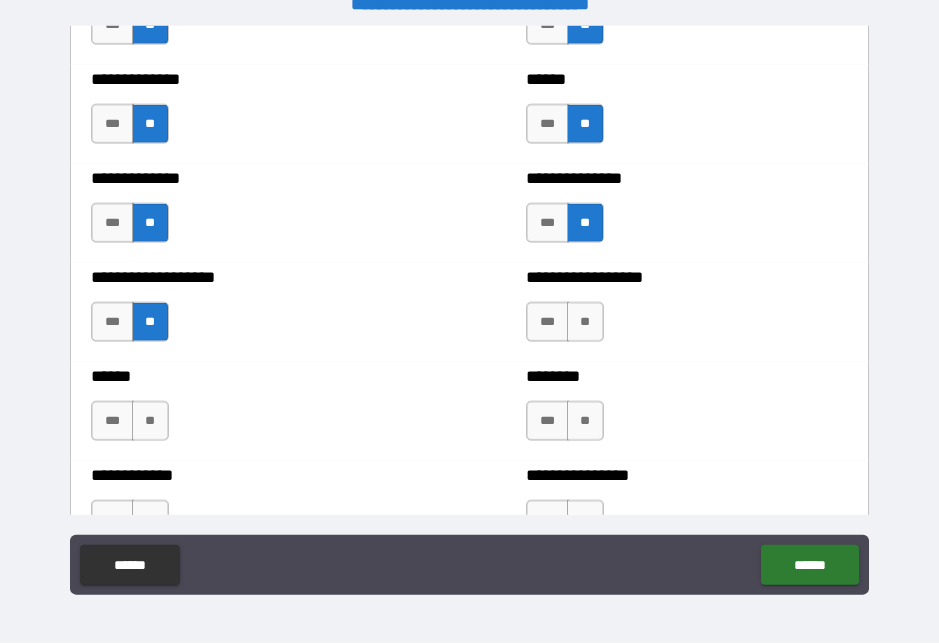 click on "**" at bounding box center (585, 322) 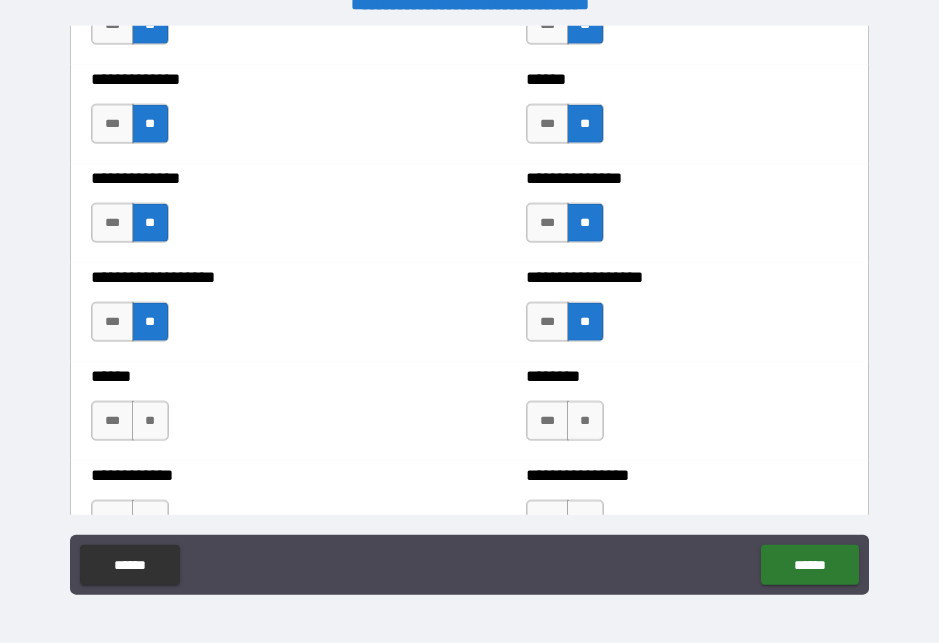 click on "**" at bounding box center (150, 421) 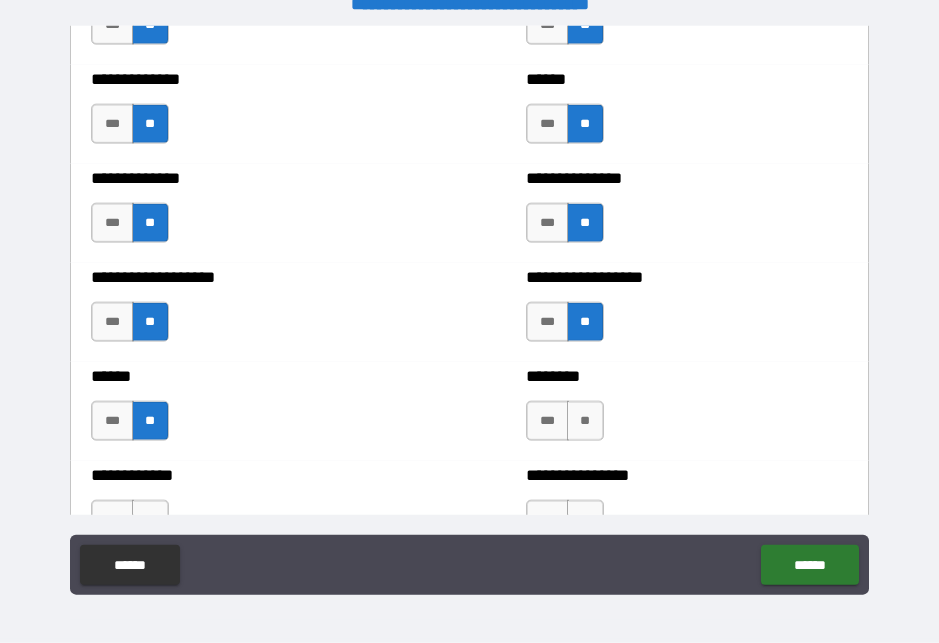 click on "**" at bounding box center [585, 421] 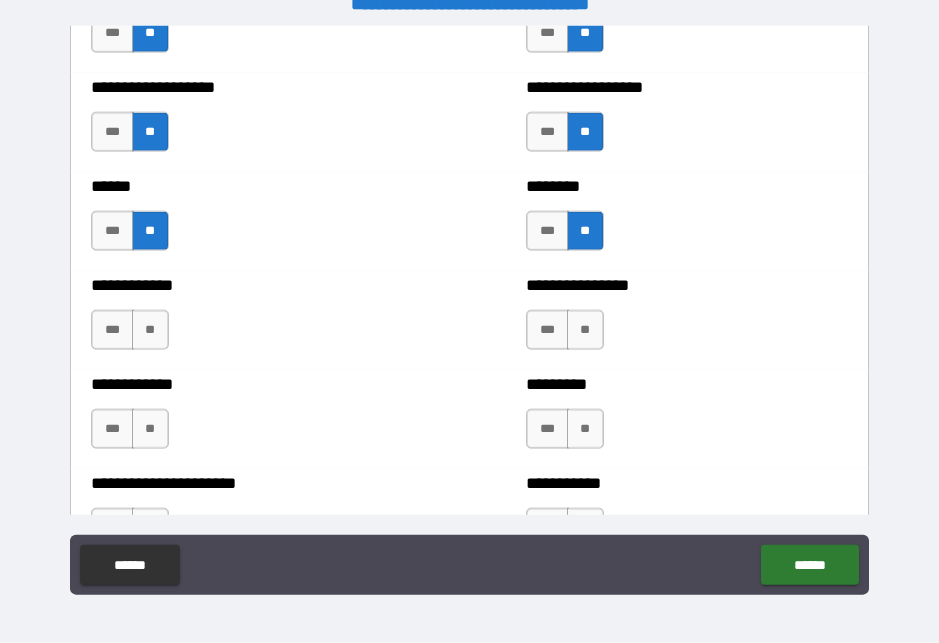 scroll, scrollTop: 4891, scrollLeft: 0, axis: vertical 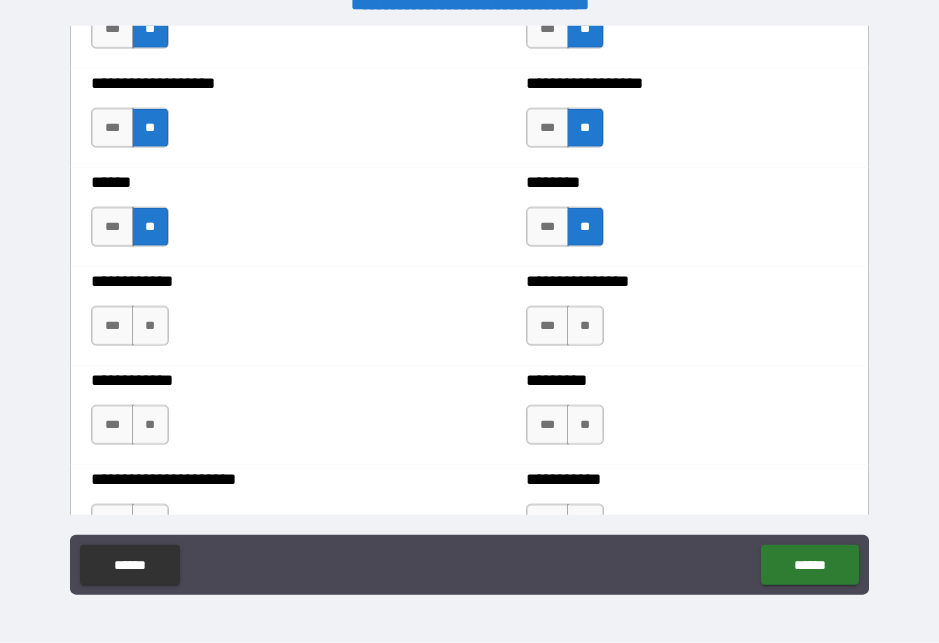 click on "**" at bounding box center [585, 425] 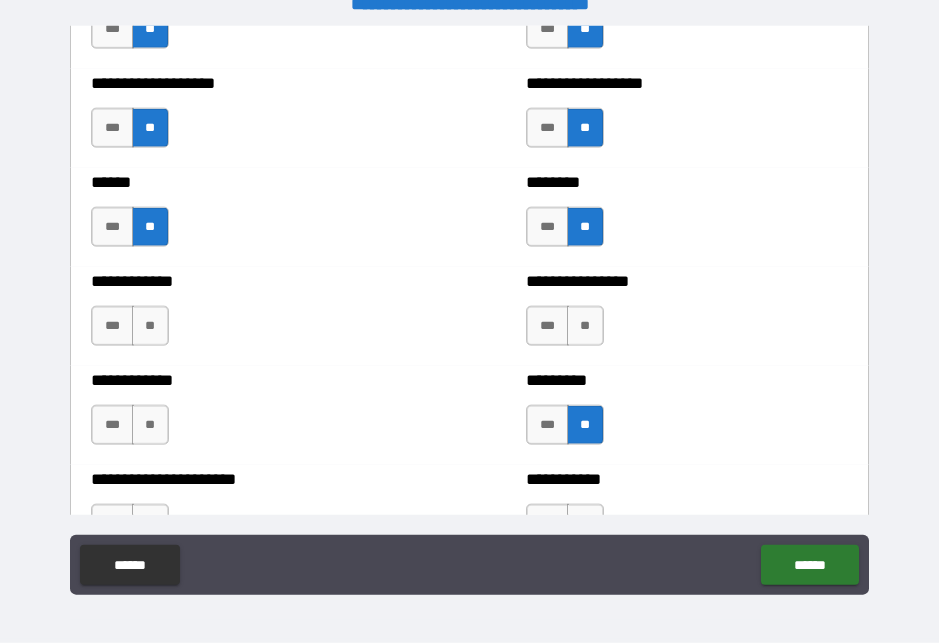 click on "**" at bounding box center [150, 425] 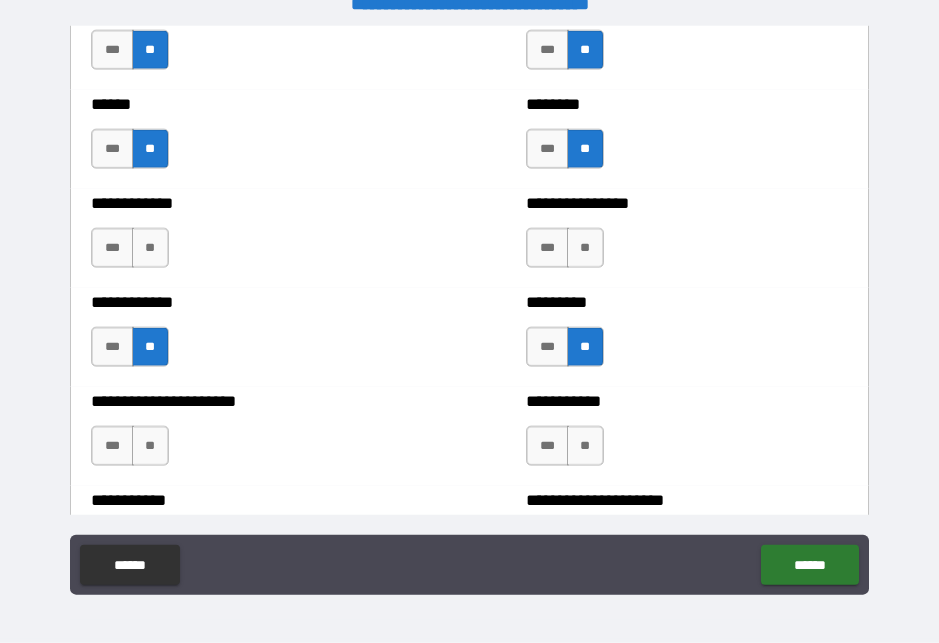 scroll, scrollTop: 4972, scrollLeft: 0, axis: vertical 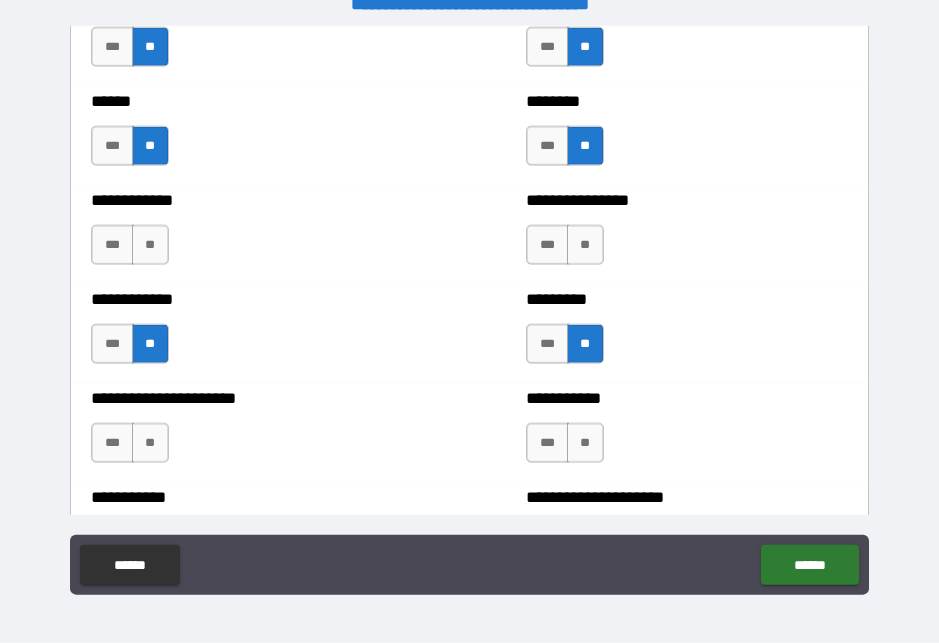 click on "**" at bounding box center [585, 245] 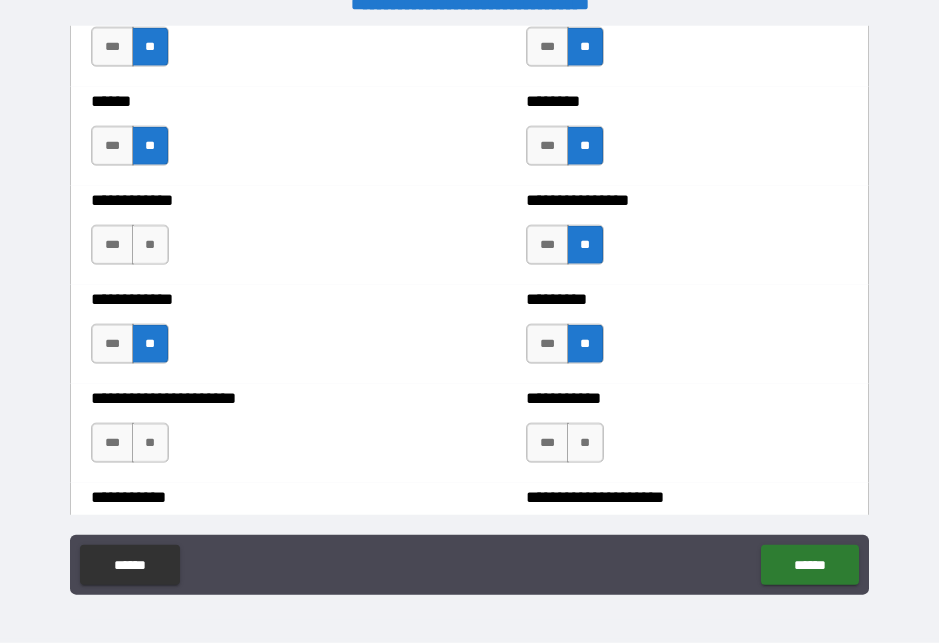 click on "**" at bounding box center (150, 245) 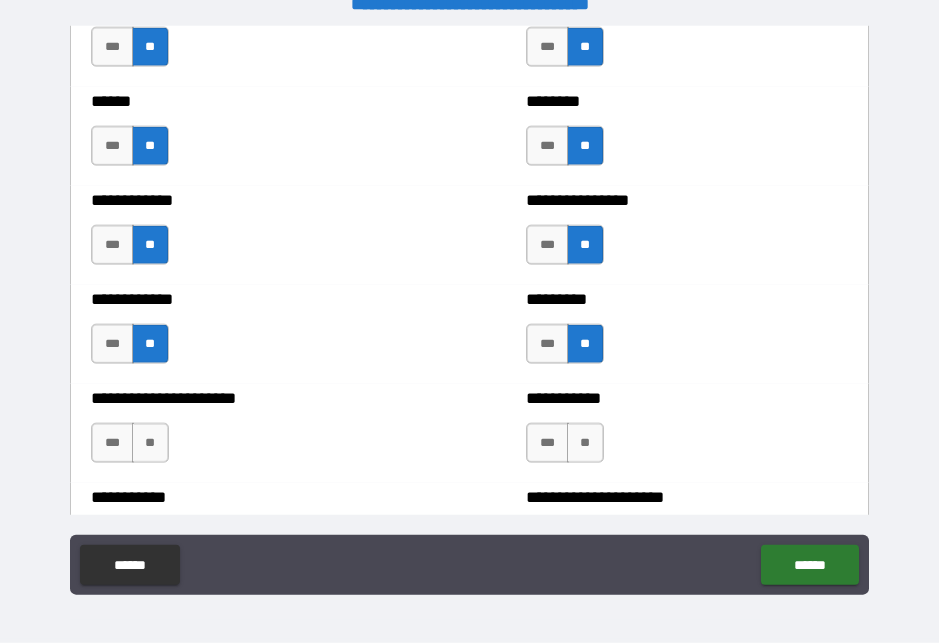 click on "**" at bounding box center (585, 443) 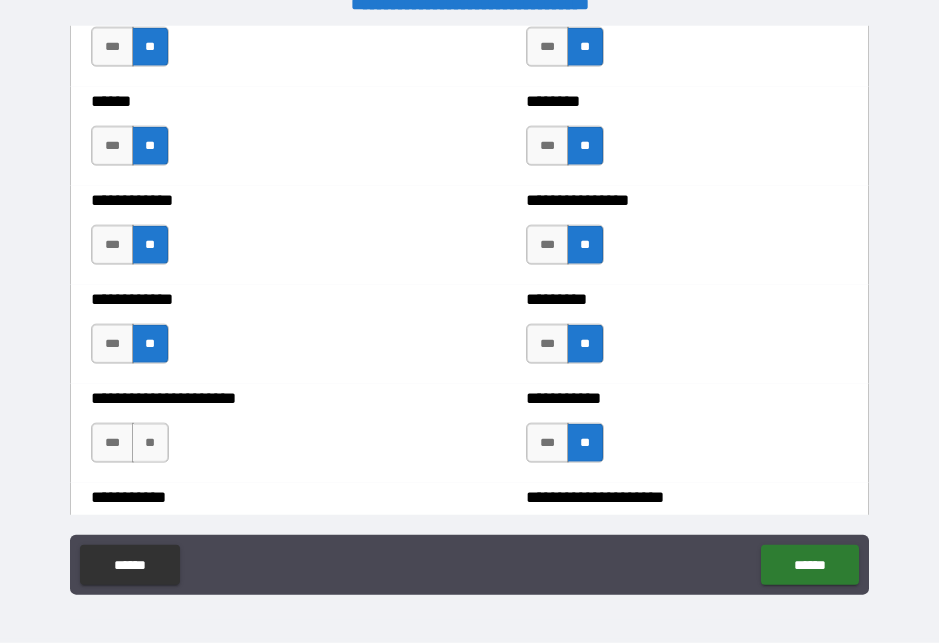 click on "**" at bounding box center (150, 443) 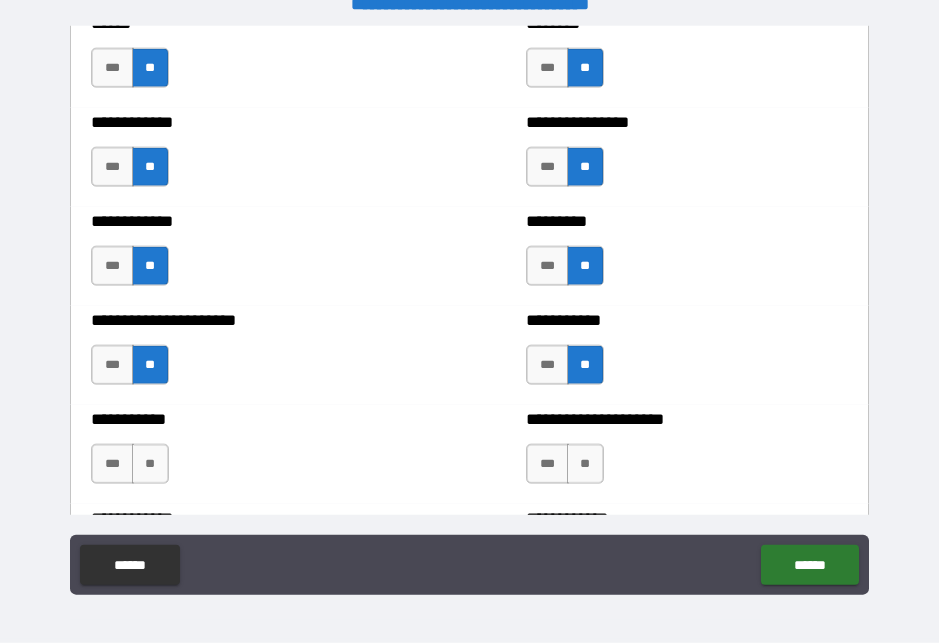 scroll, scrollTop: 5151, scrollLeft: 0, axis: vertical 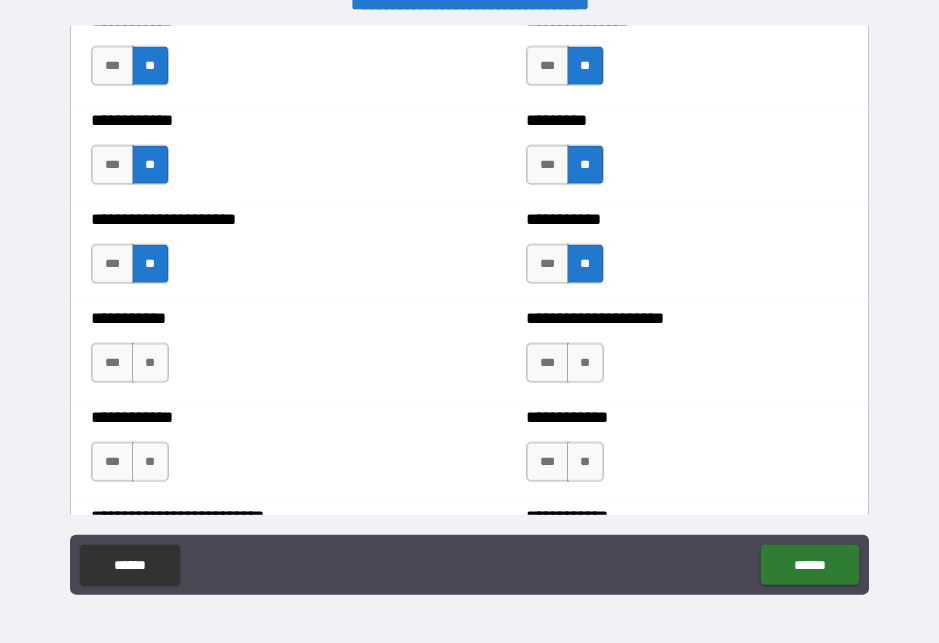 click on "**" at bounding box center (150, 363) 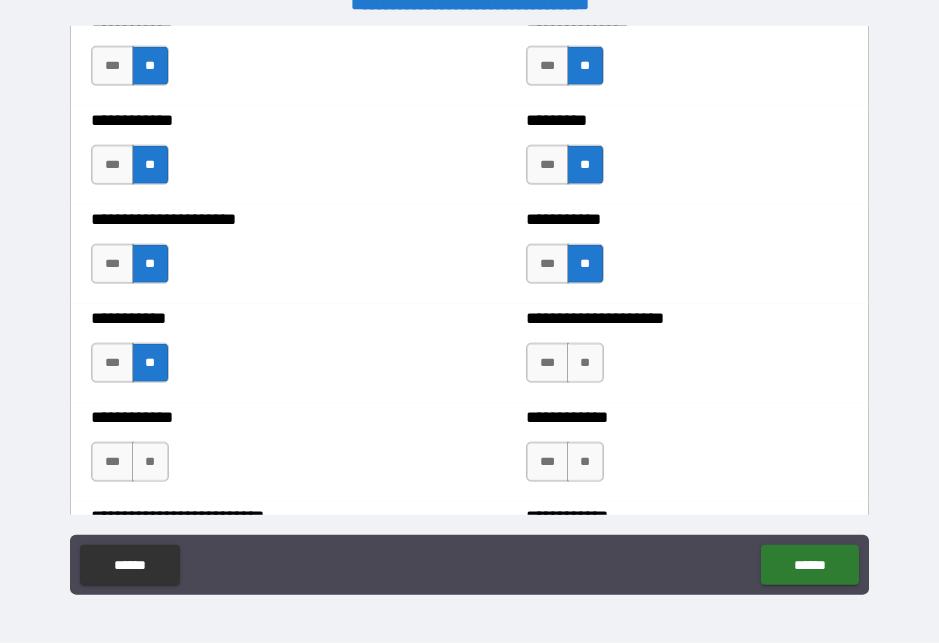 click on "**" at bounding box center [150, 462] 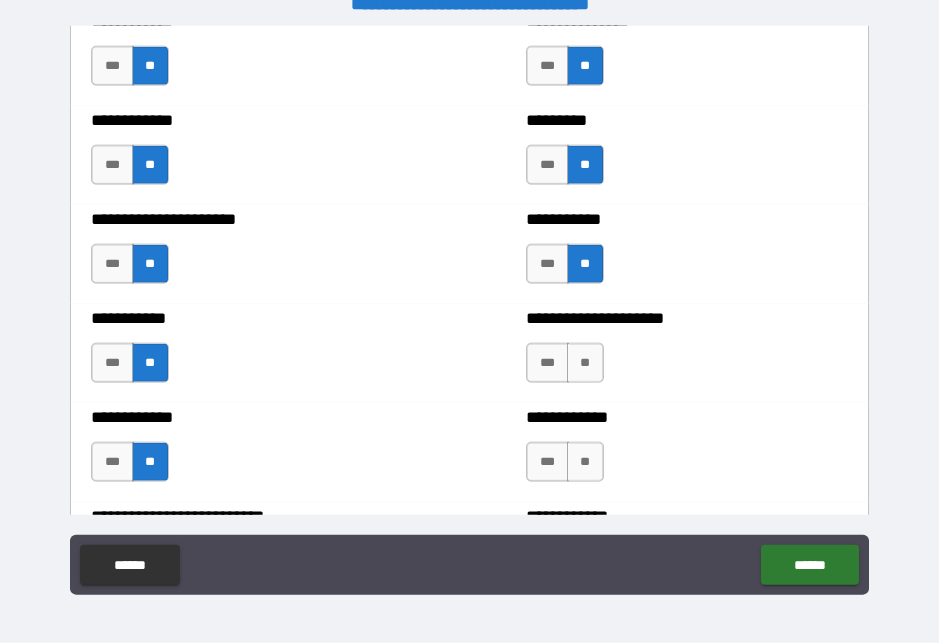 click on "**" at bounding box center (585, 363) 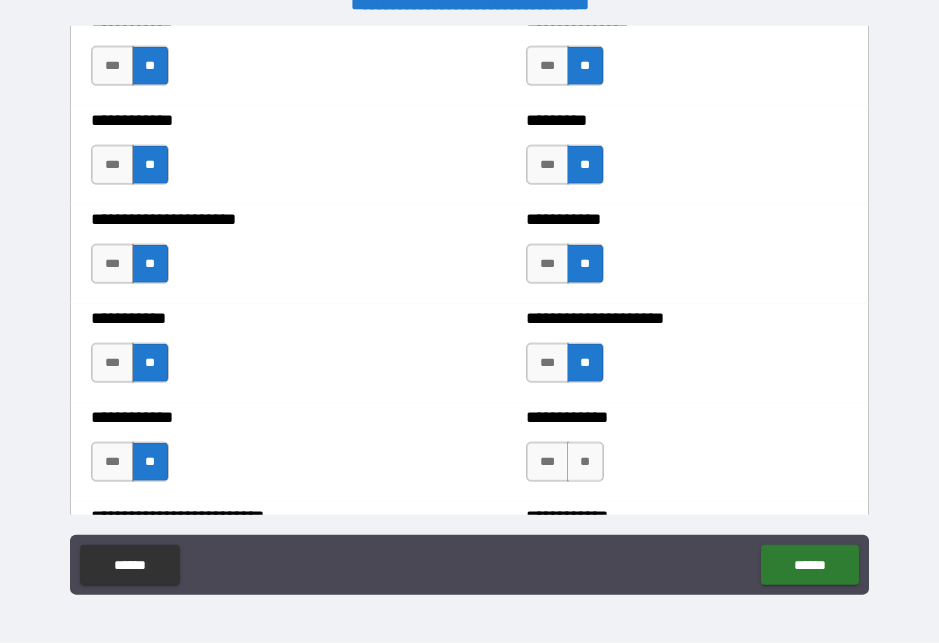 click on "**" at bounding box center (585, 462) 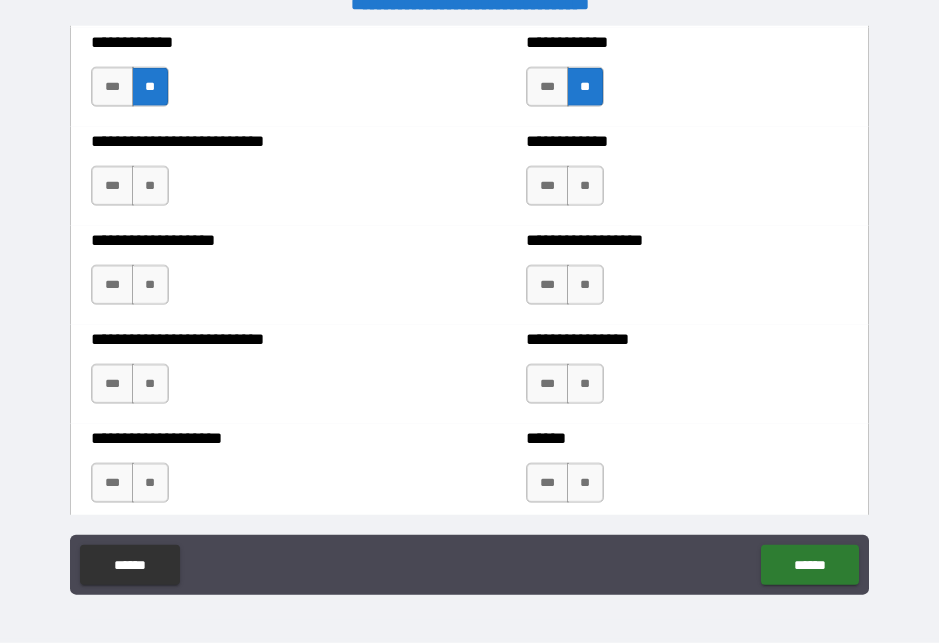 scroll, scrollTop: 5528, scrollLeft: 0, axis: vertical 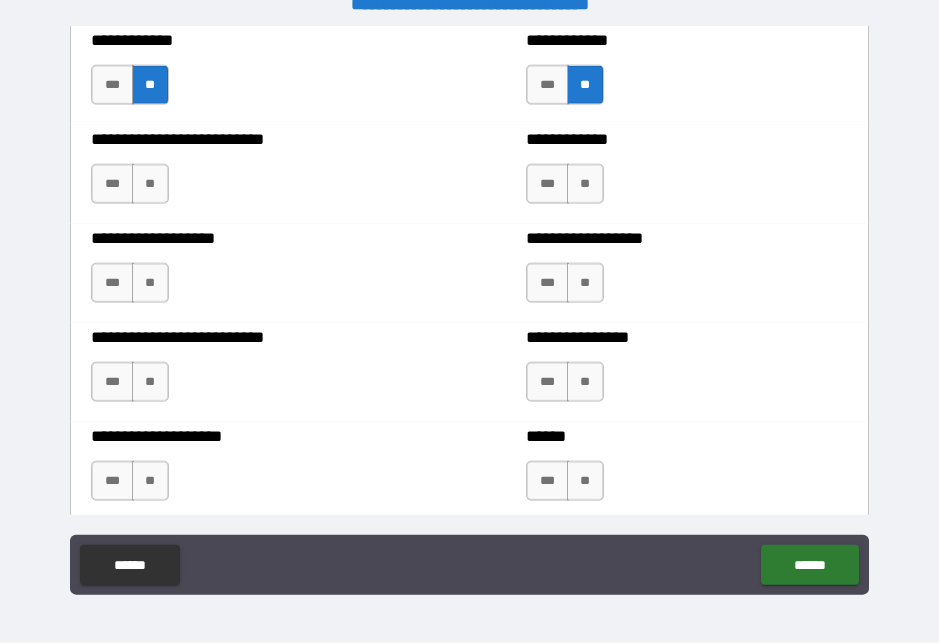 click on "**" at bounding box center [150, 184] 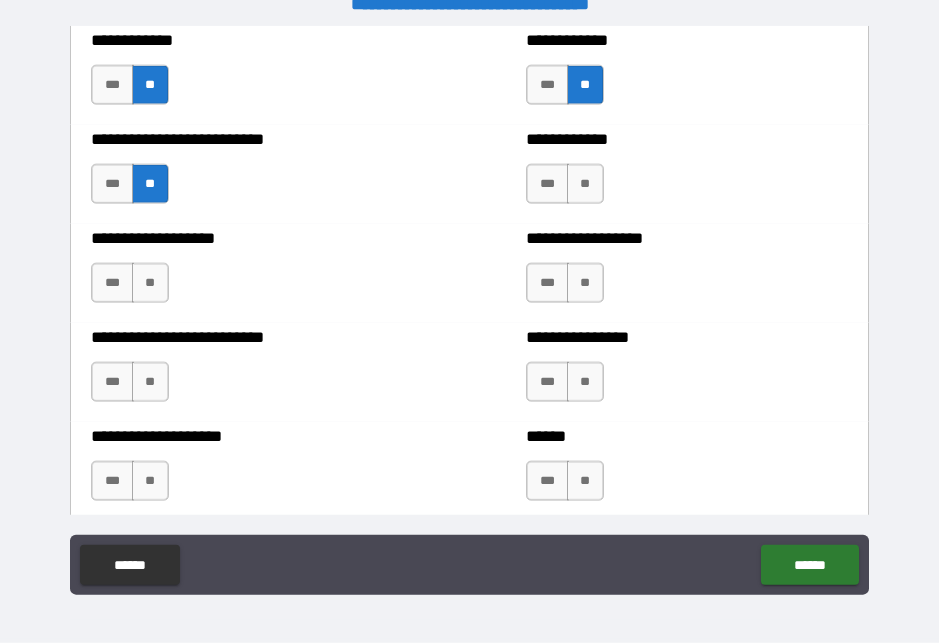 click on "**" at bounding box center (585, 184) 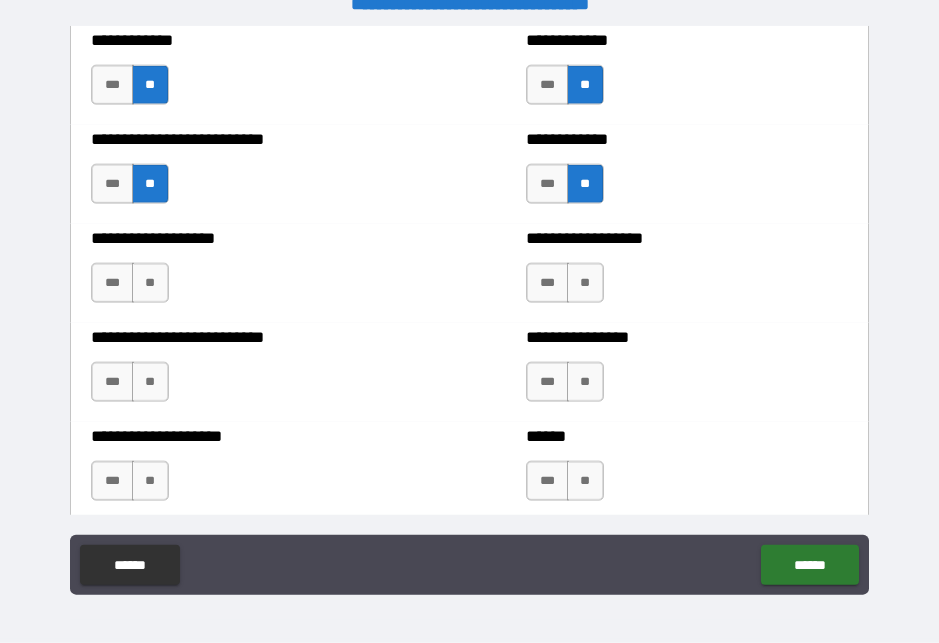click on "**" at bounding box center [150, 283] 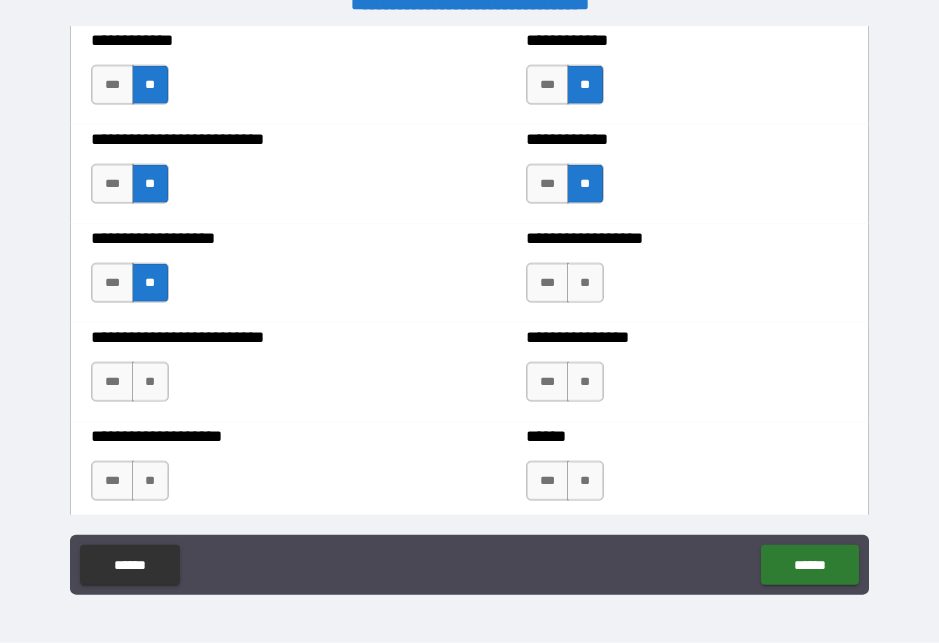 click on "**" at bounding box center (585, 283) 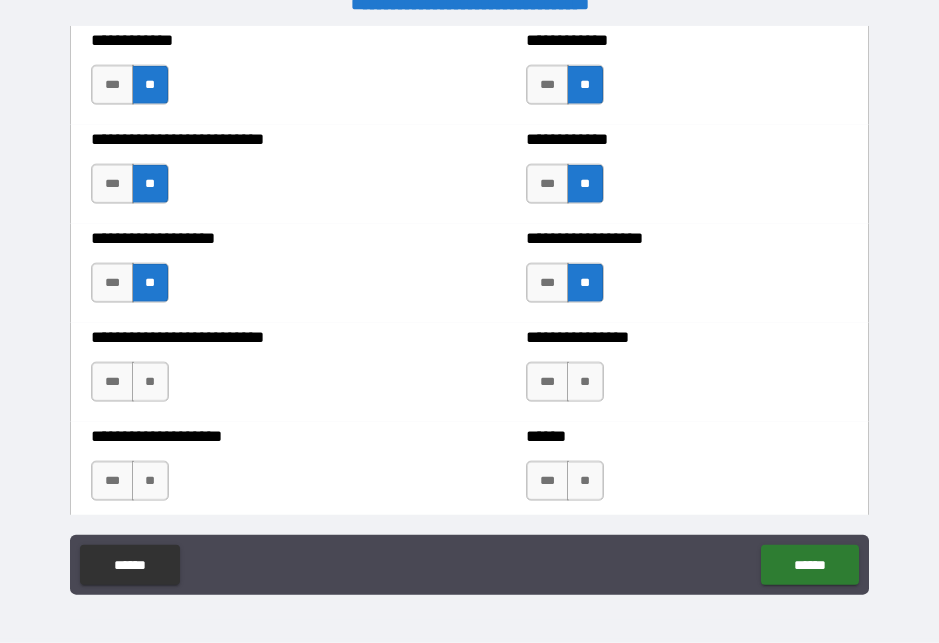 click on "**" at bounding box center [585, 382] 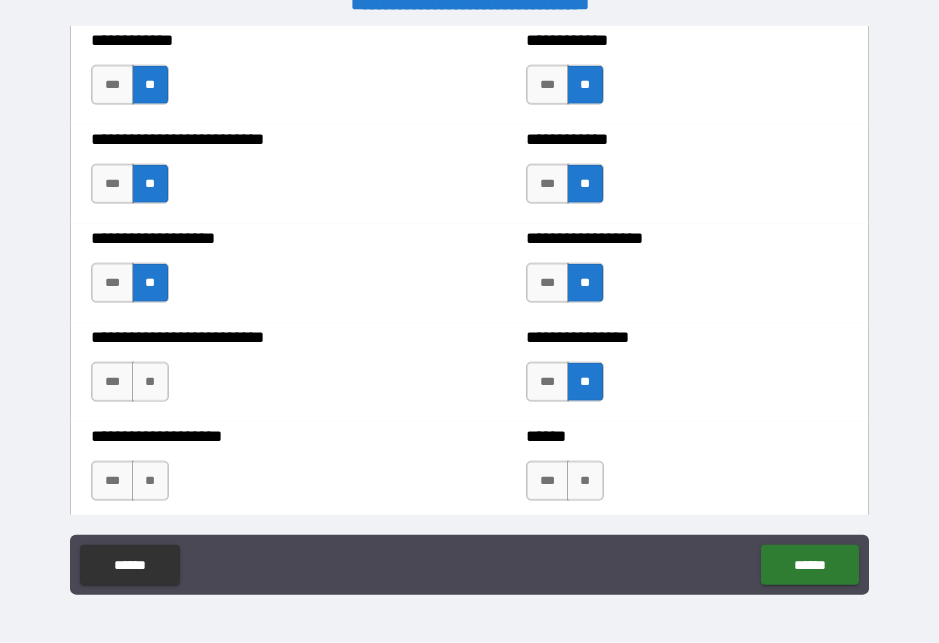 click on "**" at bounding box center (150, 382) 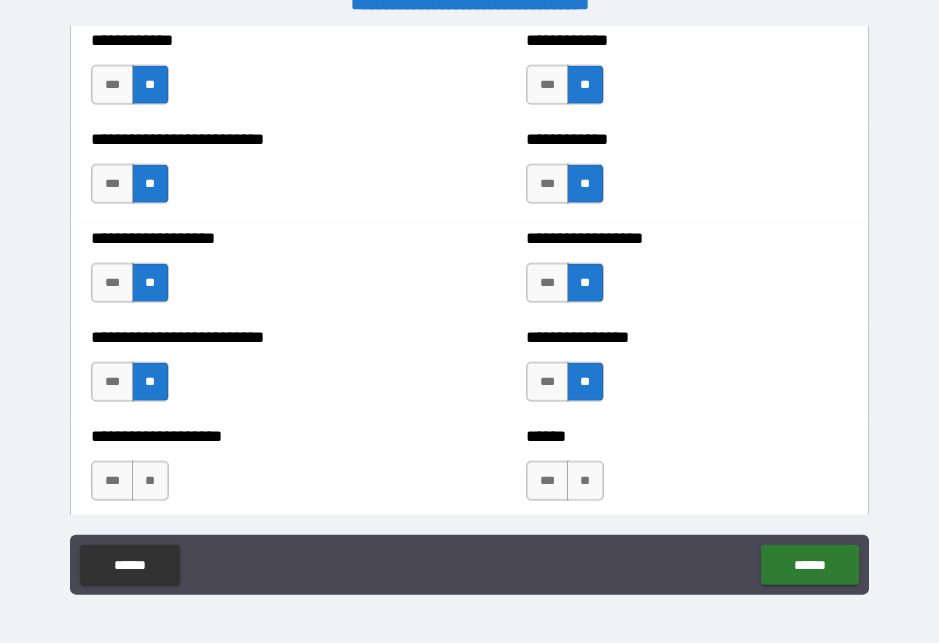 click on "**" at bounding box center [150, 481] 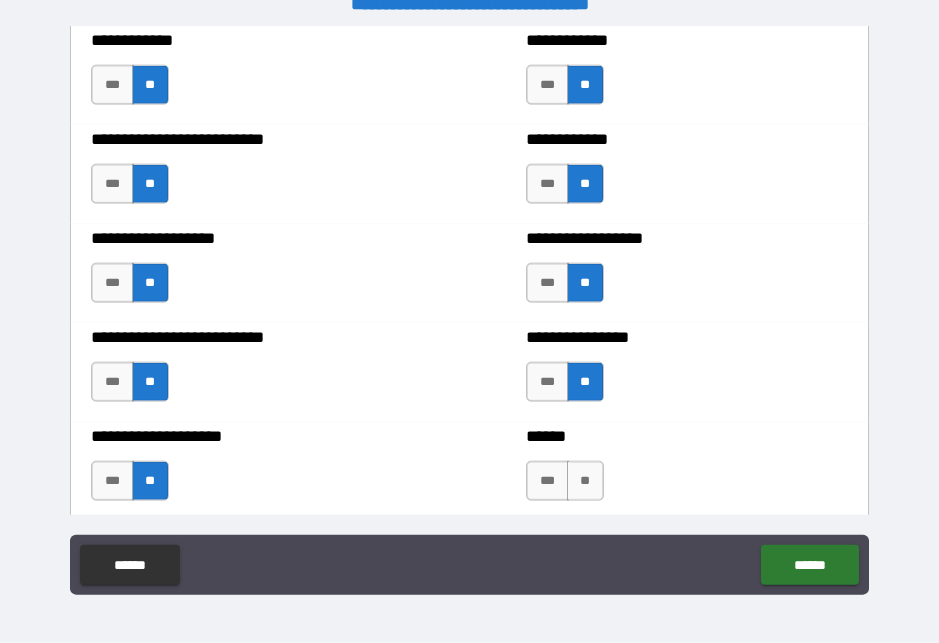 click on "**" at bounding box center (585, 481) 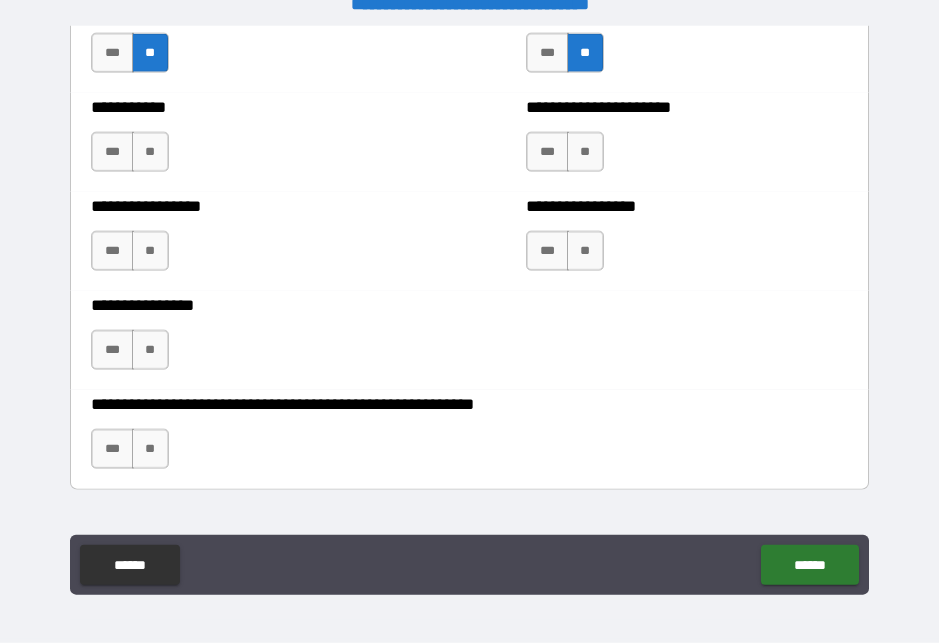 scroll, scrollTop: 5958, scrollLeft: 0, axis: vertical 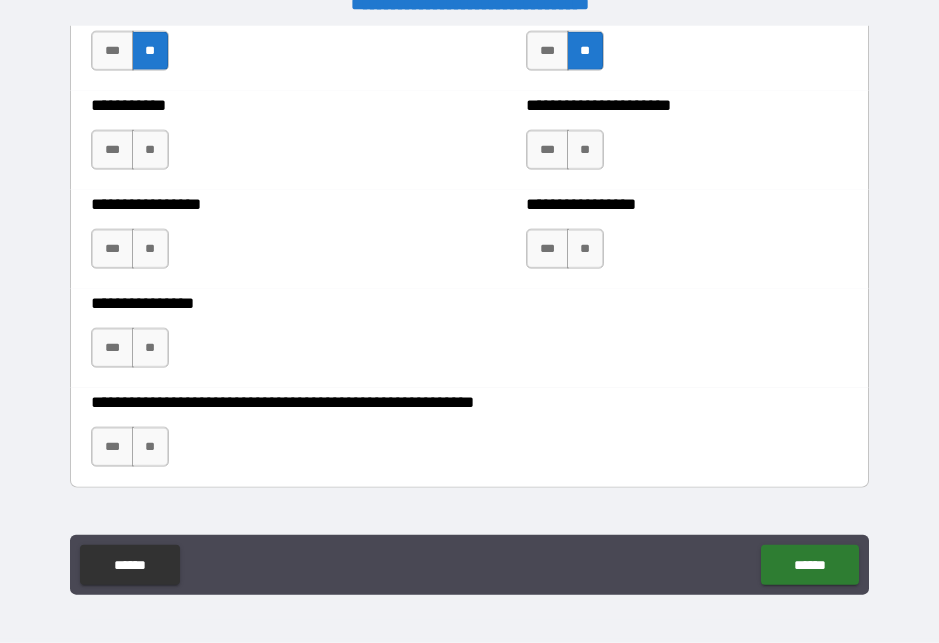 click on "**" at bounding box center (150, 150) 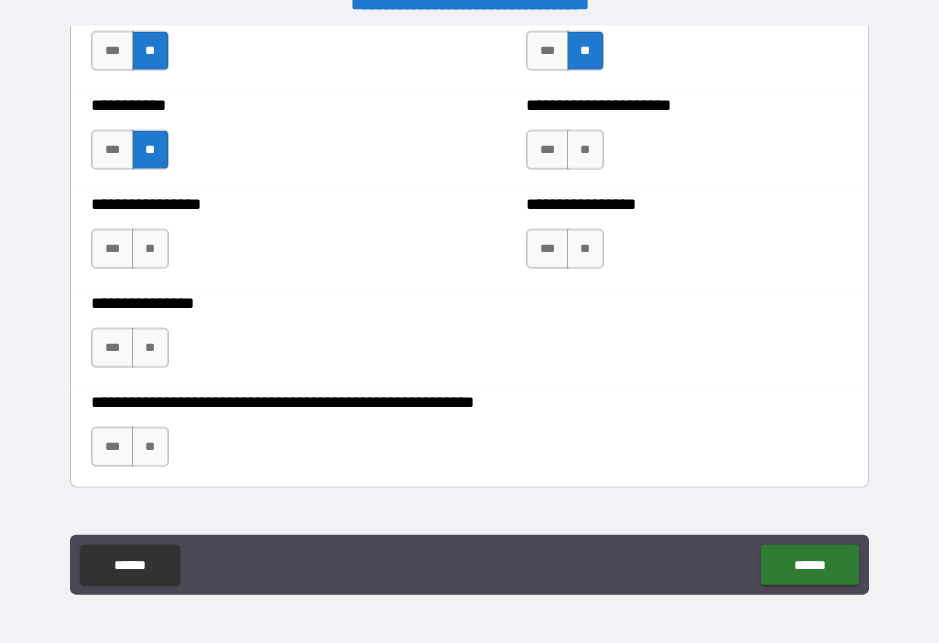 click on "**" at bounding box center (585, 150) 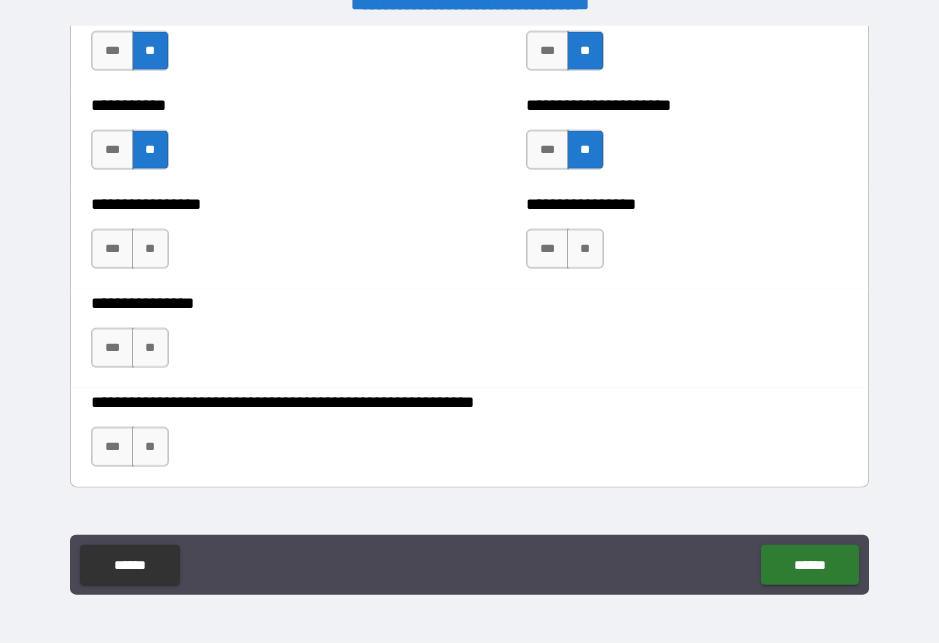 click on "**" at bounding box center (585, 249) 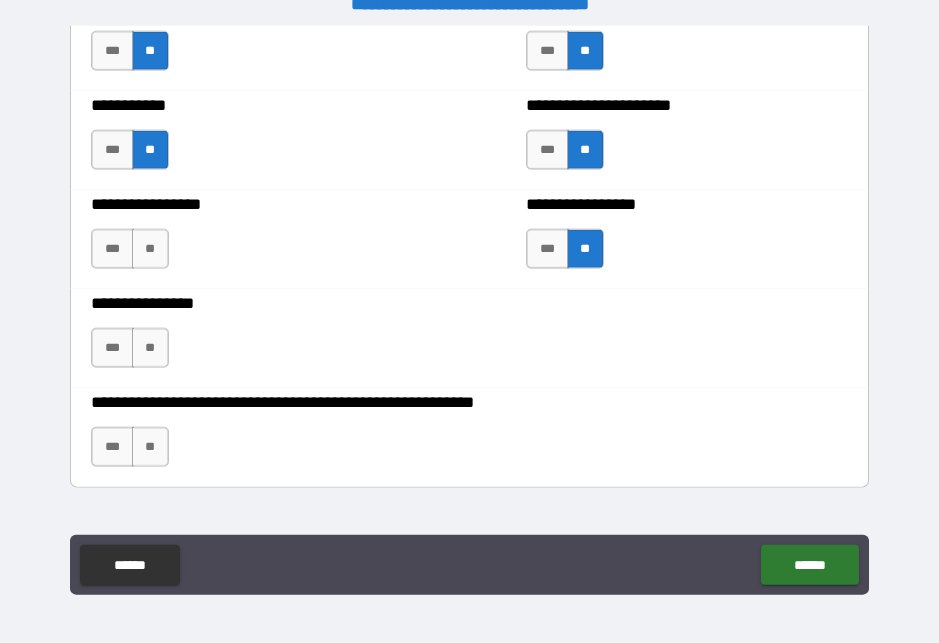click on "**" at bounding box center [150, 249] 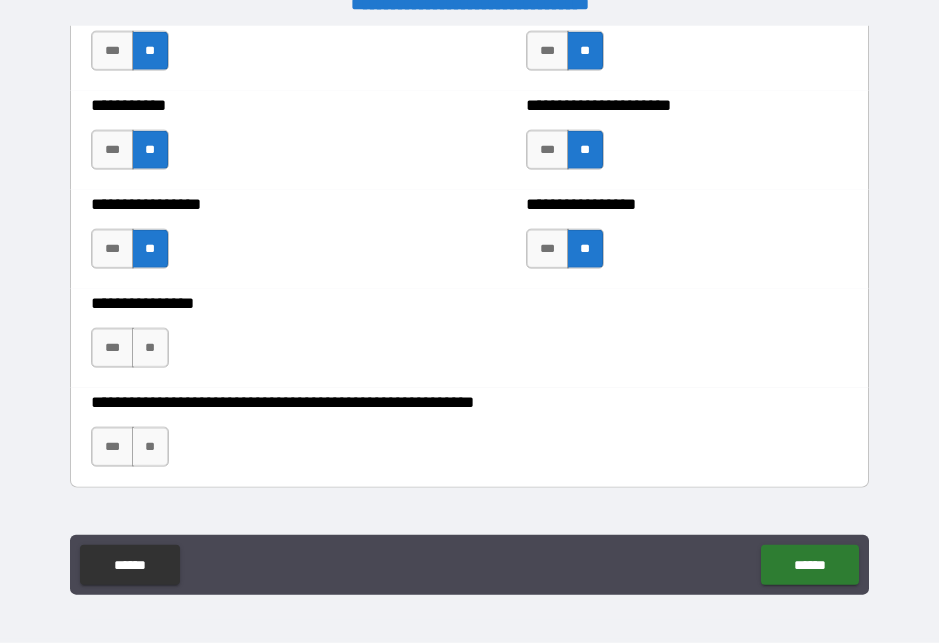 click on "**" at bounding box center (150, 348) 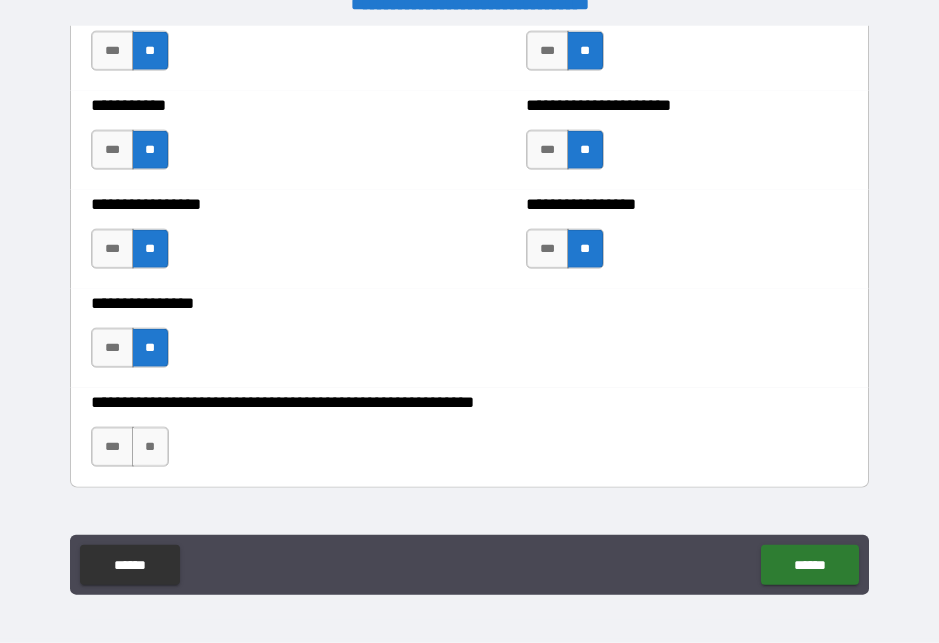 click on "**" at bounding box center [150, 447] 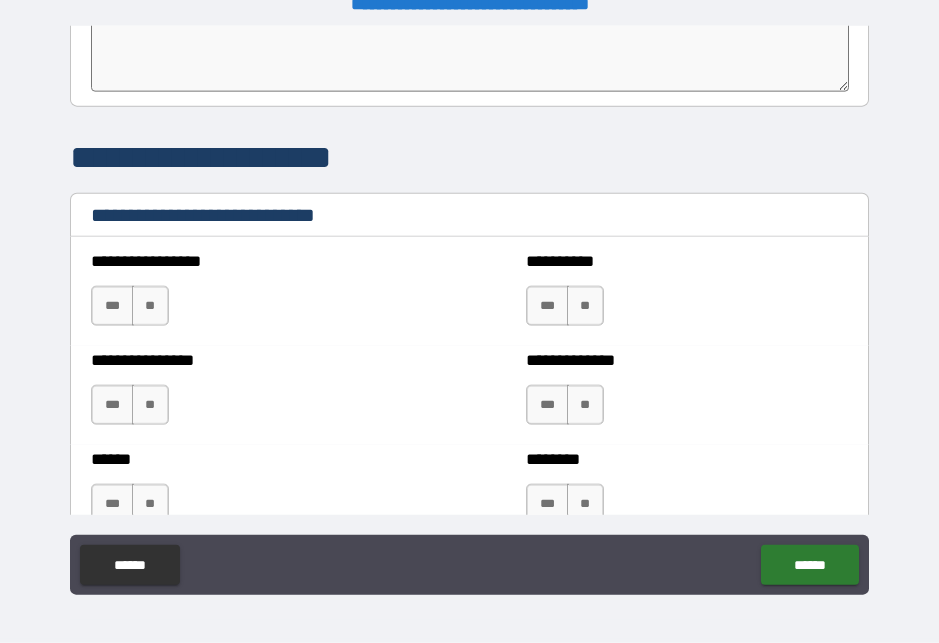 scroll, scrollTop: 6518, scrollLeft: 0, axis: vertical 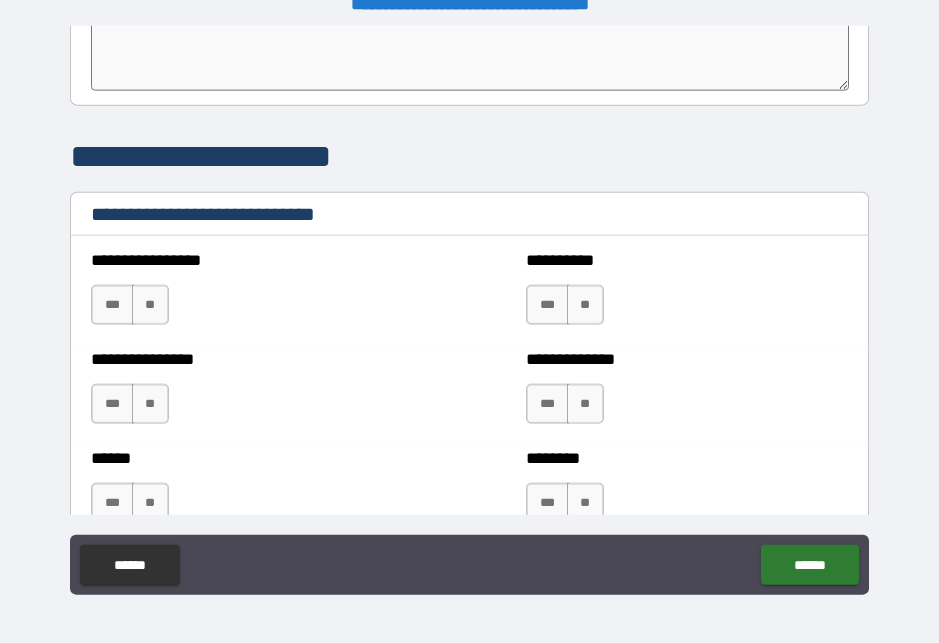 click on "***" at bounding box center [112, 305] 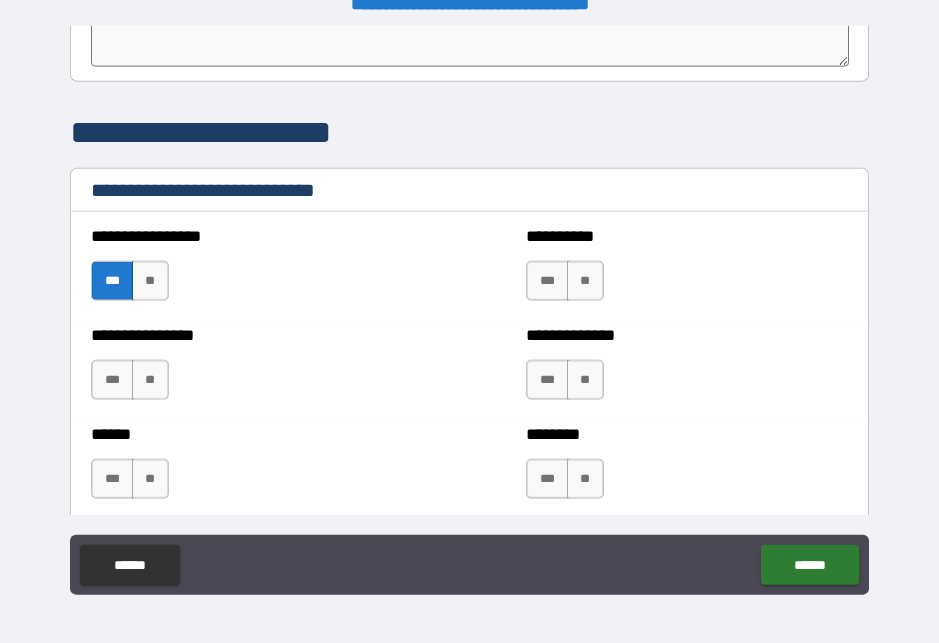 scroll, scrollTop: 6570, scrollLeft: 0, axis: vertical 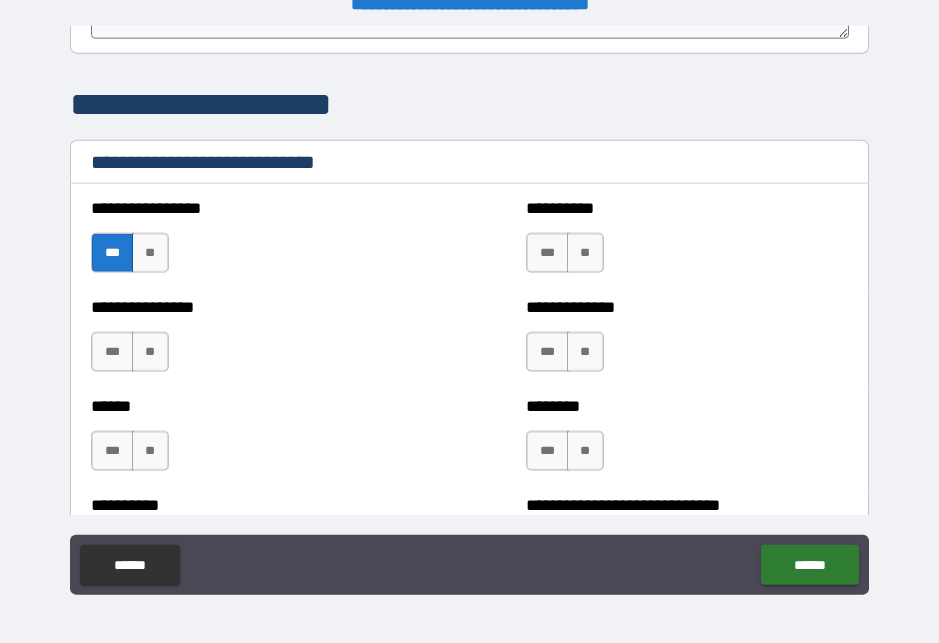 click on "**" at bounding box center (150, 451) 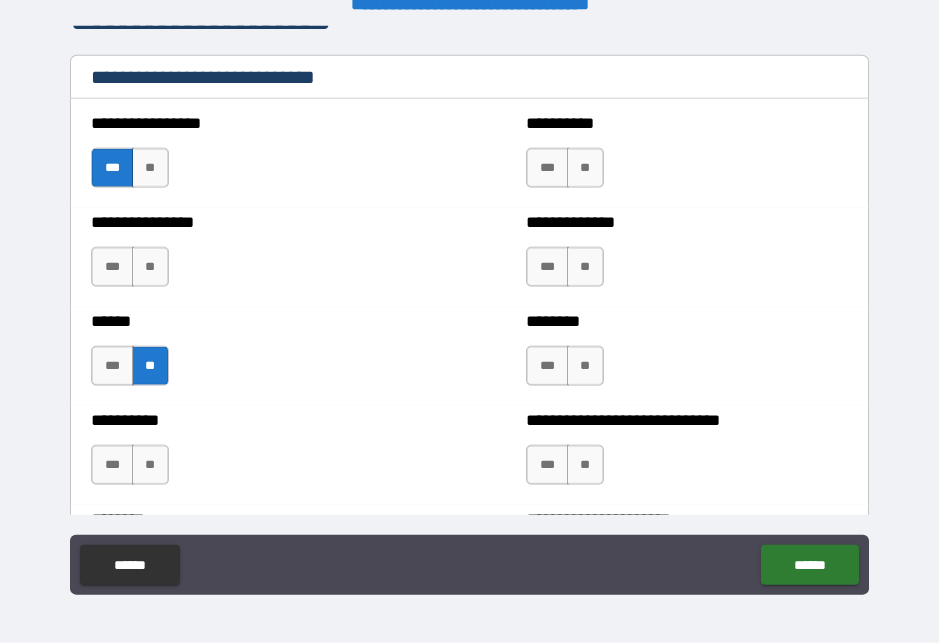 scroll, scrollTop: 6689, scrollLeft: 0, axis: vertical 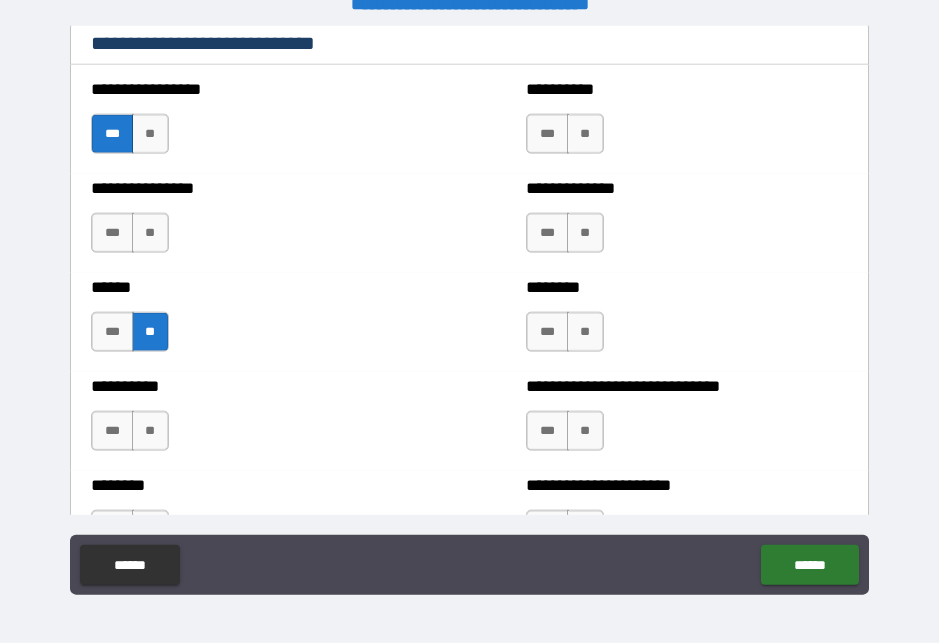 click on "****** *** **" at bounding box center (251, 322) 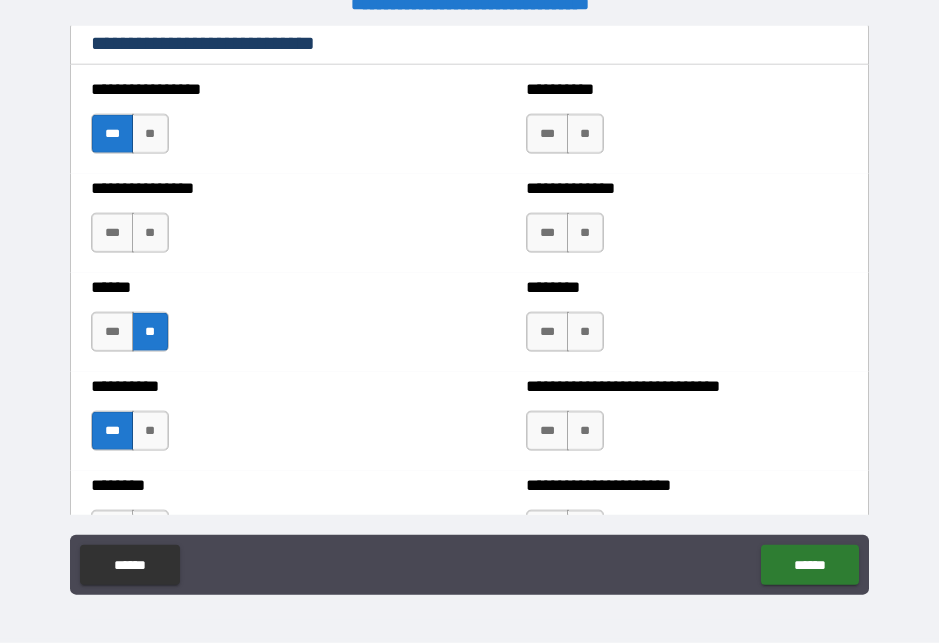 click on "**" at bounding box center (585, 134) 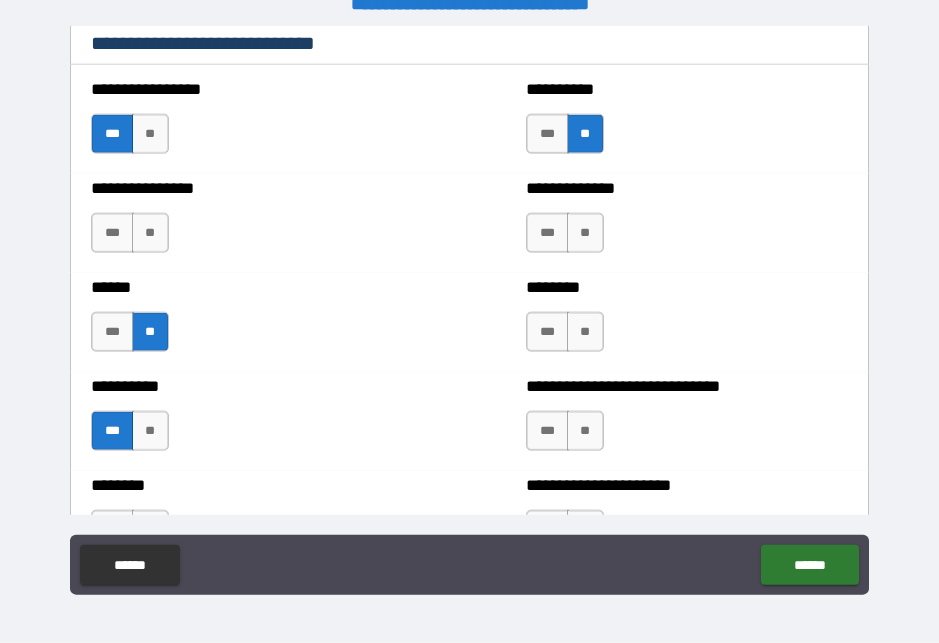 click on "***" at bounding box center [547, 233] 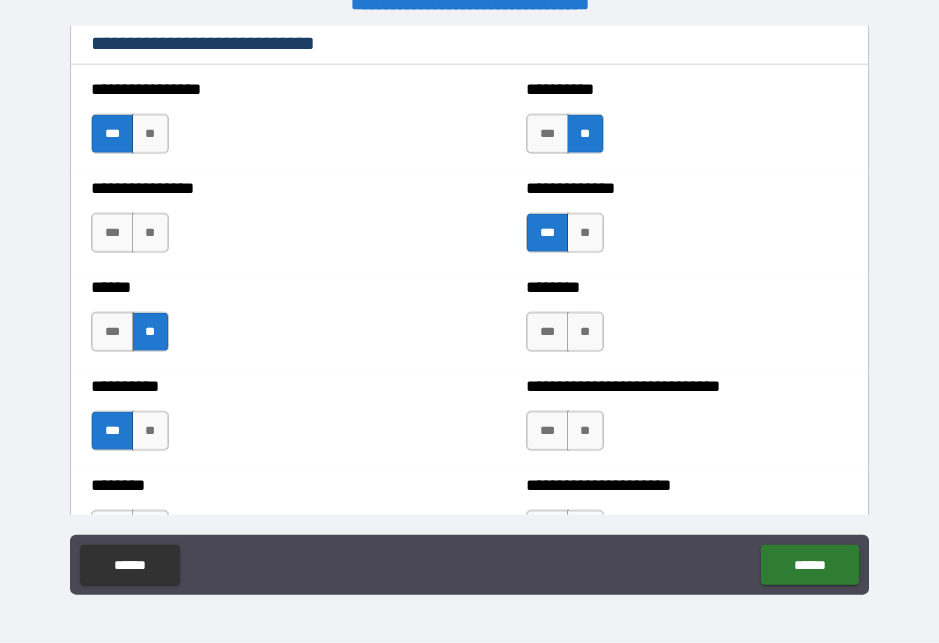 click on "**" at bounding box center (585, 431) 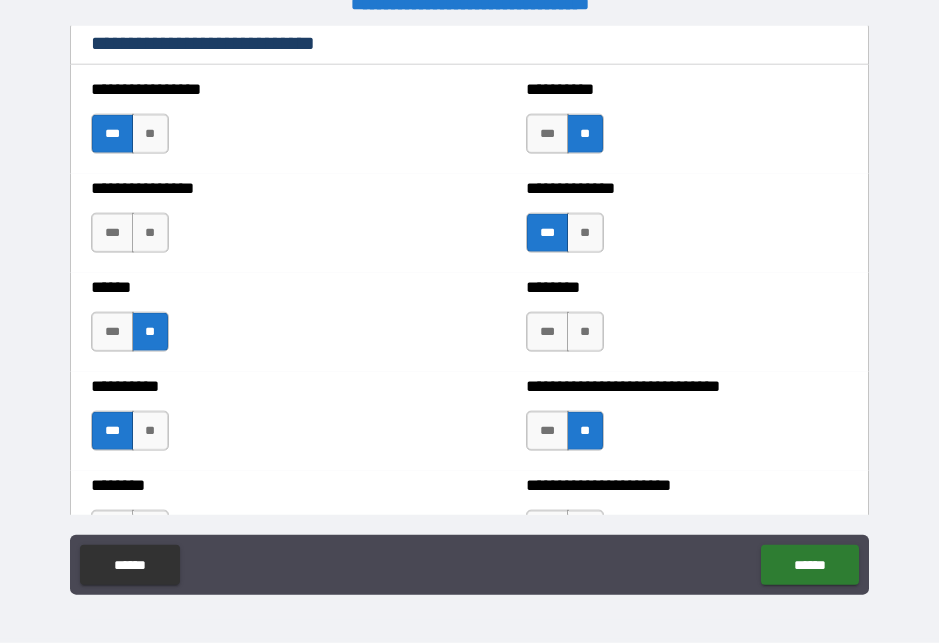 click on "**" at bounding box center (585, 332) 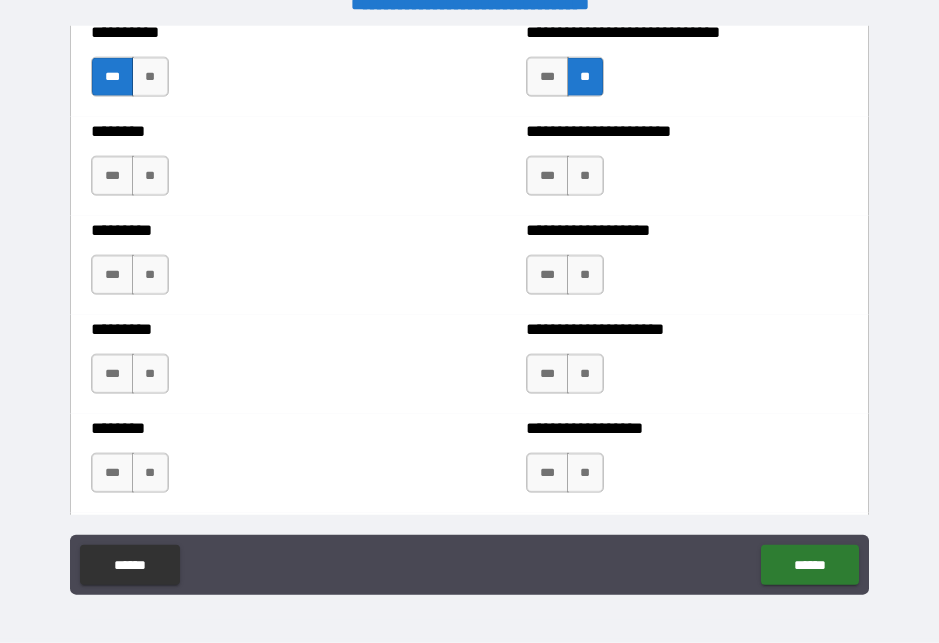 scroll, scrollTop: 7044, scrollLeft: 0, axis: vertical 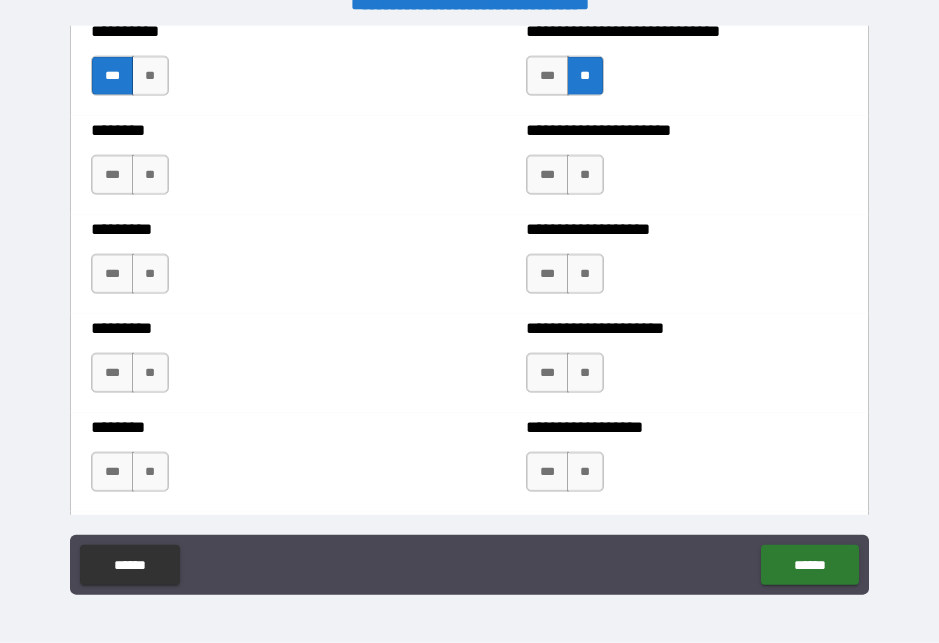 click on "**" at bounding box center (150, 175) 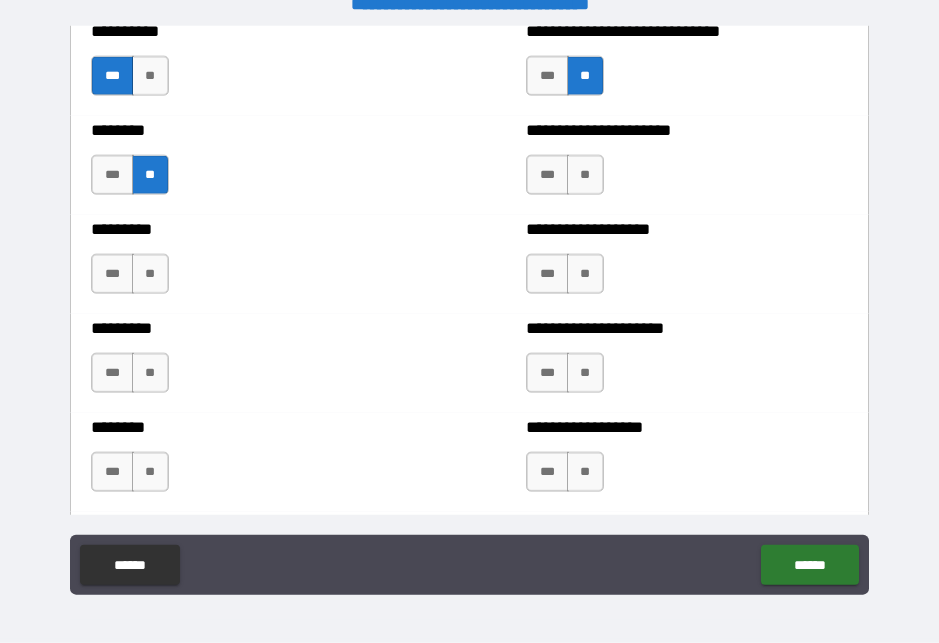 click on "**" at bounding box center (585, 175) 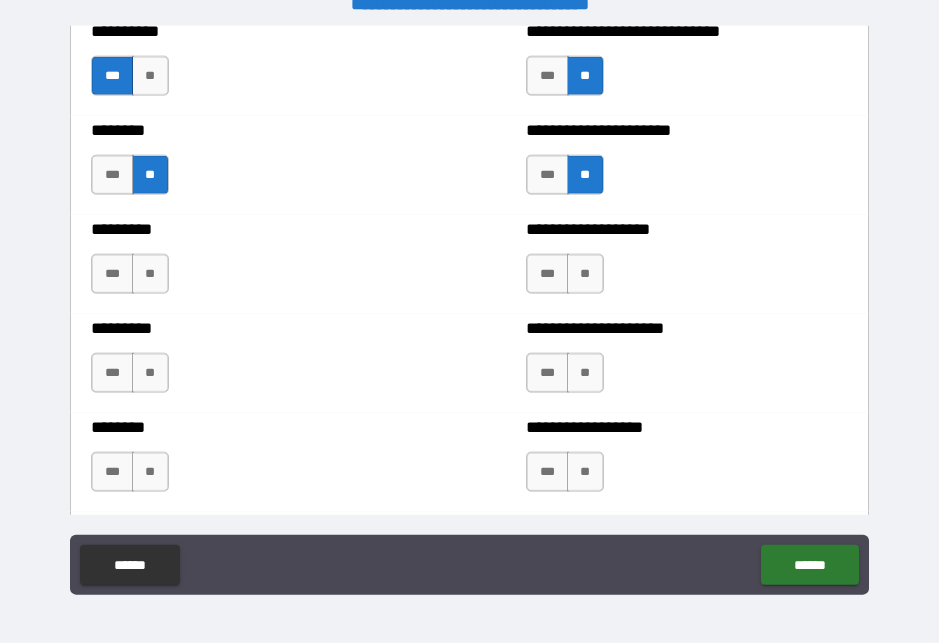click on "********* *** **" at bounding box center (251, 264) 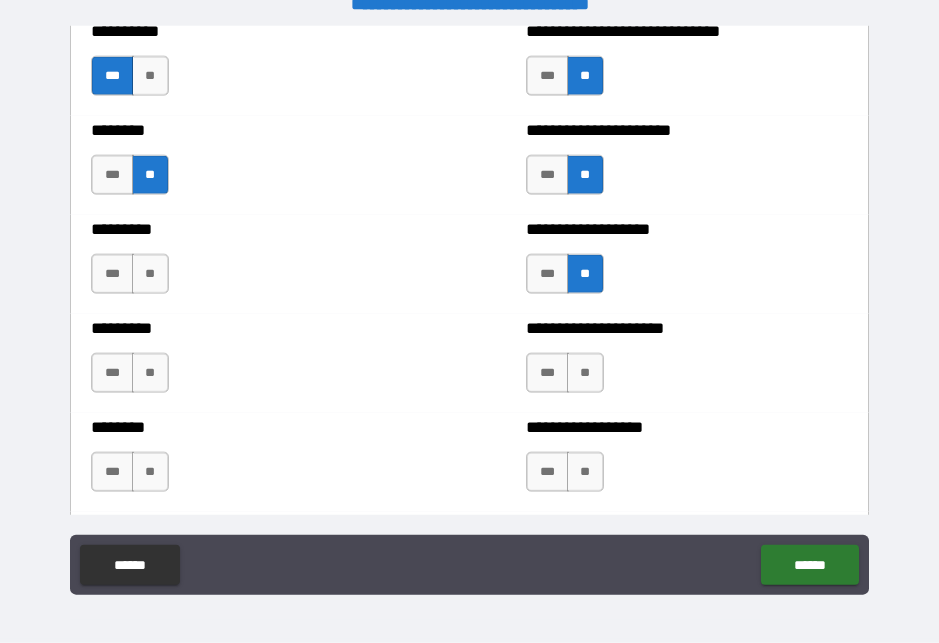 click on "**" at bounding box center (150, 373) 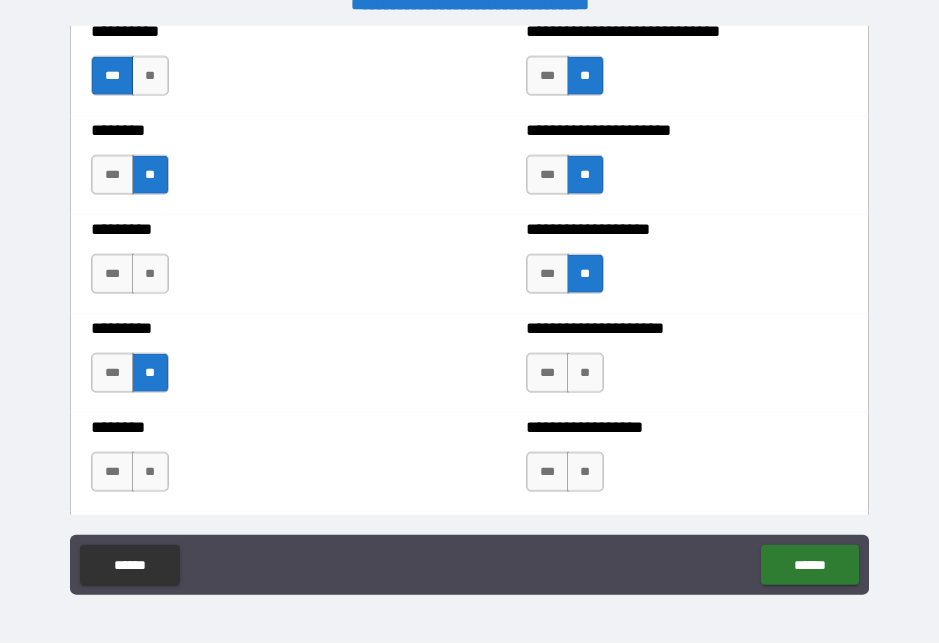 click on "**" at bounding box center [585, 373] 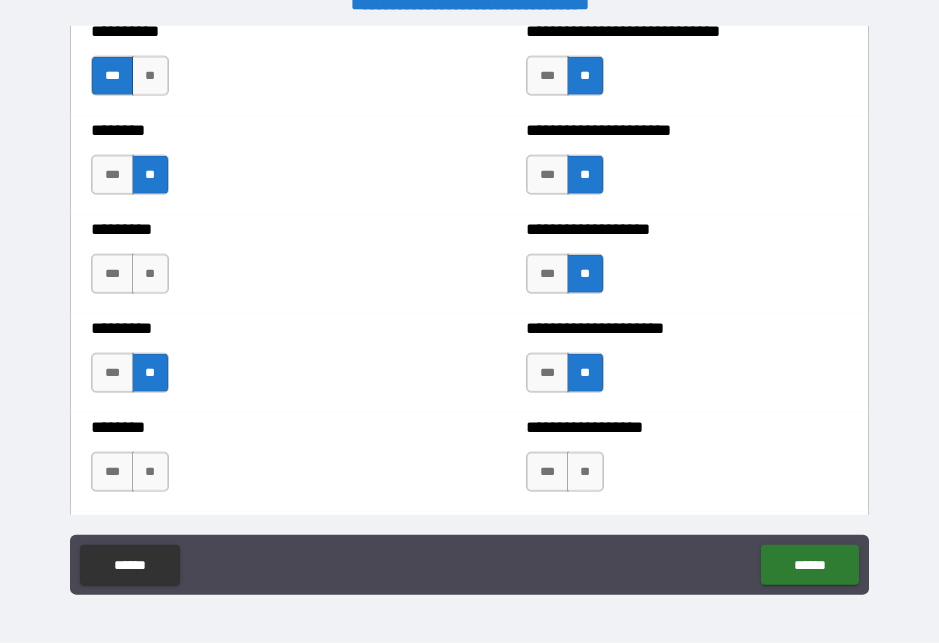 click on "**" at bounding box center [150, 472] 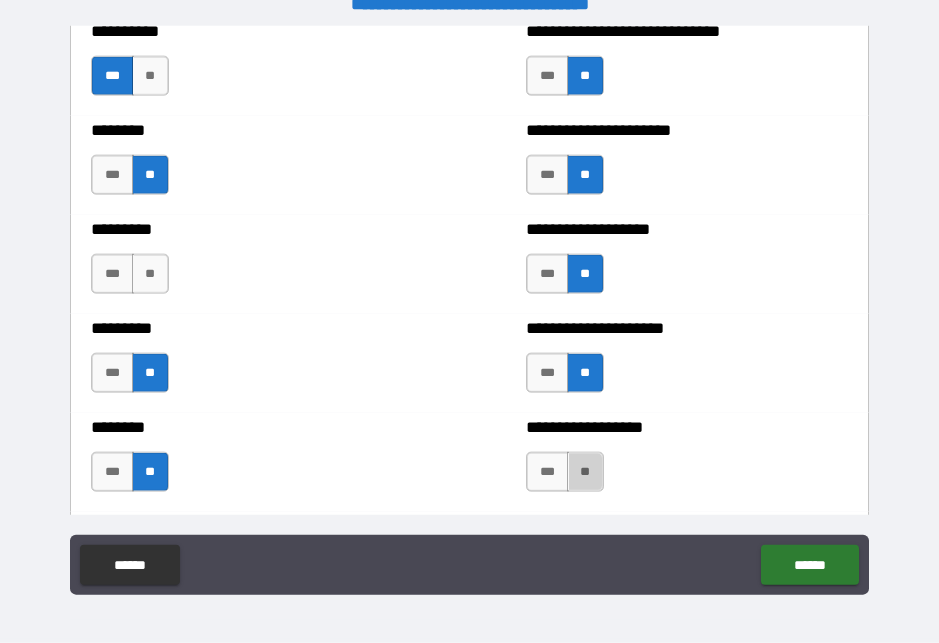 click on "**" at bounding box center [585, 472] 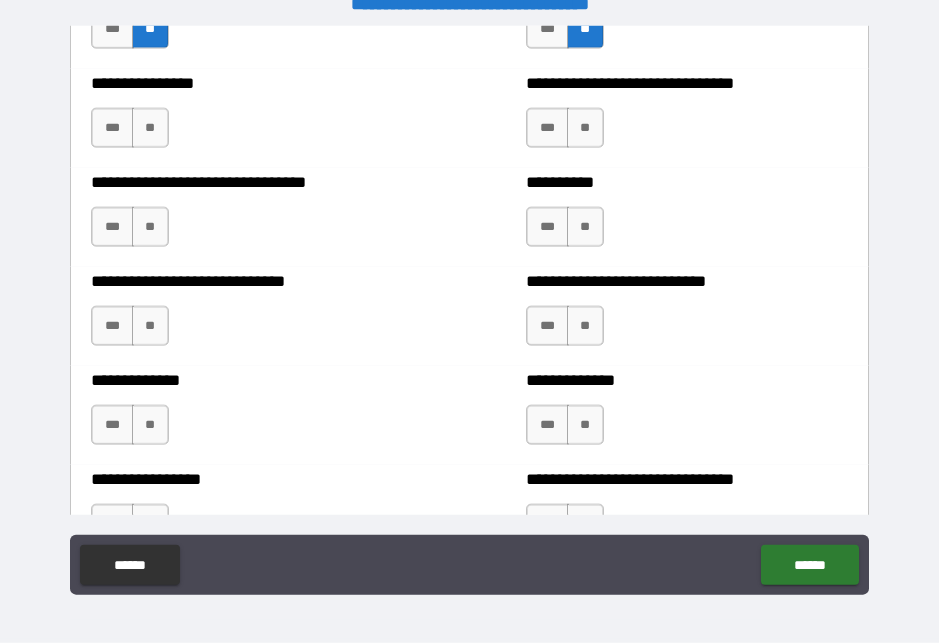 scroll, scrollTop: 7491, scrollLeft: 0, axis: vertical 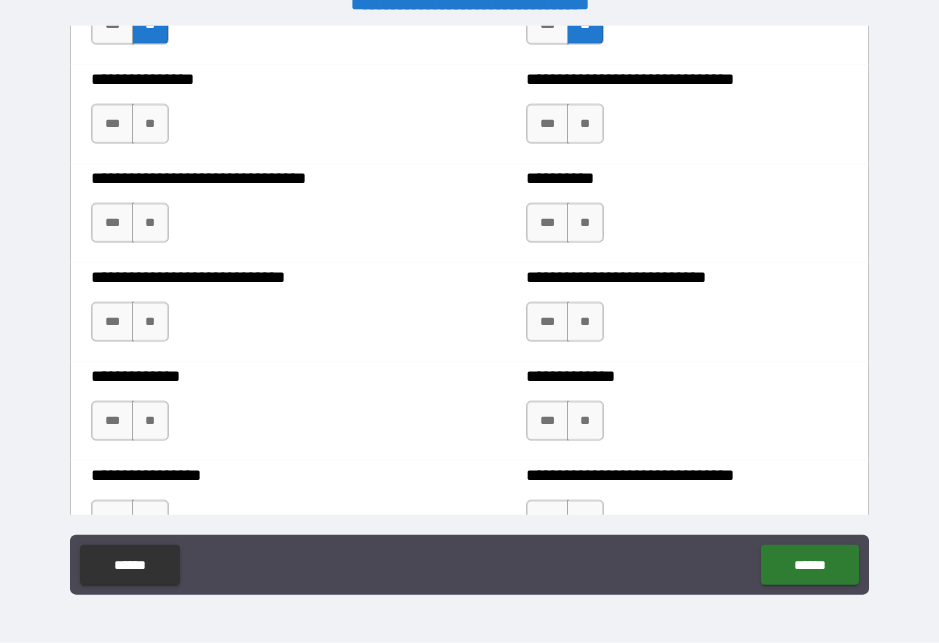 click on "***" at bounding box center (112, 124) 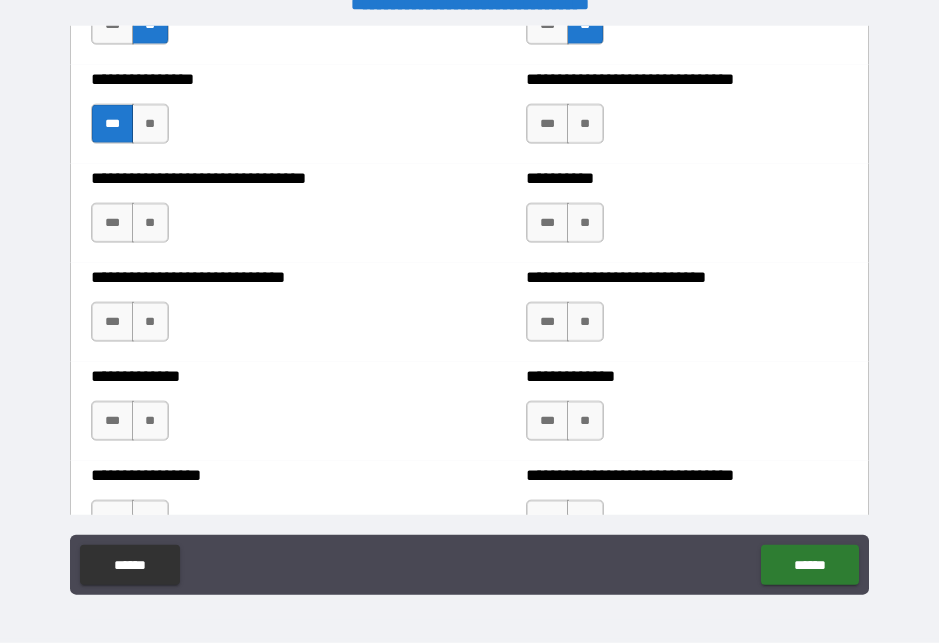 click on "**" at bounding box center (585, 124) 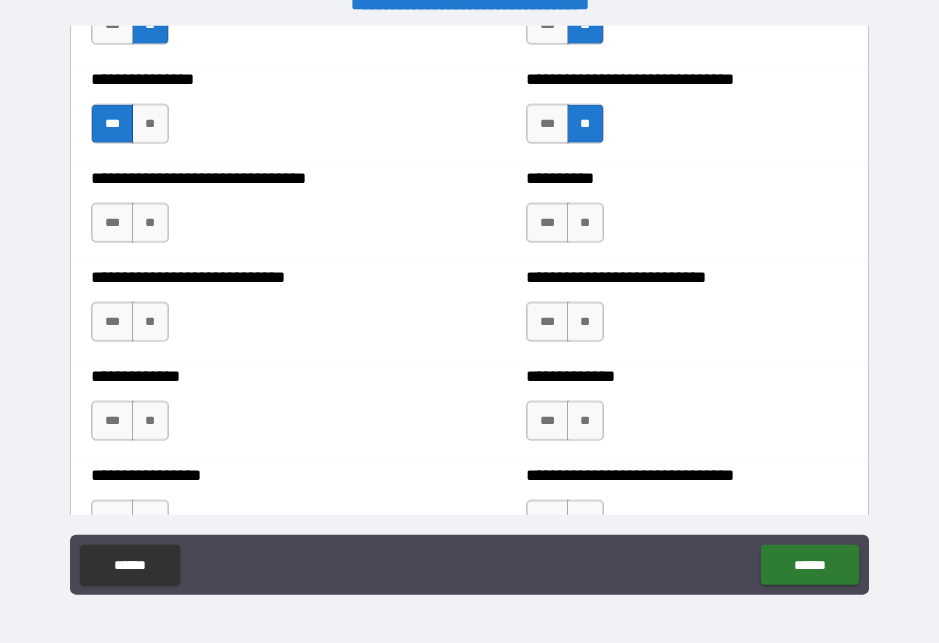 click on "***" at bounding box center (112, 223) 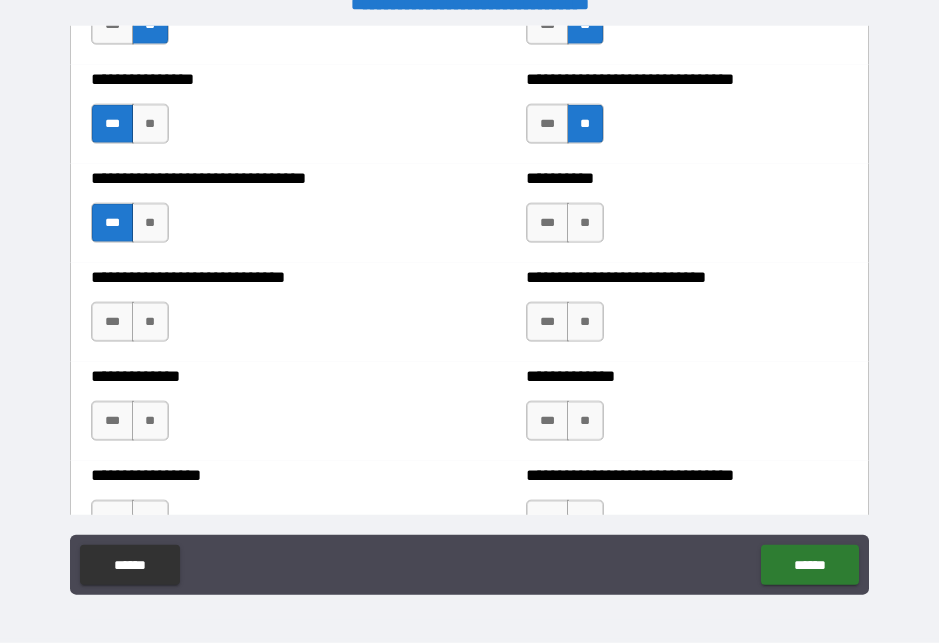 click on "**" at bounding box center (585, 223) 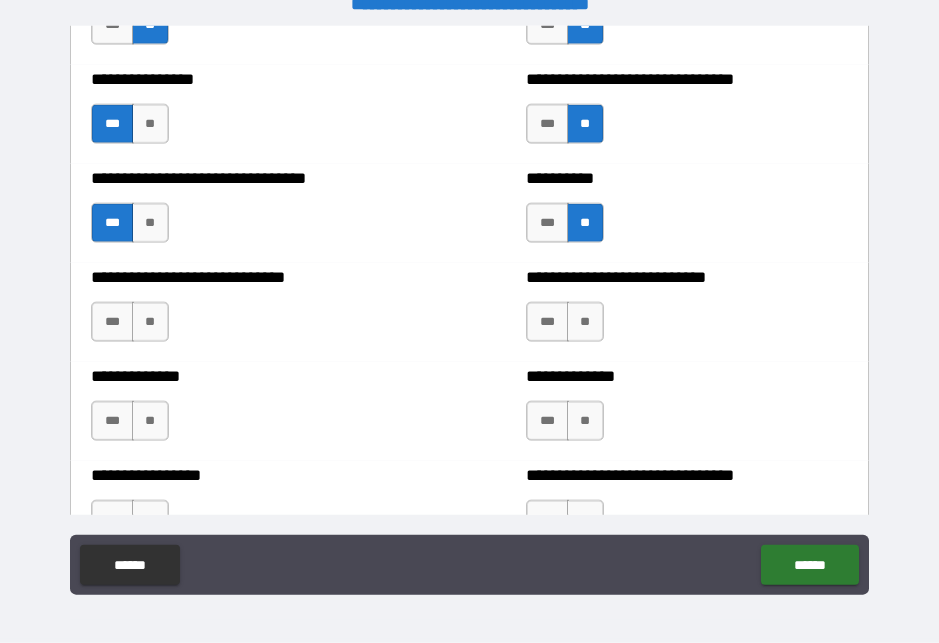 click on "**" at bounding box center [150, 322] 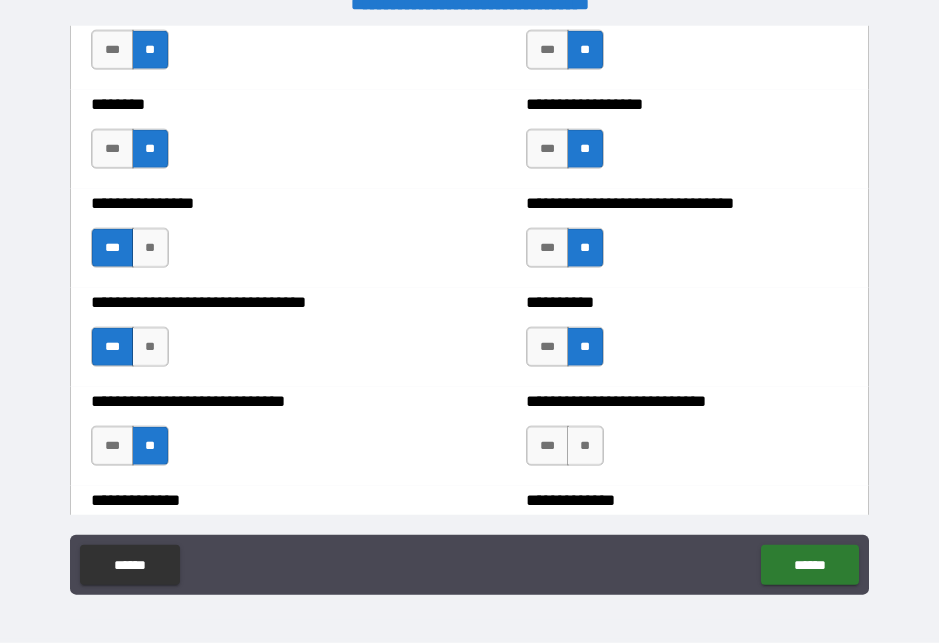 scroll, scrollTop: 7369, scrollLeft: 0, axis: vertical 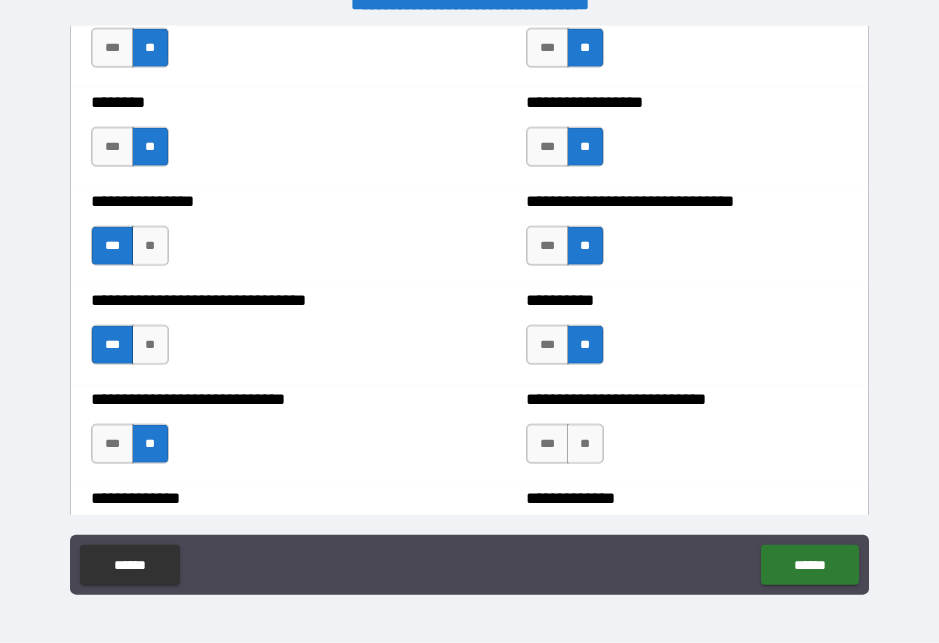 click on "**" at bounding box center [585, 444] 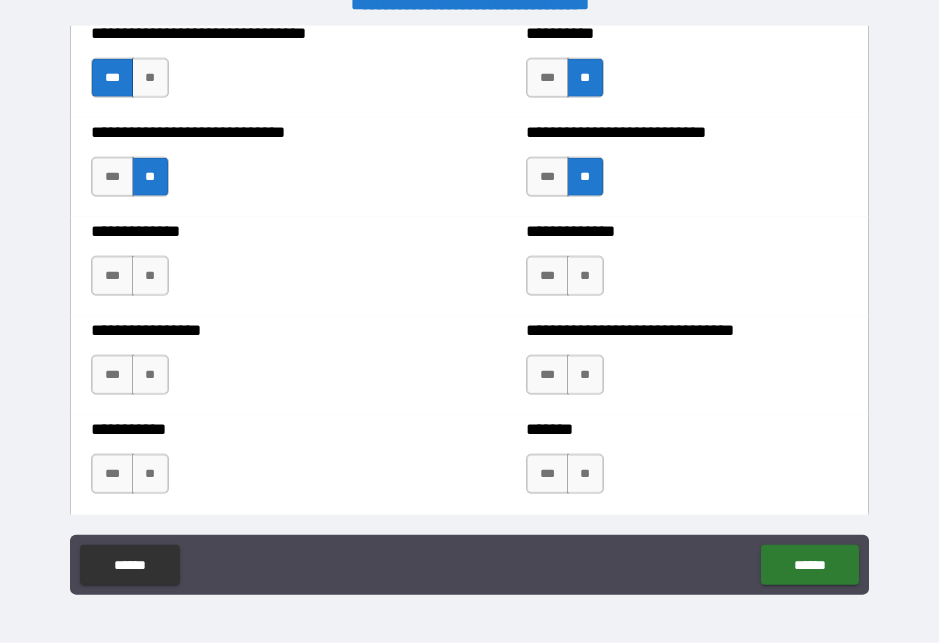 scroll, scrollTop: 7639, scrollLeft: 0, axis: vertical 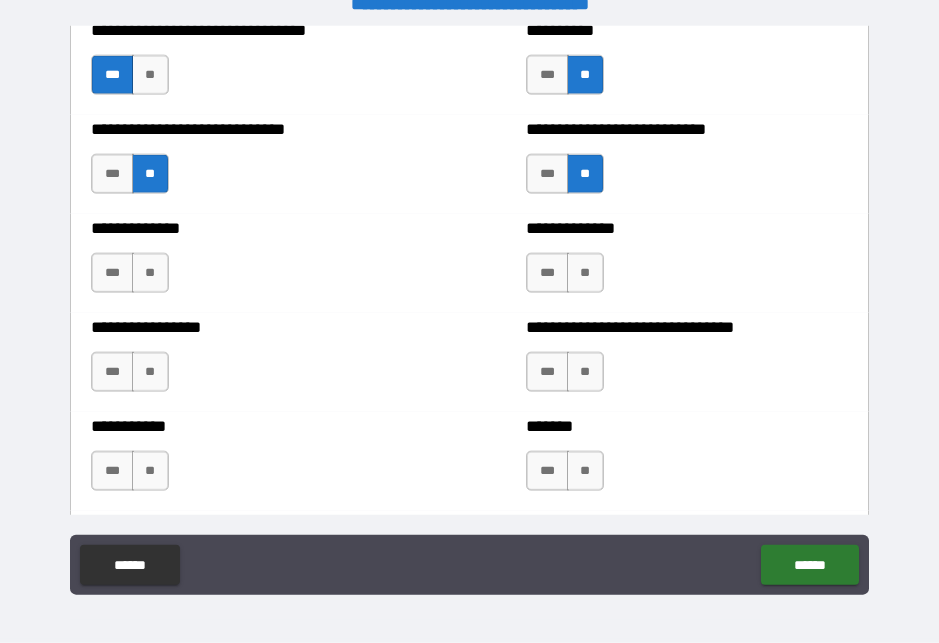 click on "**" at bounding box center [585, 273] 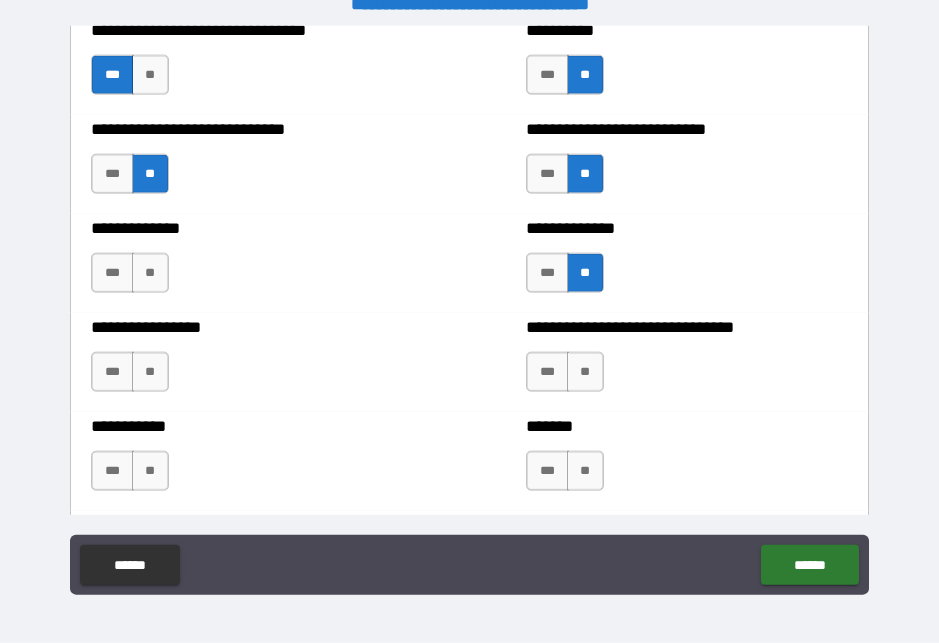 click on "**" at bounding box center (150, 372) 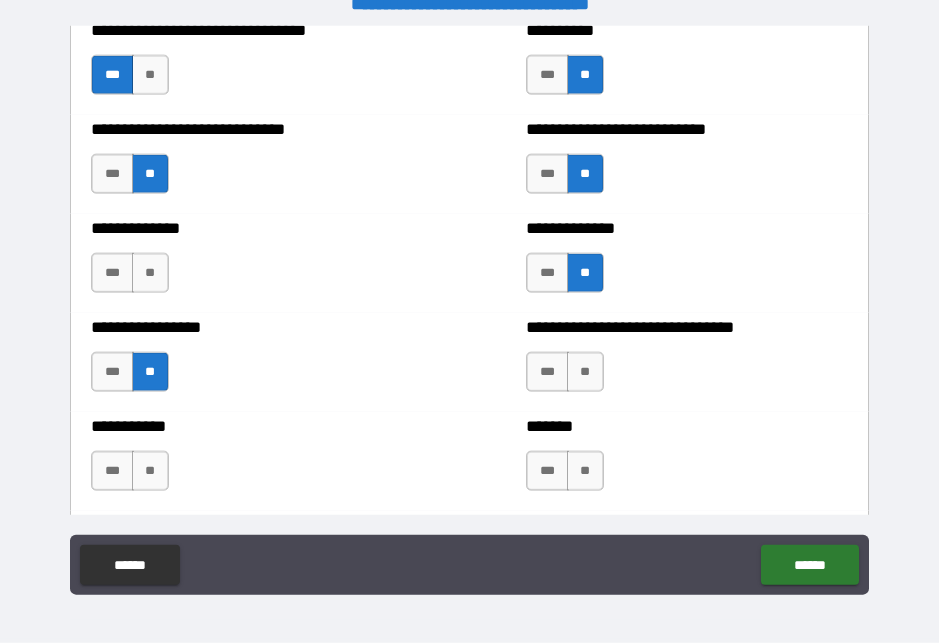 click on "***" at bounding box center (547, 372) 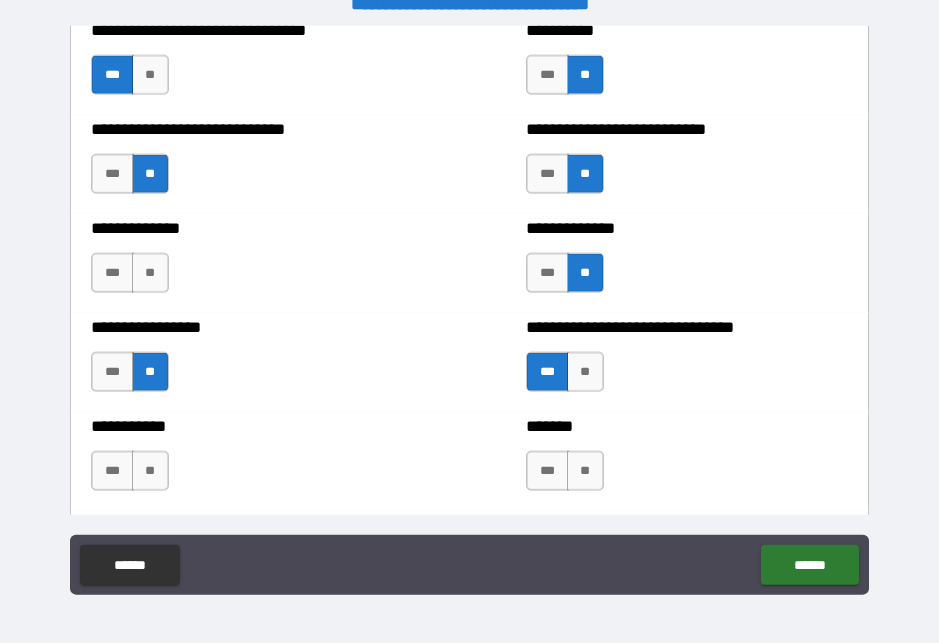 click on "**" at bounding box center [150, 471] 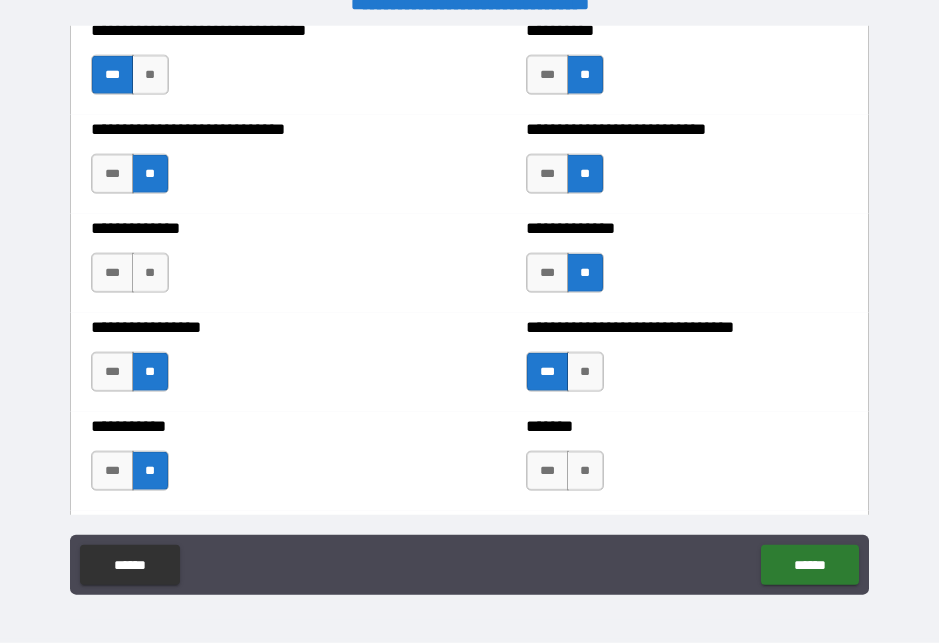 click on "***" at bounding box center (547, 471) 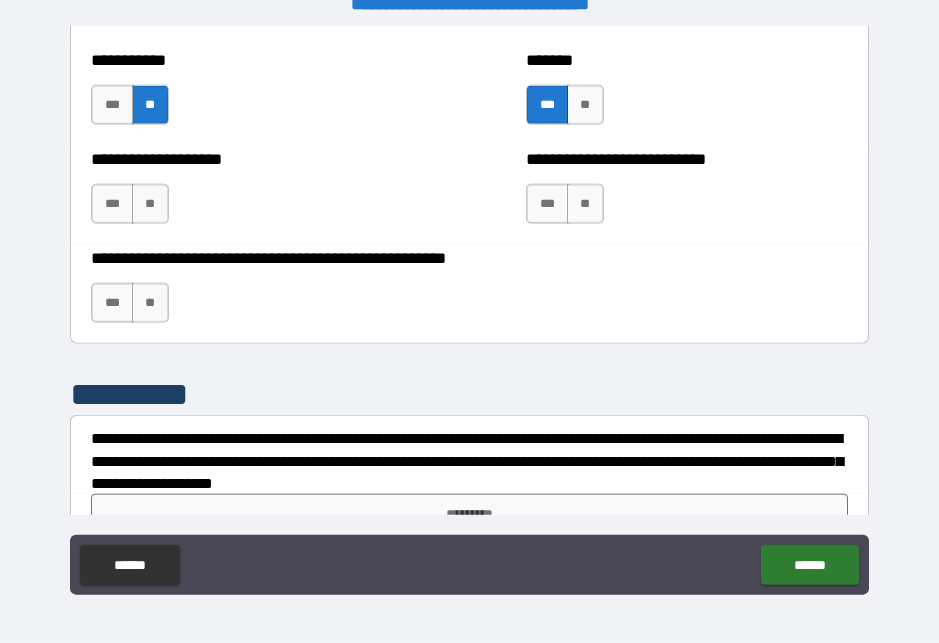 scroll, scrollTop: 8006, scrollLeft: 0, axis: vertical 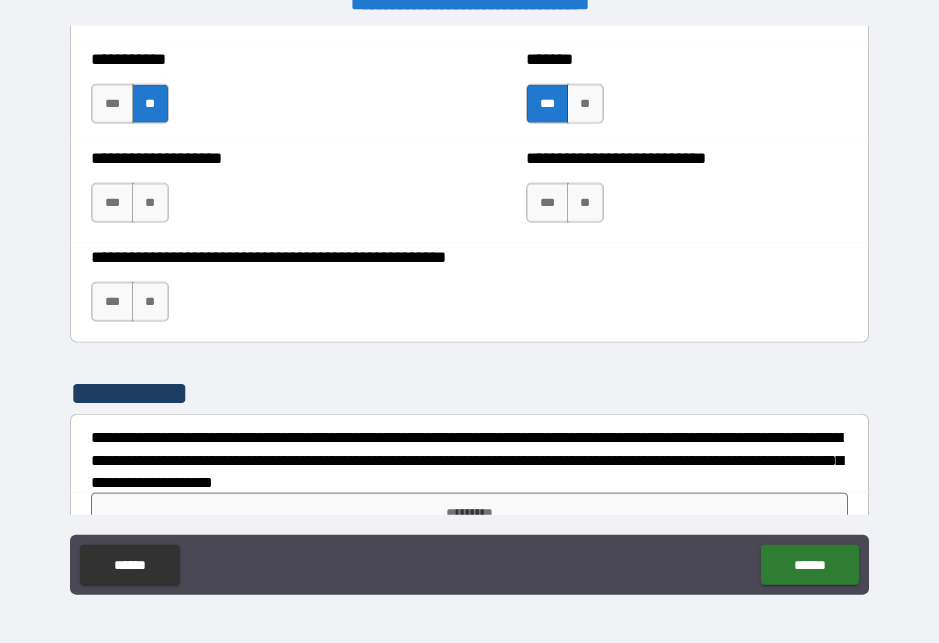 click on "***" at bounding box center (112, 203) 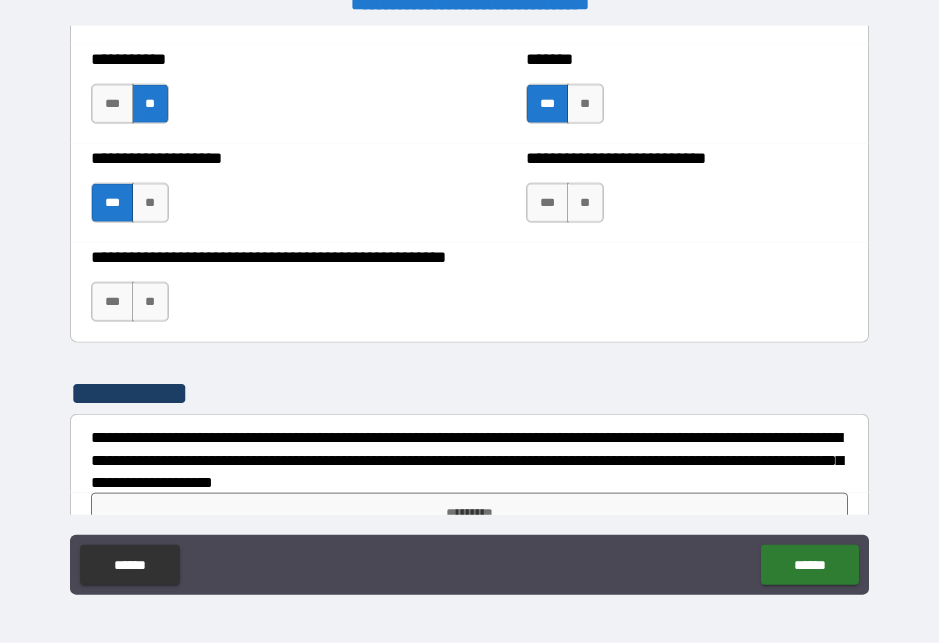 click on "**" at bounding box center (585, 203) 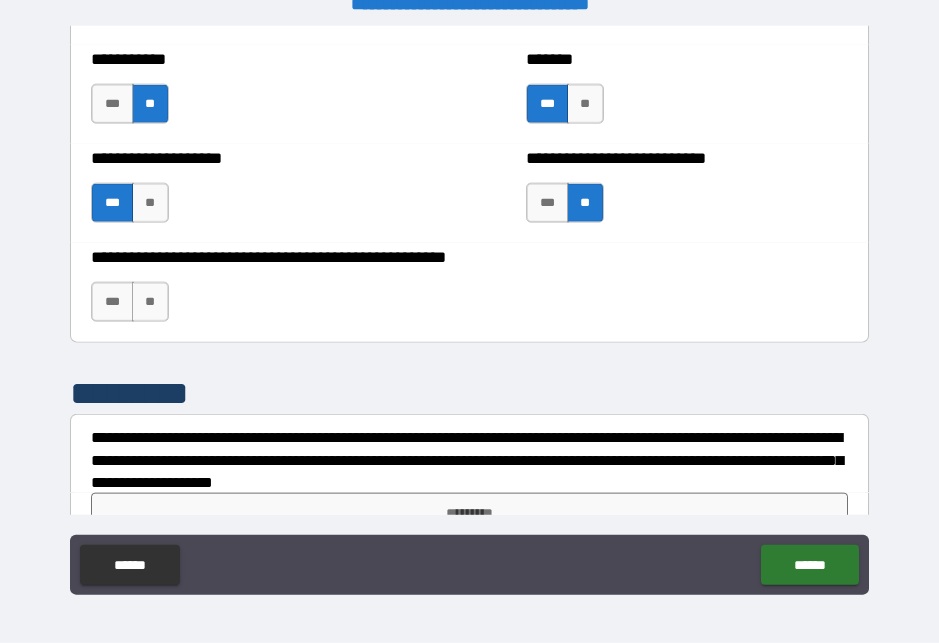 click on "**" at bounding box center (150, 302) 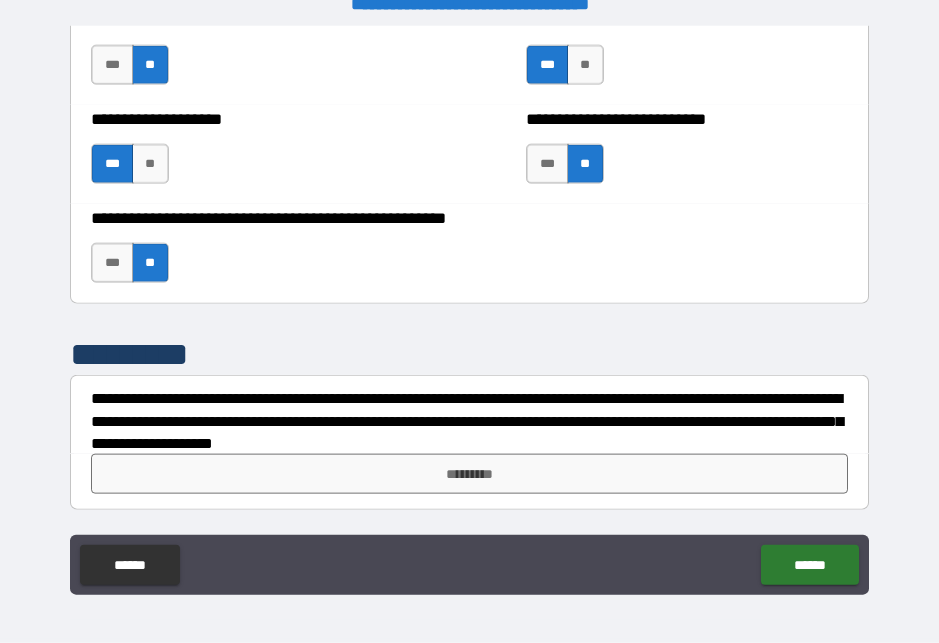 scroll, scrollTop: 8045, scrollLeft: 0, axis: vertical 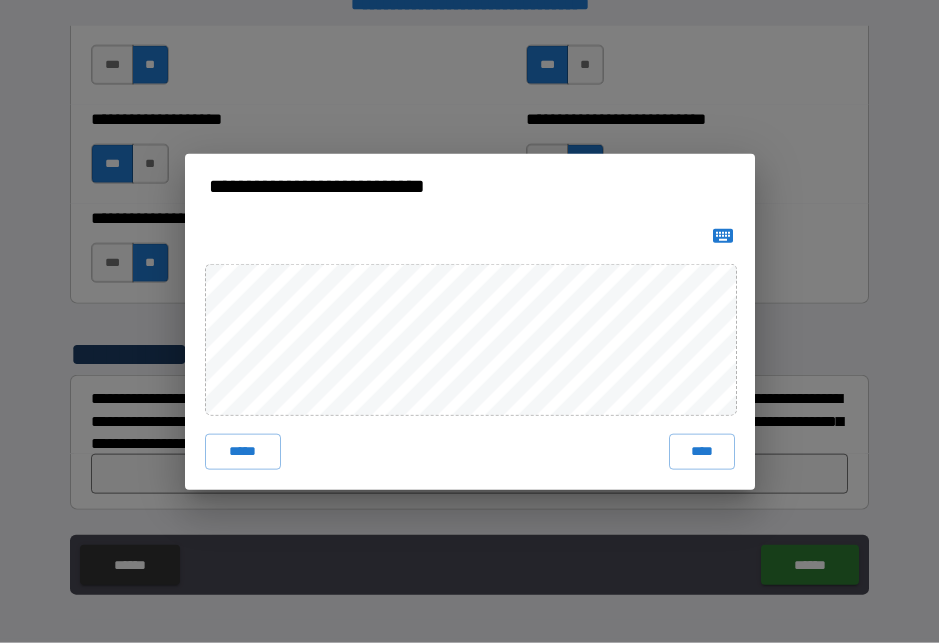 click on "****" at bounding box center [702, 452] 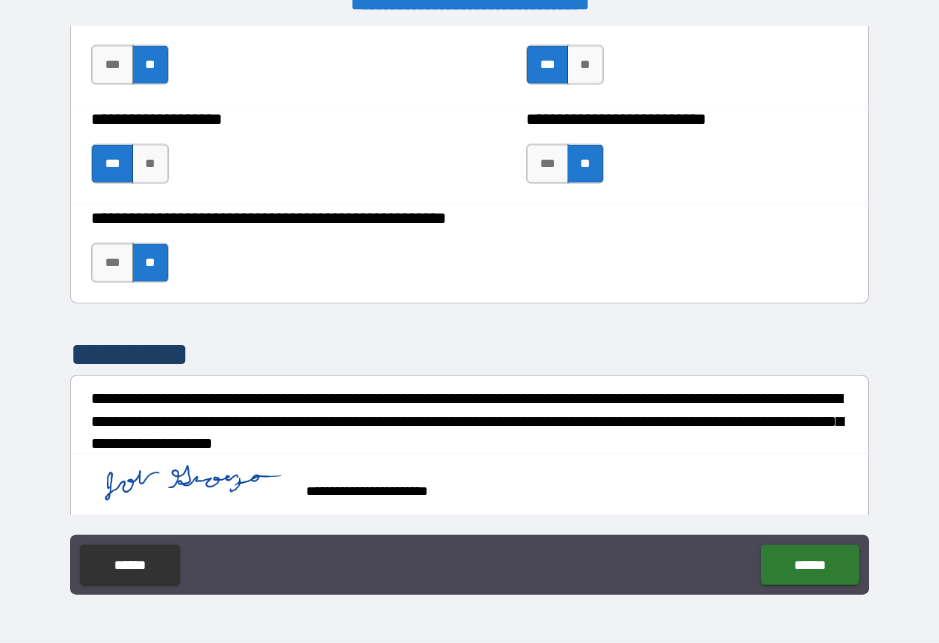 scroll, scrollTop: 8035, scrollLeft: 0, axis: vertical 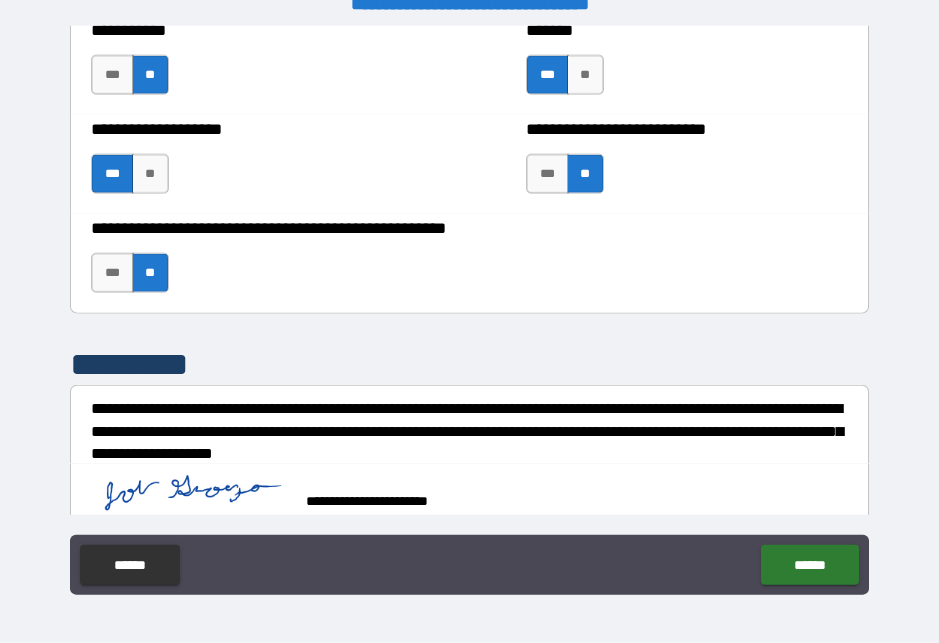 click on "******" at bounding box center [809, 565] 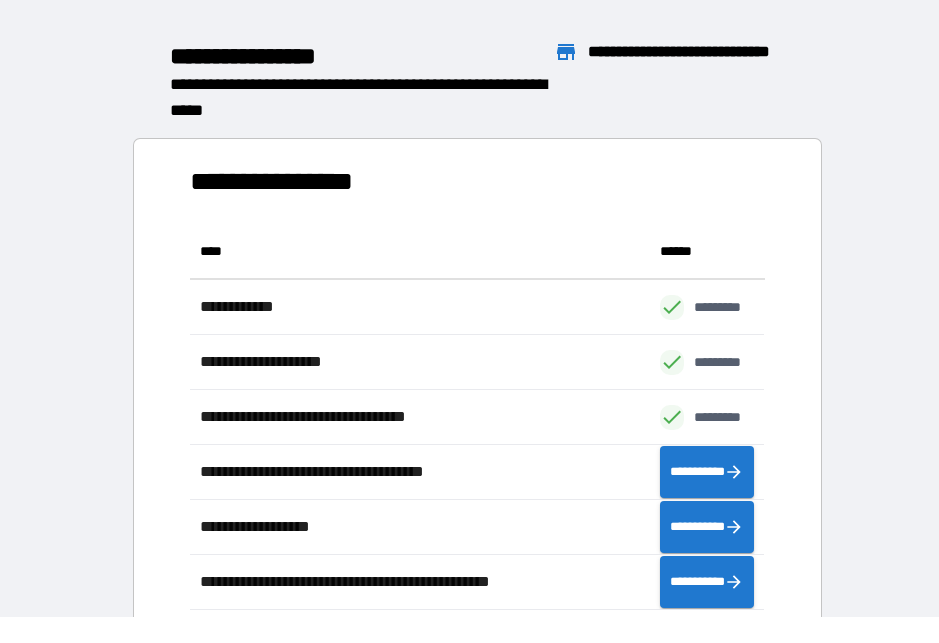 scroll, scrollTop: 1, scrollLeft: 1, axis: both 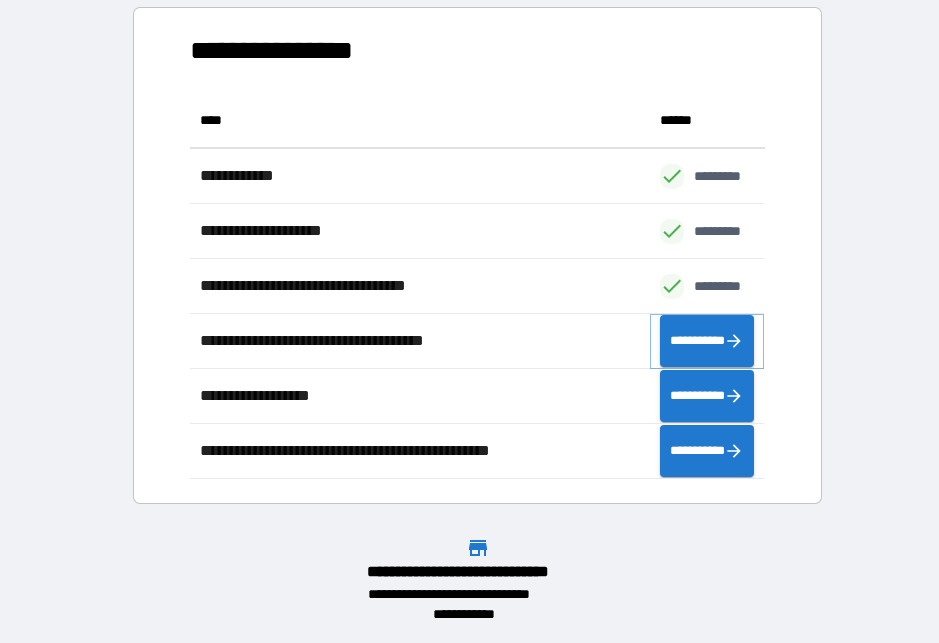 click on "**********" at bounding box center (707, 341) 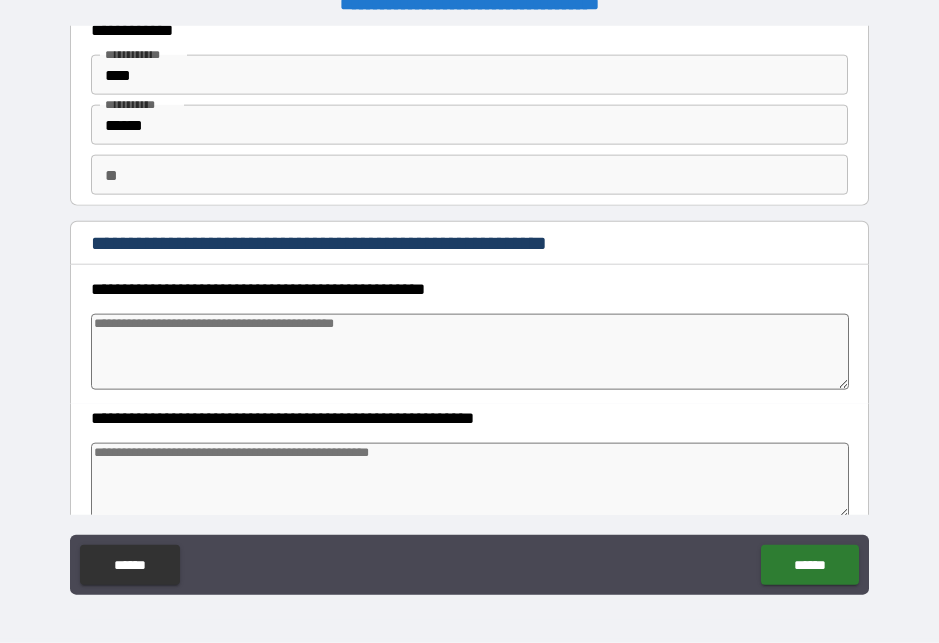scroll, scrollTop: 65, scrollLeft: 0, axis: vertical 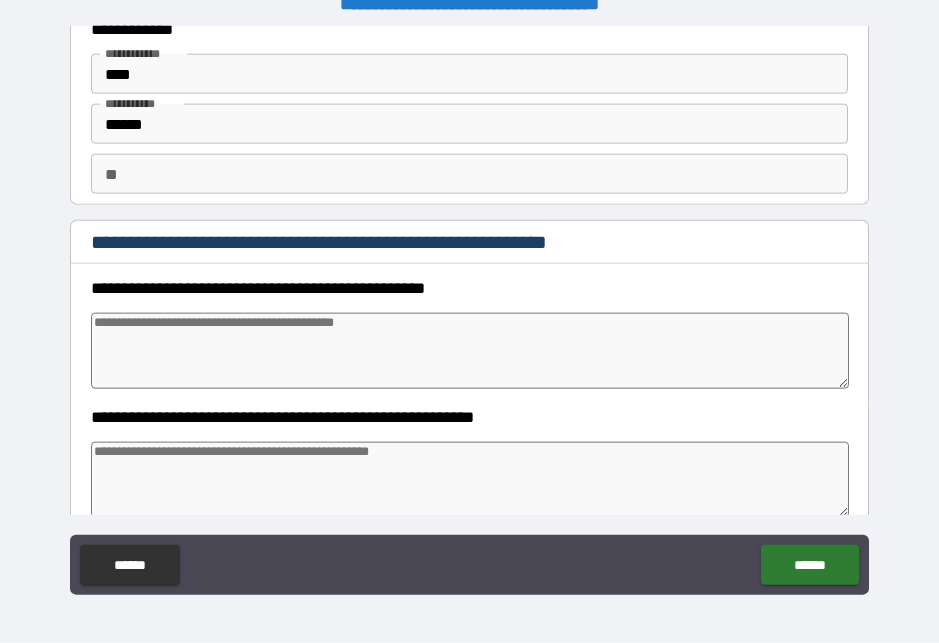 click at bounding box center (469, 351) 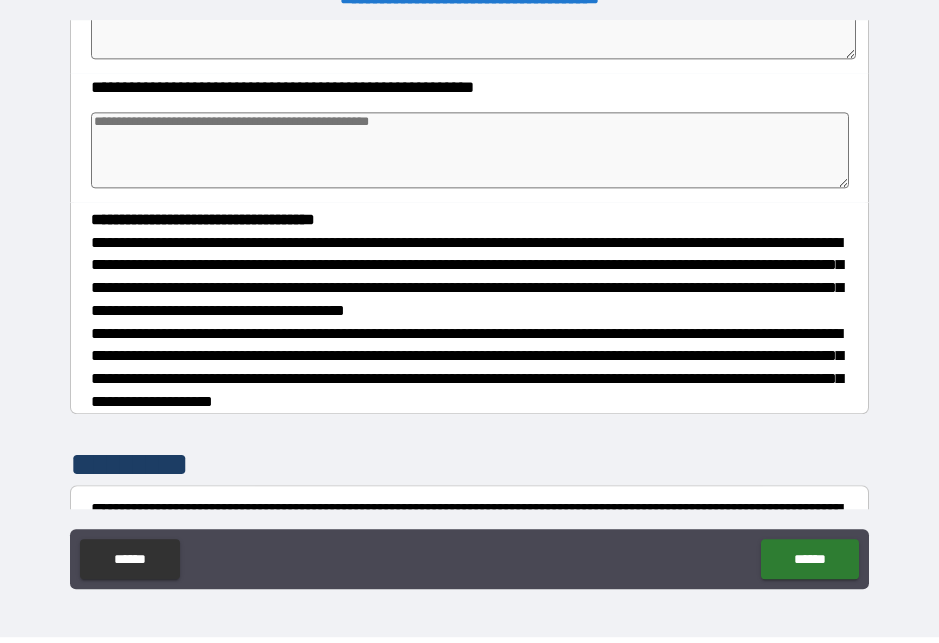 scroll, scrollTop: 427, scrollLeft: 0, axis: vertical 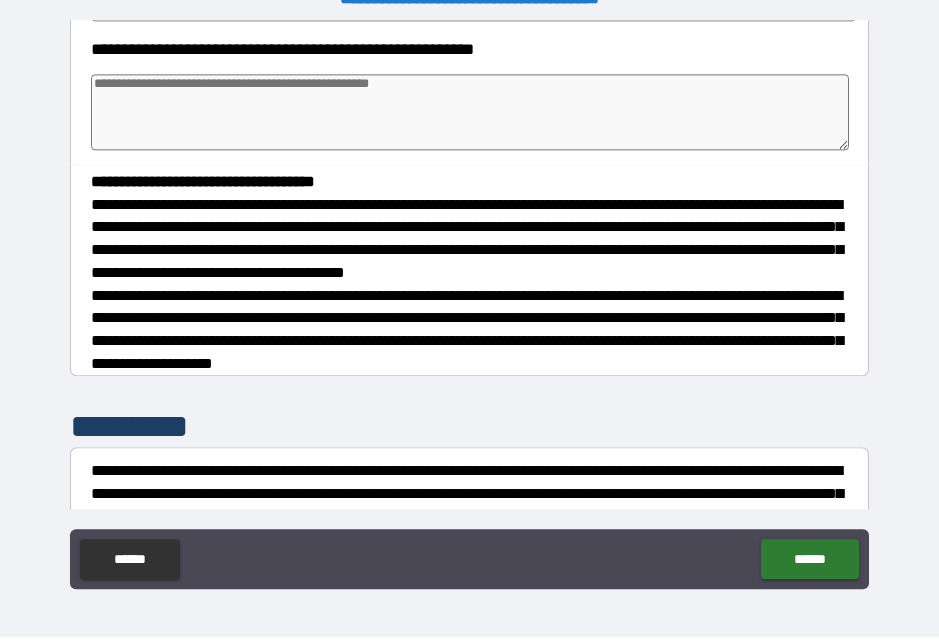 click at bounding box center [469, 118] 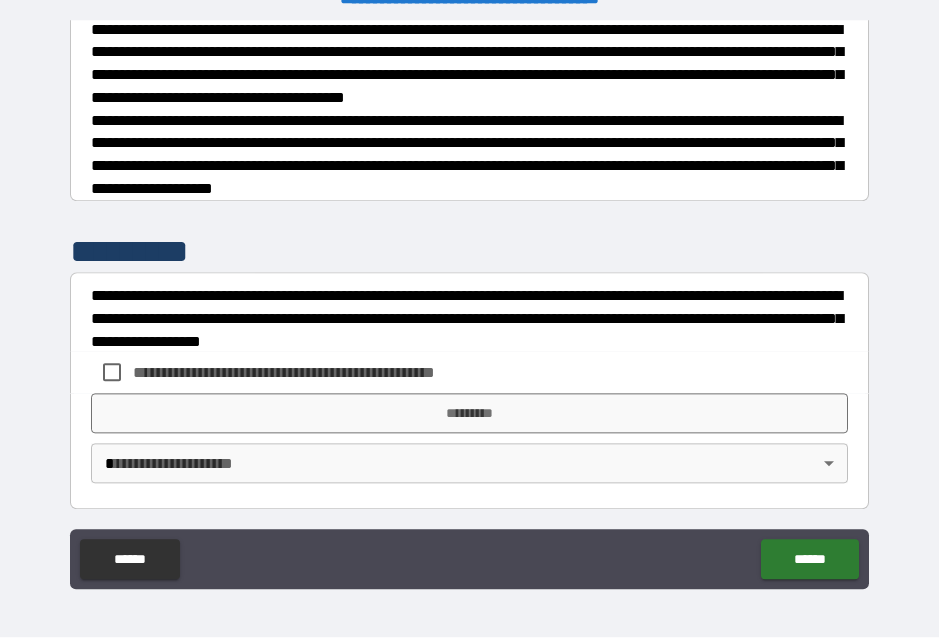 scroll, scrollTop: 601, scrollLeft: 0, axis: vertical 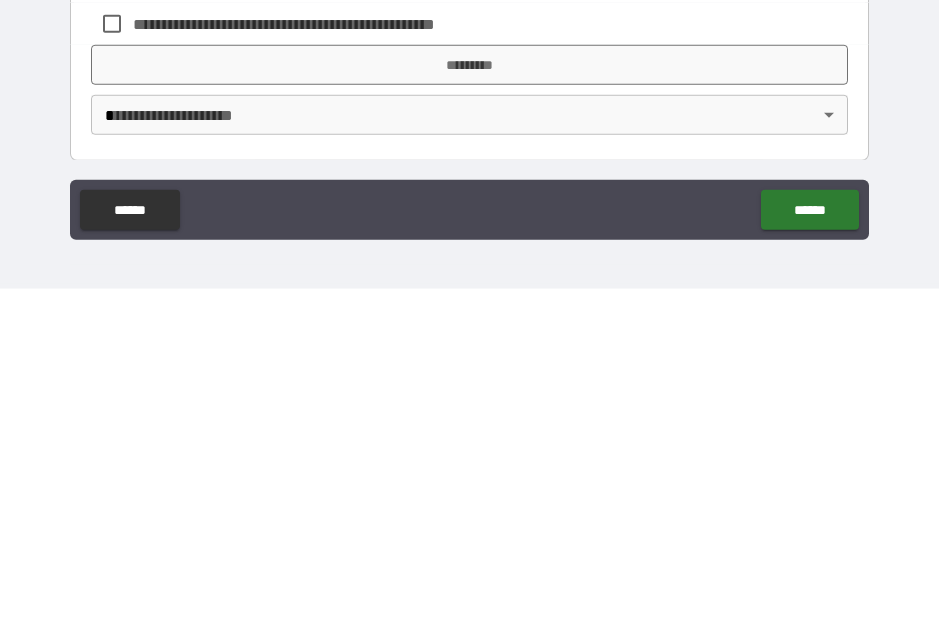 click on "**********" at bounding box center [469, 308] 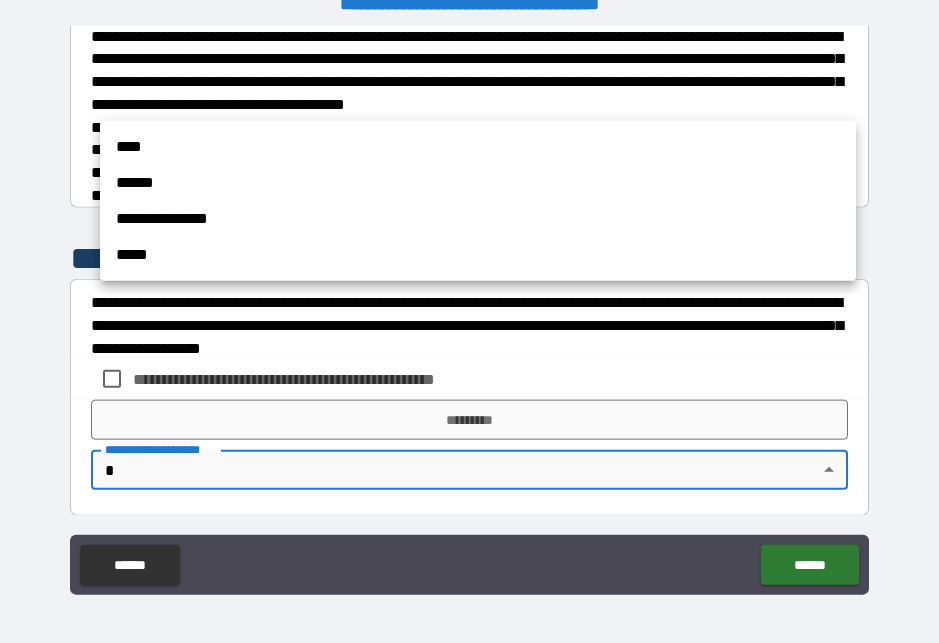 click at bounding box center (469, 321) 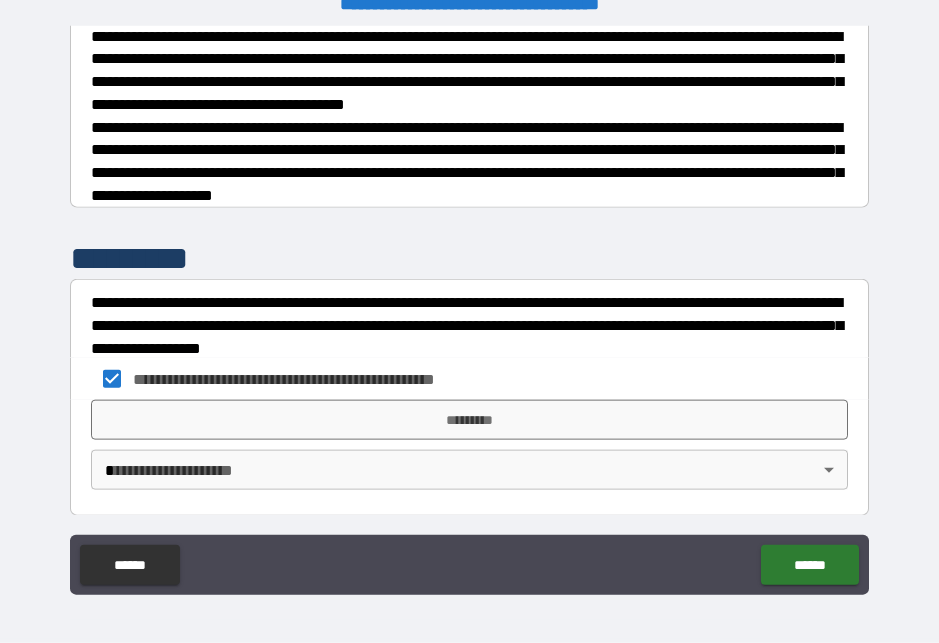 click on "*********" at bounding box center (469, 420) 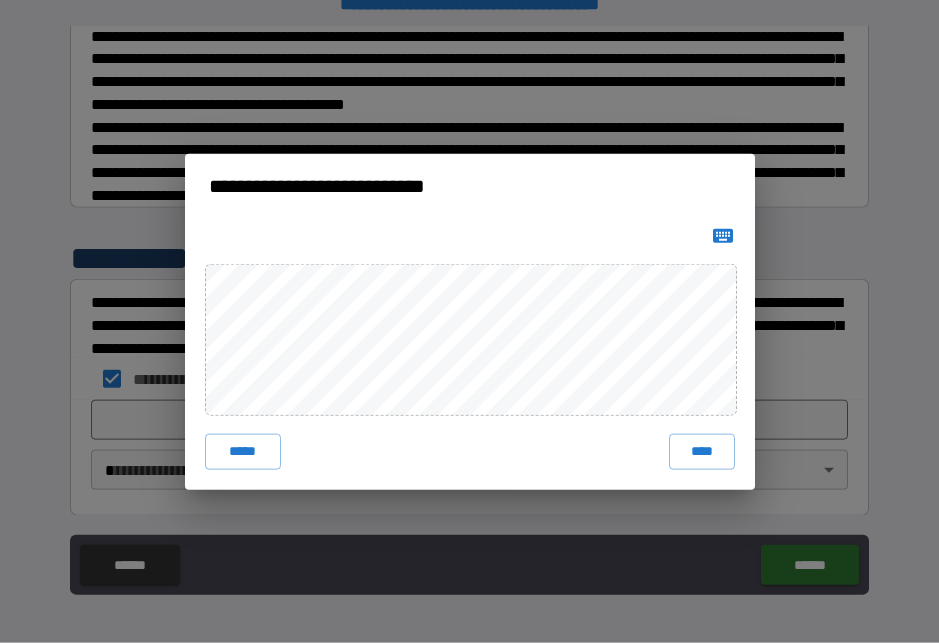 click on "****" at bounding box center [702, 452] 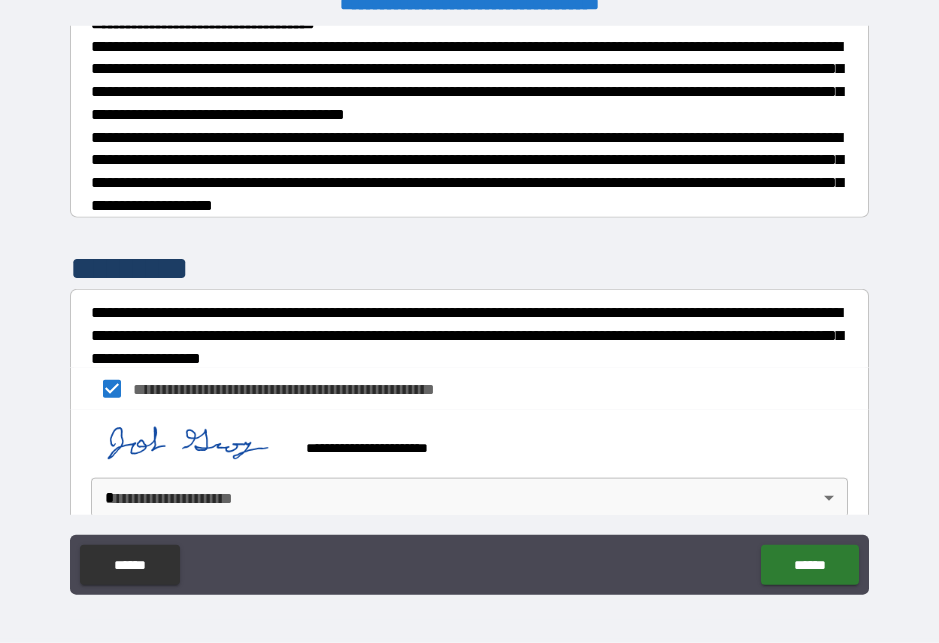 click on "******" at bounding box center [809, 565] 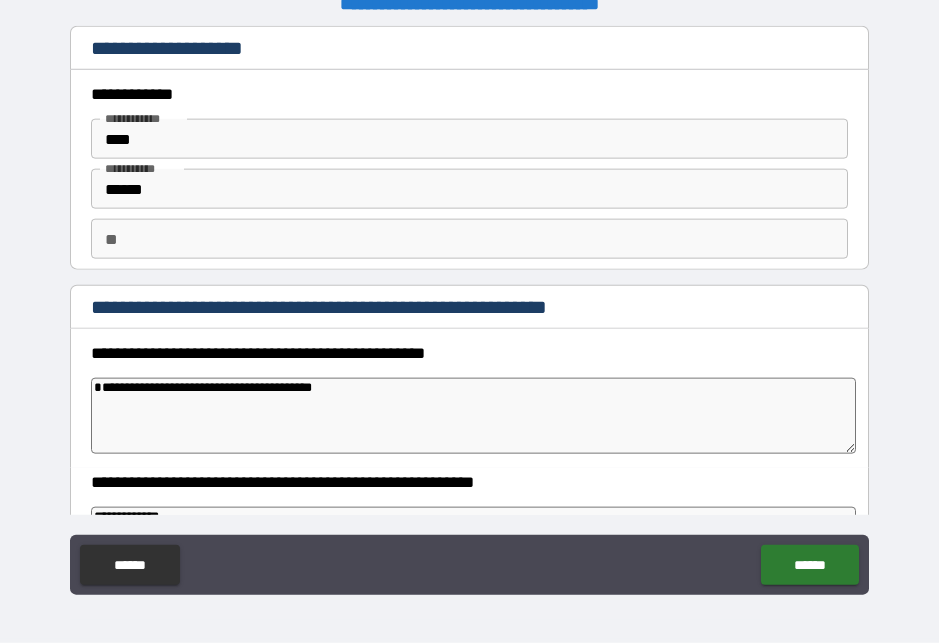 scroll, scrollTop: 0, scrollLeft: 0, axis: both 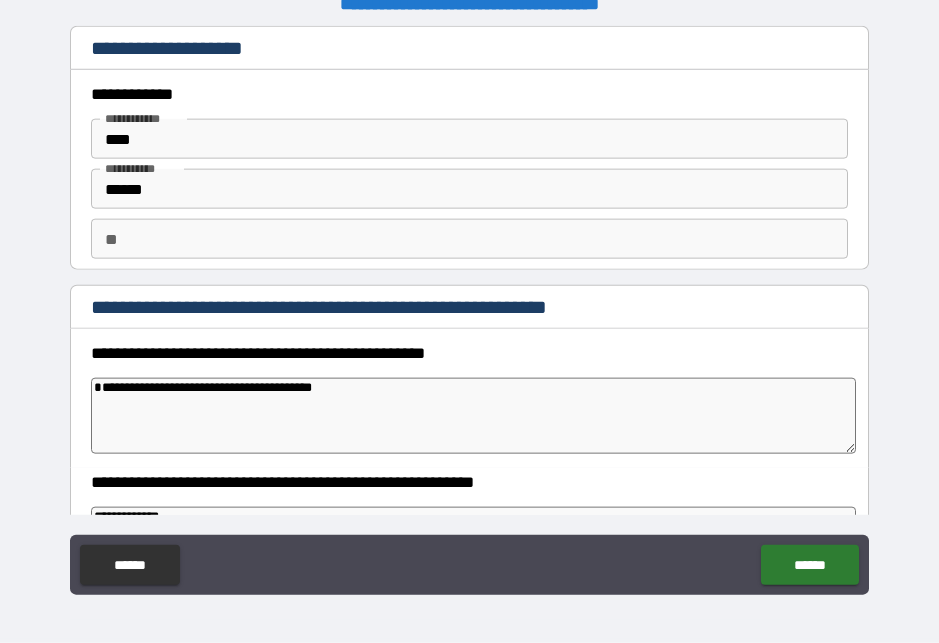 click on "**********" at bounding box center (473, 416) 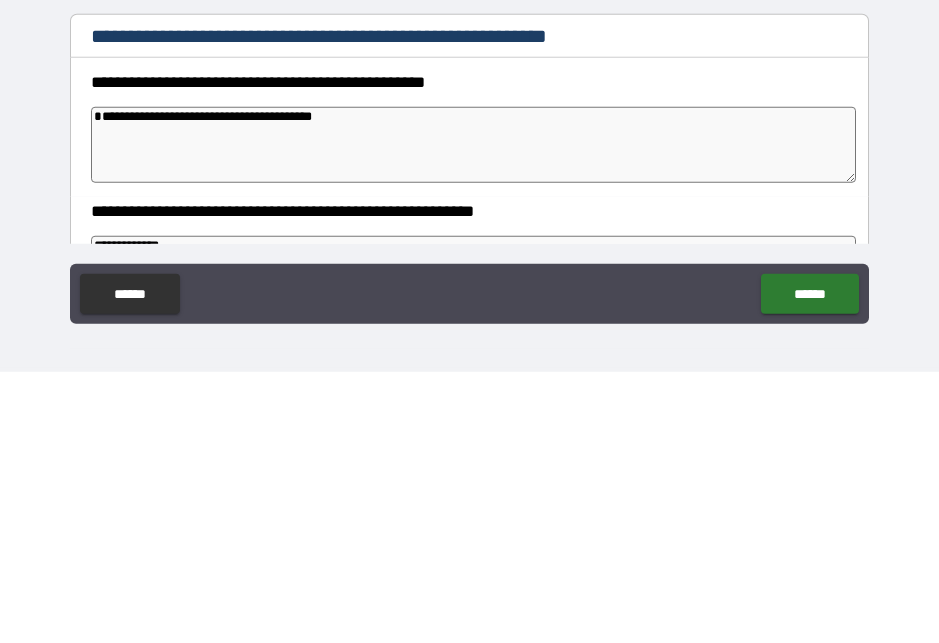 click on "**********" at bounding box center (473, 416) 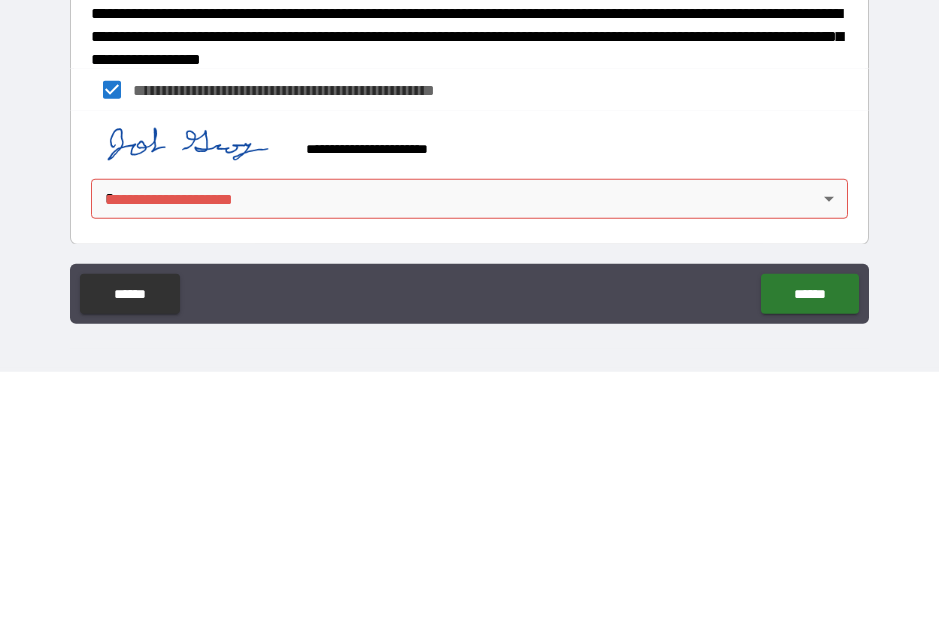 scroll, scrollTop: 618, scrollLeft: 0, axis: vertical 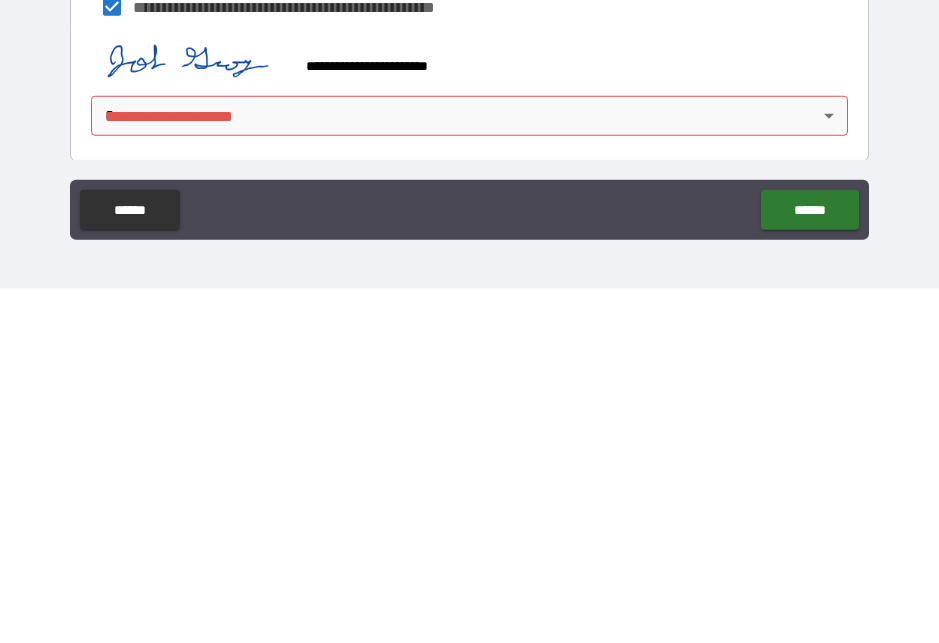 click on "******" at bounding box center [809, 564] 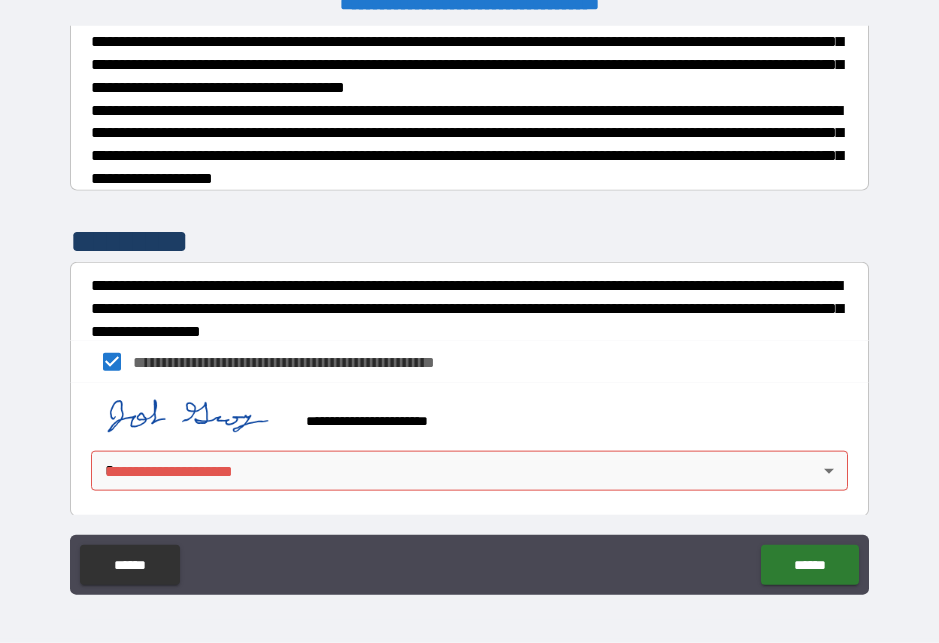 scroll, scrollTop: 26, scrollLeft: 0, axis: vertical 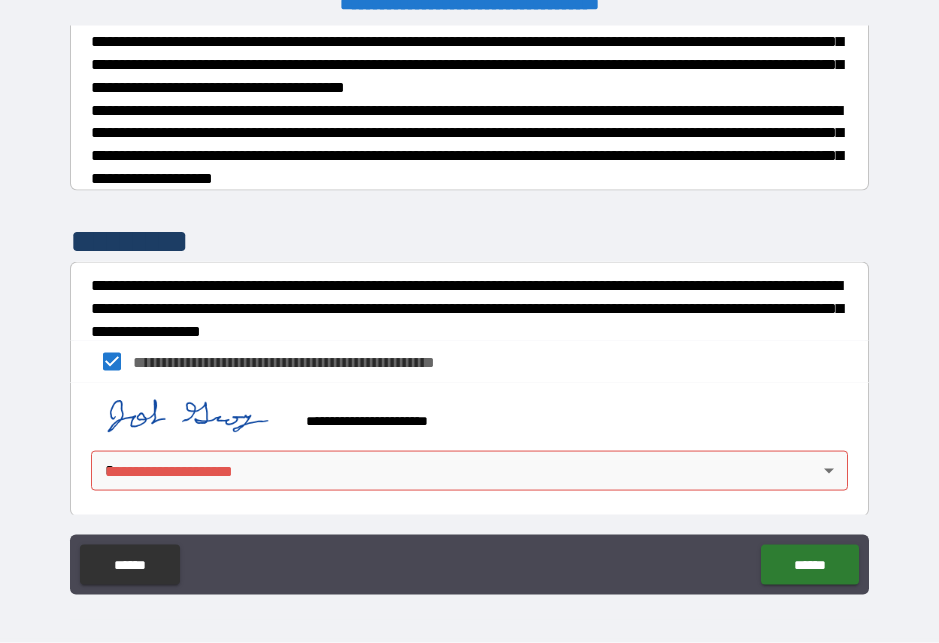 click on "******" at bounding box center (809, 565) 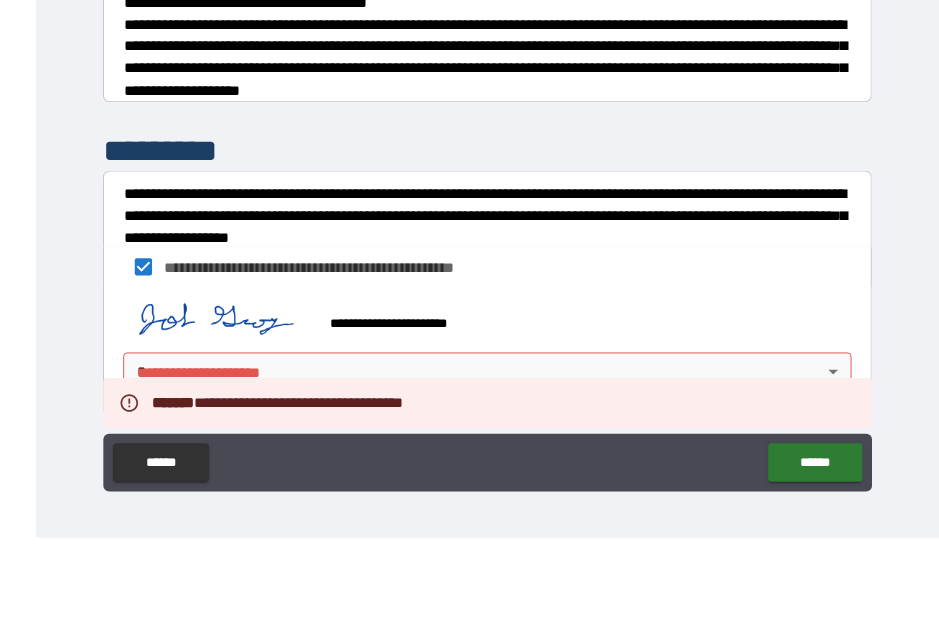 scroll, scrollTop: 26, scrollLeft: 0, axis: vertical 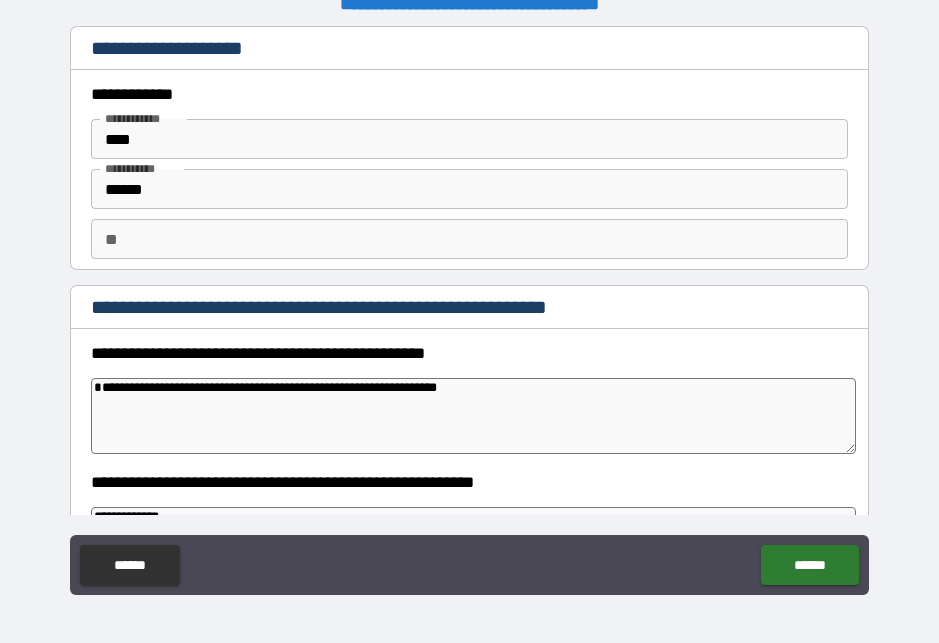 click on "**********" at bounding box center [473, 416] 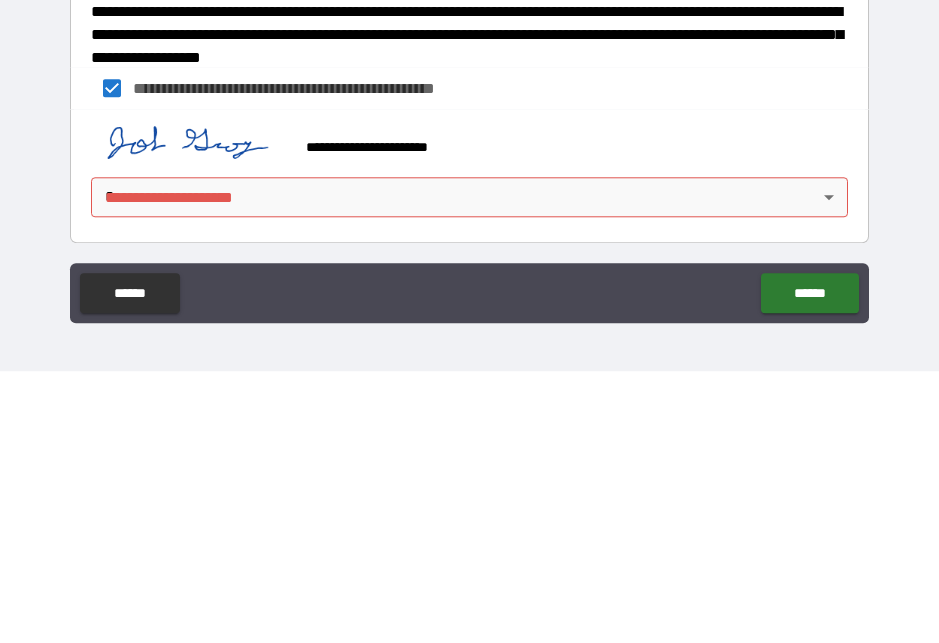 scroll, scrollTop: 618, scrollLeft: 0, axis: vertical 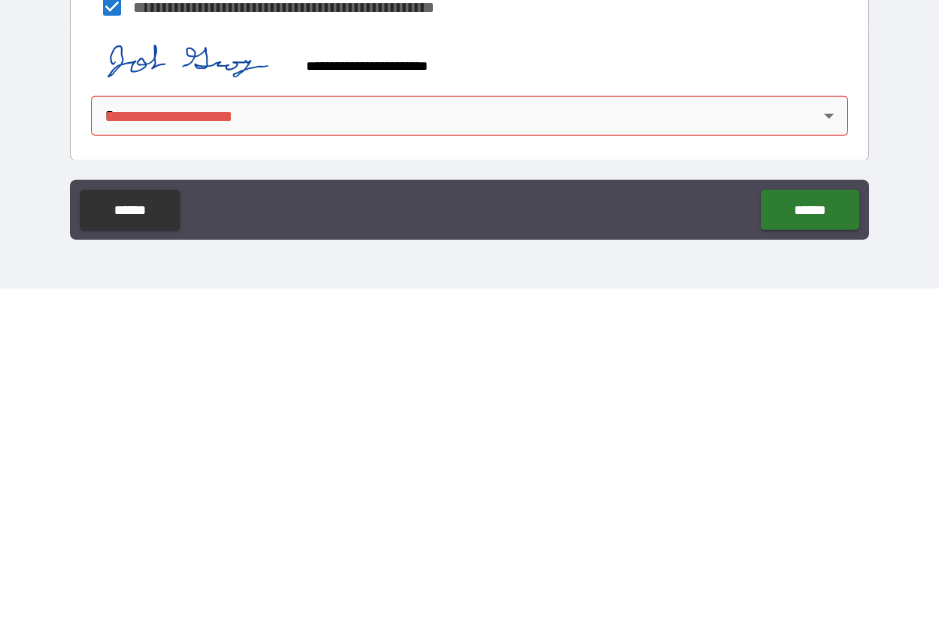 click on "******" at bounding box center [129, 564] 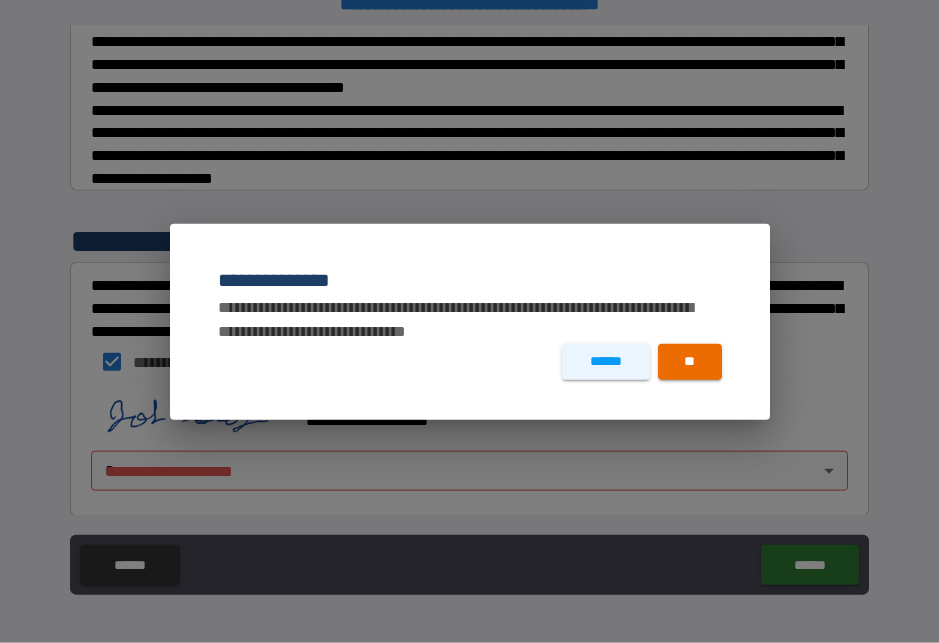 click on "******" at bounding box center (605, 362) 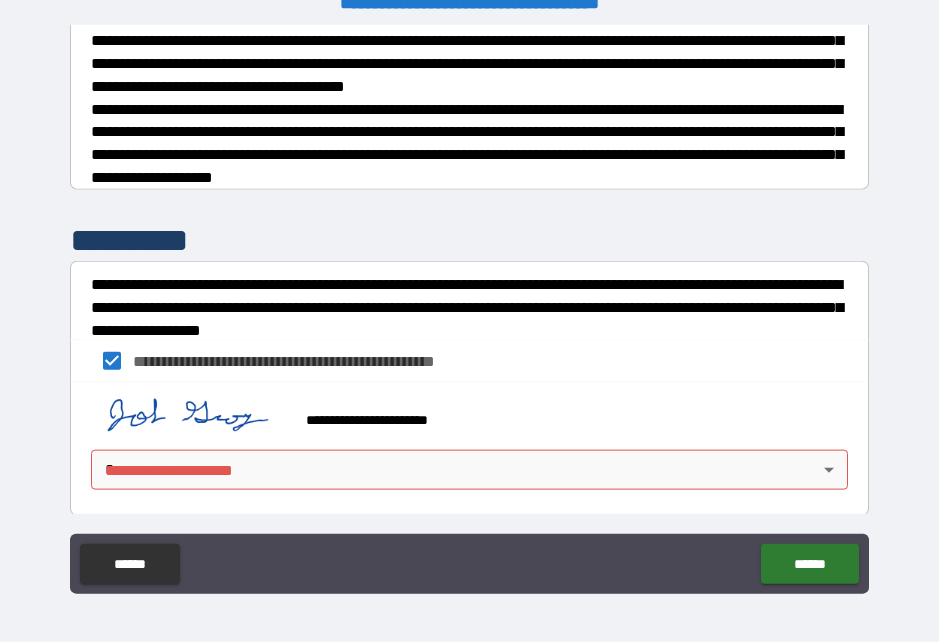 scroll, scrollTop: 26, scrollLeft: 0, axis: vertical 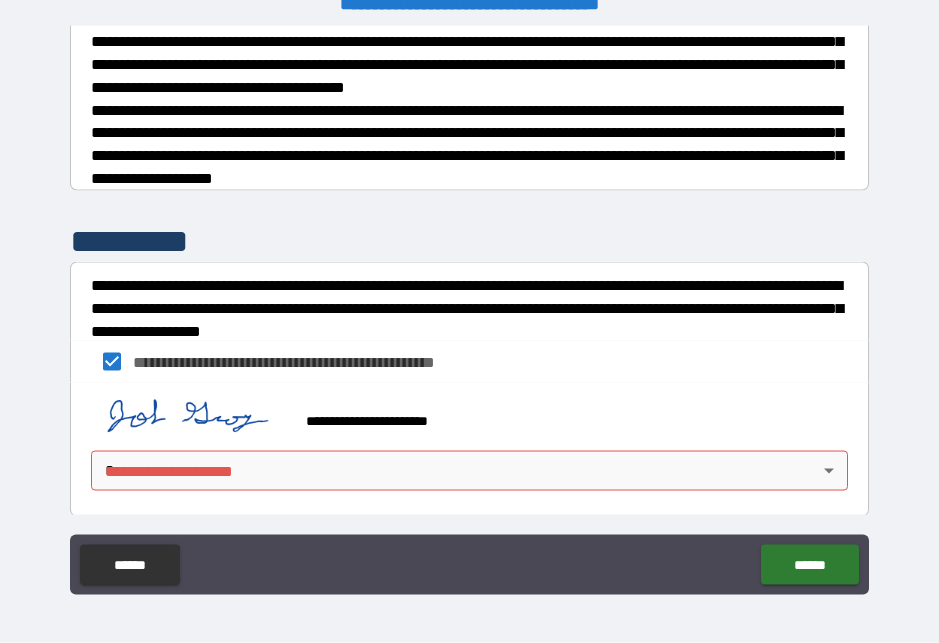 click on "******" 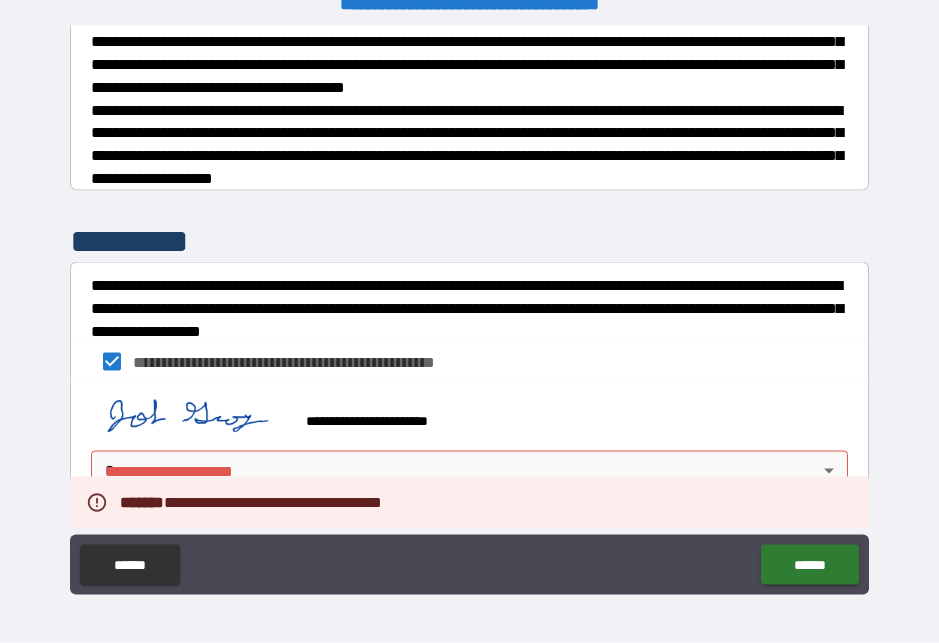 scroll, scrollTop: 26, scrollLeft: 0, axis: vertical 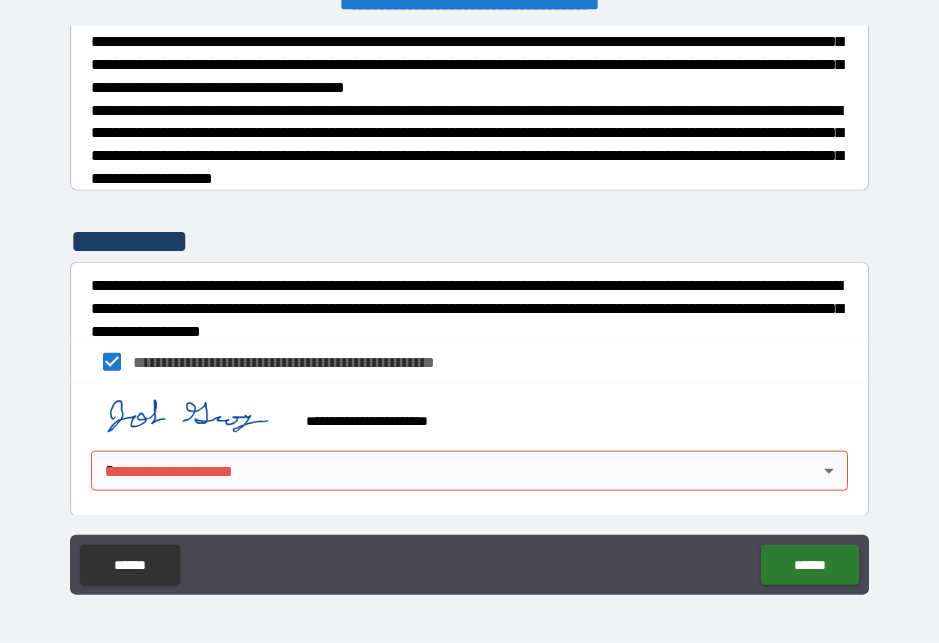 click on "**********" at bounding box center [469, 309] 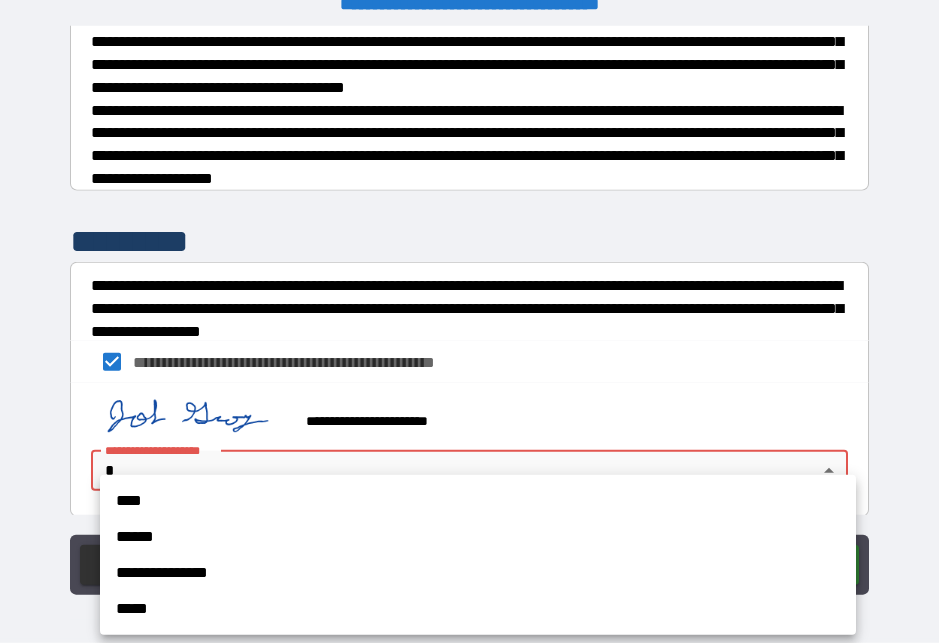 click on "****" at bounding box center [478, 501] 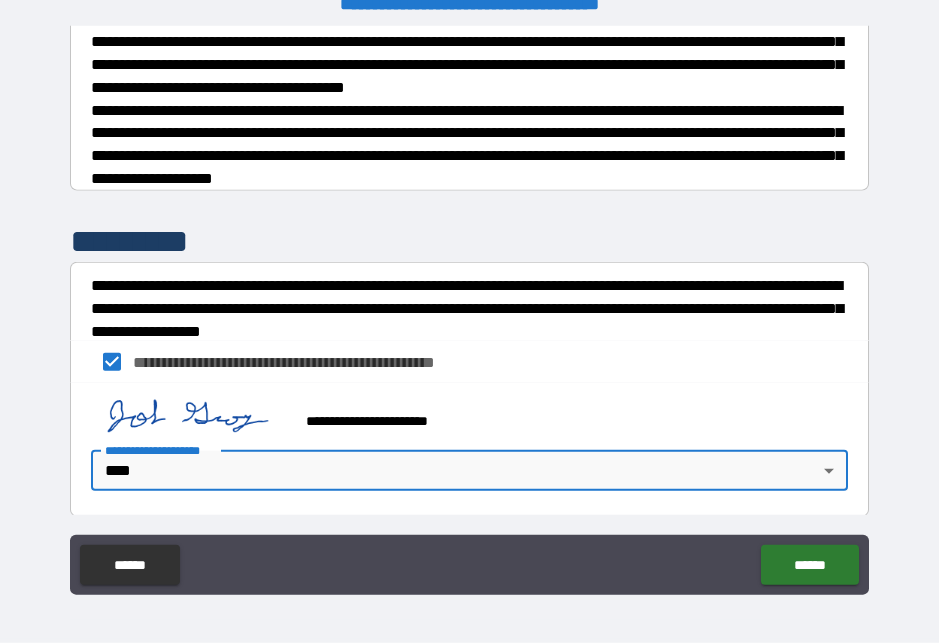 click on "******   ******" at bounding box center [469, 565] 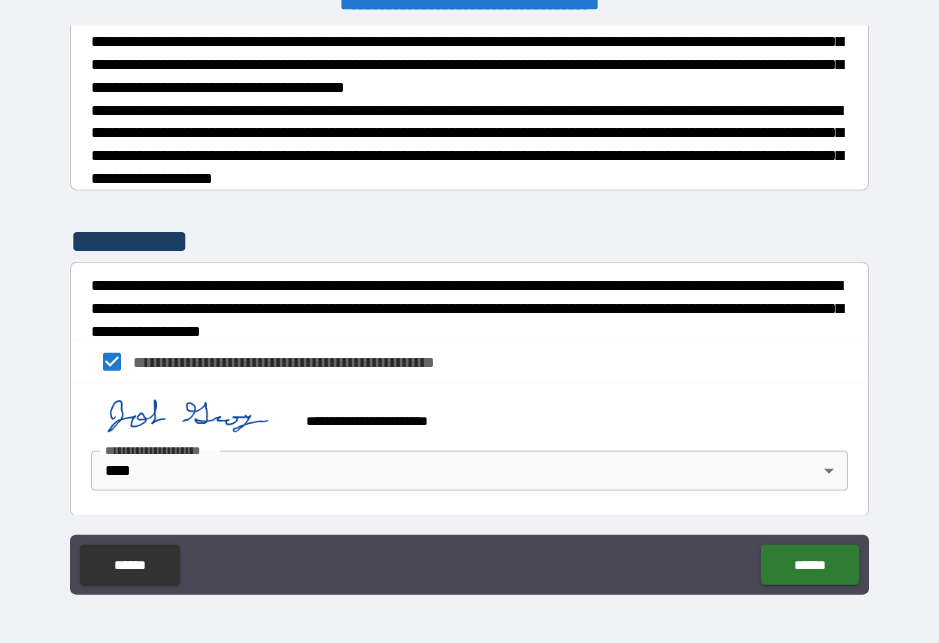 click on "******" at bounding box center [809, 565] 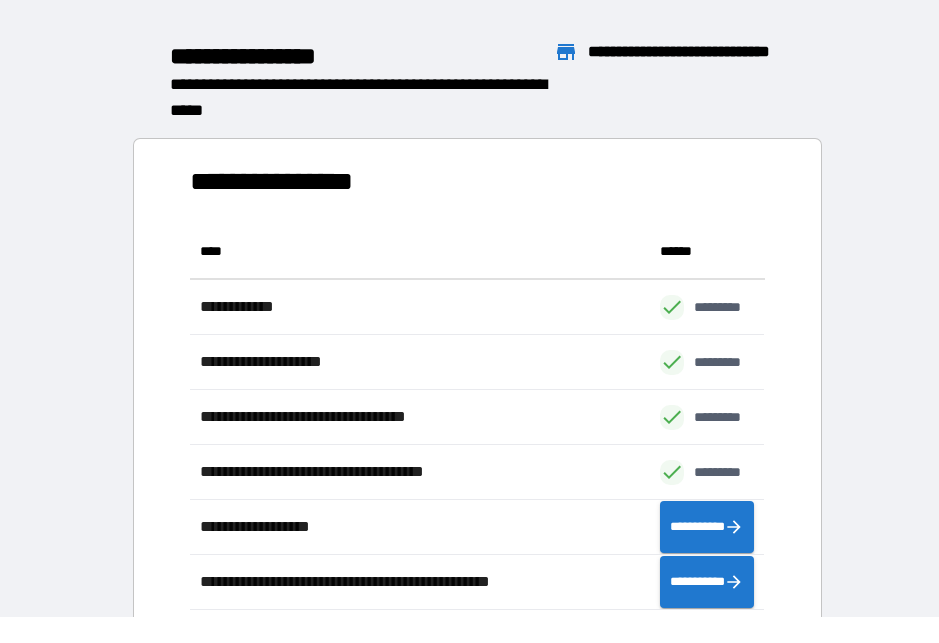 scroll, scrollTop: 1, scrollLeft: 1, axis: both 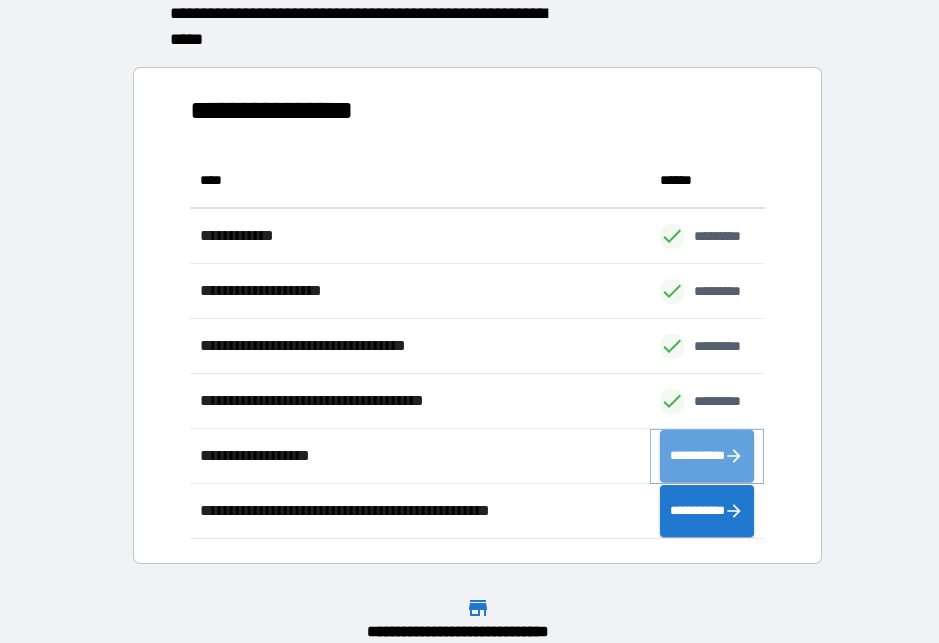 click on "**********" at bounding box center [707, 456] 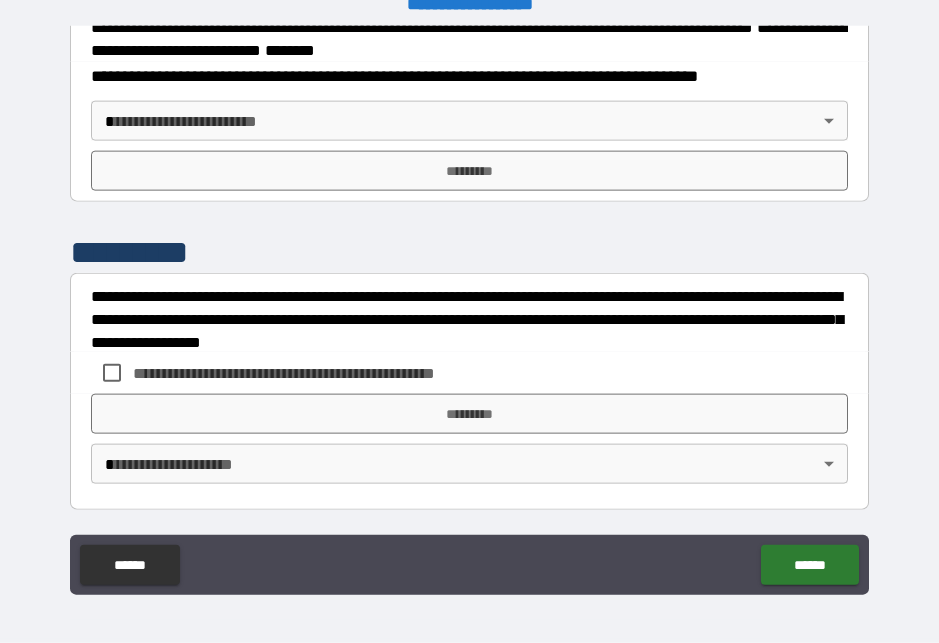 scroll, scrollTop: 2585, scrollLeft: 0, axis: vertical 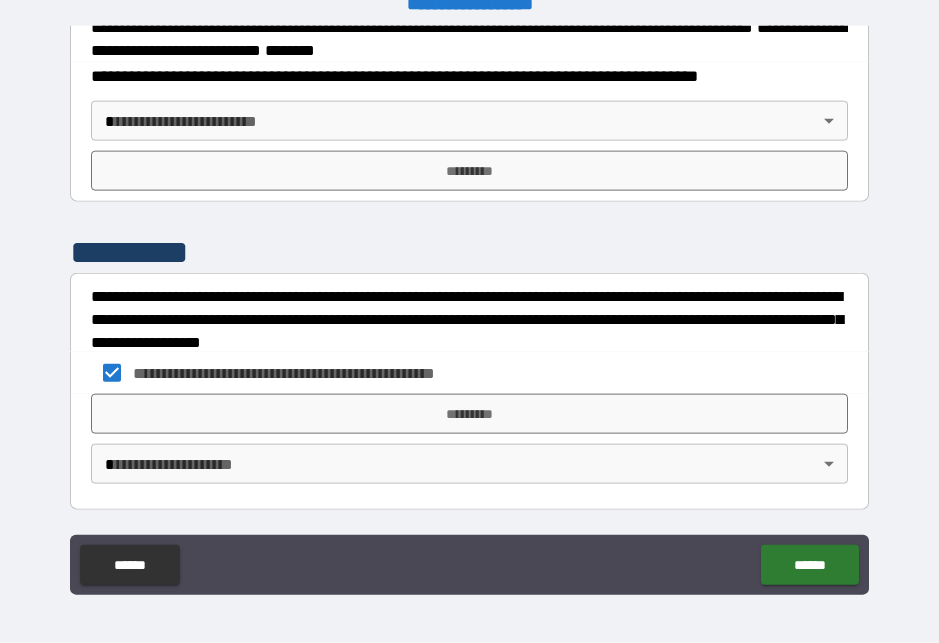 click on "*********" at bounding box center [469, 414] 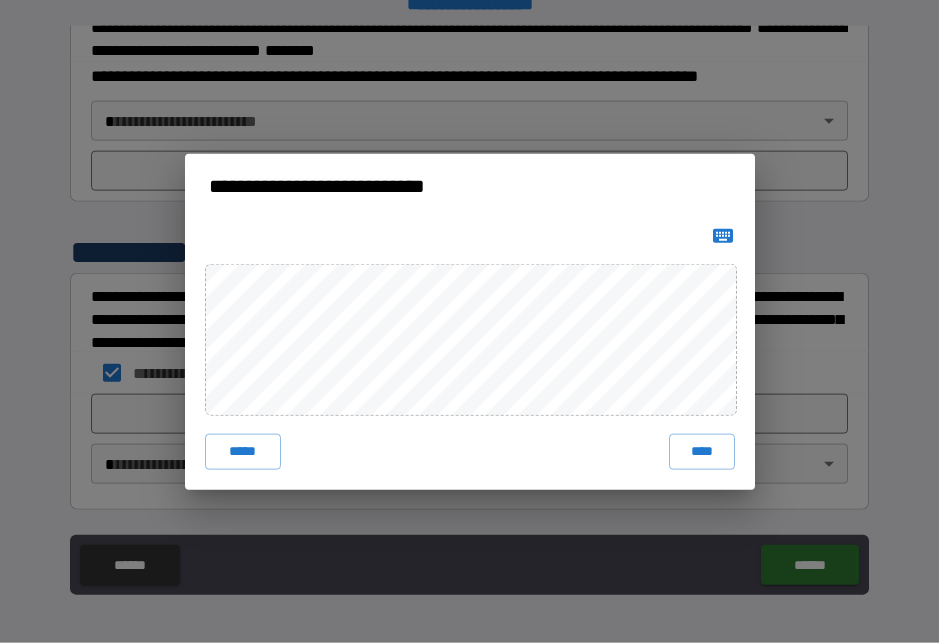 click on "****" at bounding box center [702, 452] 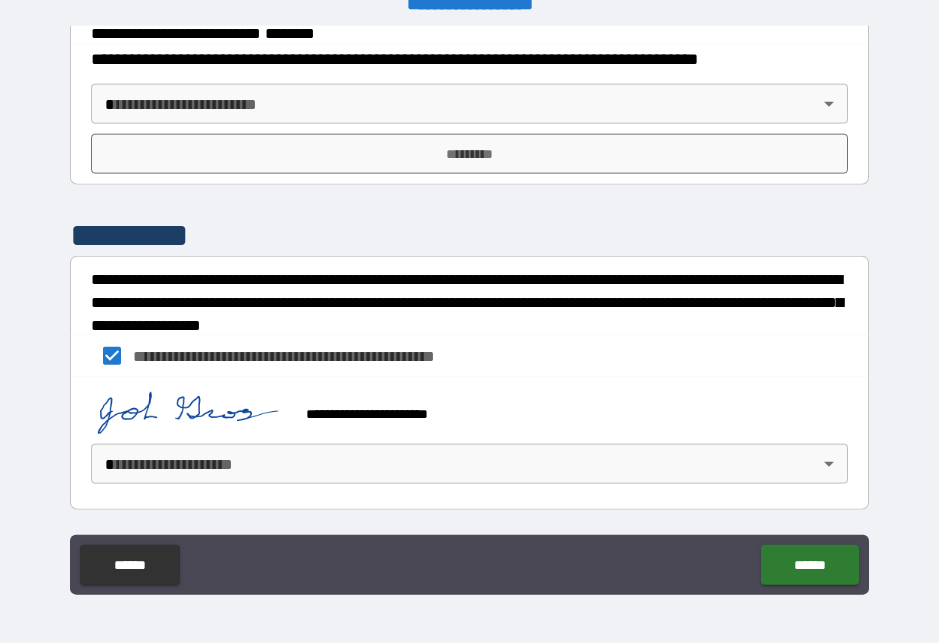 click on "******" at bounding box center [809, 565] 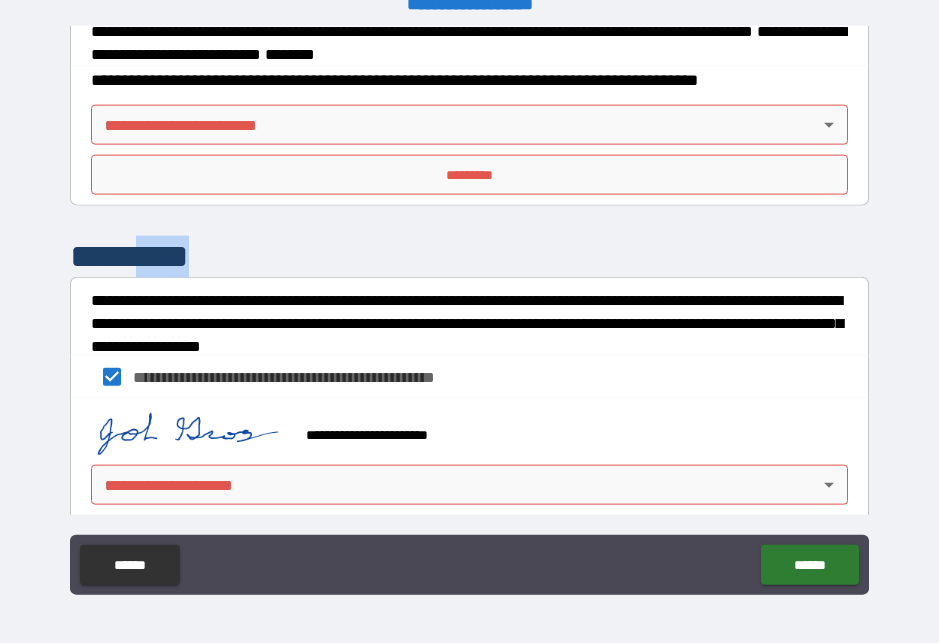 scroll, scrollTop: 2456, scrollLeft: 0, axis: vertical 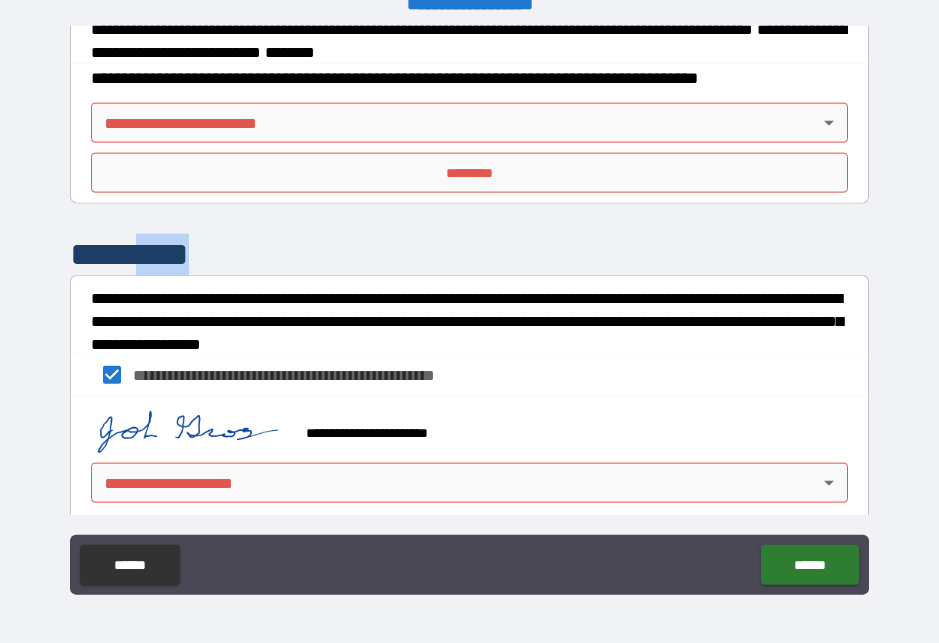 click on "**********" at bounding box center [469, 309] 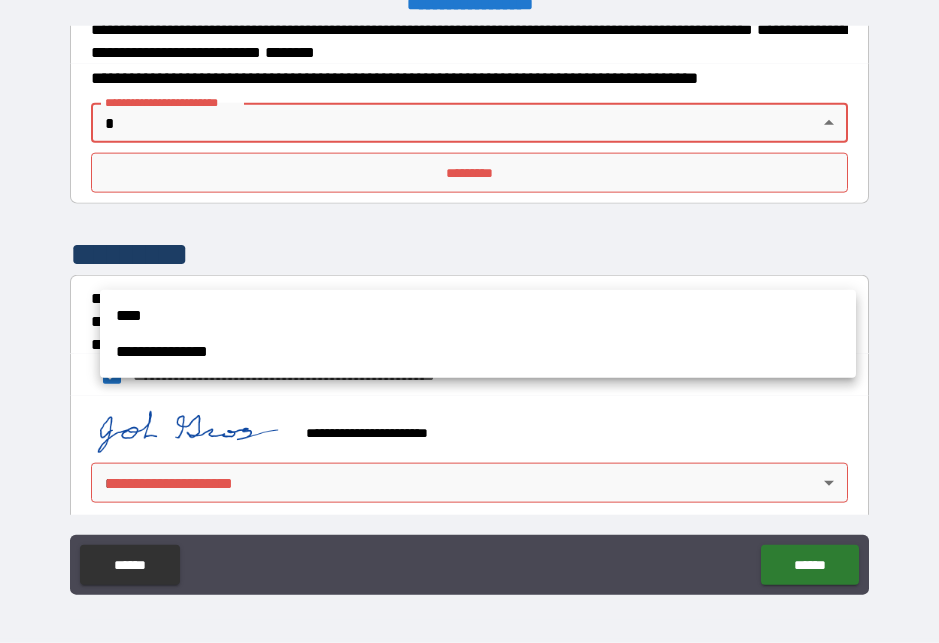click on "**********" at bounding box center (478, 352) 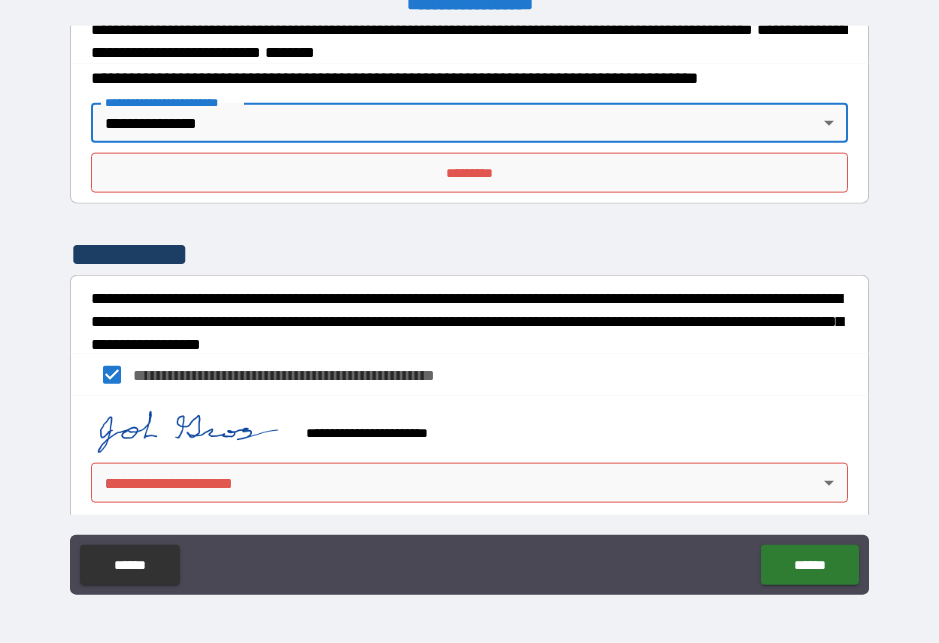 click on "**********" at bounding box center [170, 102] 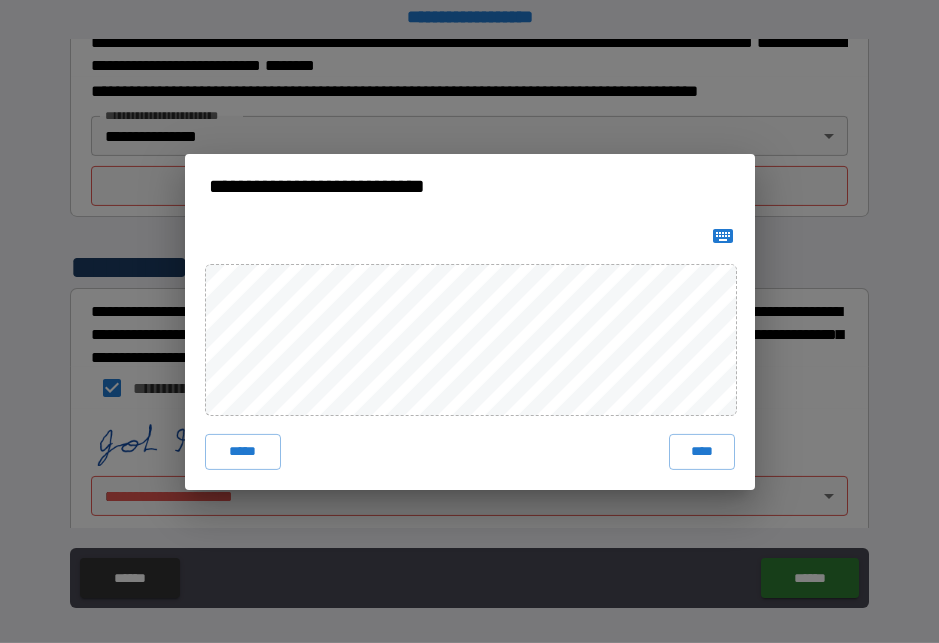 scroll, scrollTop: 14, scrollLeft: 0, axis: vertical 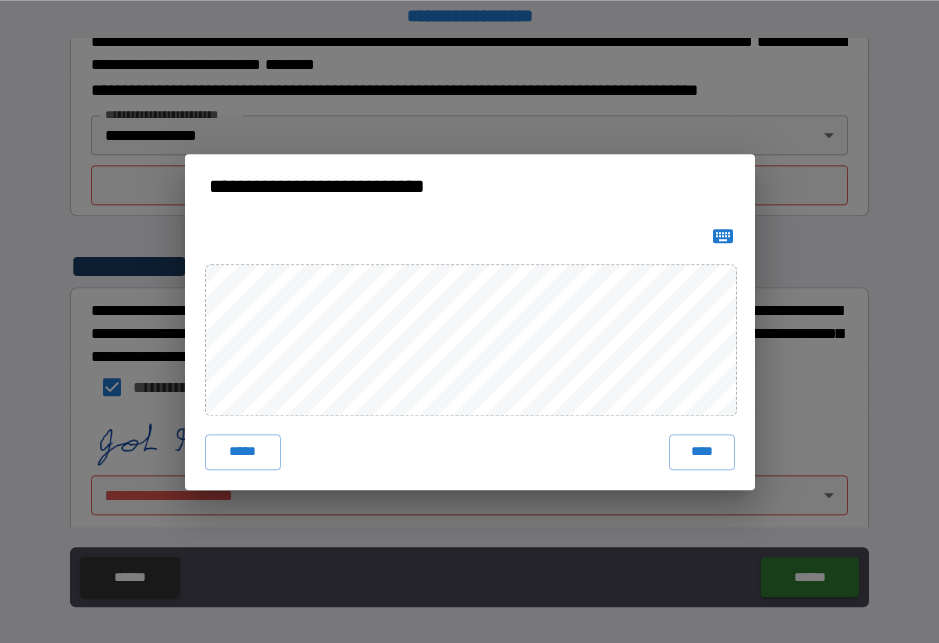 click on "***** ****" at bounding box center [470, 354] 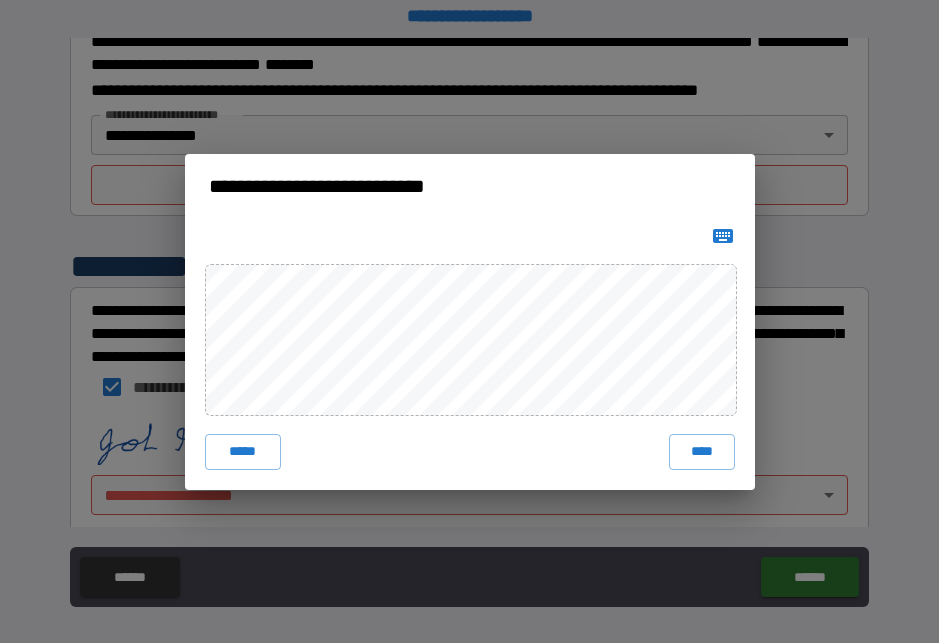 click on "*****" at bounding box center [243, 452] 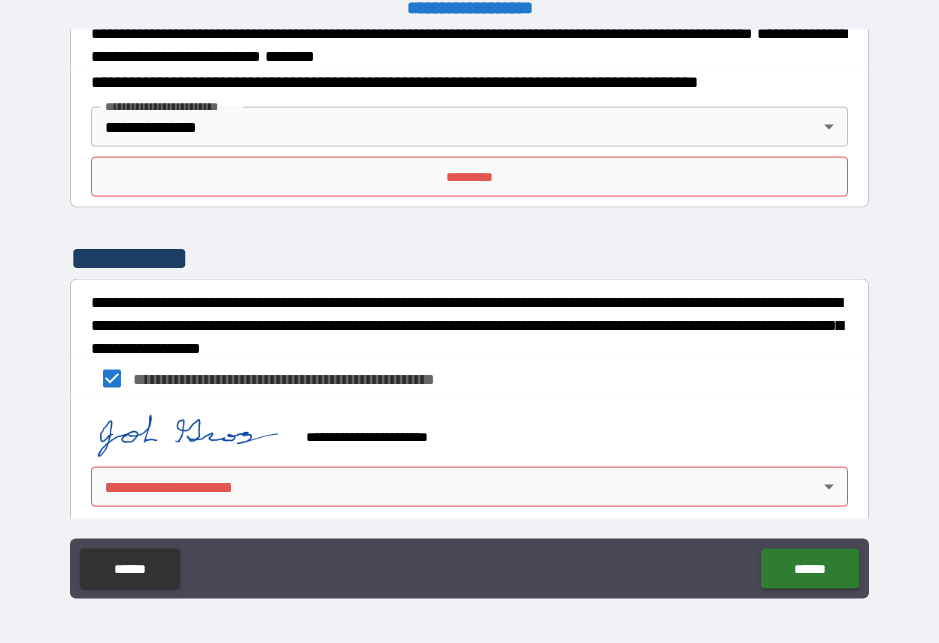scroll, scrollTop: 26, scrollLeft: 0, axis: vertical 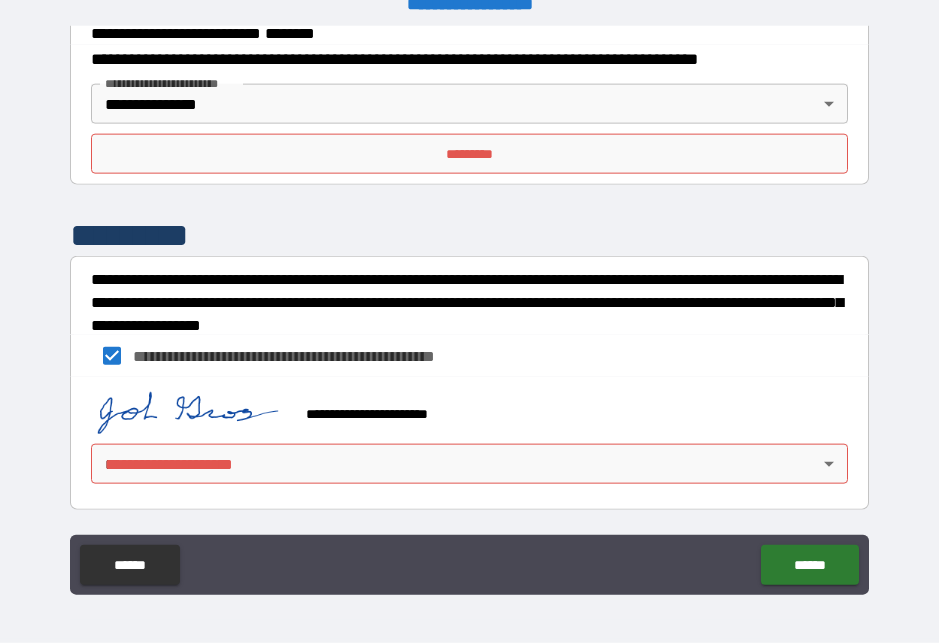 click on "**********" at bounding box center [469, 309] 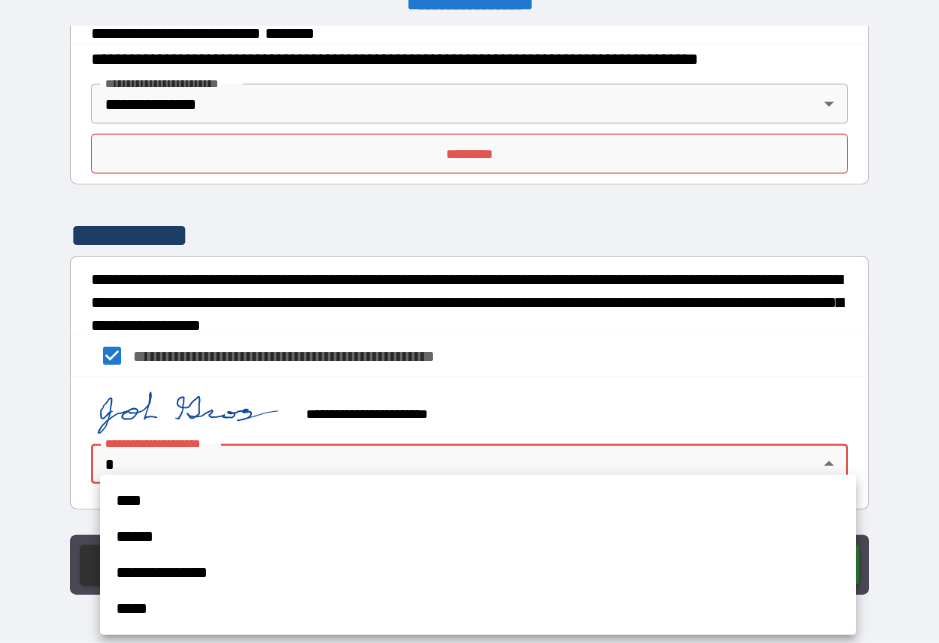 click on "****" at bounding box center (478, 501) 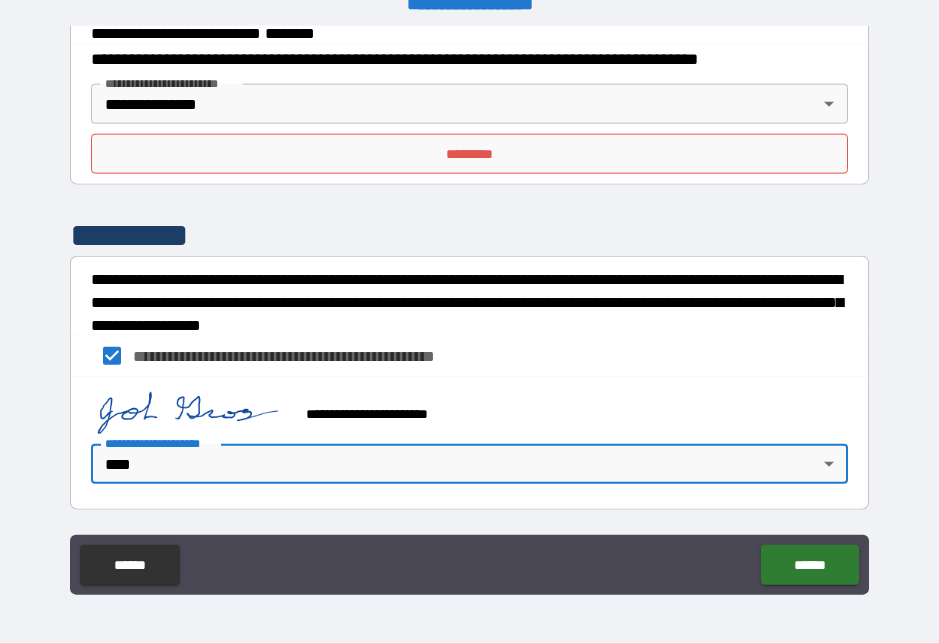 click on "******" at bounding box center (809, 565) 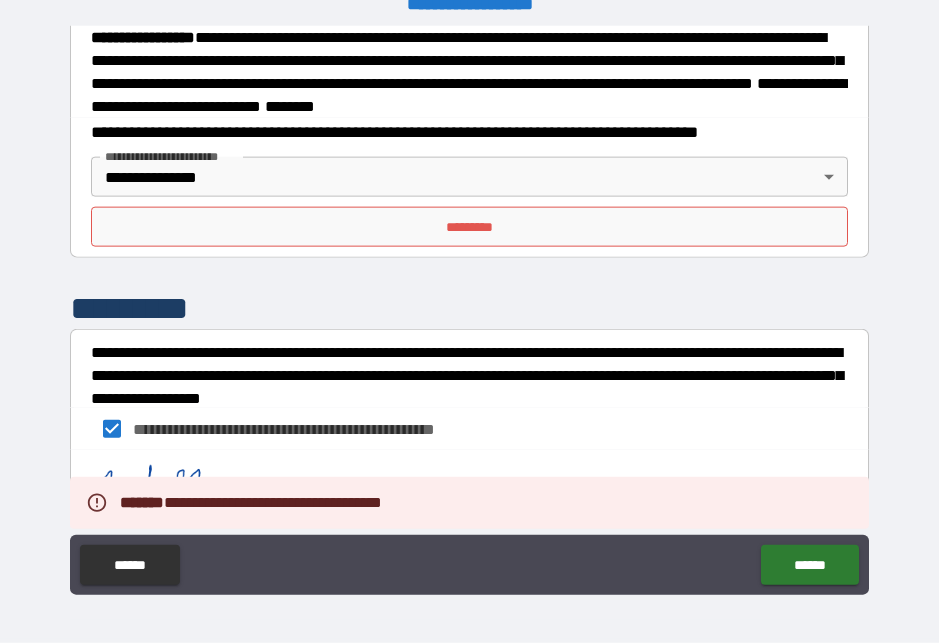 scroll, scrollTop: 2398, scrollLeft: 0, axis: vertical 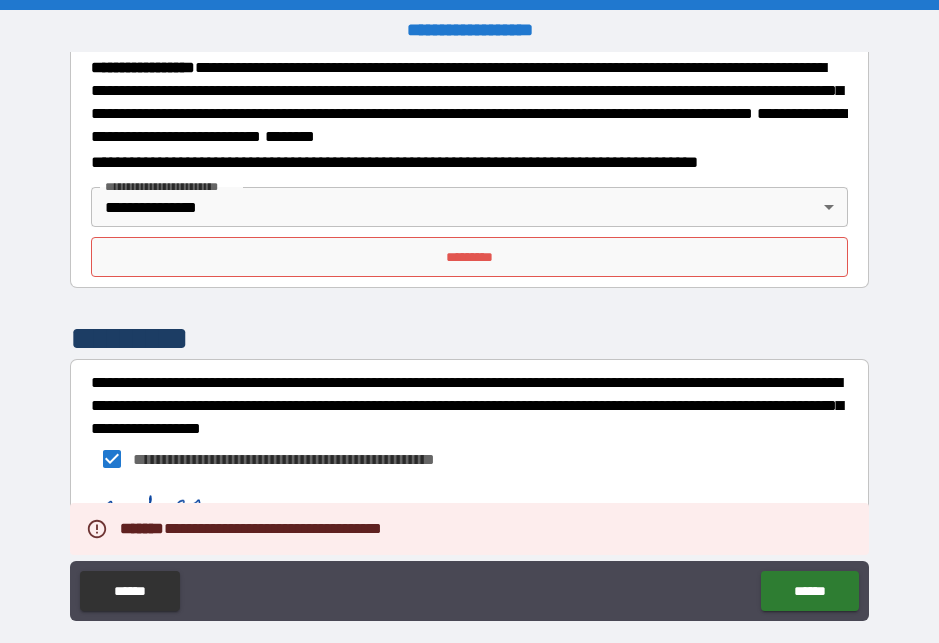 click on "**********" at bounding box center [469, 335] 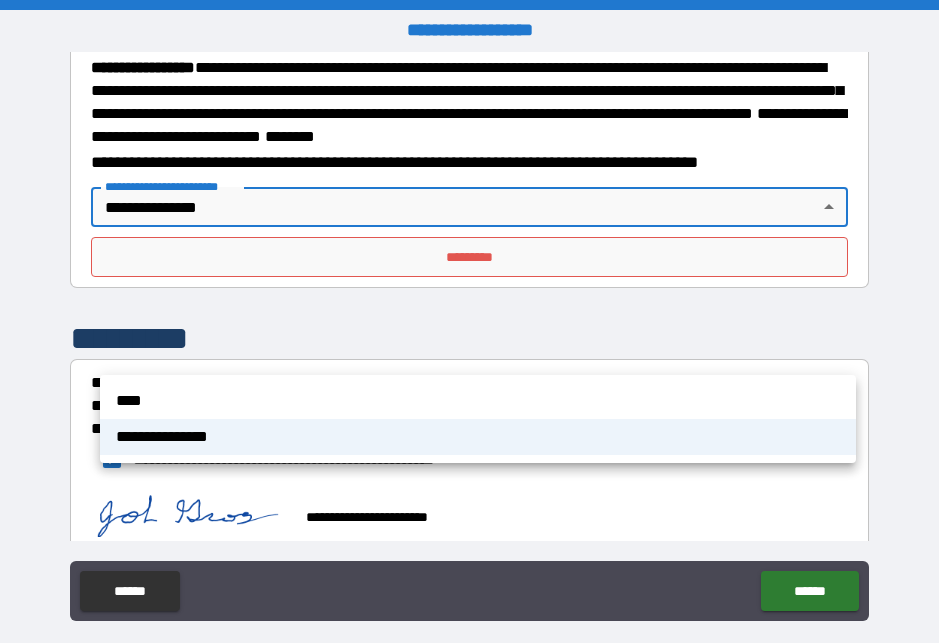 click on "****" at bounding box center [478, 401] 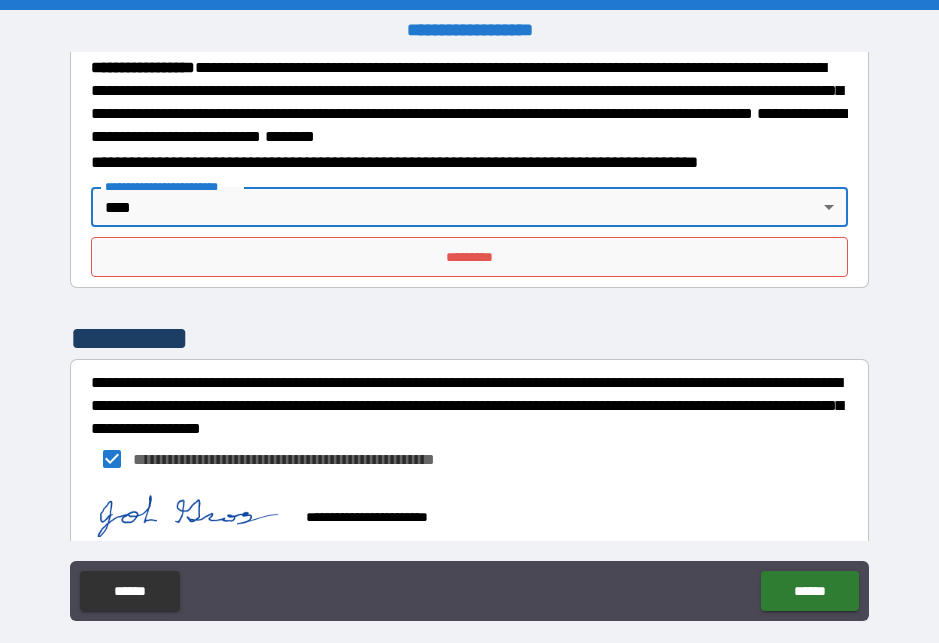 click on "*********" at bounding box center [469, 257] 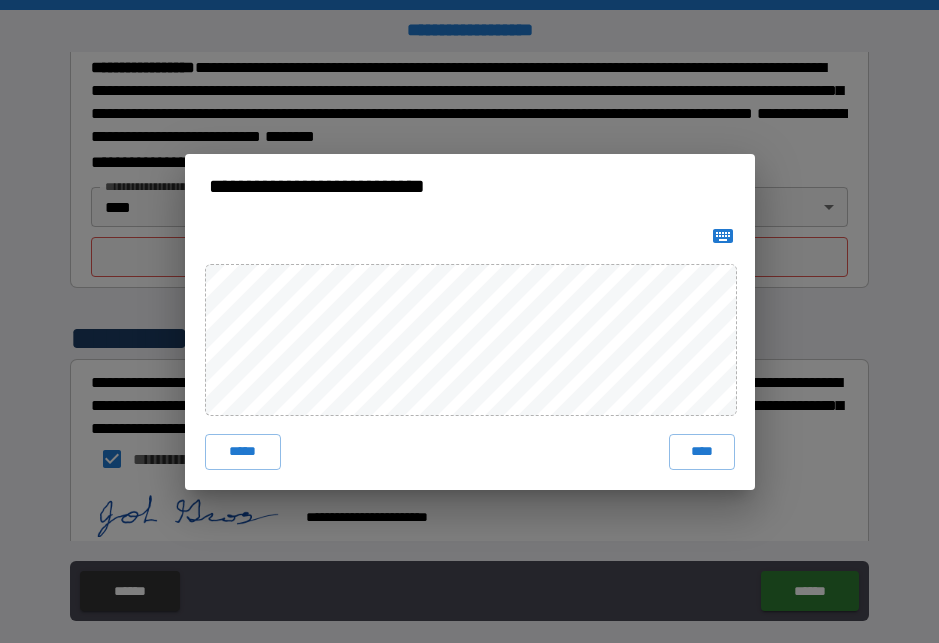 click on "****" at bounding box center (702, 452) 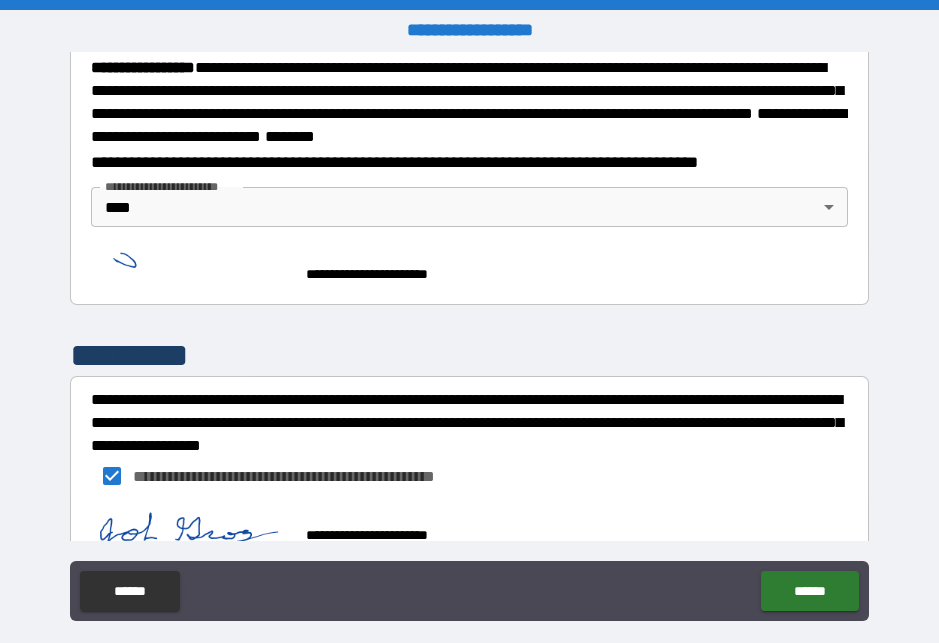 click on "******" at bounding box center [809, 591] 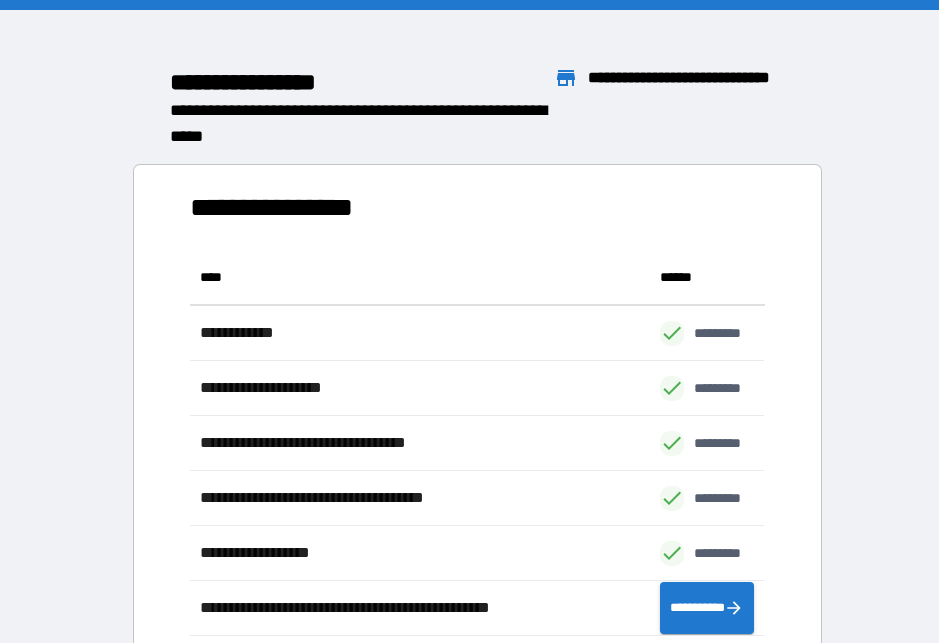 scroll, scrollTop: 1, scrollLeft: 1, axis: both 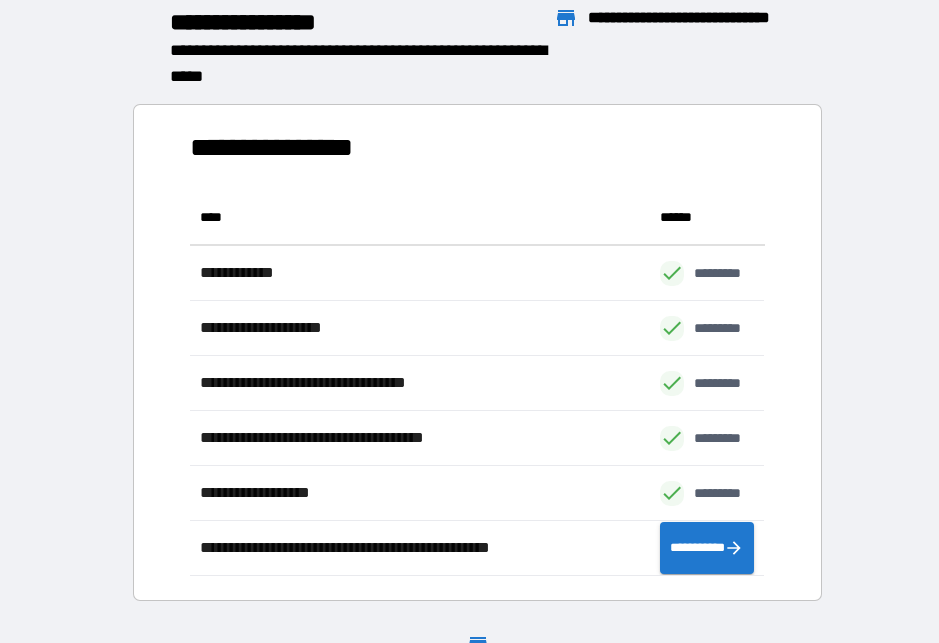 click on "**********" at bounding box center [707, 548] 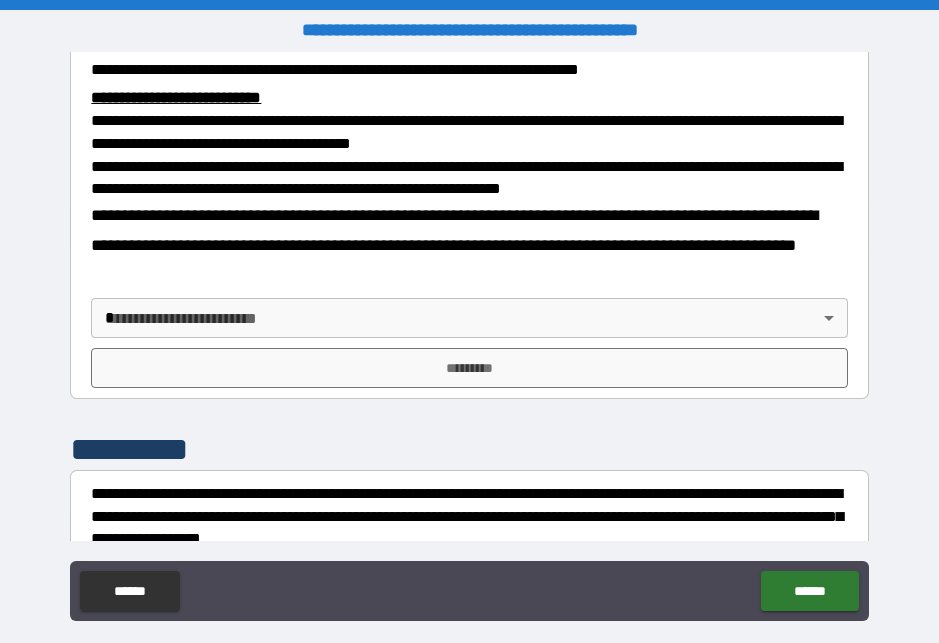 scroll, scrollTop: 635, scrollLeft: 0, axis: vertical 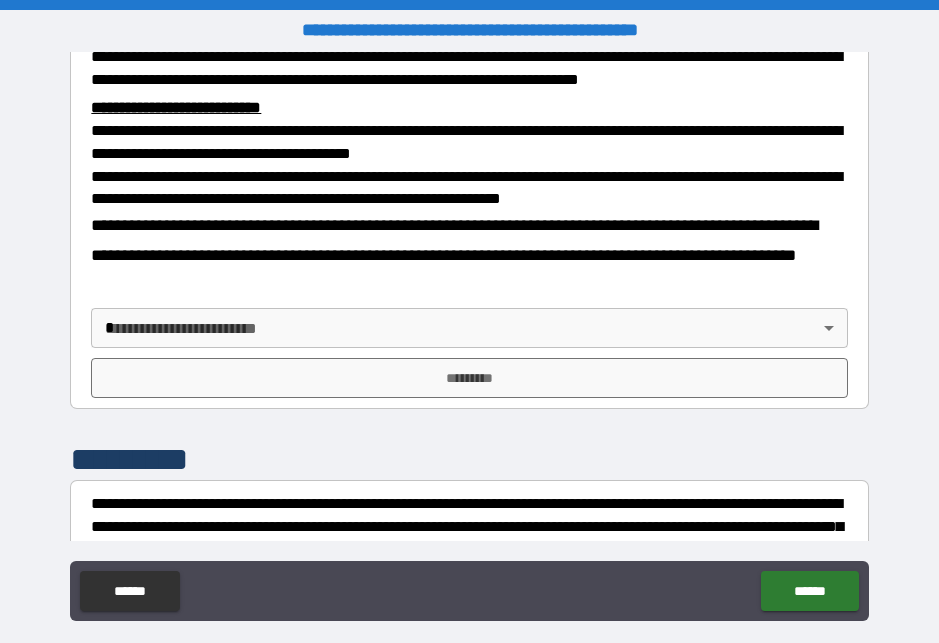 click on "**********" at bounding box center (469, 335) 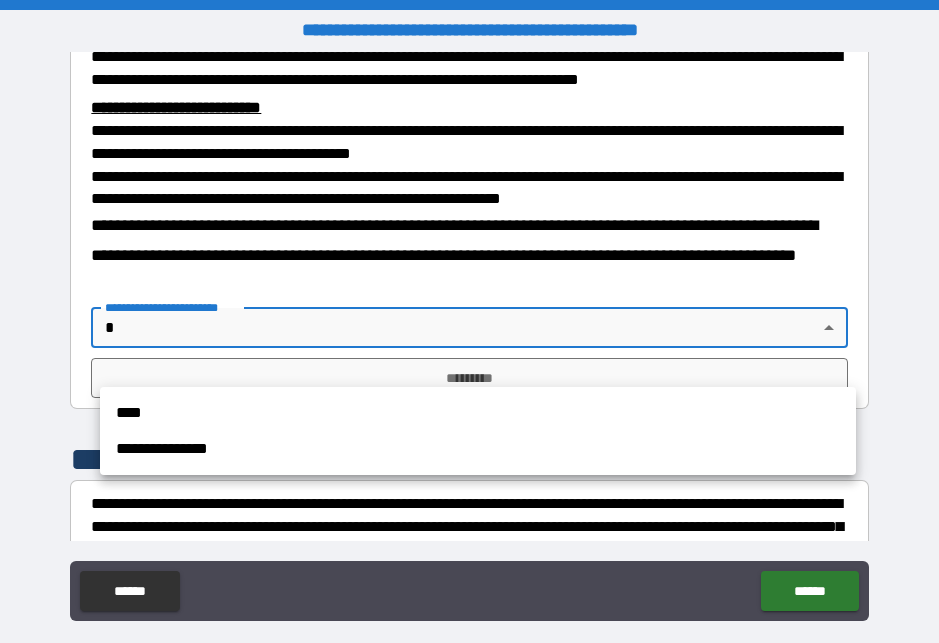click on "****" at bounding box center [478, 413] 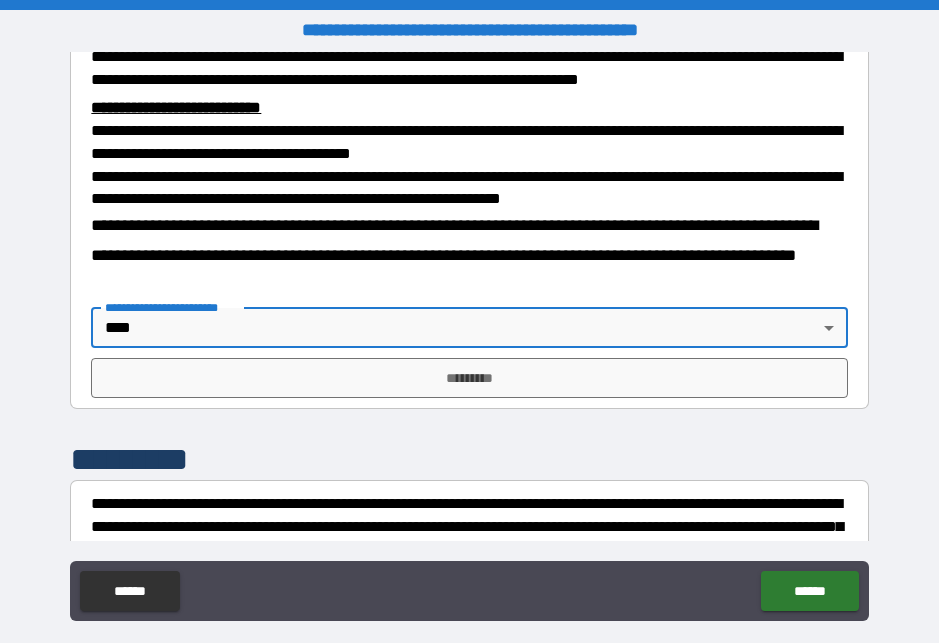 click on "*********" at bounding box center (469, 378) 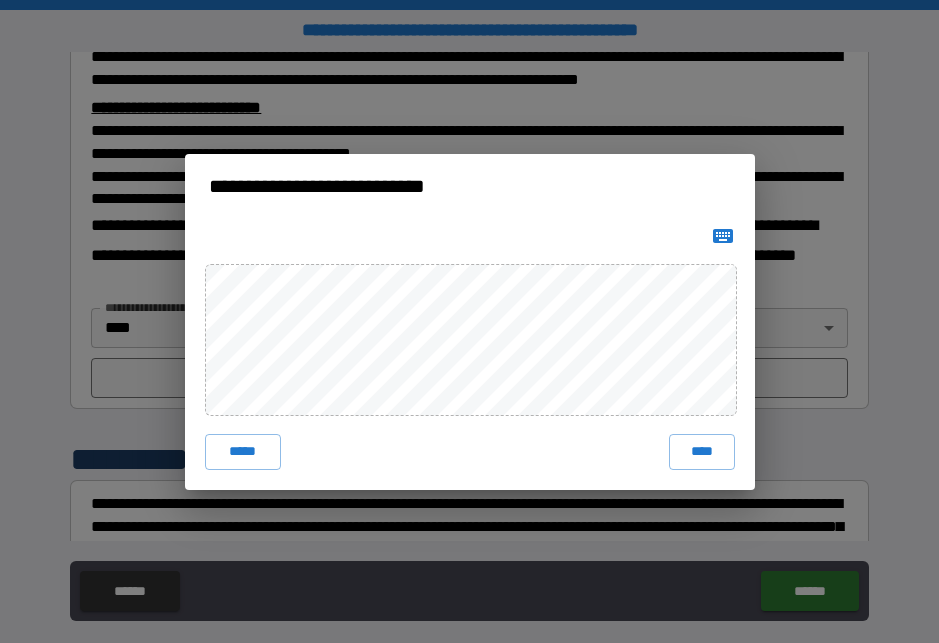 click on "****" at bounding box center (702, 452) 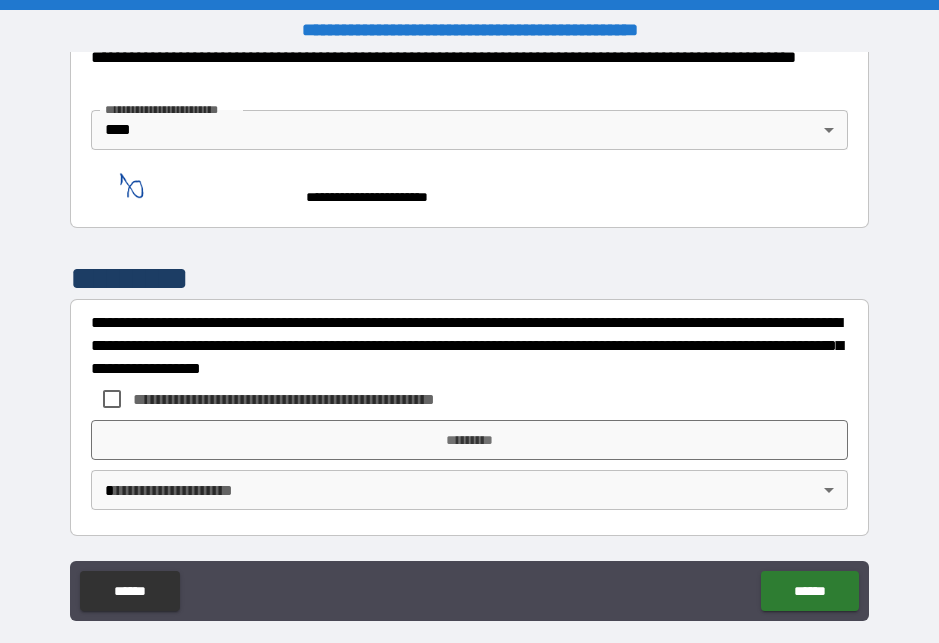 scroll, scrollTop: 864, scrollLeft: 0, axis: vertical 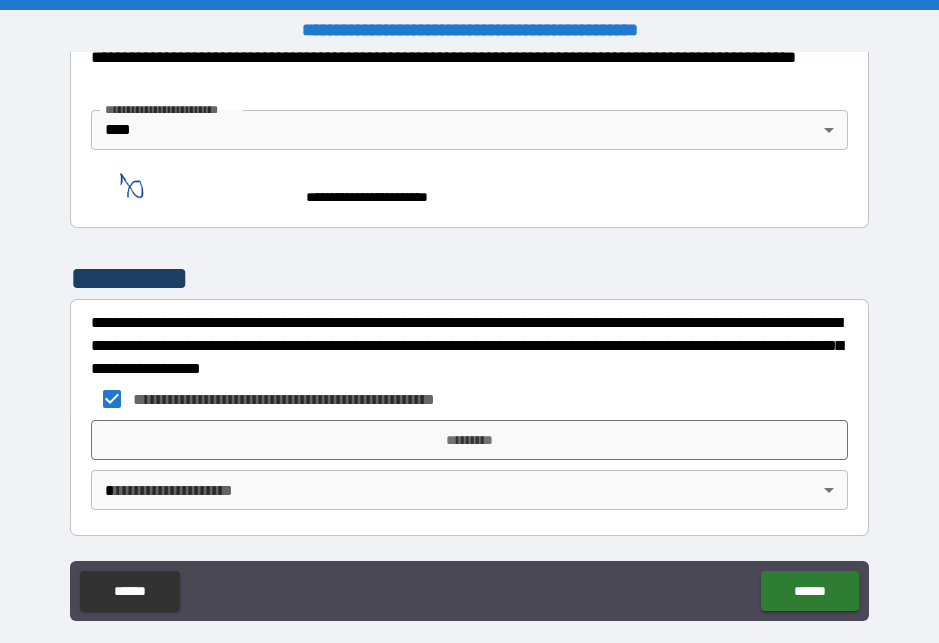 click on "*********" at bounding box center [469, 440] 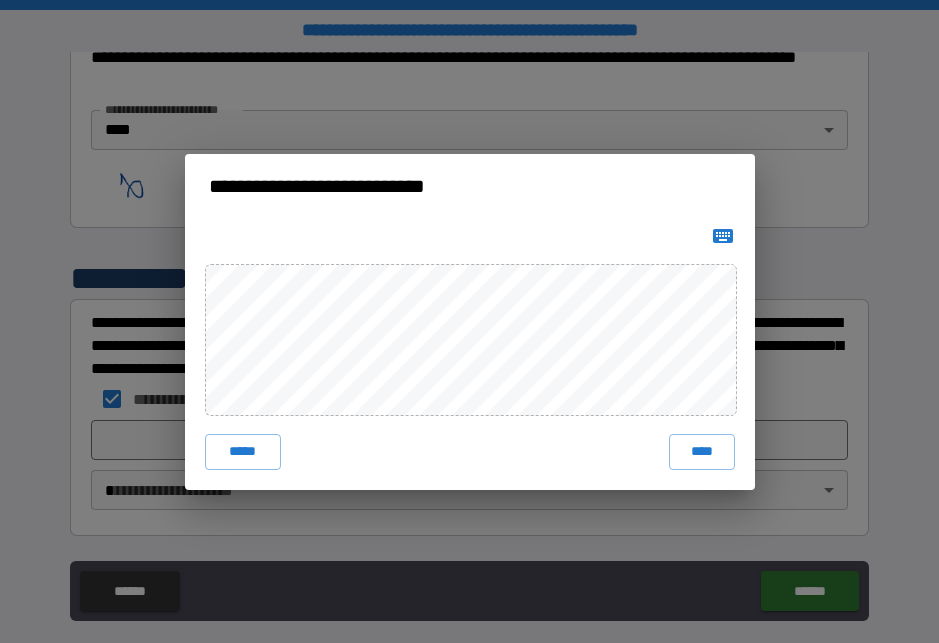 click on "****" at bounding box center [702, 452] 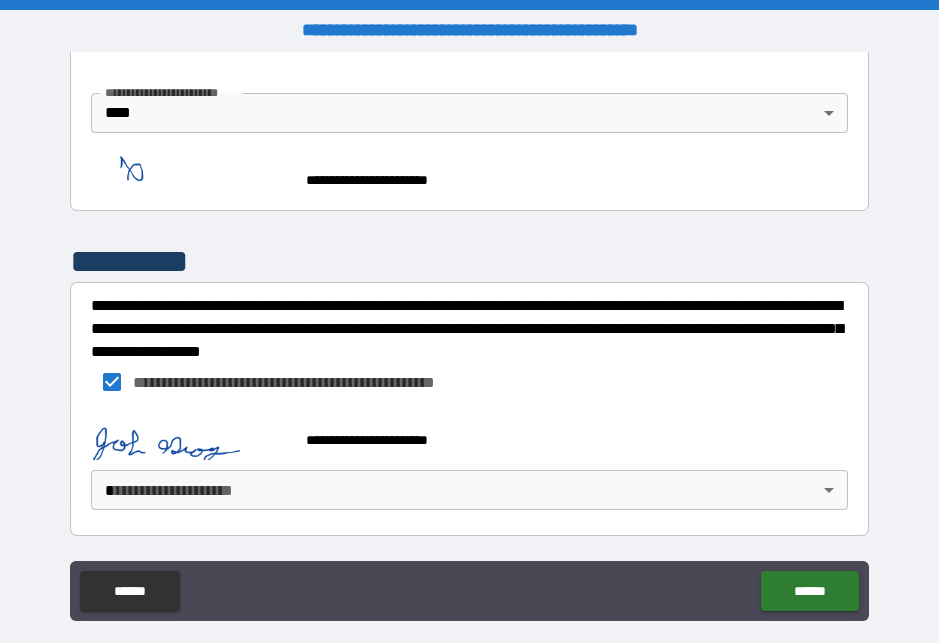 scroll, scrollTop: 881, scrollLeft: 0, axis: vertical 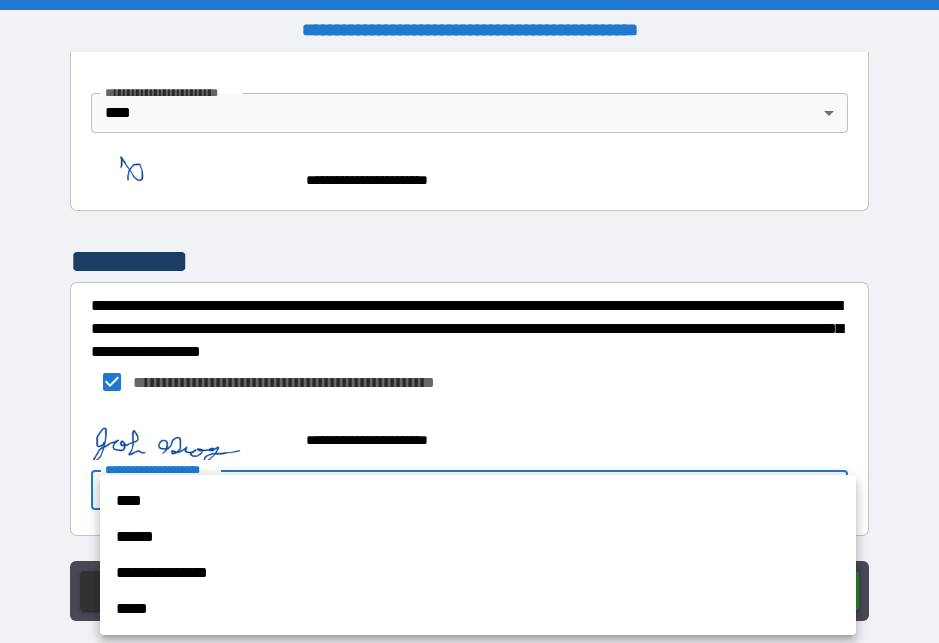 click on "****" at bounding box center (478, 501) 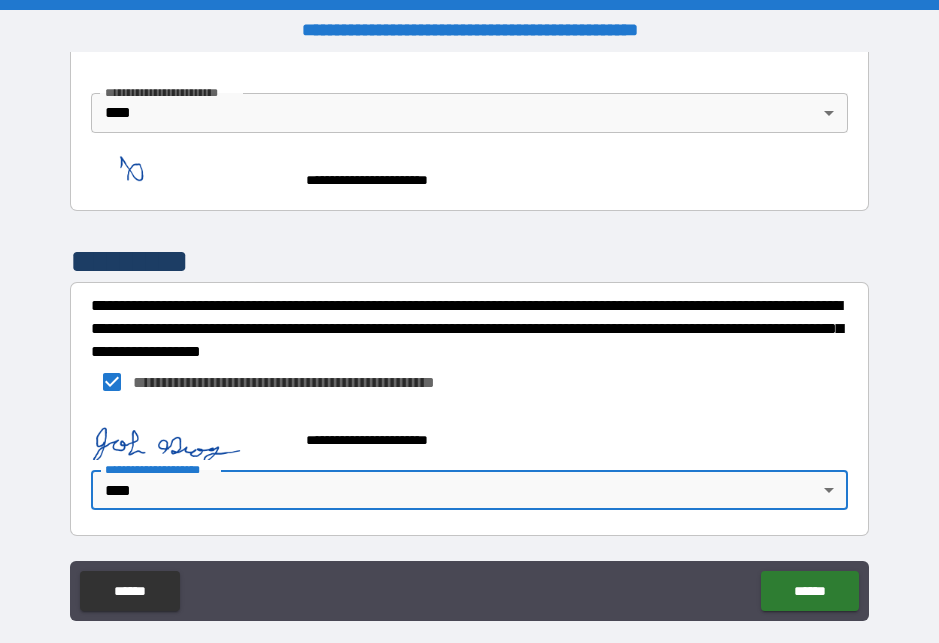 click on "******" at bounding box center [809, 591] 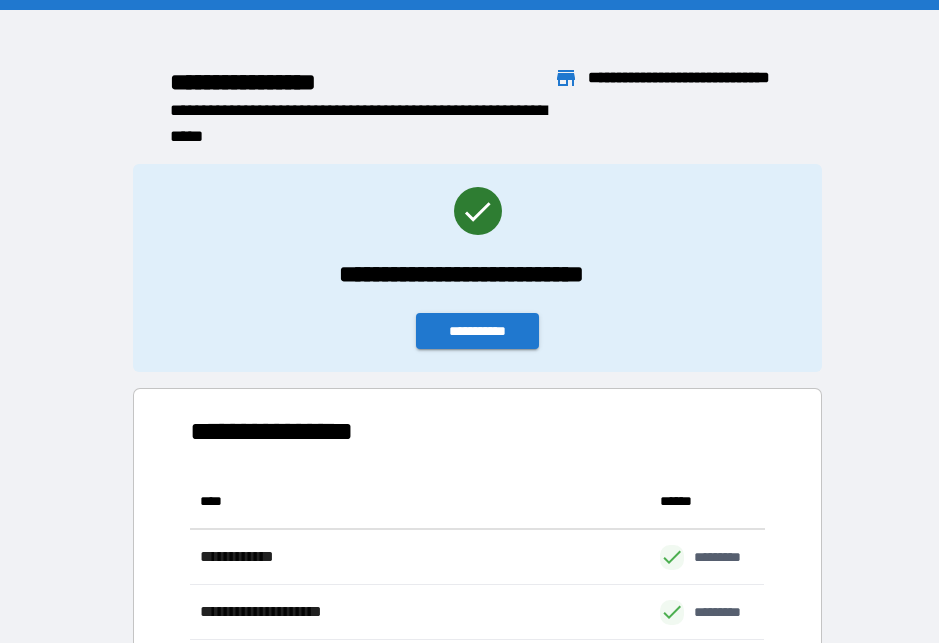 scroll, scrollTop: 1, scrollLeft: 1, axis: both 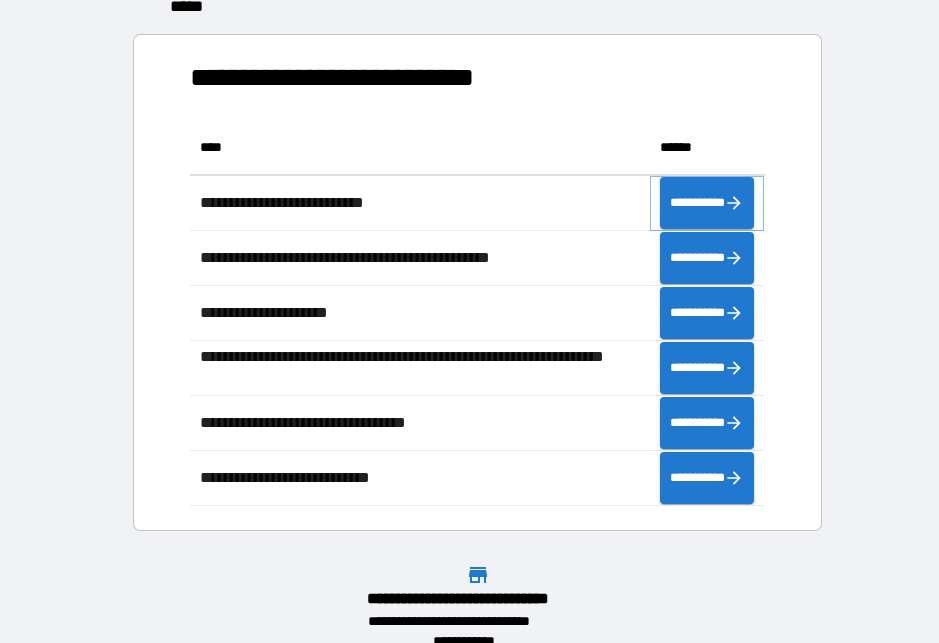 click on "**********" at bounding box center [707, 203] 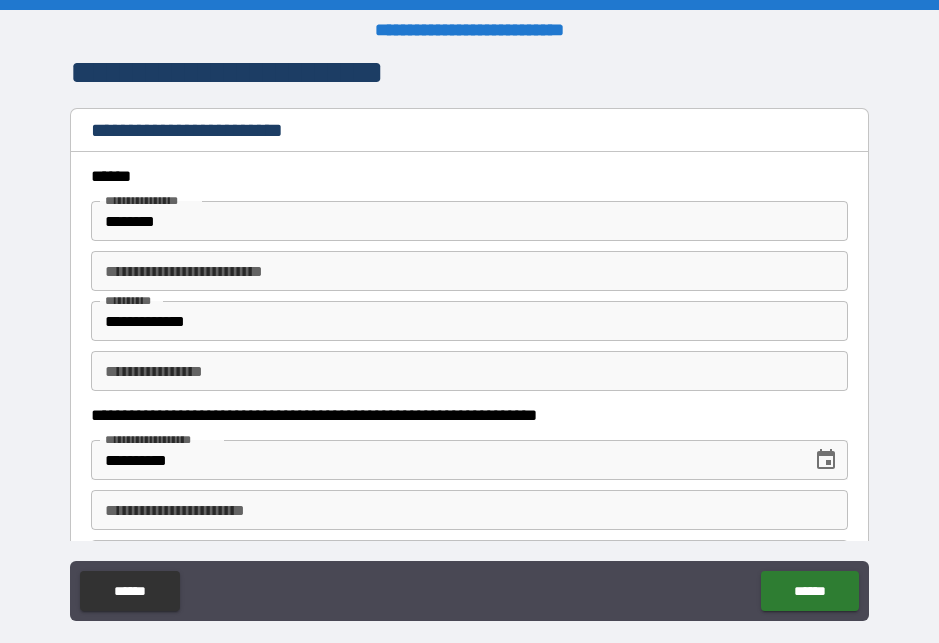 click on "******" at bounding box center (469, 176) 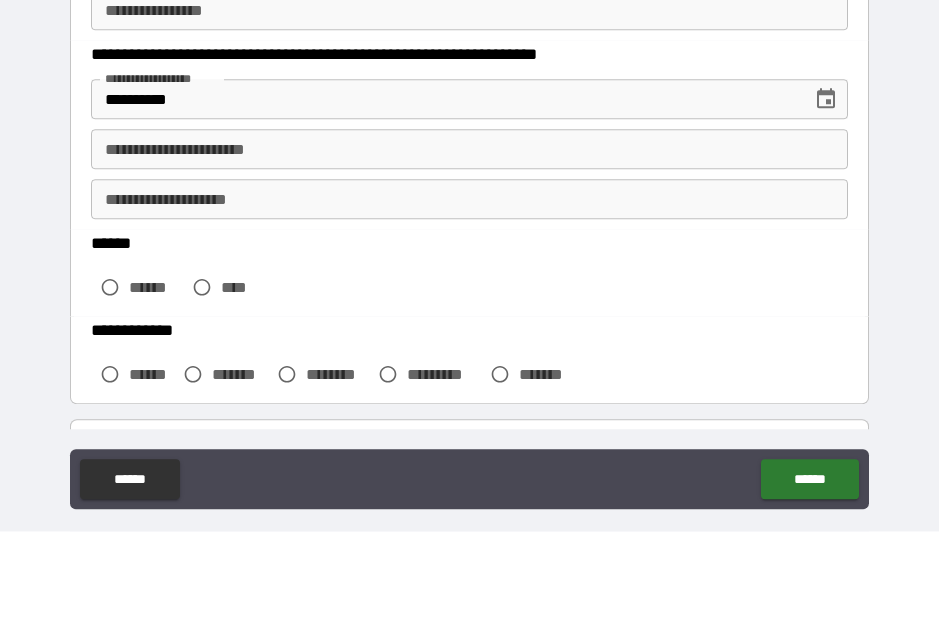 scroll, scrollTop: 250, scrollLeft: 0, axis: vertical 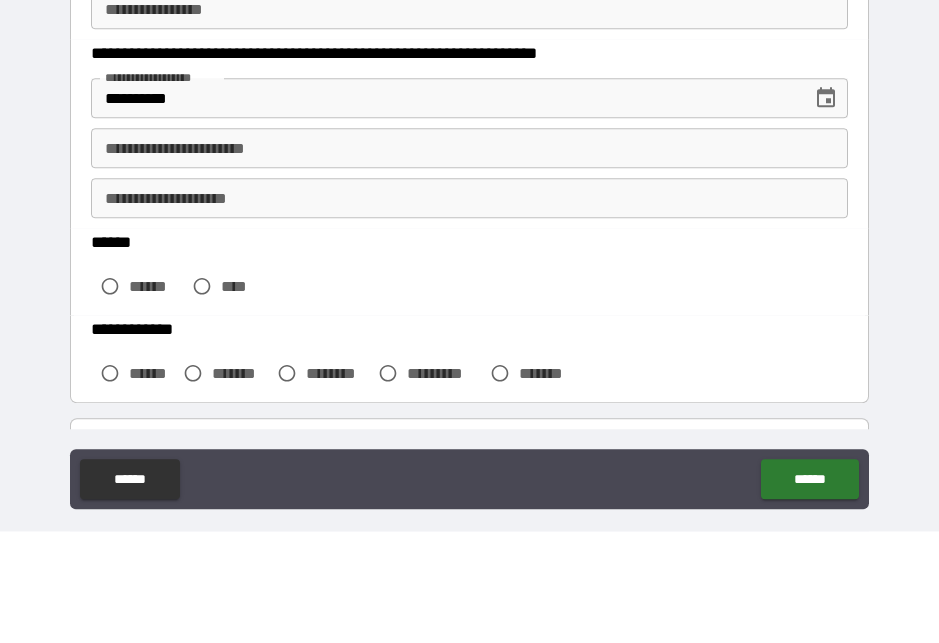 type on "********" 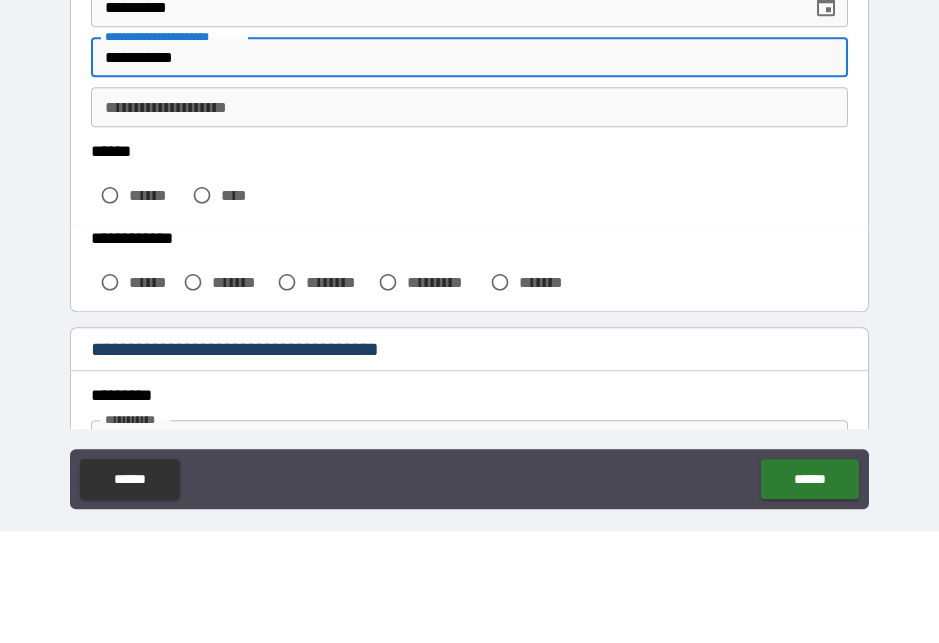 scroll, scrollTop: 342, scrollLeft: 0, axis: vertical 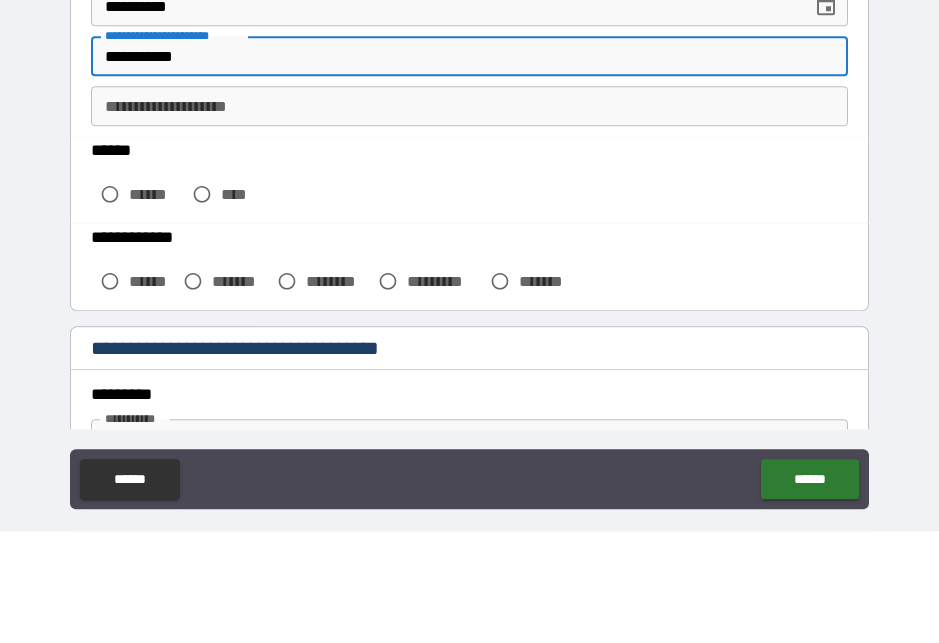 type on "**********" 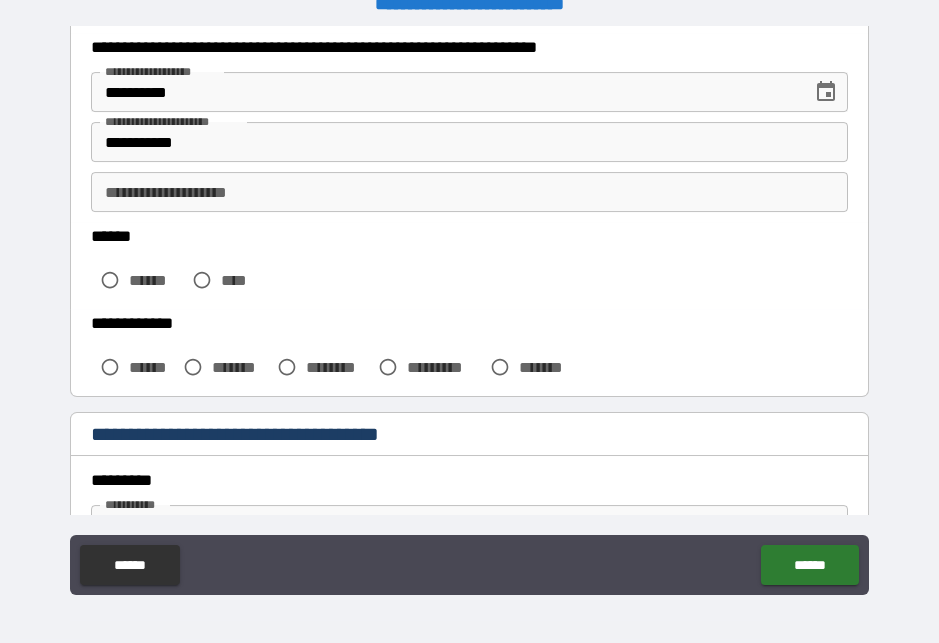 scroll, scrollTop: 26, scrollLeft: 0, axis: vertical 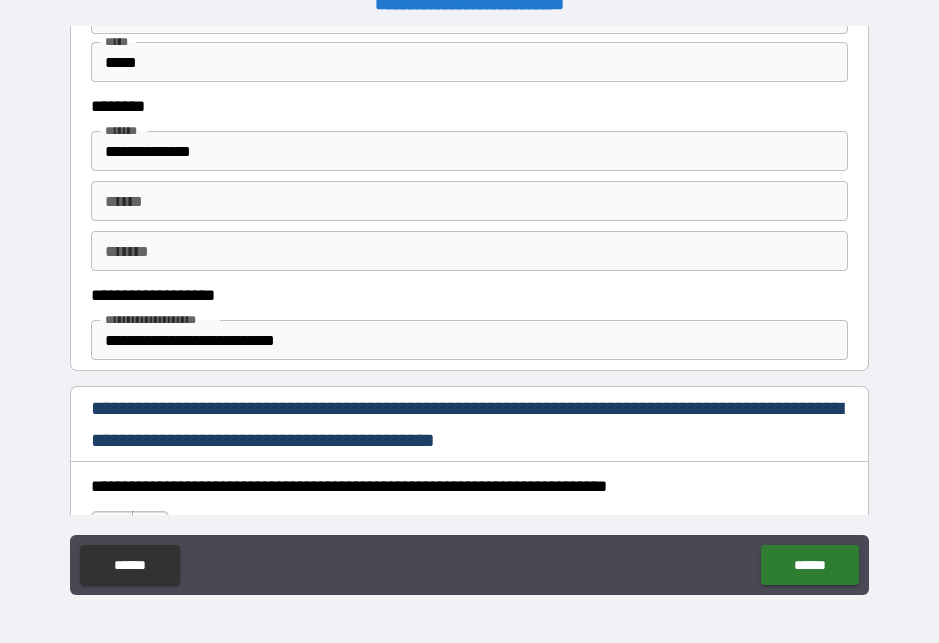 click on "****   *" at bounding box center (469, 201) 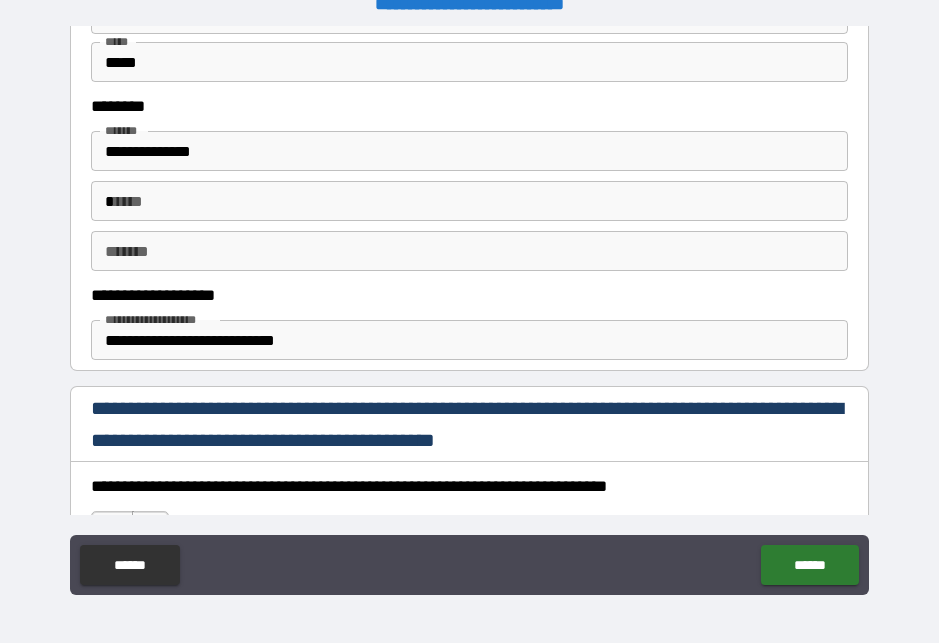 scroll, scrollTop: 26, scrollLeft: 0, axis: vertical 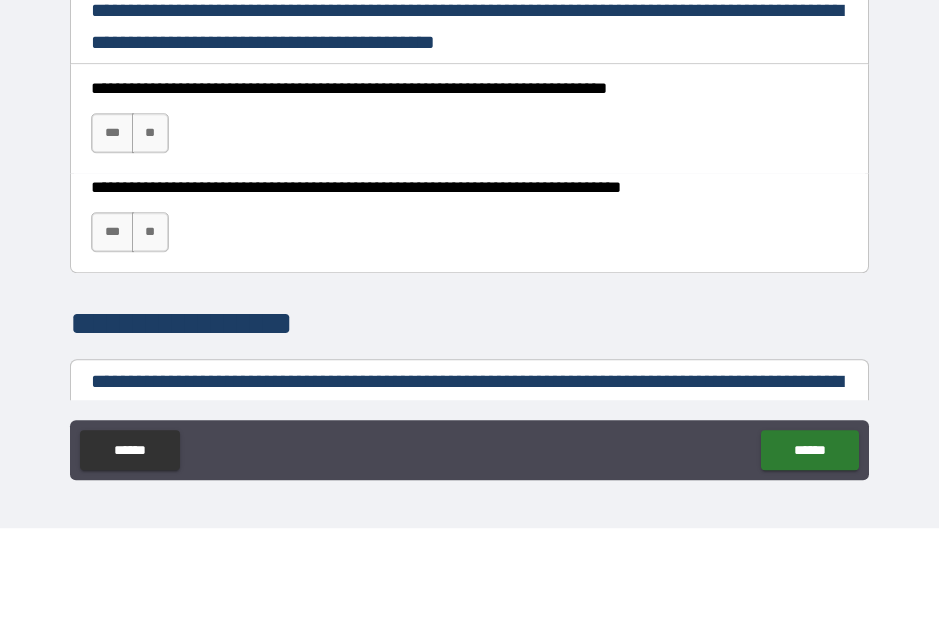type on "**********" 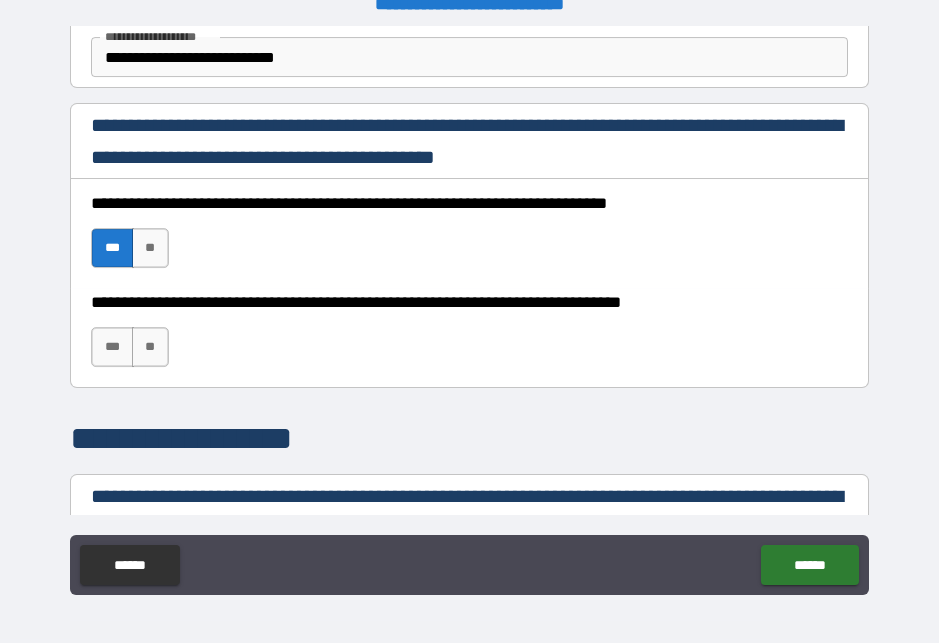 scroll, scrollTop: 26, scrollLeft: 0, axis: vertical 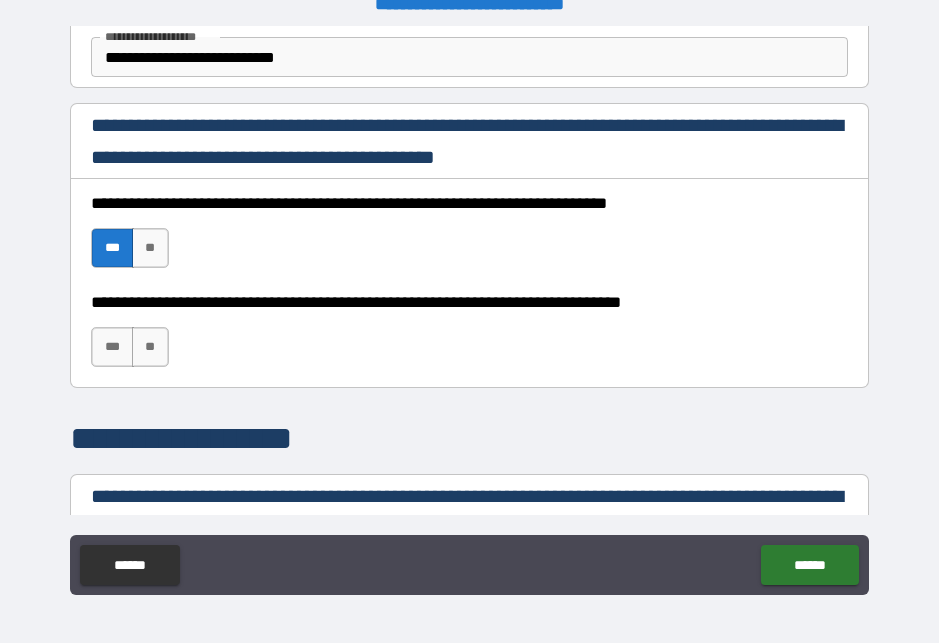 click on "***" at bounding box center [112, 347] 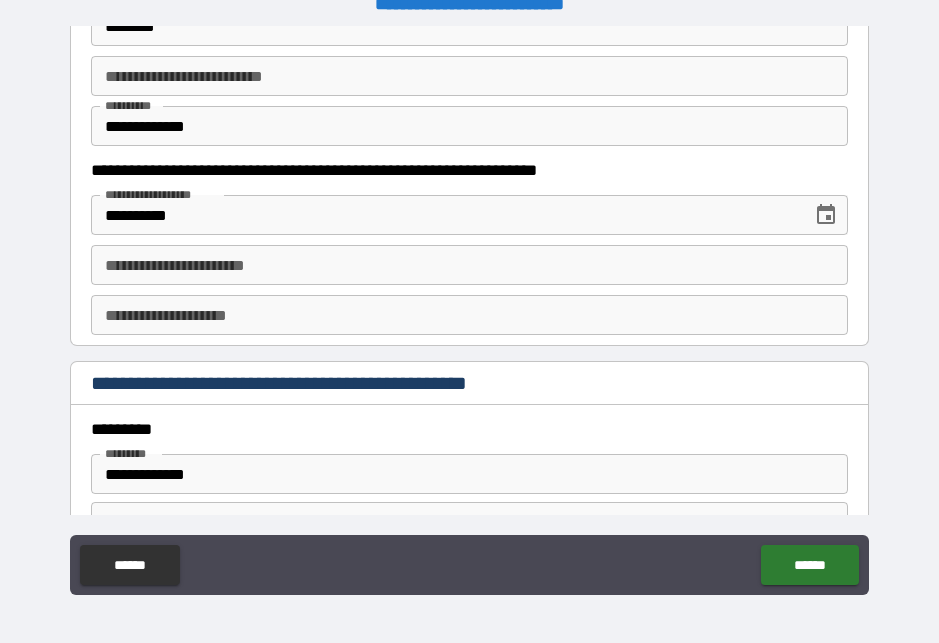 scroll, scrollTop: 2032, scrollLeft: 0, axis: vertical 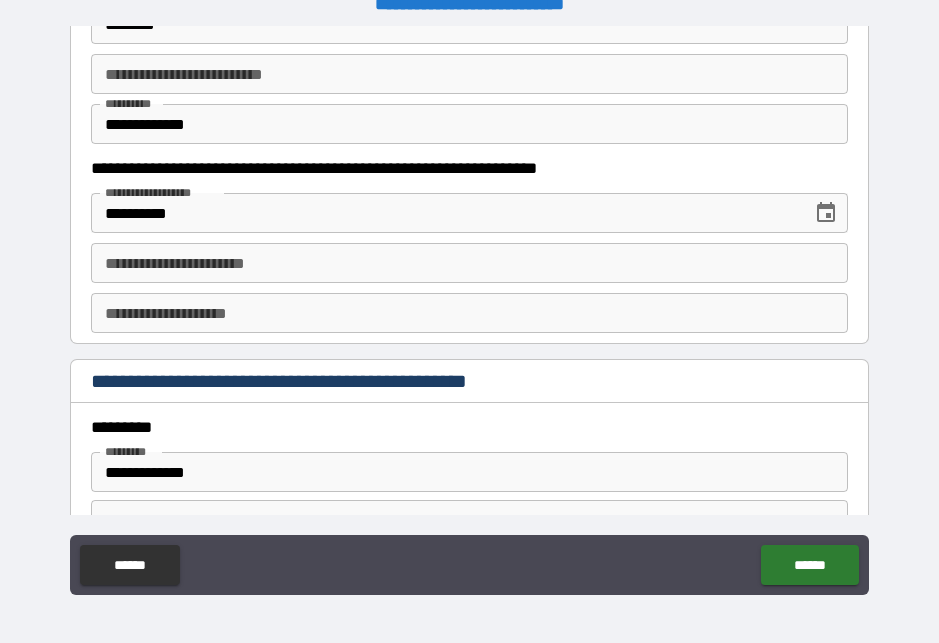 click on "**********" at bounding box center (469, 263) 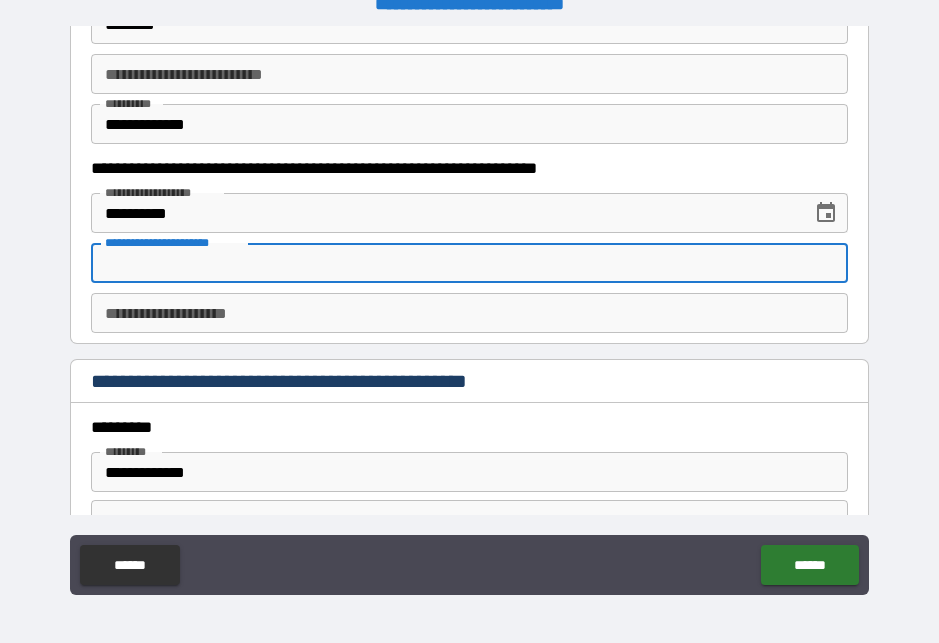 scroll, scrollTop: 26, scrollLeft: 0, axis: vertical 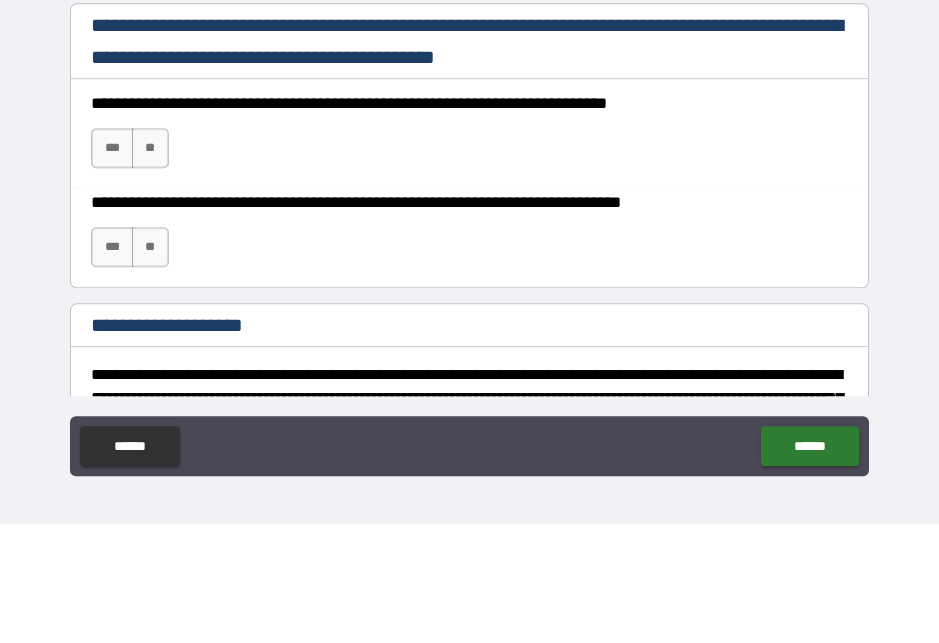 type on "**********" 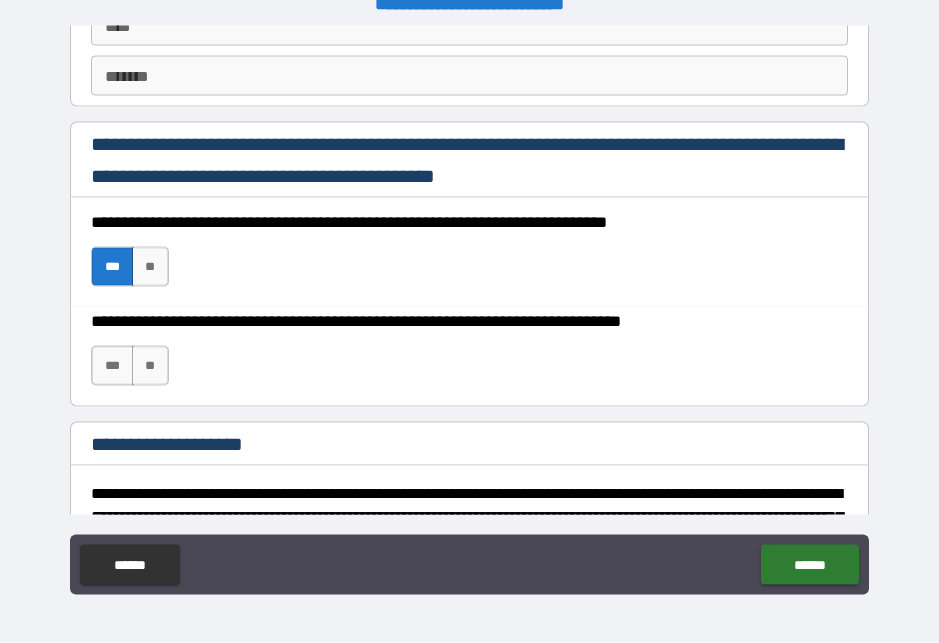 scroll, scrollTop: 26, scrollLeft: 0, axis: vertical 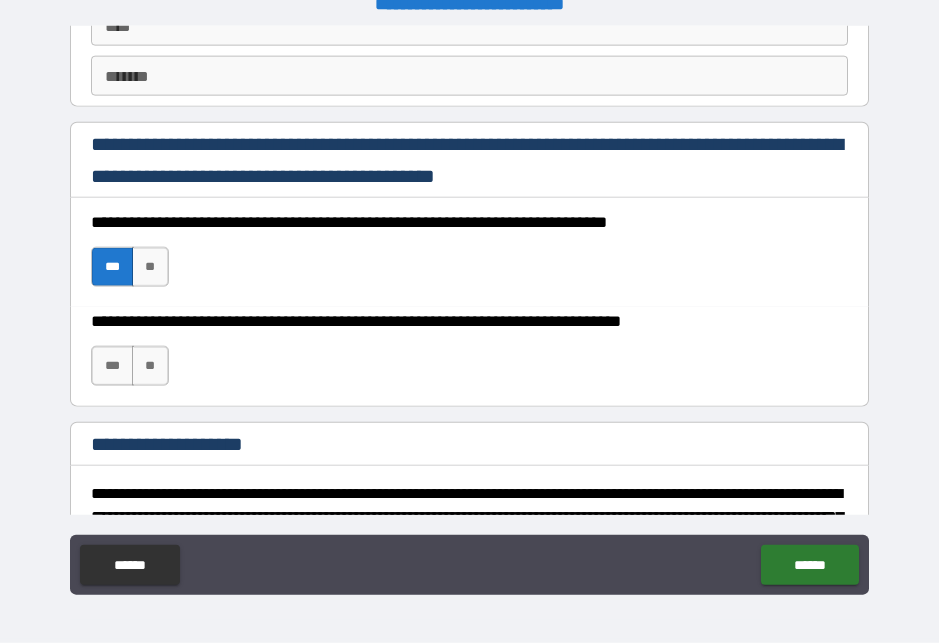 click on "***" at bounding box center [112, 366] 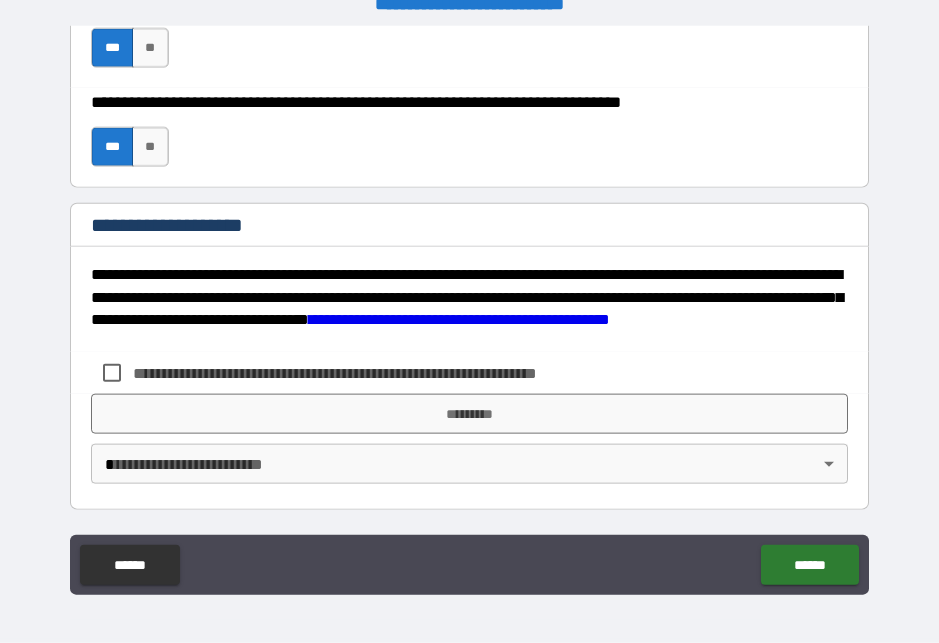 scroll, scrollTop: 3117, scrollLeft: 0, axis: vertical 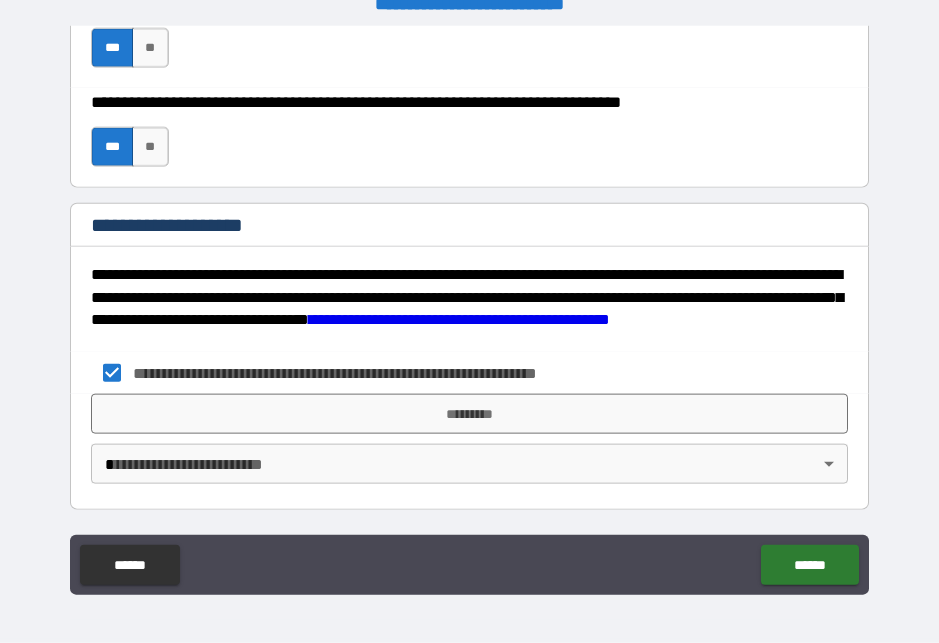 click on "**********" at bounding box center (469, 309) 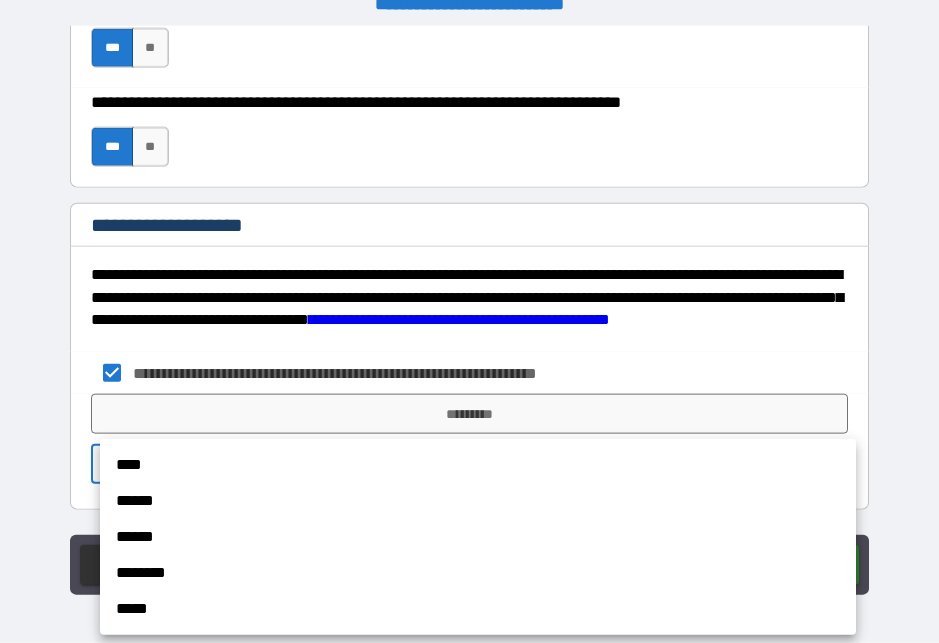 click on "****" at bounding box center (478, 465) 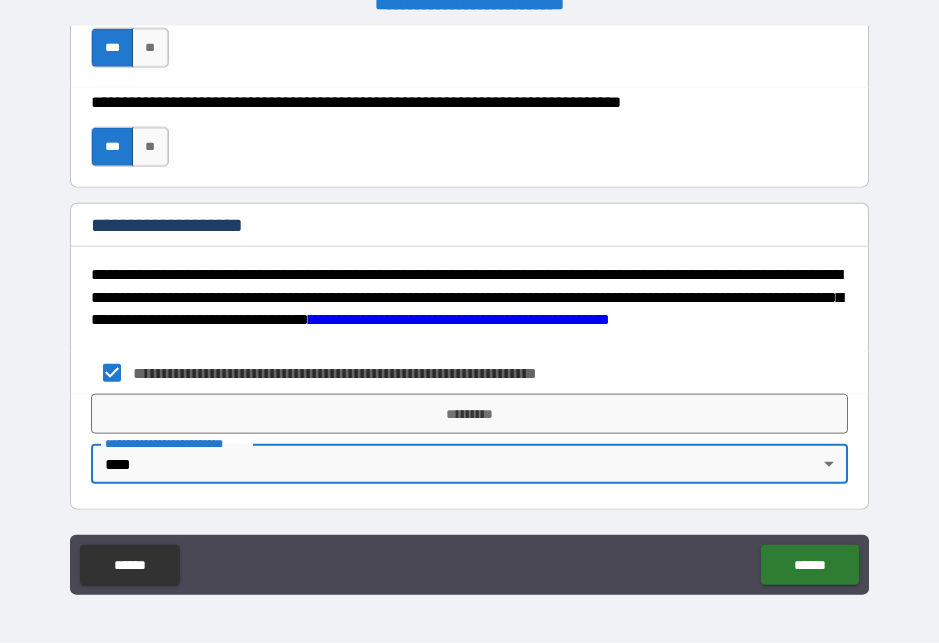 type on "*" 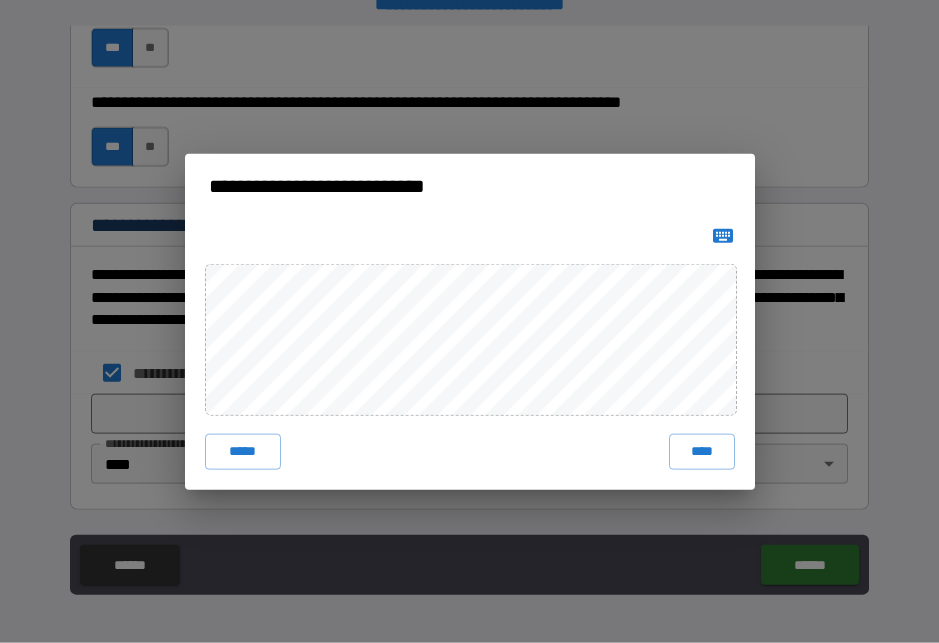 click on "****" at bounding box center [702, 452] 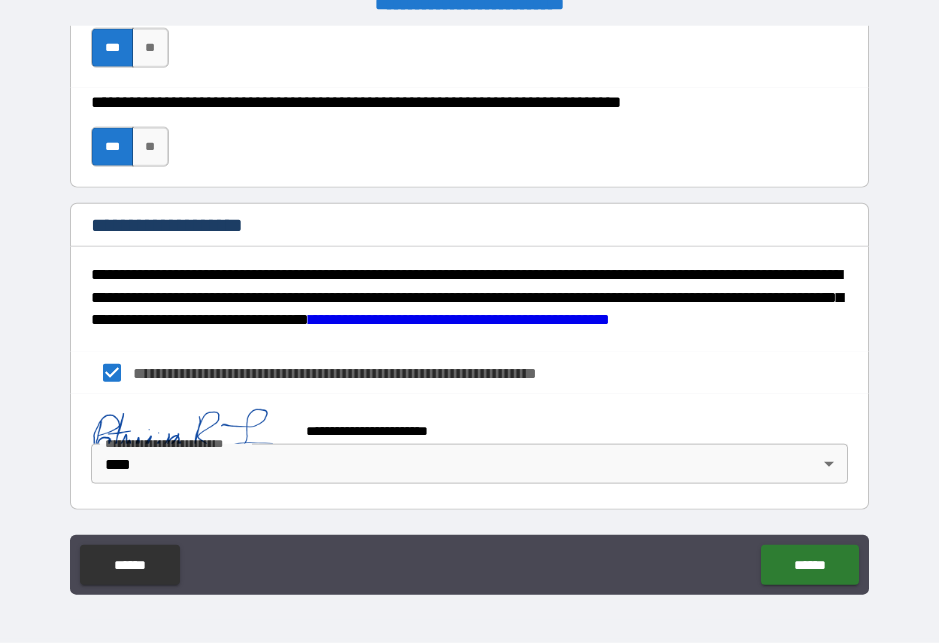 scroll, scrollTop: 3107, scrollLeft: 0, axis: vertical 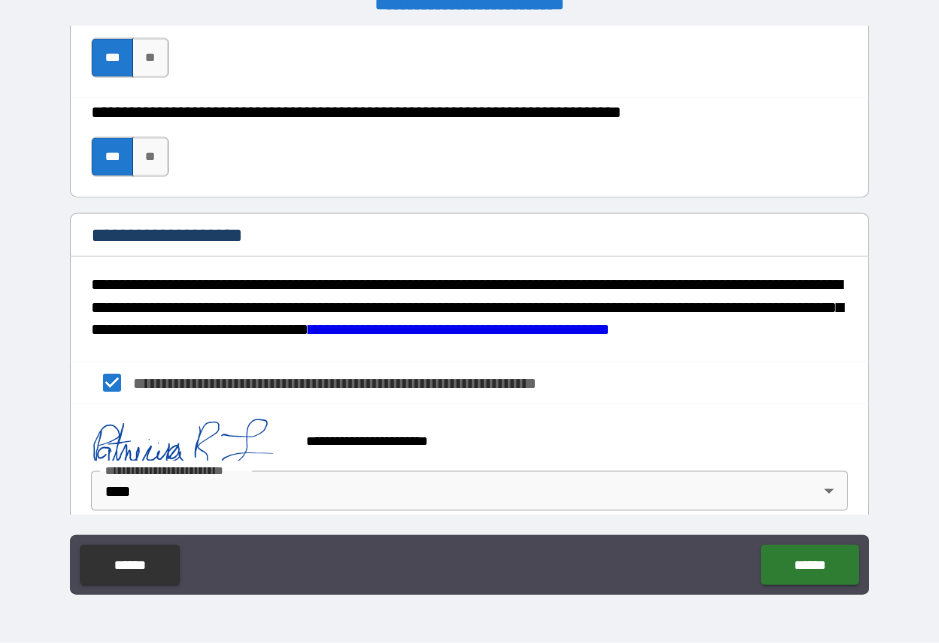 click on "******" at bounding box center [809, 565] 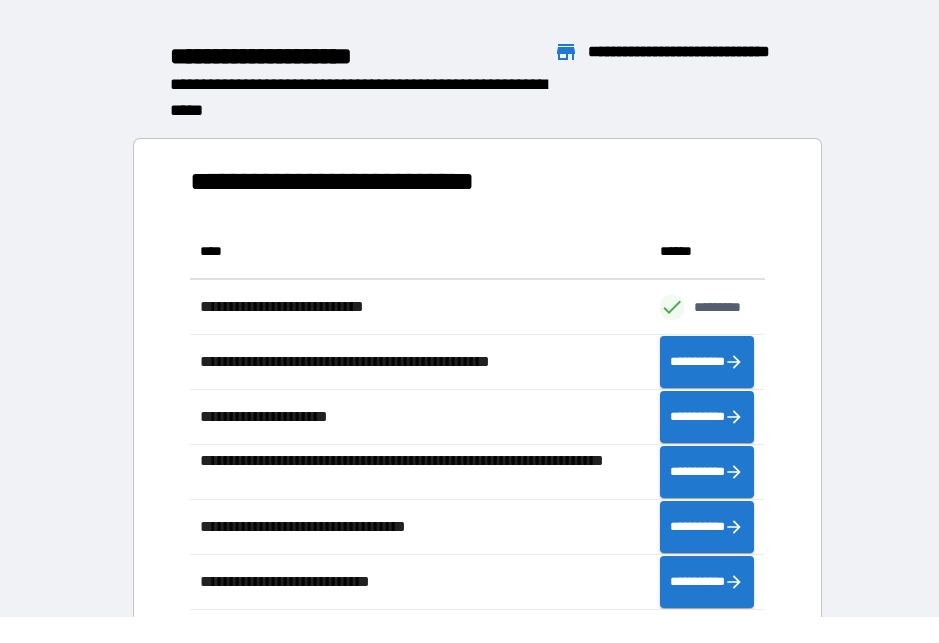 scroll, scrollTop: 1, scrollLeft: 1, axis: both 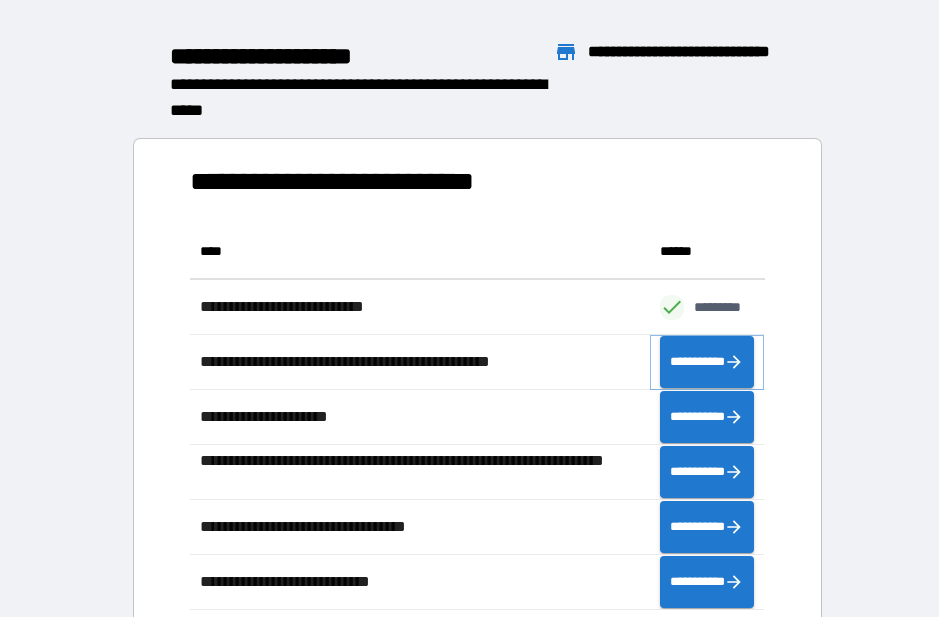 click 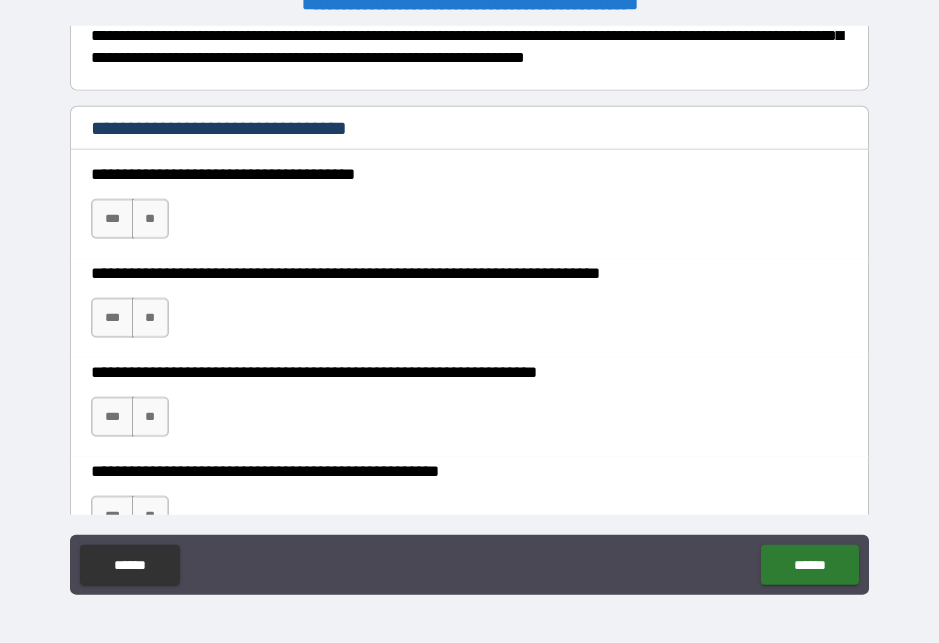 scroll, scrollTop: 340, scrollLeft: 0, axis: vertical 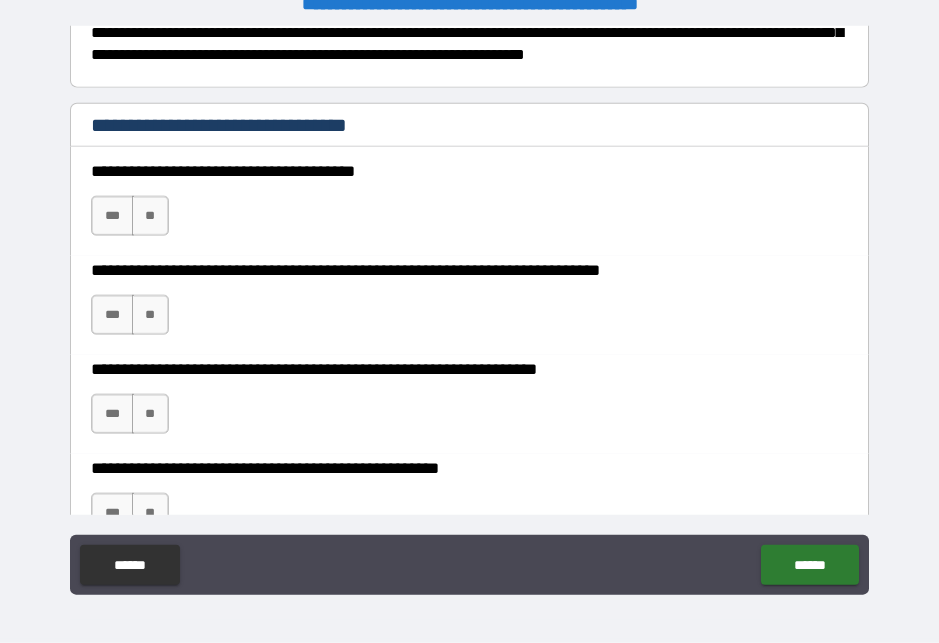 click on "***" at bounding box center (112, 315) 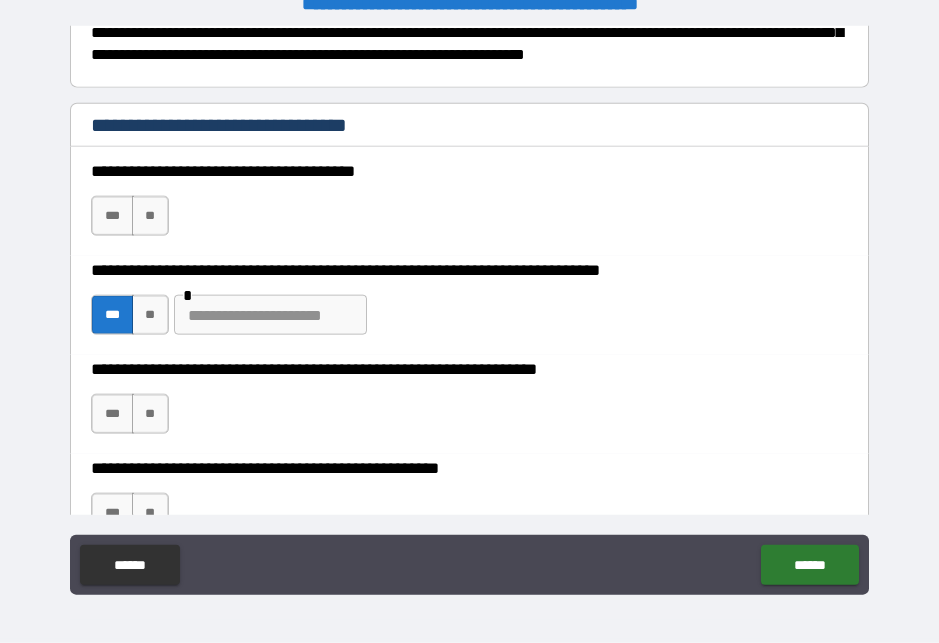 click on "***" at bounding box center [112, 216] 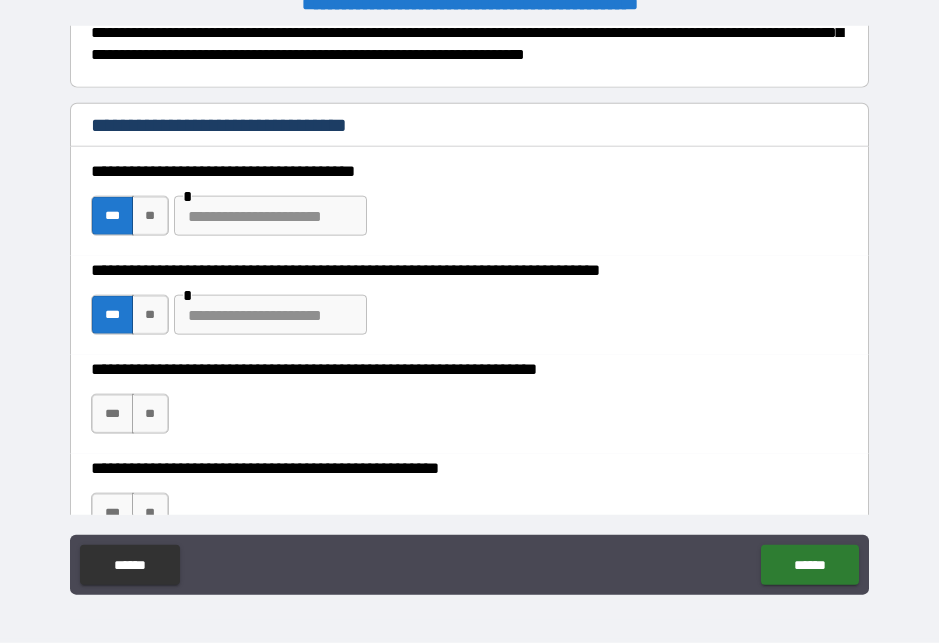 type on "*" 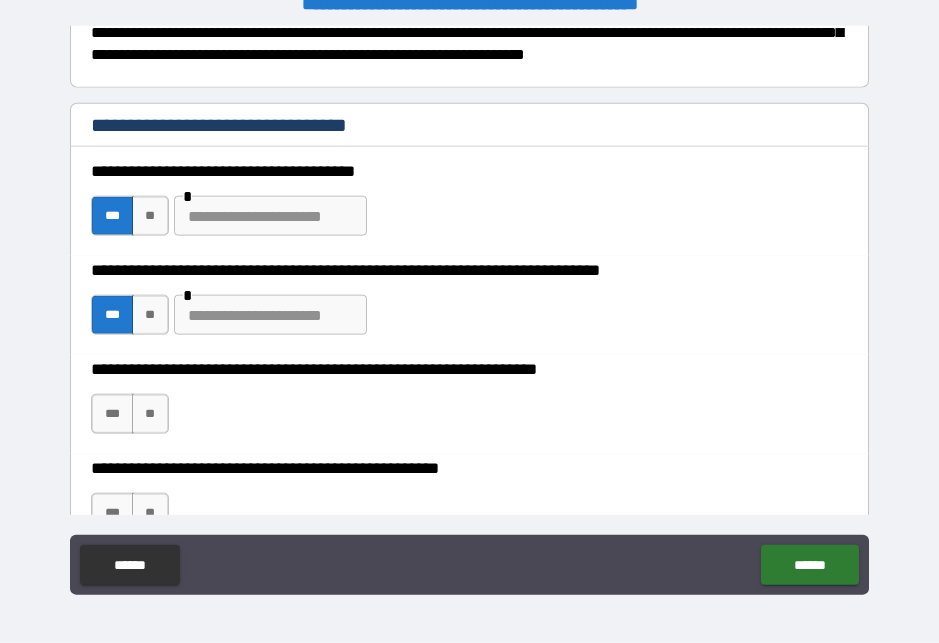 click at bounding box center [270, 315] 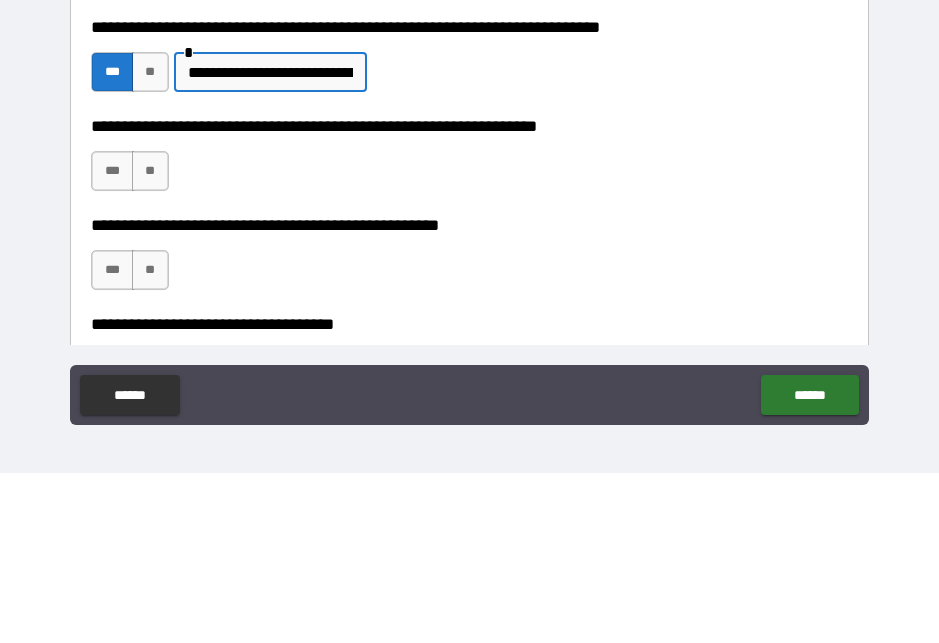 scroll, scrollTop: 412, scrollLeft: 0, axis: vertical 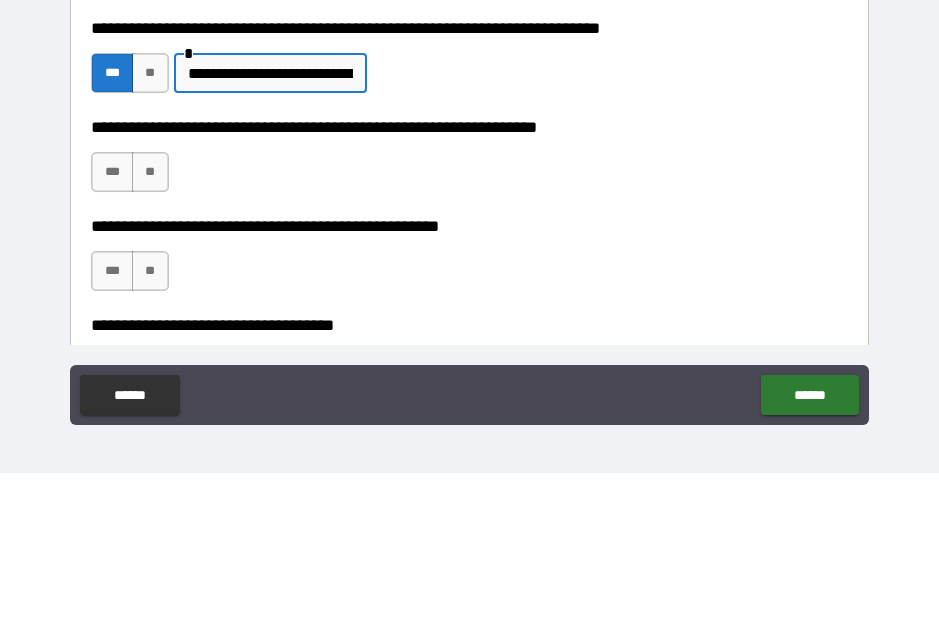 type on "**********" 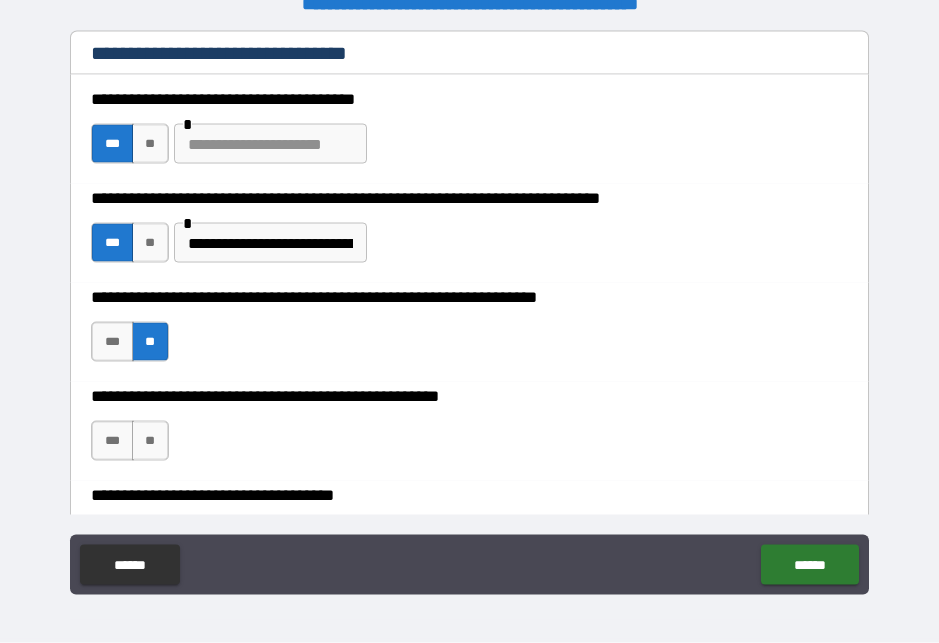 scroll, scrollTop: 26, scrollLeft: 0, axis: vertical 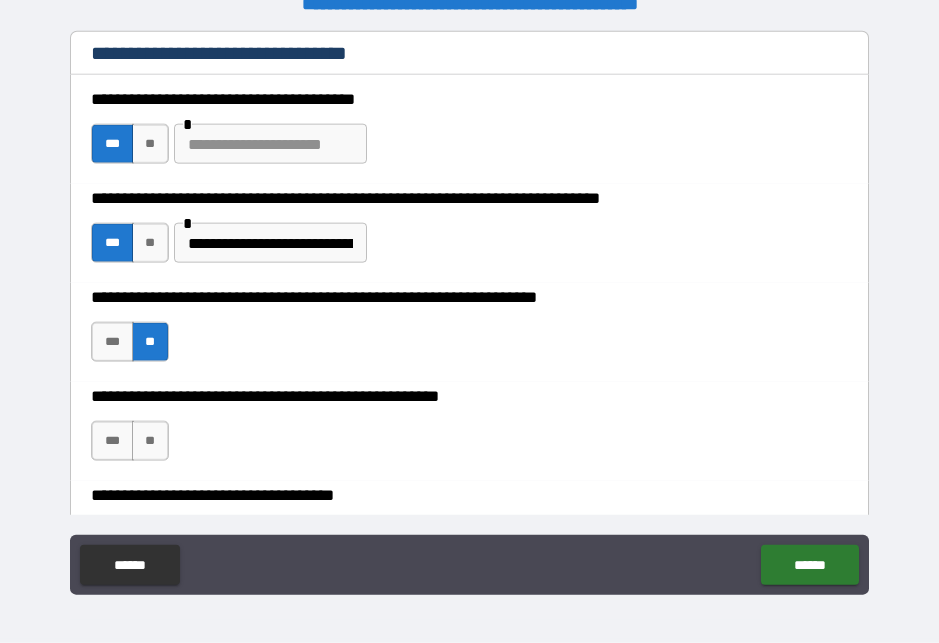click on "***" at bounding box center [112, 441] 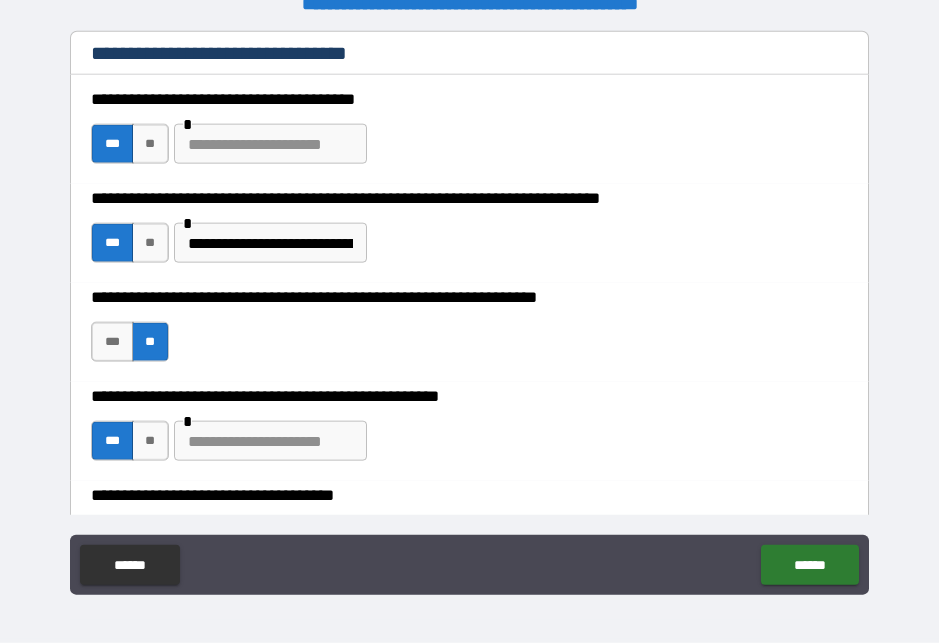 type on "*" 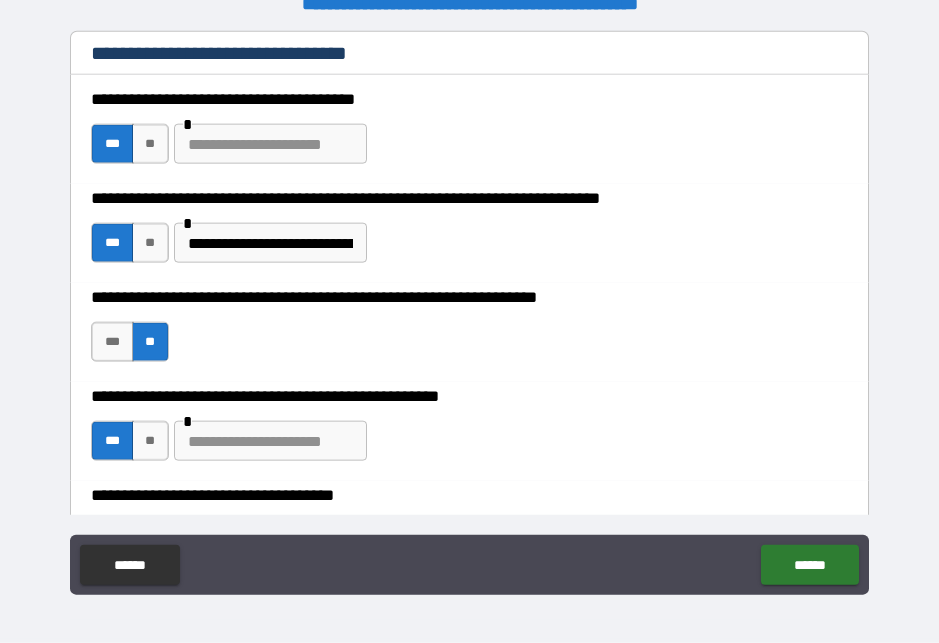 click at bounding box center (270, 441) 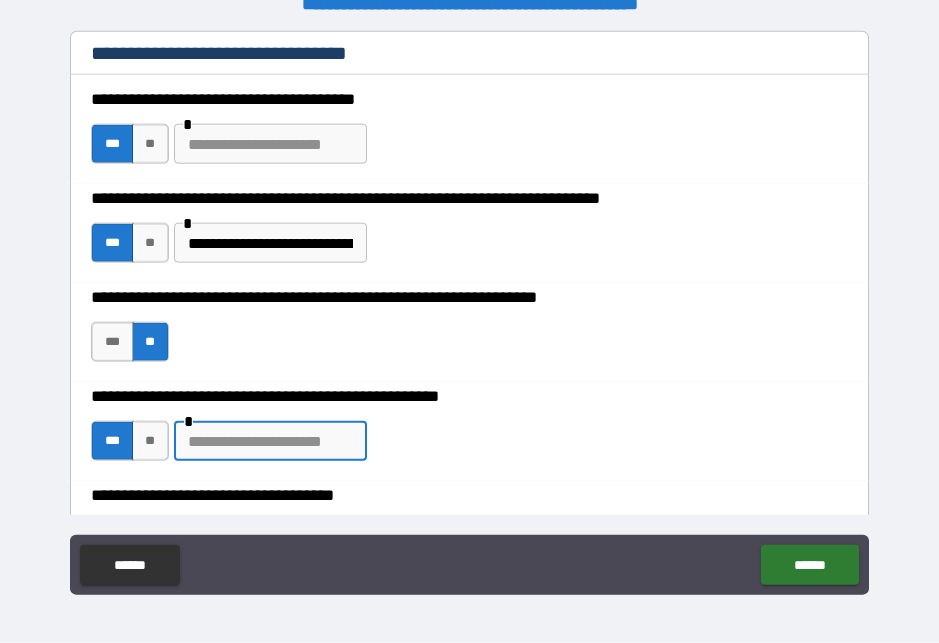 scroll, scrollTop: 26, scrollLeft: 0, axis: vertical 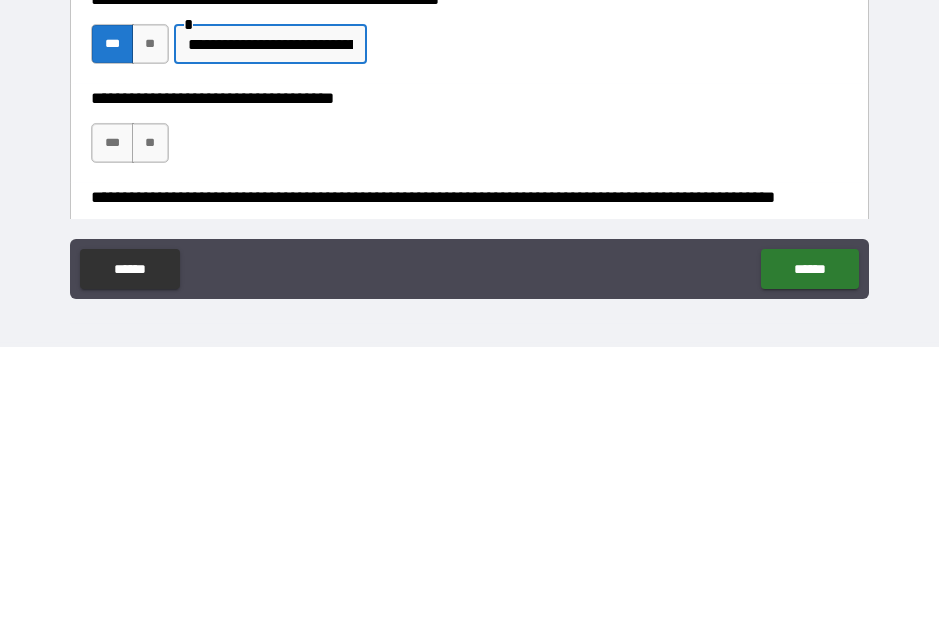 type on "**********" 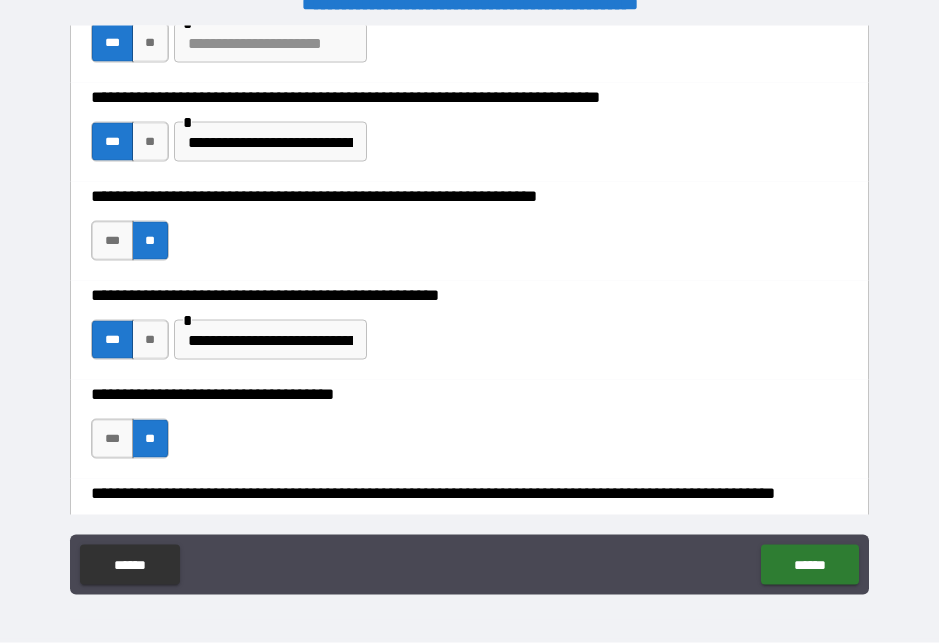 scroll, scrollTop: 26, scrollLeft: 0, axis: vertical 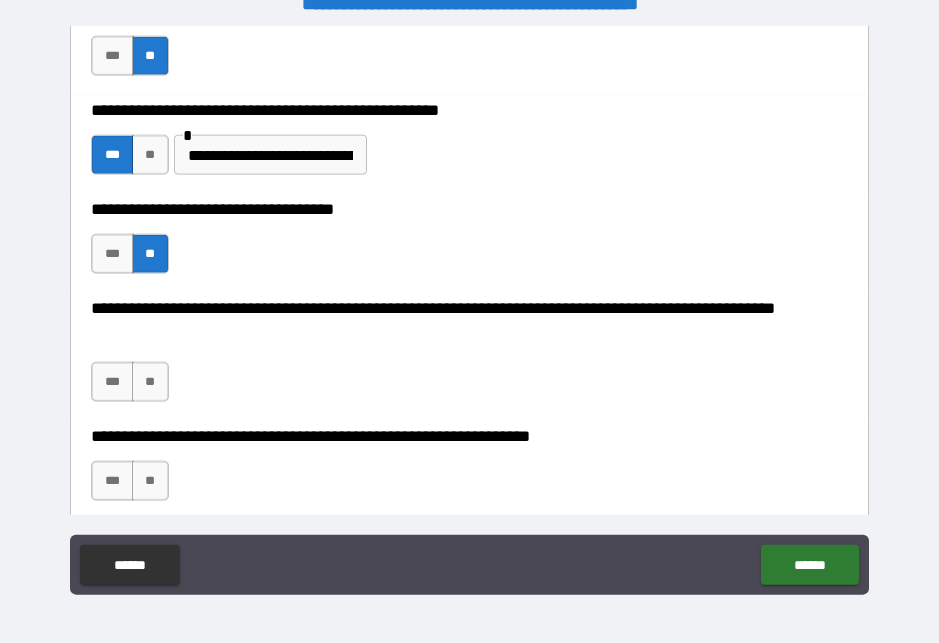 click on "**" at bounding box center [150, 382] 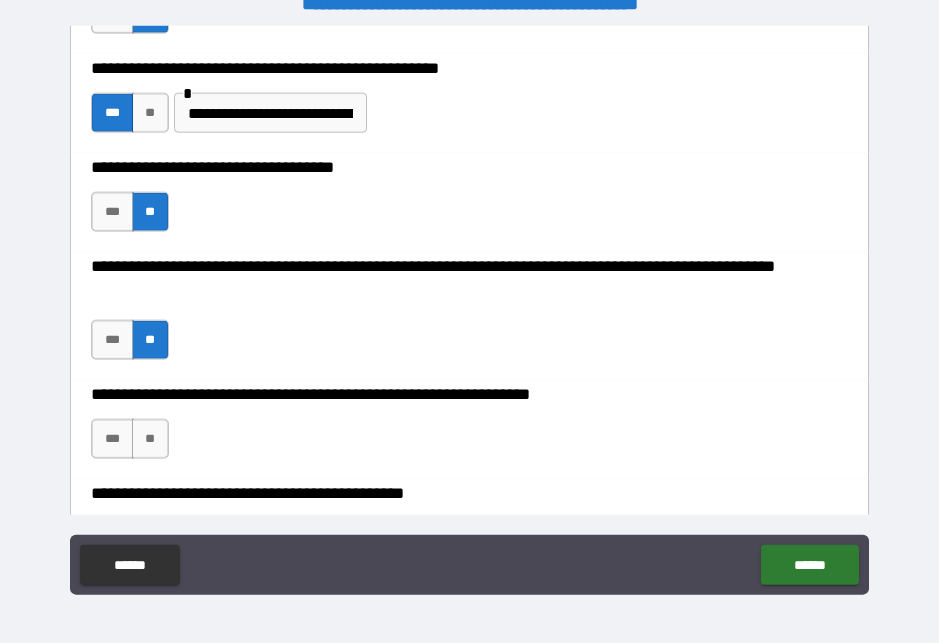 scroll, scrollTop: 750, scrollLeft: 0, axis: vertical 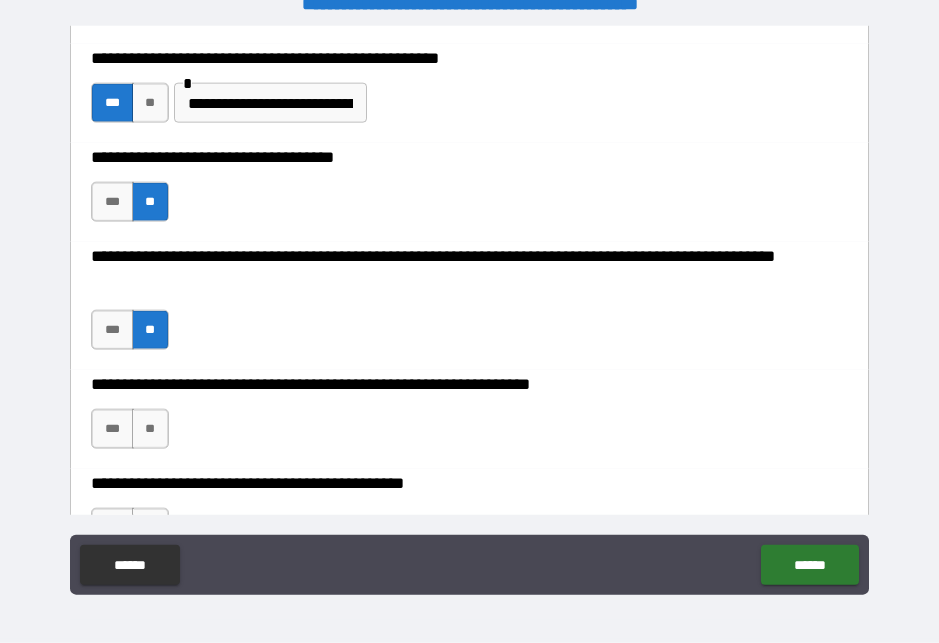 click on "**" at bounding box center (150, 429) 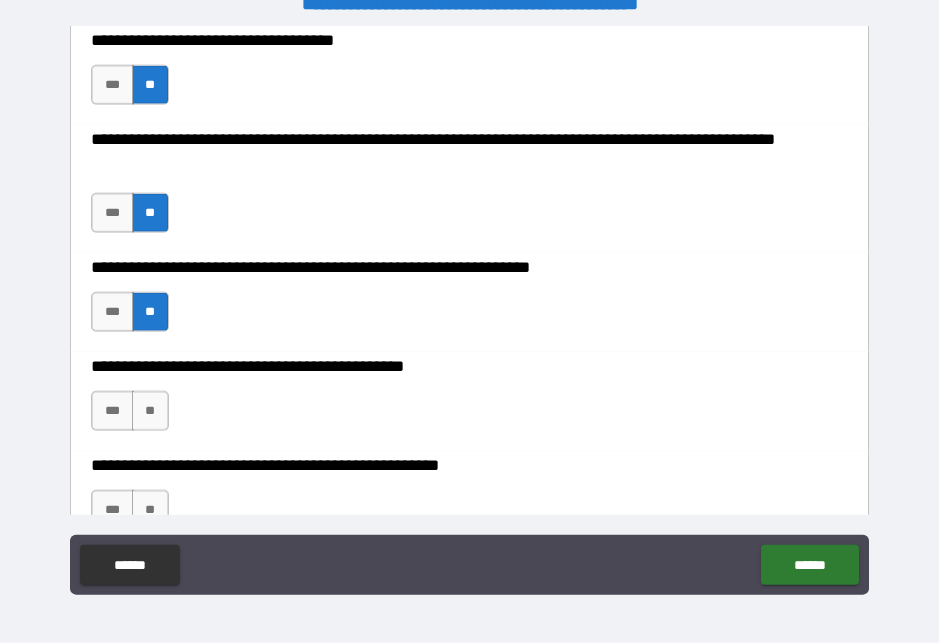 scroll, scrollTop: 890, scrollLeft: 0, axis: vertical 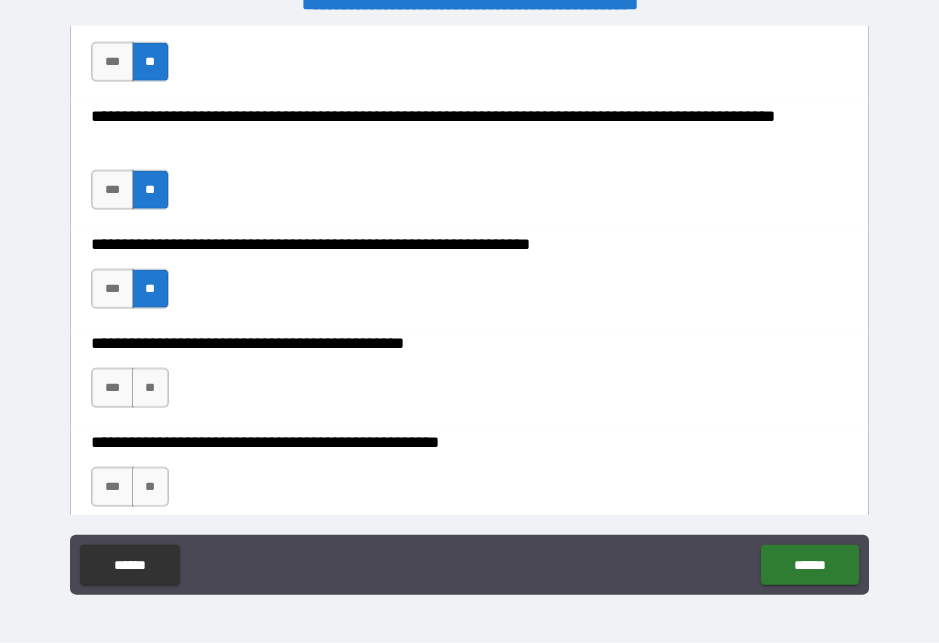 click on "**" at bounding box center (150, 388) 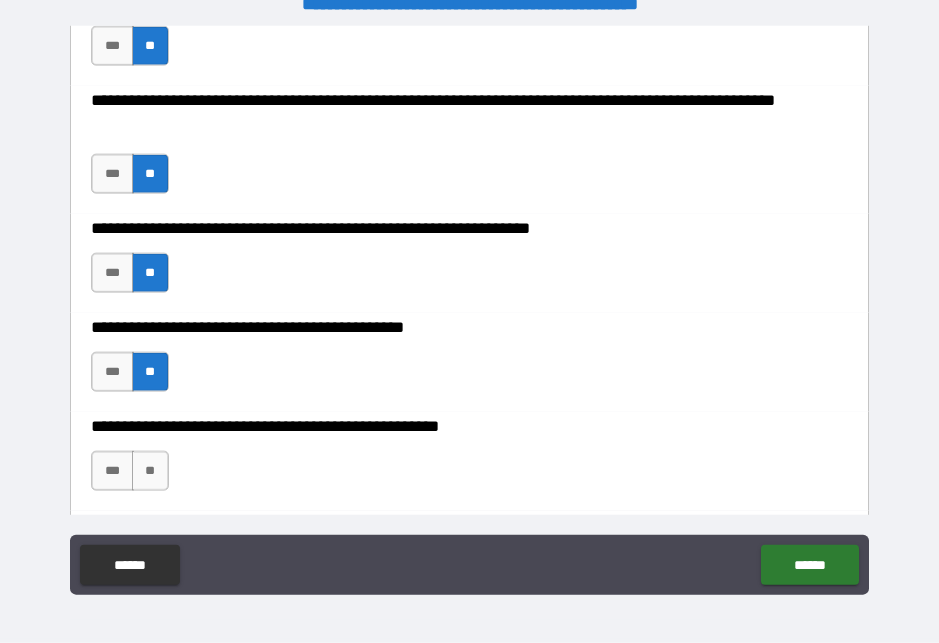 click on "**" at bounding box center [150, 471] 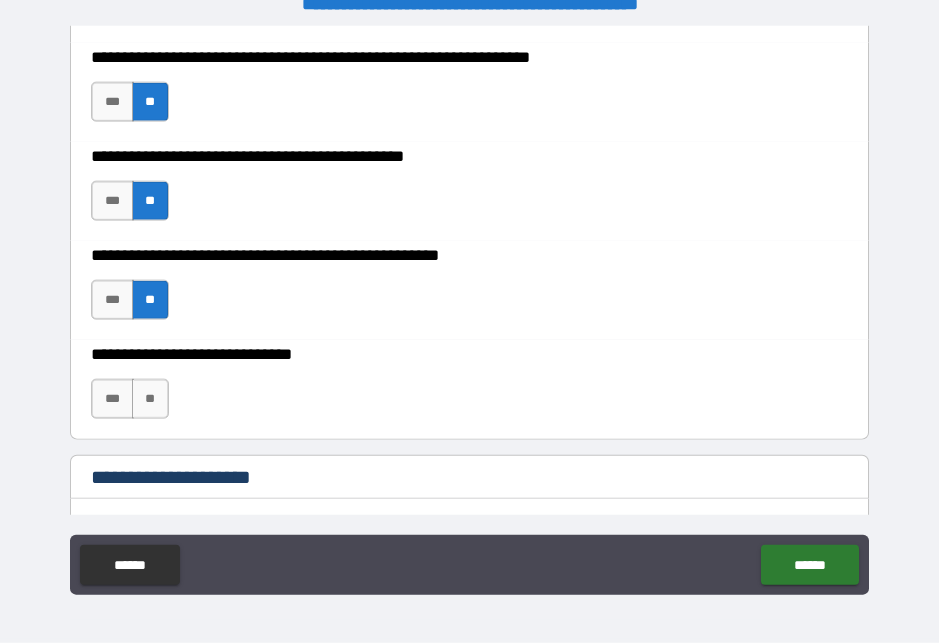 scroll, scrollTop: 1100, scrollLeft: 0, axis: vertical 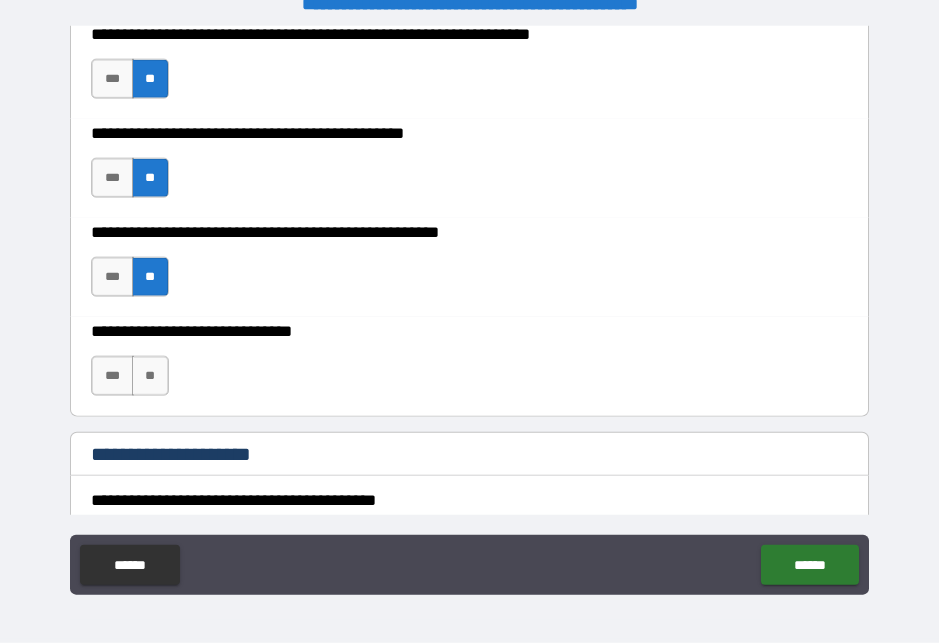 click on "**" at bounding box center [150, 376] 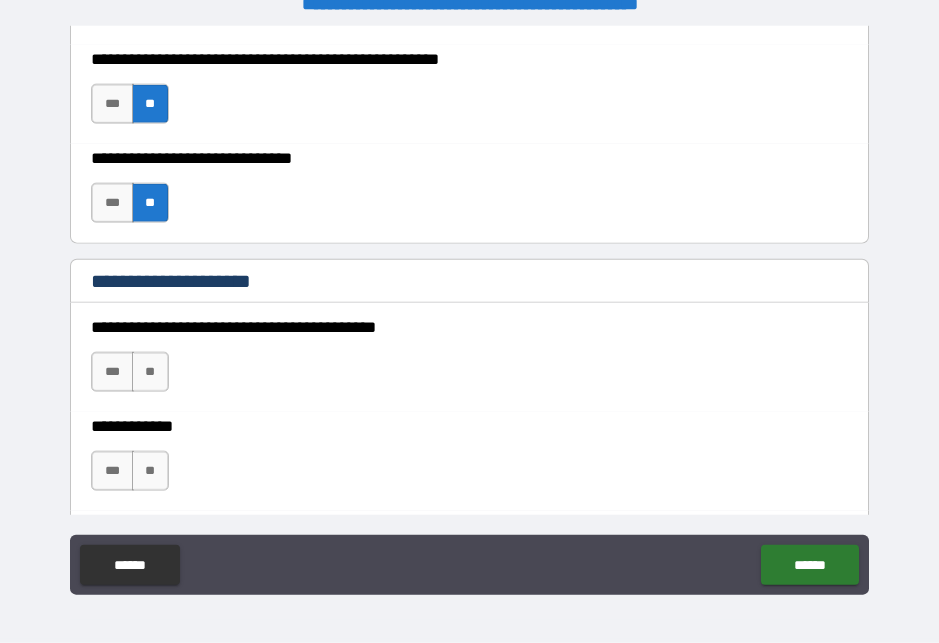 scroll, scrollTop: 1306, scrollLeft: 0, axis: vertical 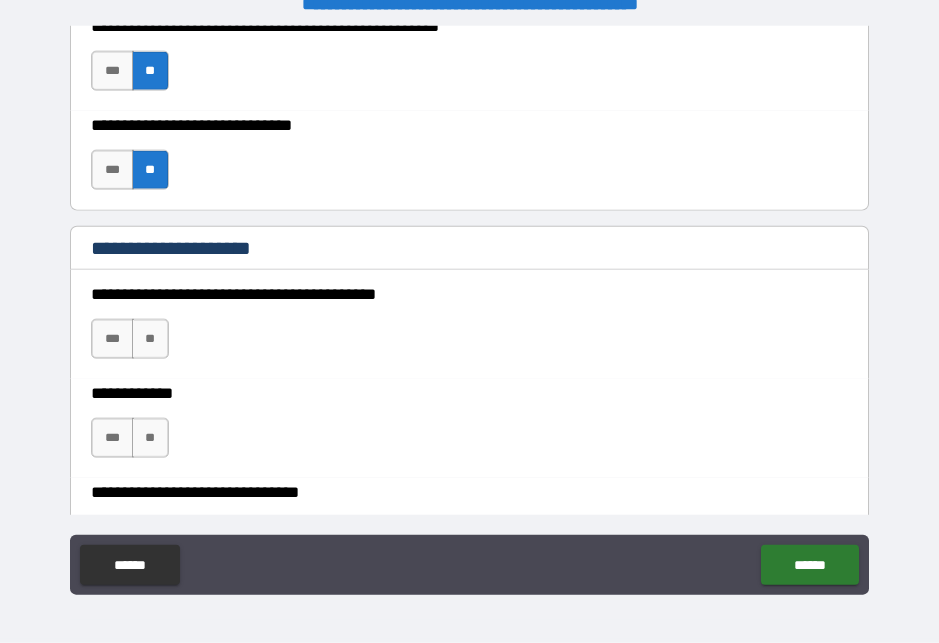 click on "**" at bounding box center [150, 339] 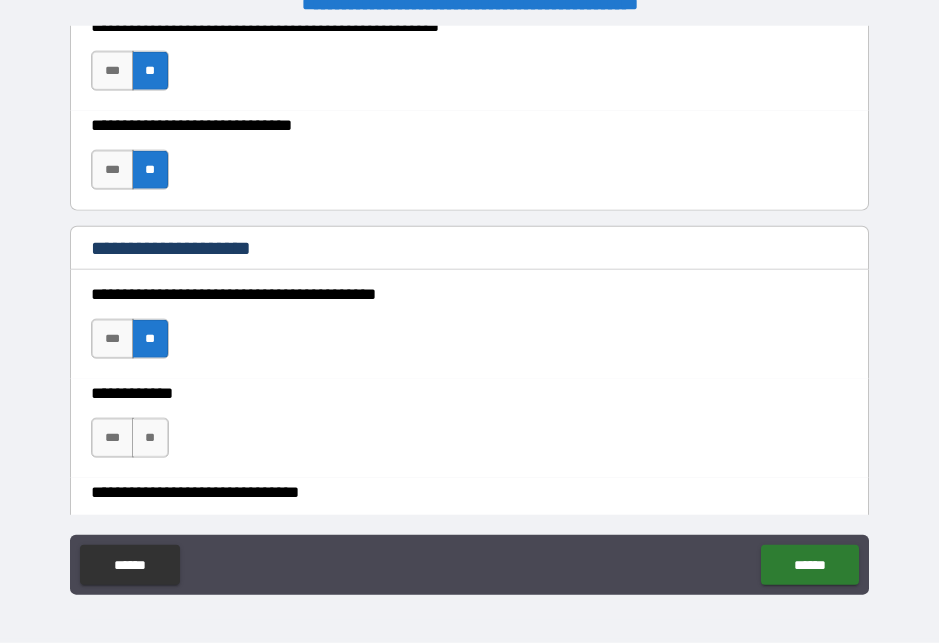 click on "**" at bounding box center (150, 438) 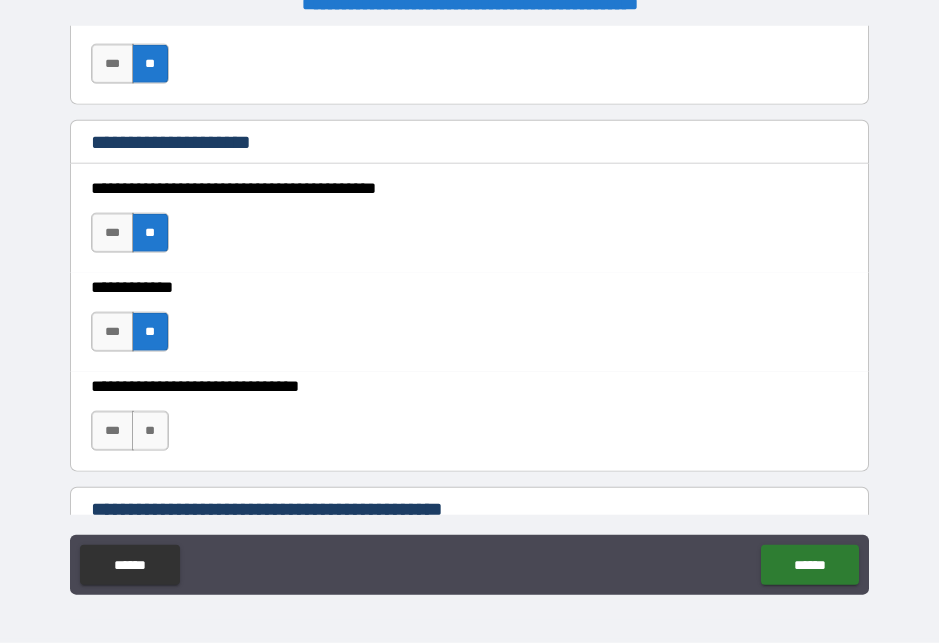 scroll, scrollTop: 1449, scrollLeft: 0, axis: vertical 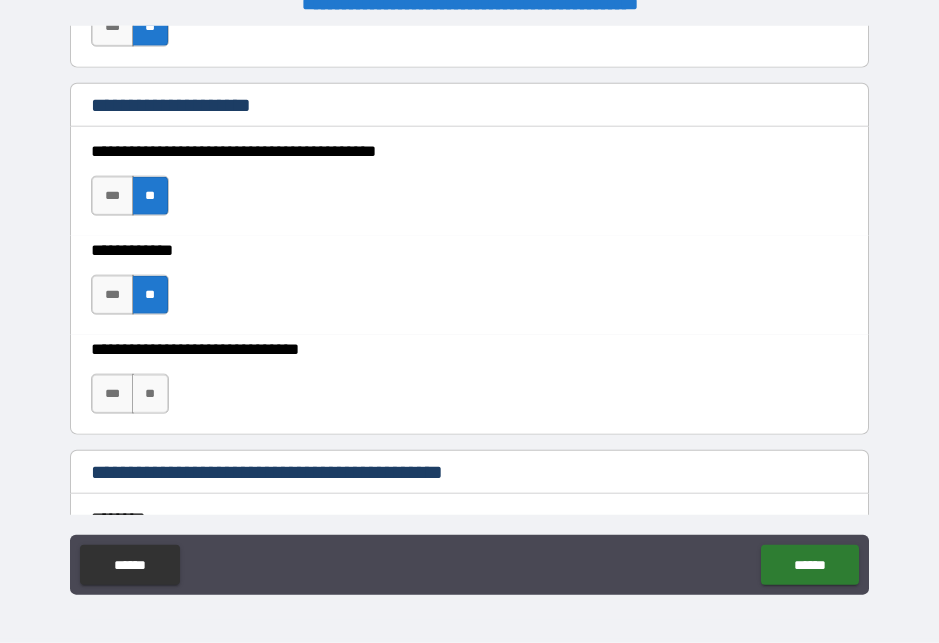 click on "**" at bounding box center (150, 394) 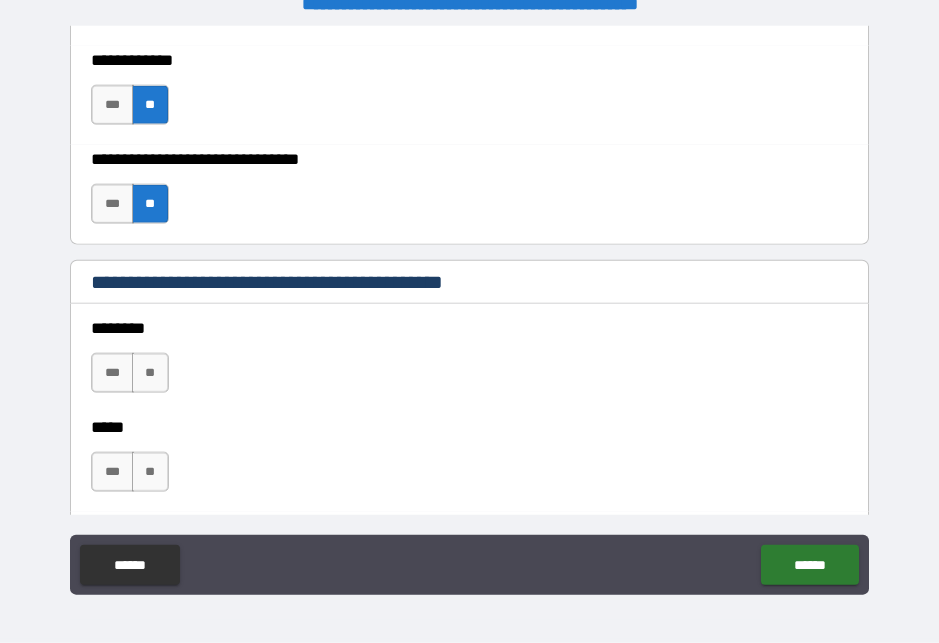 scroll, scrollTop: 1658, scrollLeft: 0, axis: vertical 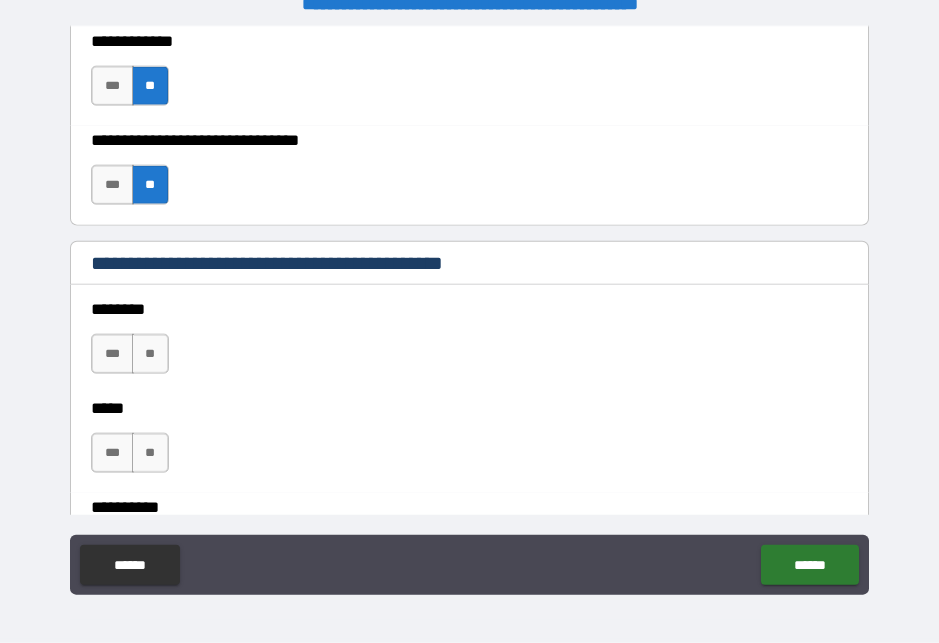 click on "**" at bounding box center (150, 354) 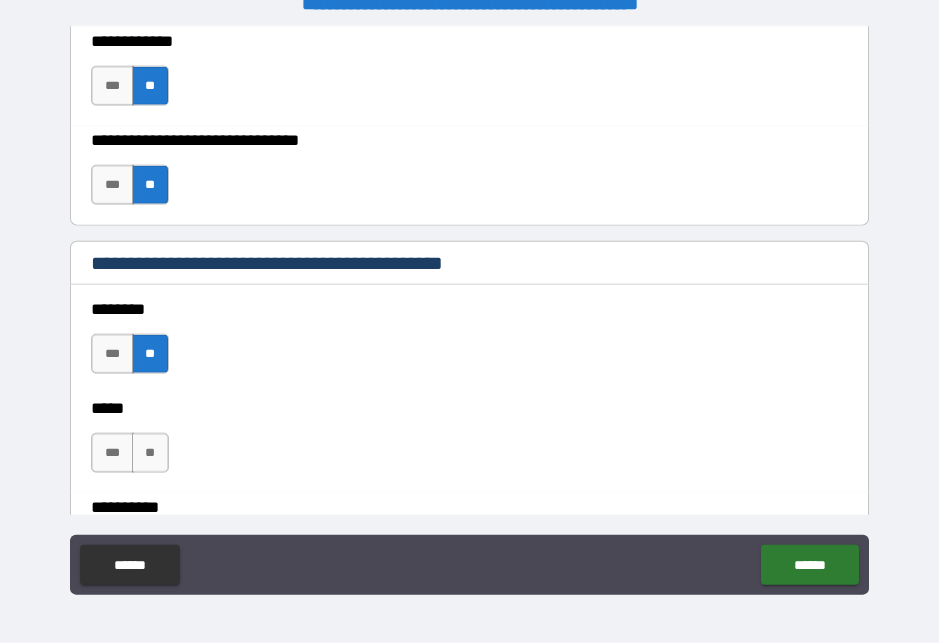 click on "**" at bounding box center (150, 453) 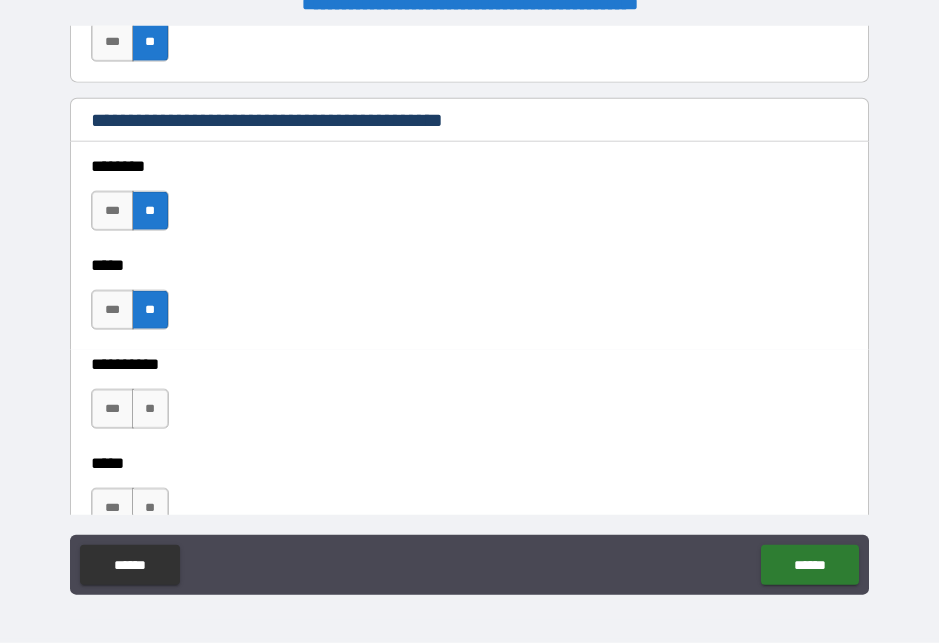scroll, scrollTop: 1825, scrollLeft: 0, axis: vertical 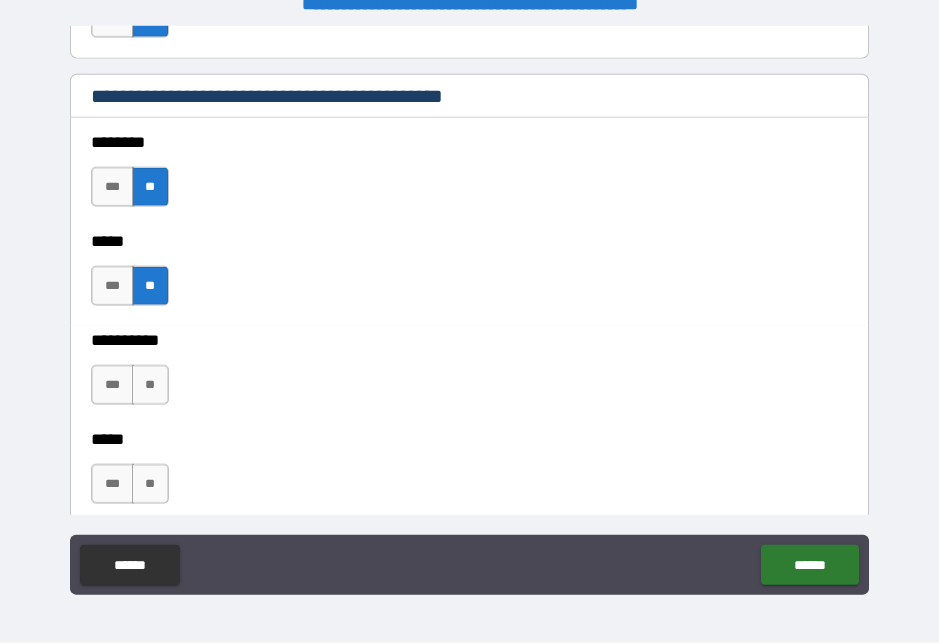 click on "**" at bounding box center [150, 385] 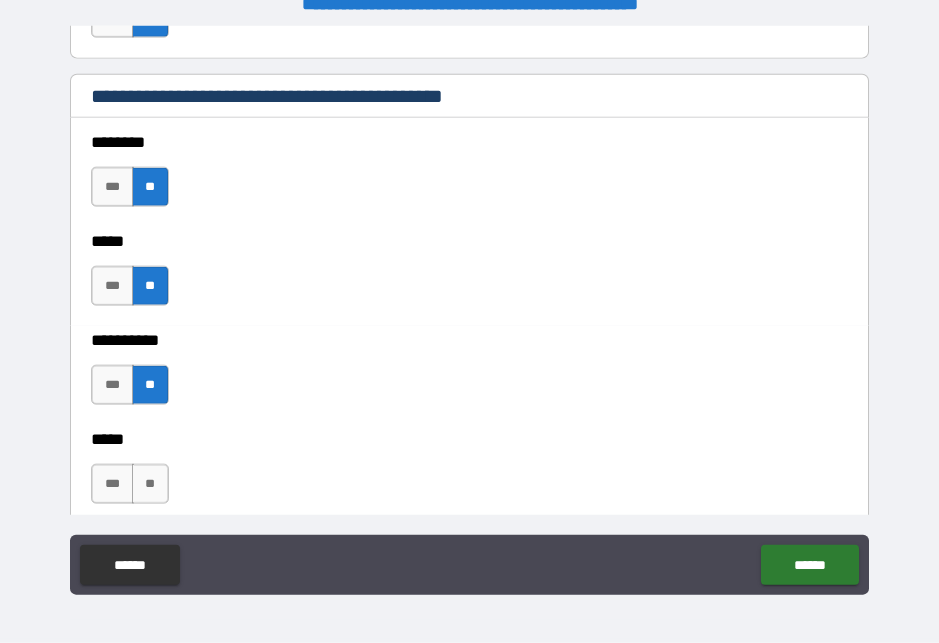 click on "**" at bounding box center [150, 484] 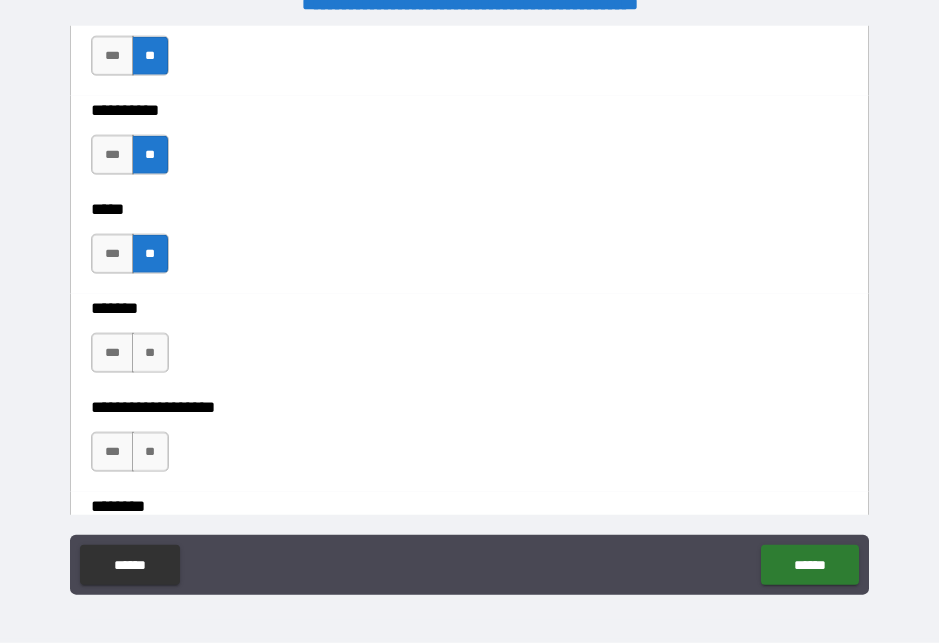 click on "**" at bounding box center (150, 353) 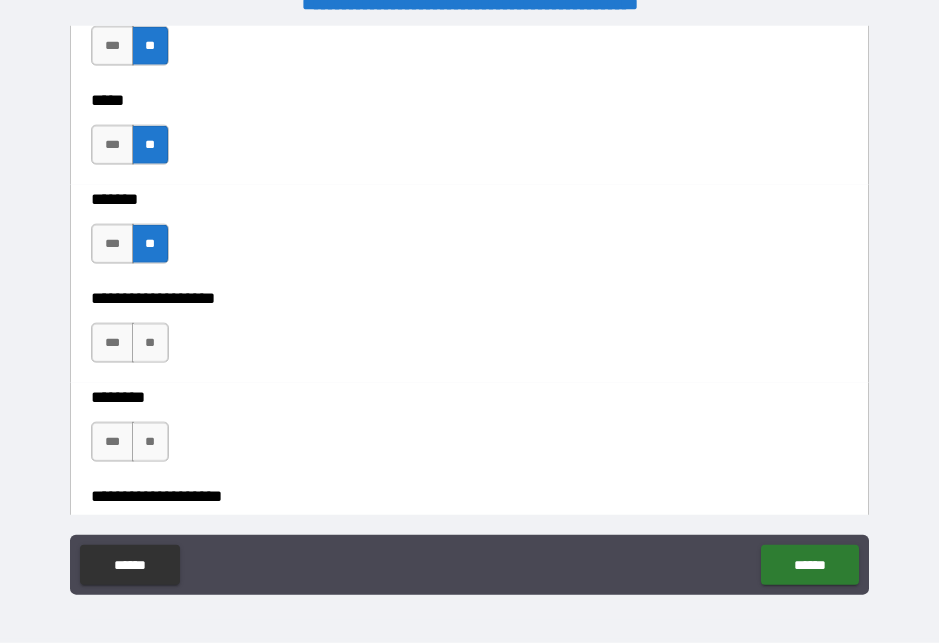 scroll, scrollTop: 2176, scrollLeft: 0, axis: vertical 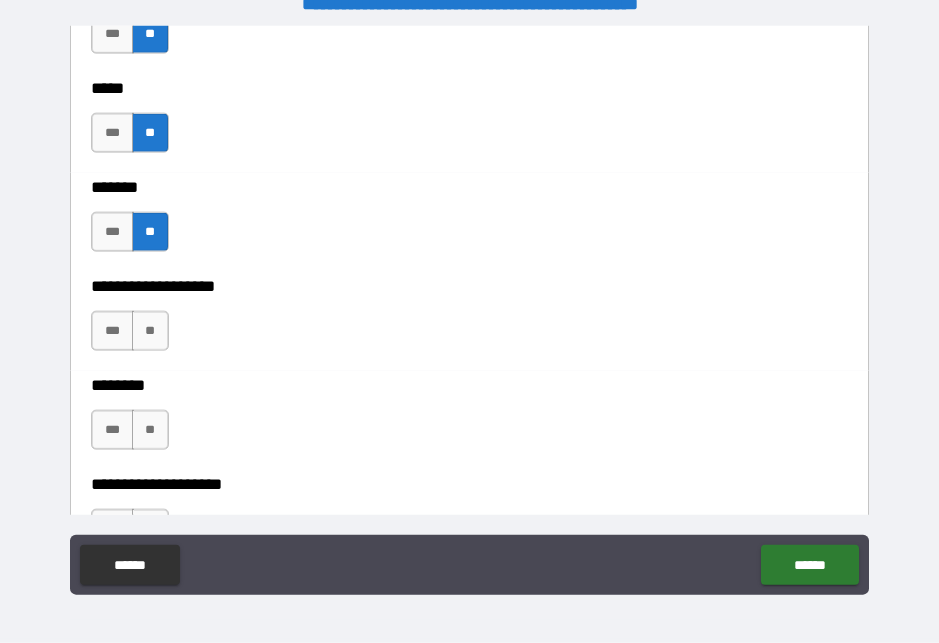 click on "**" at bounding box center (150, 331) 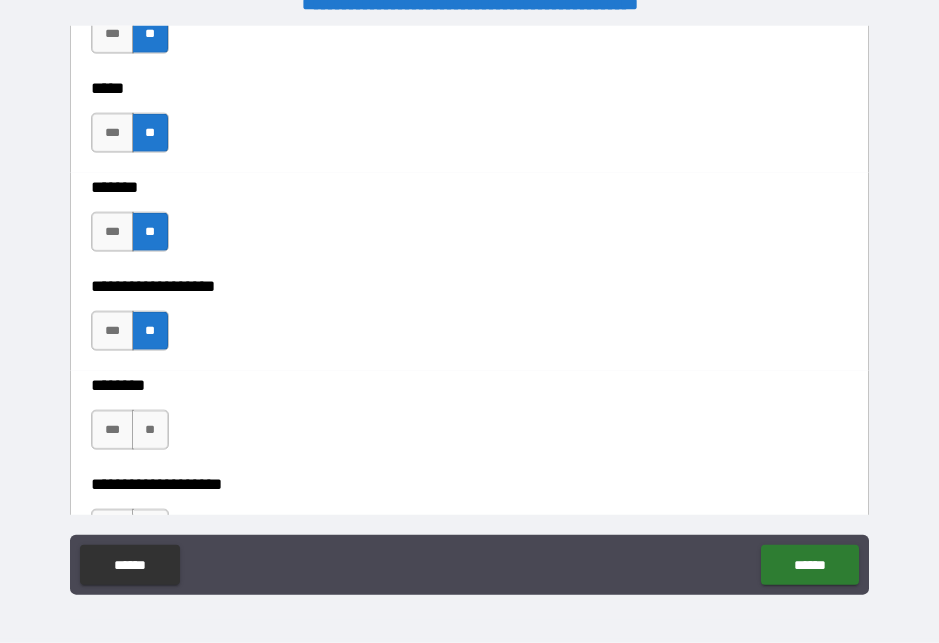 click on "**" at bounding box center [150, 430] 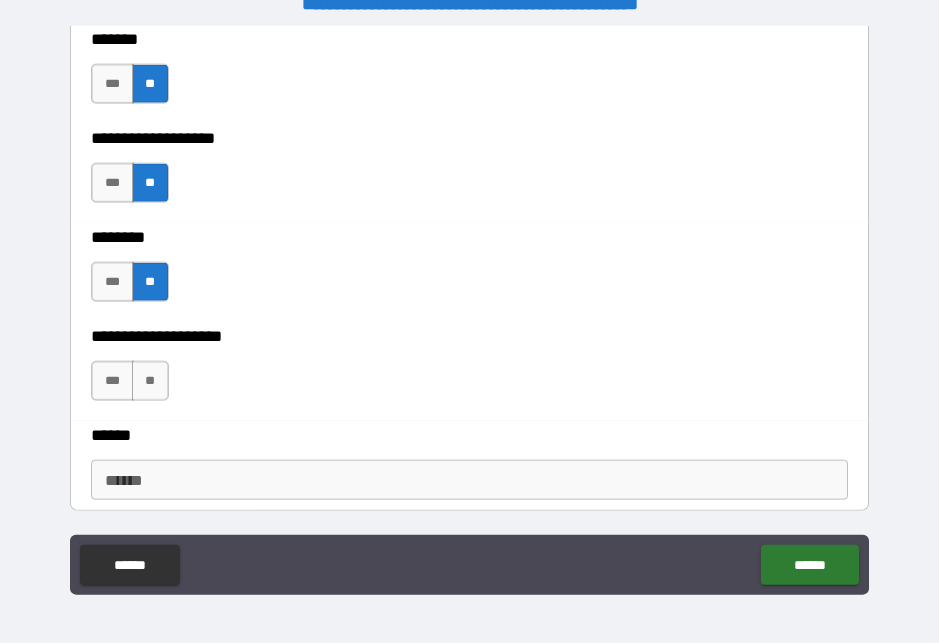 scroll, scrollTop: 2352, scrollLeft: 0, axis: vertical 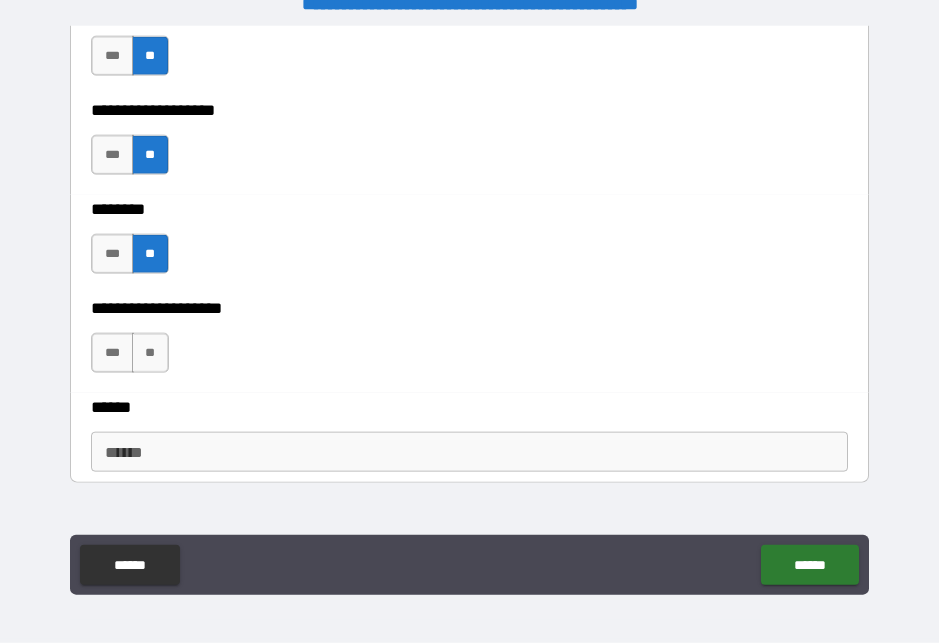 click on "**" at bounding box center (150, 353) 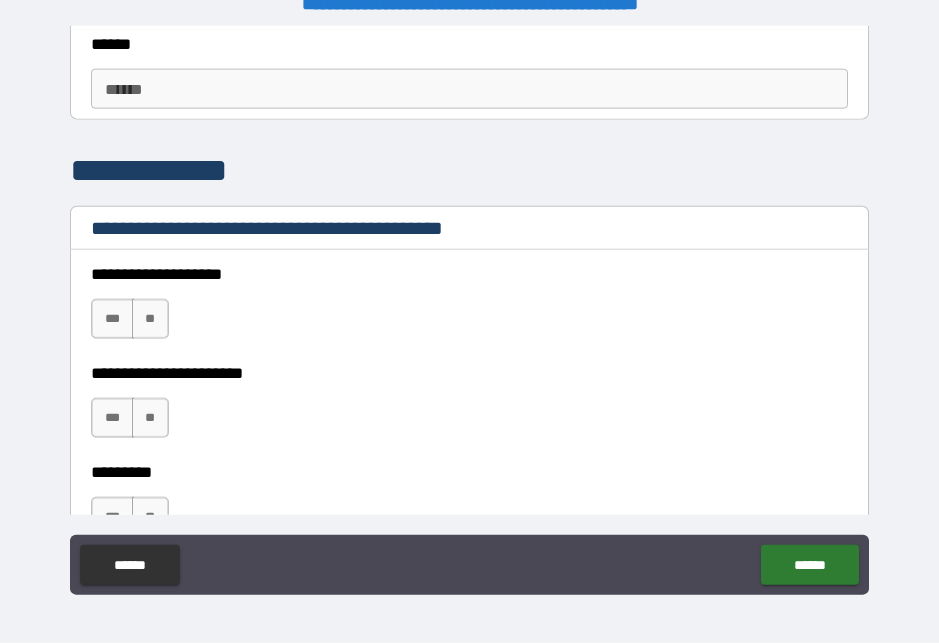 scroll, scrollTop: 2732, scrollLeft: 0, axis: vertical 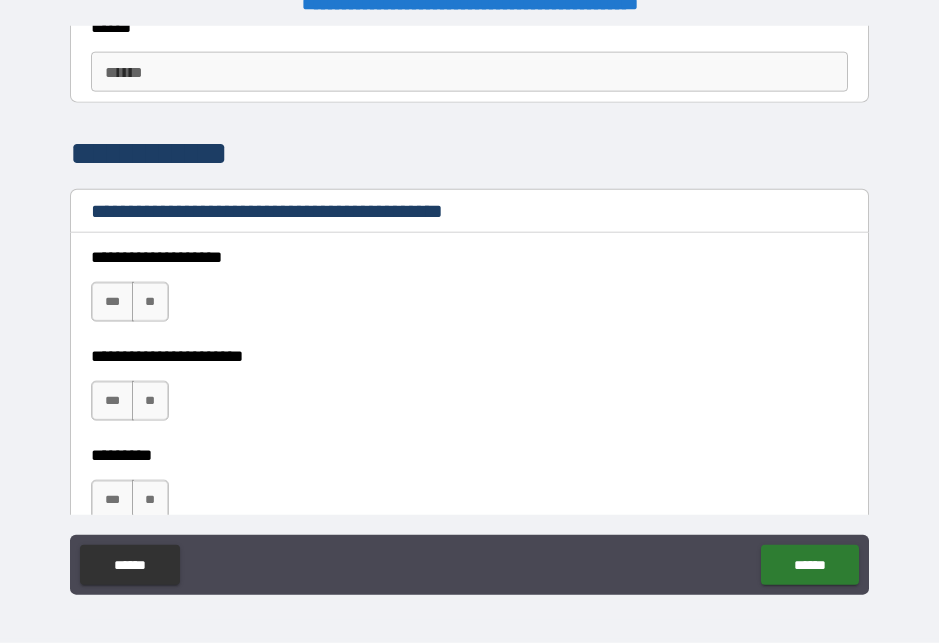 click on "**" at bounding box center (150, 302) 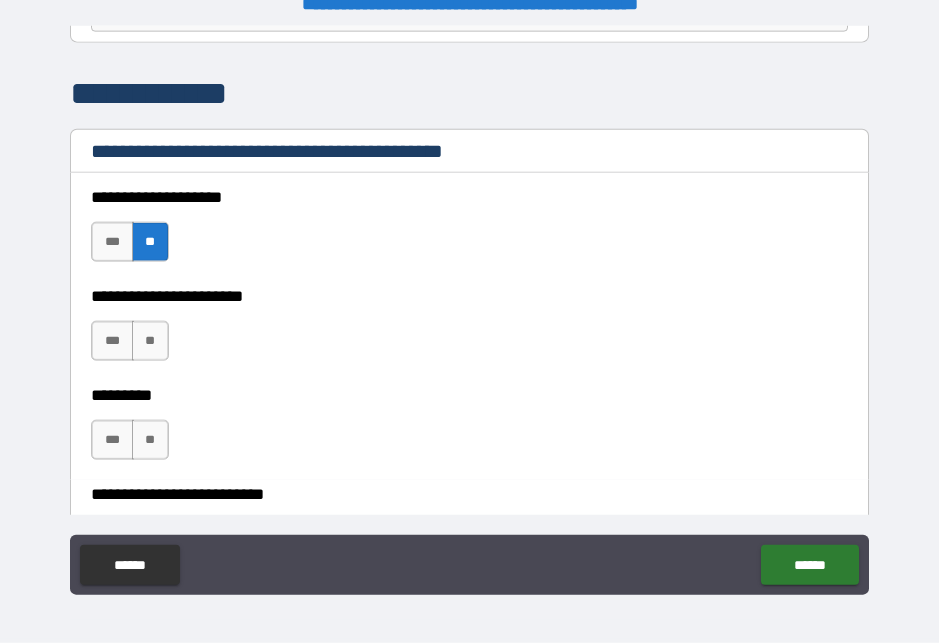 scroll, scrollTop: 2799, scrollLeft: 0, axis: vertical 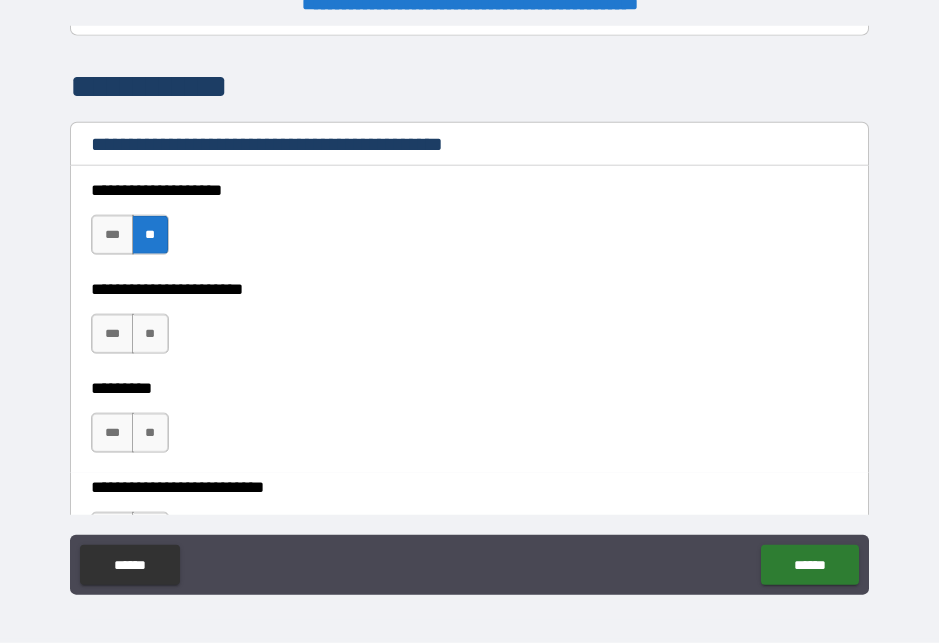 click on "**" at bounding box center [150, 433] 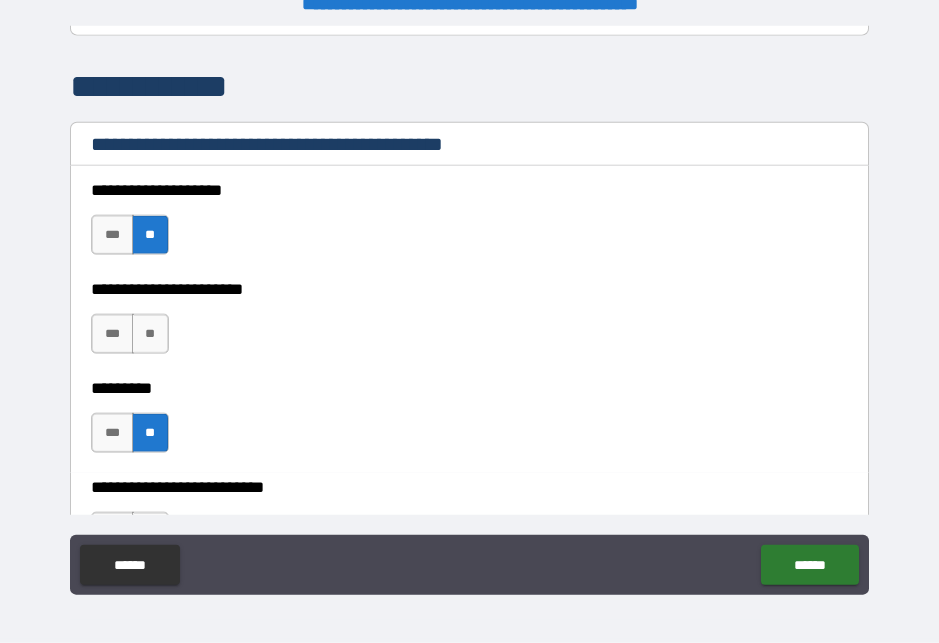 click on "**" at bounding box center [150, 334] 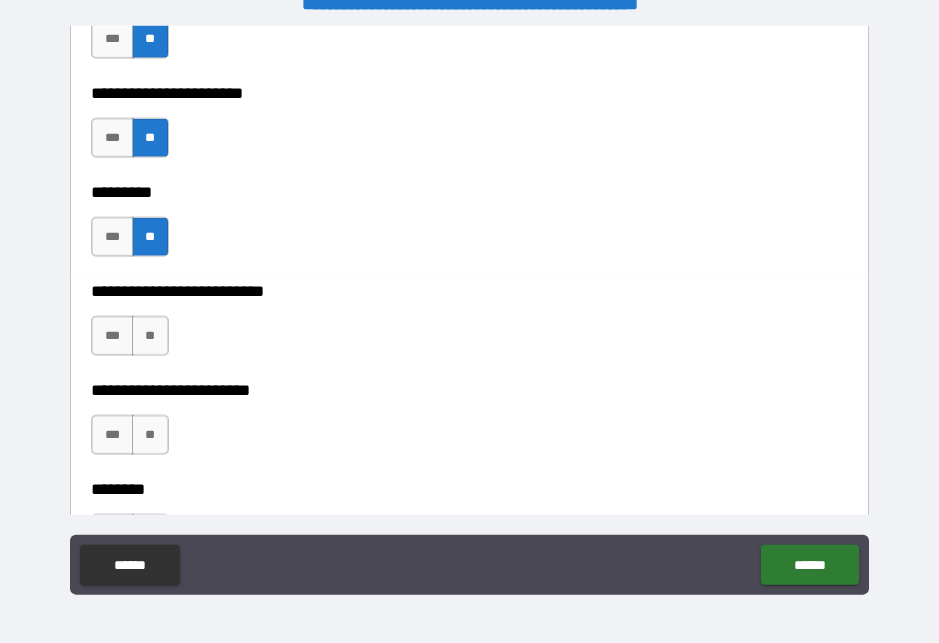 scroll, scrollTop: 2996, scrollLeft: 0, axis: vertical 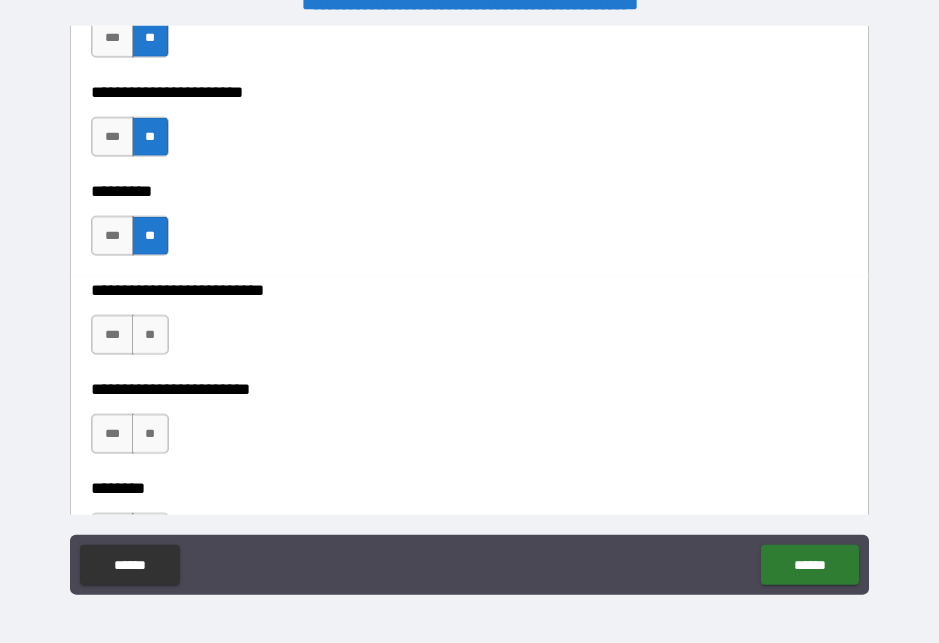 click on "***" at bounding box center [112, 335] 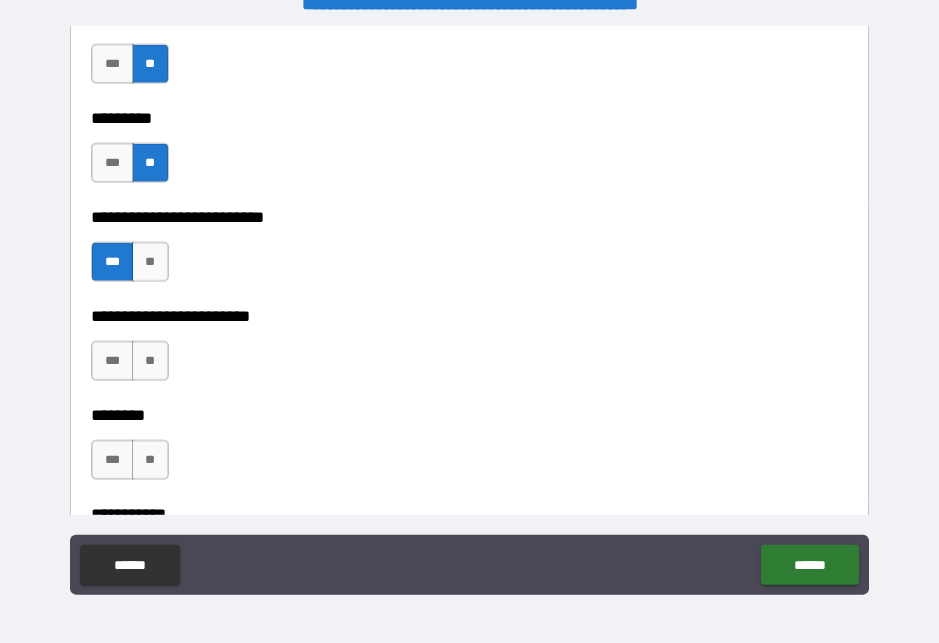 scroll, scrollTop: 3072, scrollLeft: 0, axis: vertical 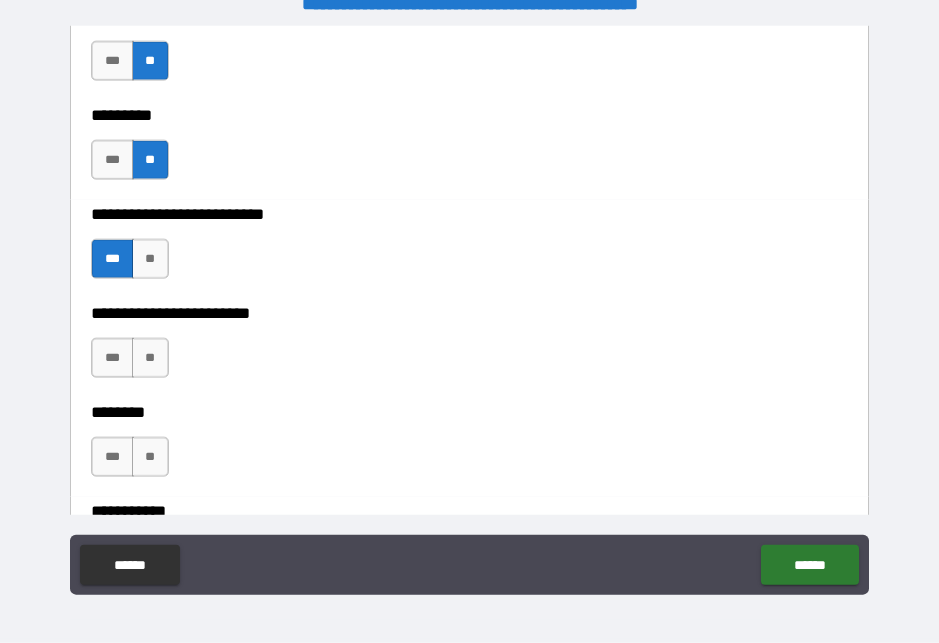 click on "**" at bounding box center (150, 358) 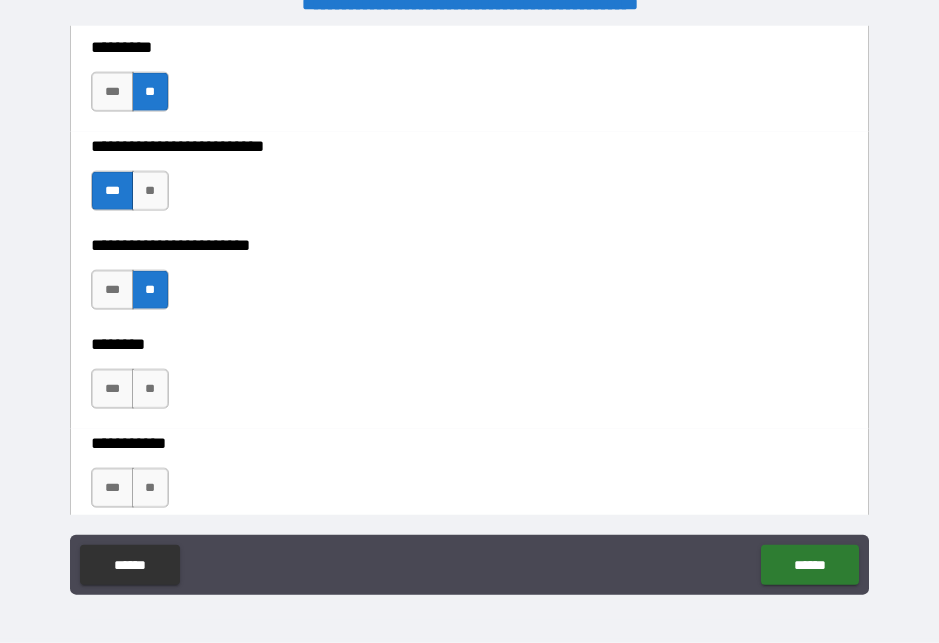 scroll, scrollTop: 3146, scrollLeft: 0, axis: vertical 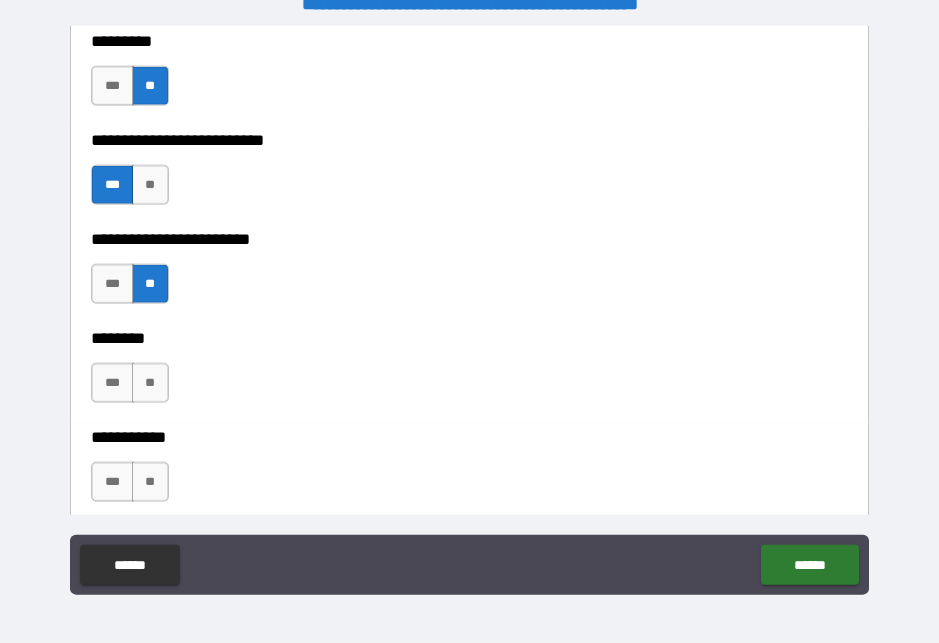 click on "**" at bounding box center (150, 383) 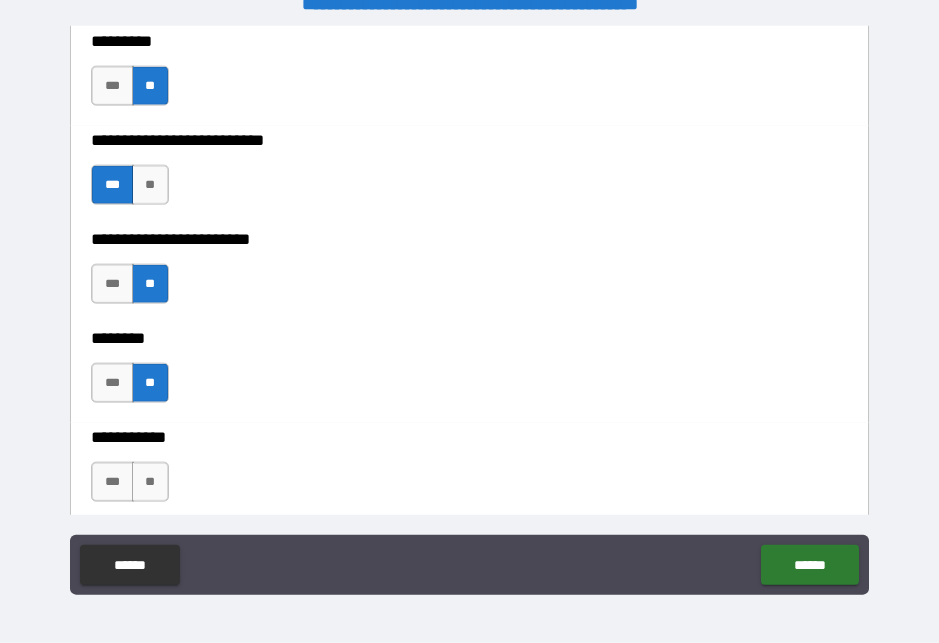 click on "**" at bounding box center (150, 482) 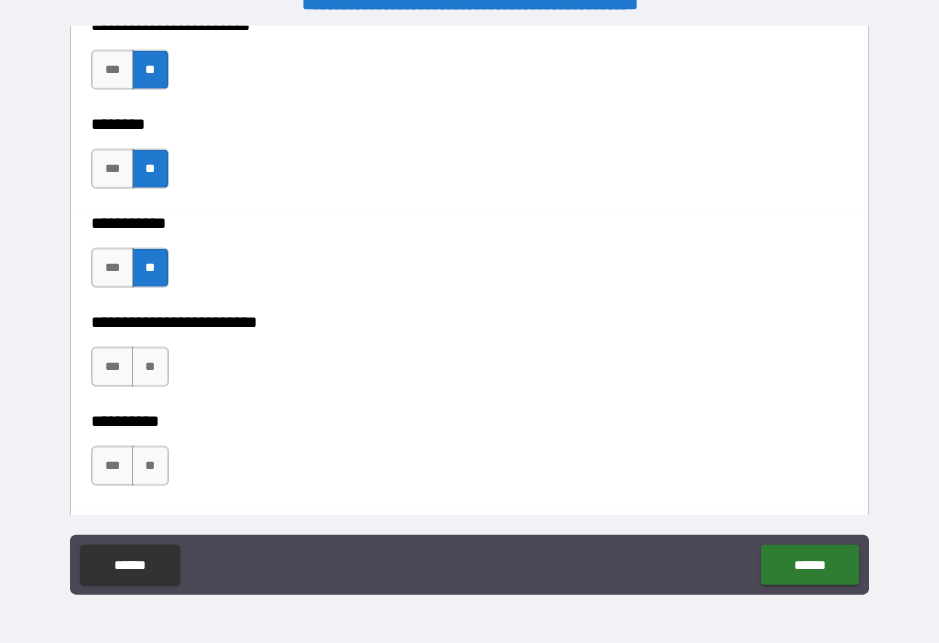 scroll, scrollTop: 3363, scrollLeft: 0, axis: vertical 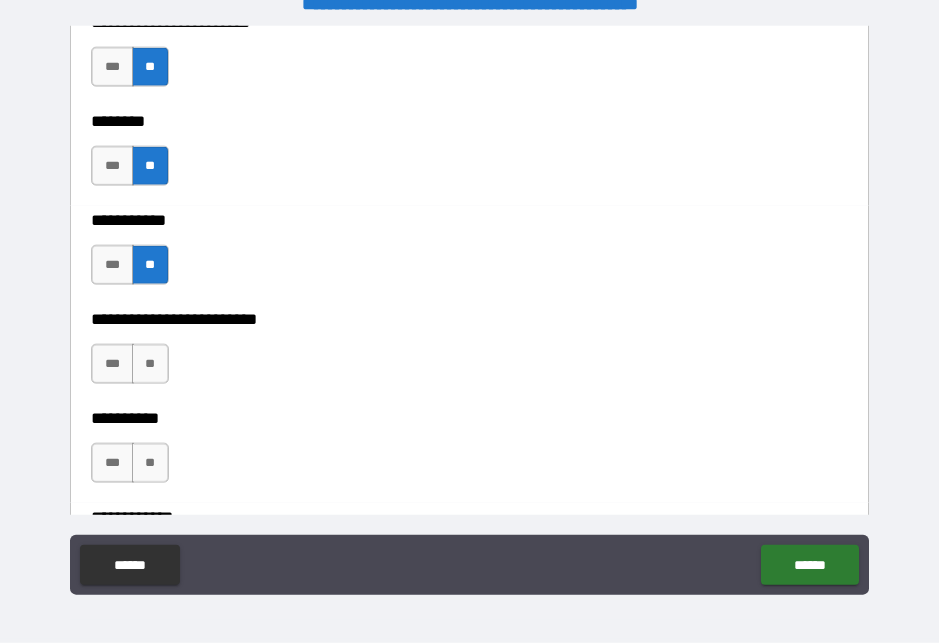 click on "**" at bounding box center [150, 364] 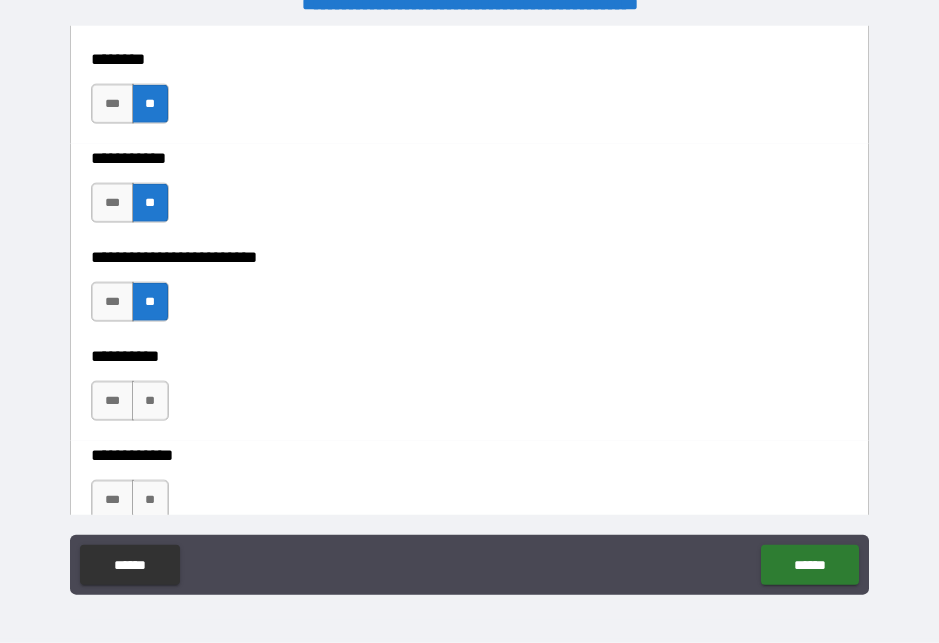 scroll, scrollTop: 3431, scrollLeft: 0, axis: vertical 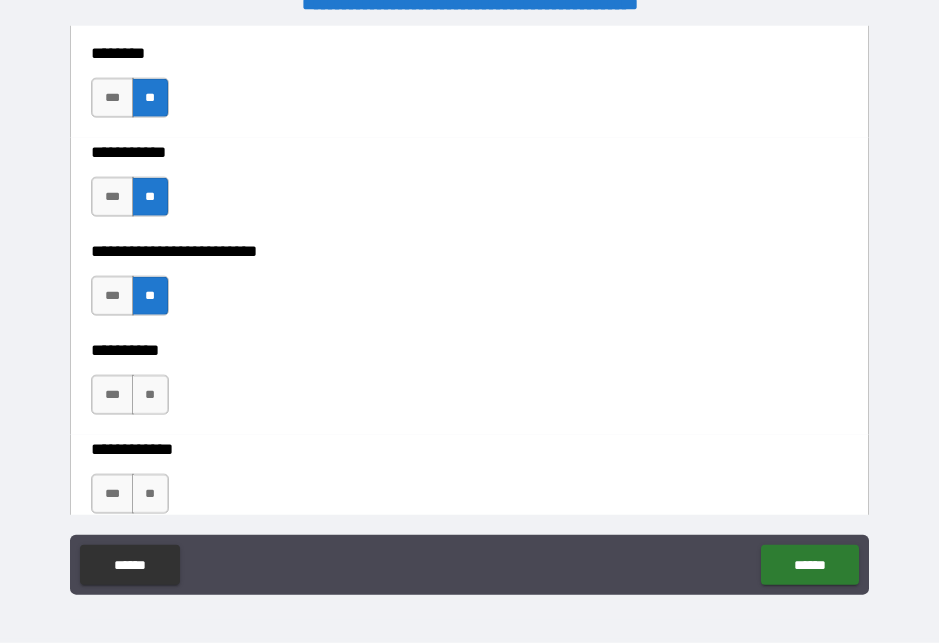 click on "**" at bounding box center (150, 395) 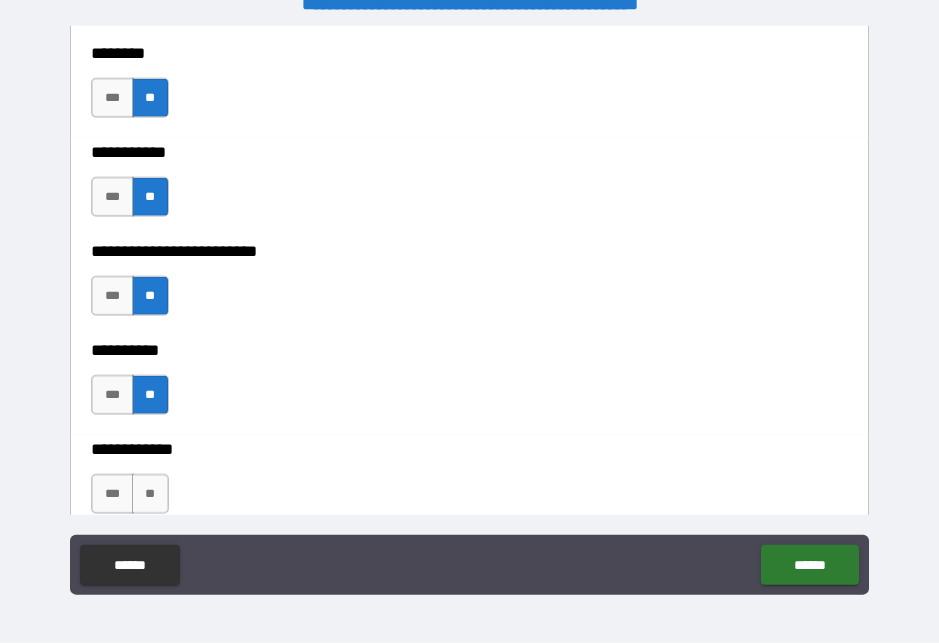 click on "**" at bounding box center (150, 494) 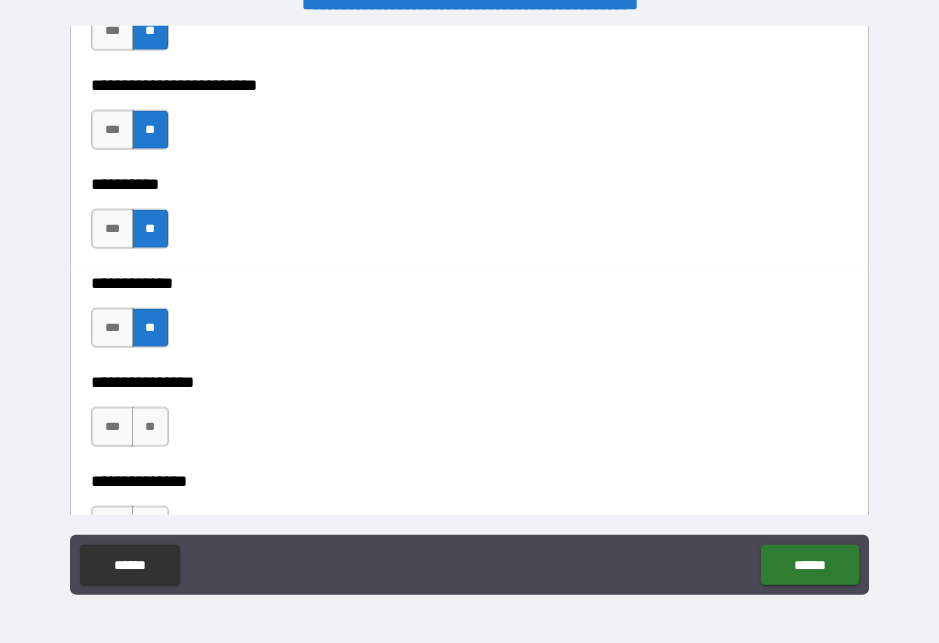 click on "**" at bounding box center [150, 427] 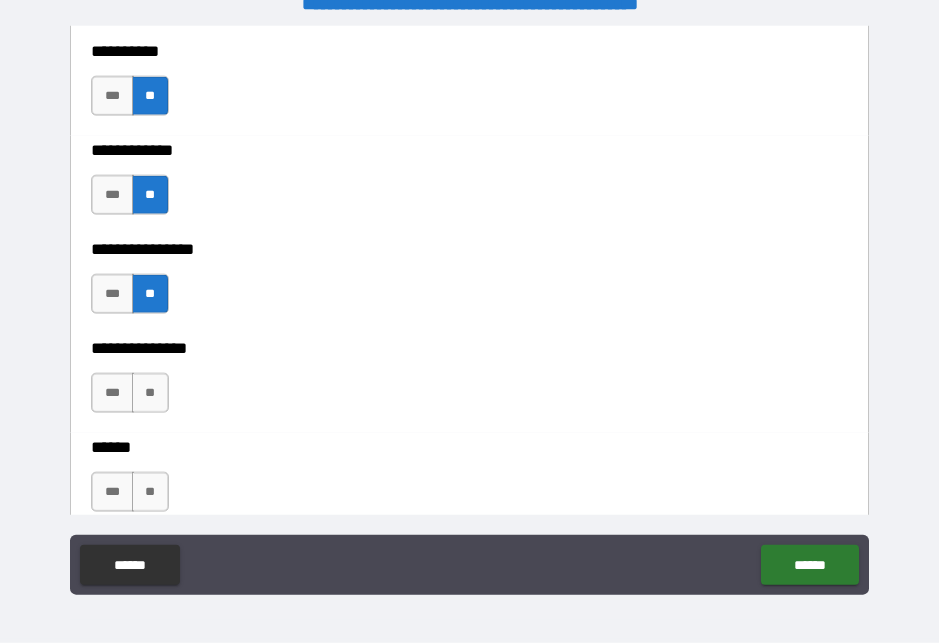 click on "**" at bounding box center (150, 393) 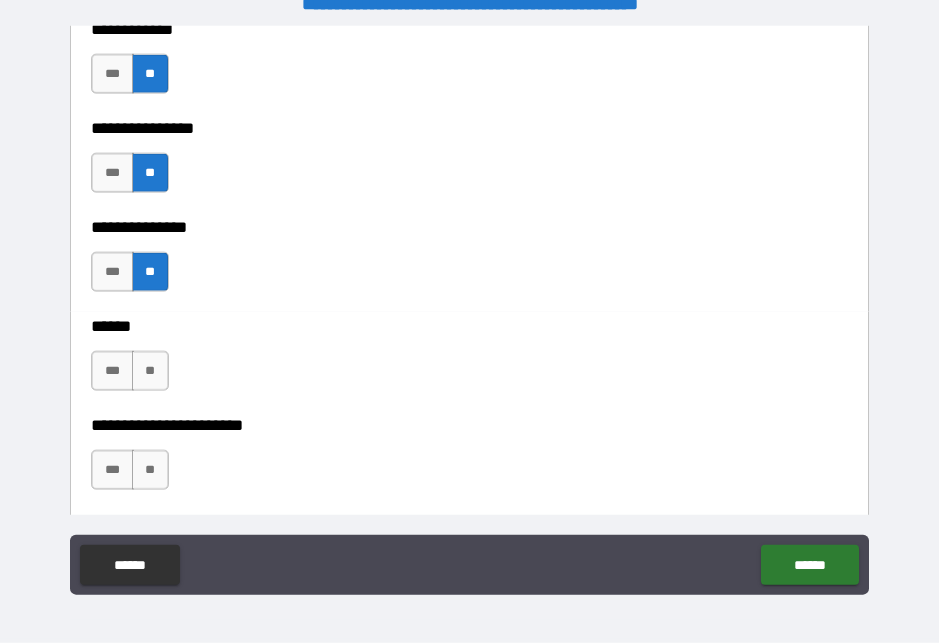 click on "**" at bounding box center (150, 371) 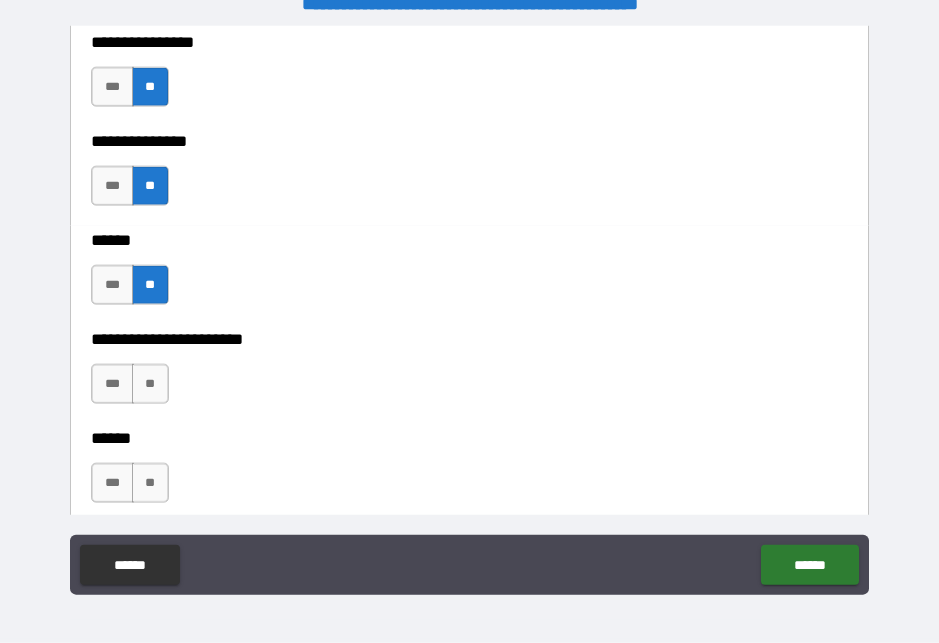 click on "**" at bounding box center (150, 384) 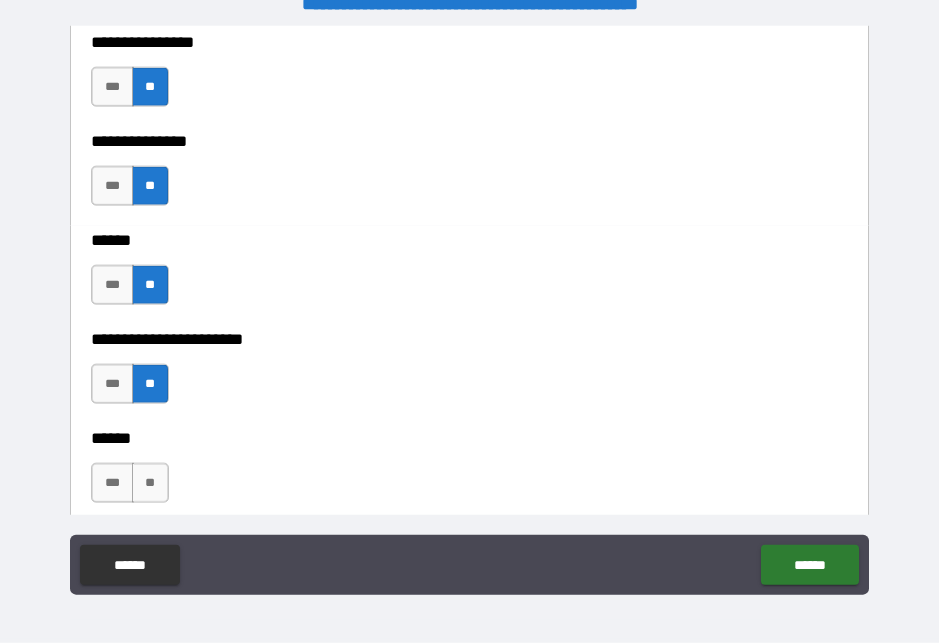 click on "**" at bounding box center (150, 483) 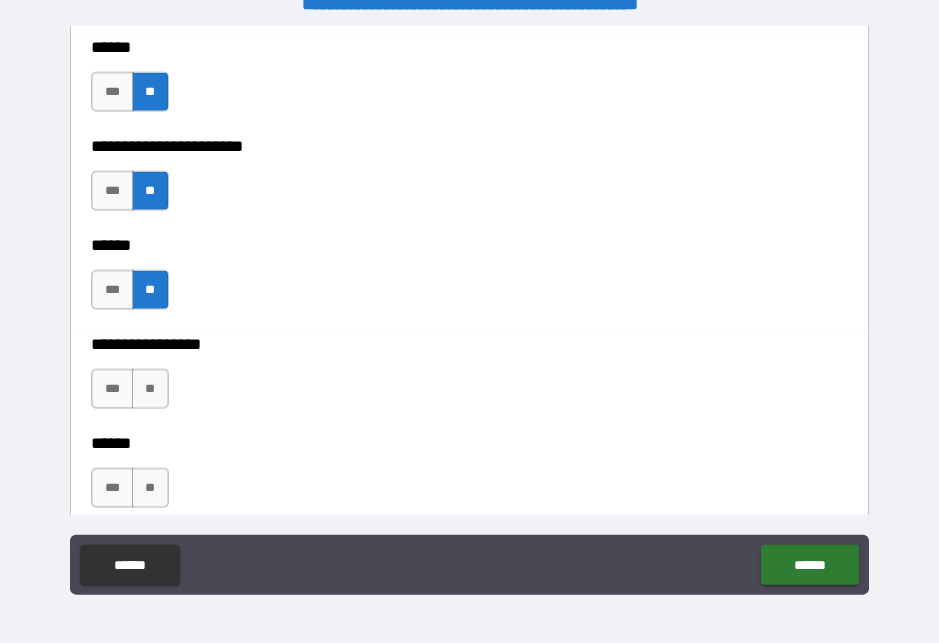 scroll, scrollTop: 4143, scrollLeft: 0, axis: vertical 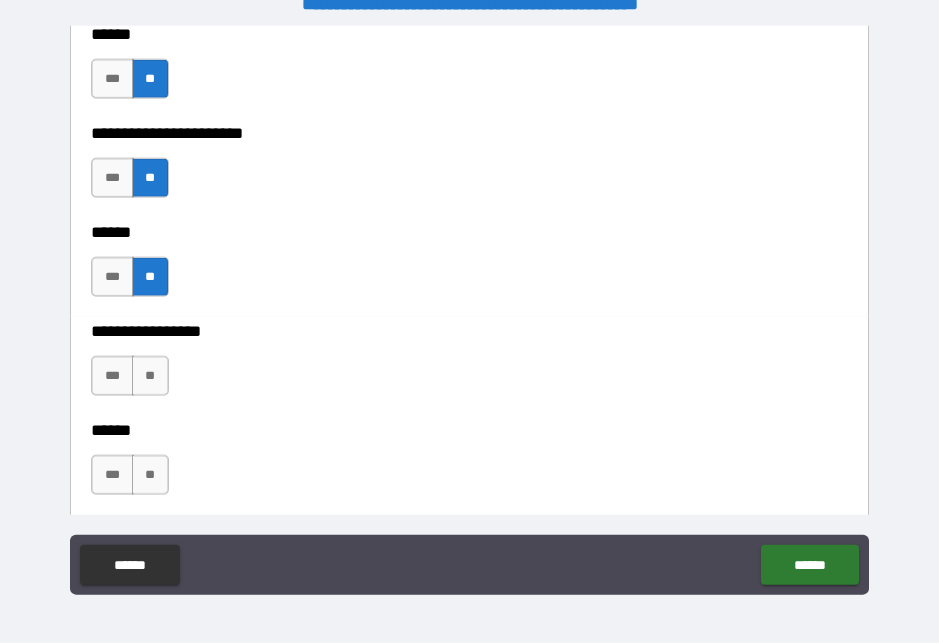 click on "**" at bounding box center (150, 376) 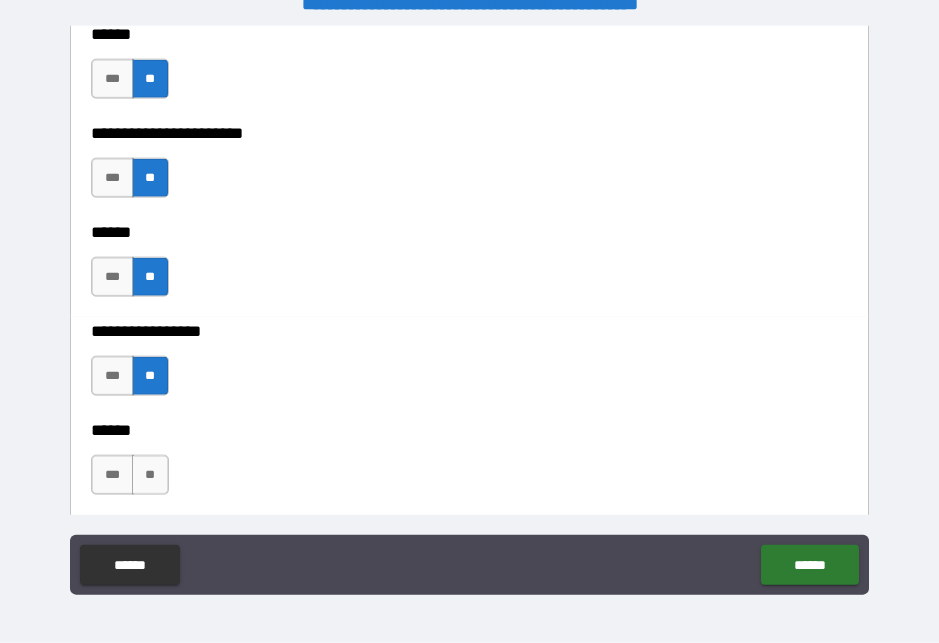 click on "**" at bounding box center [150, 475] 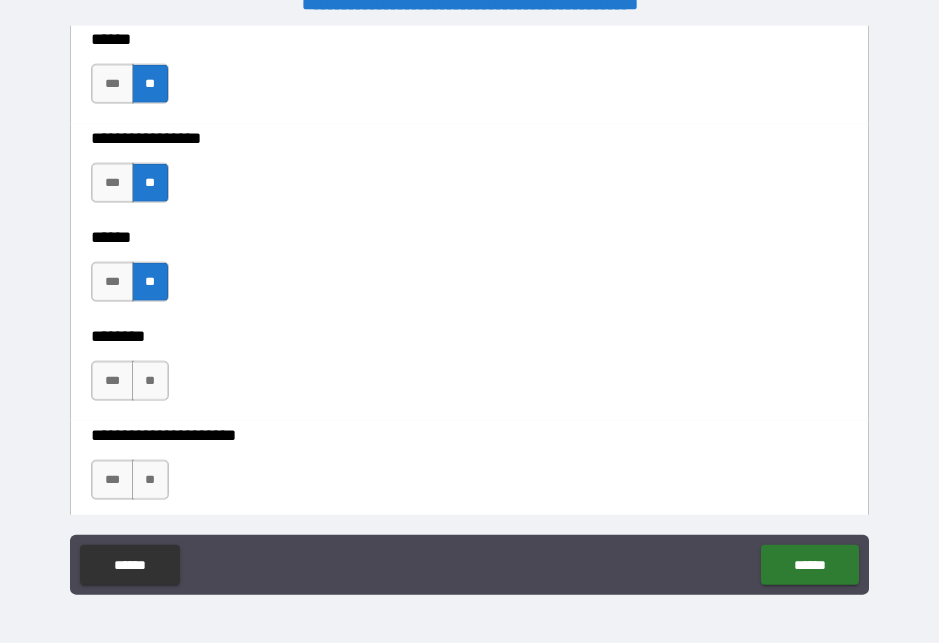 click on "**" at bounding box center (150, 381) 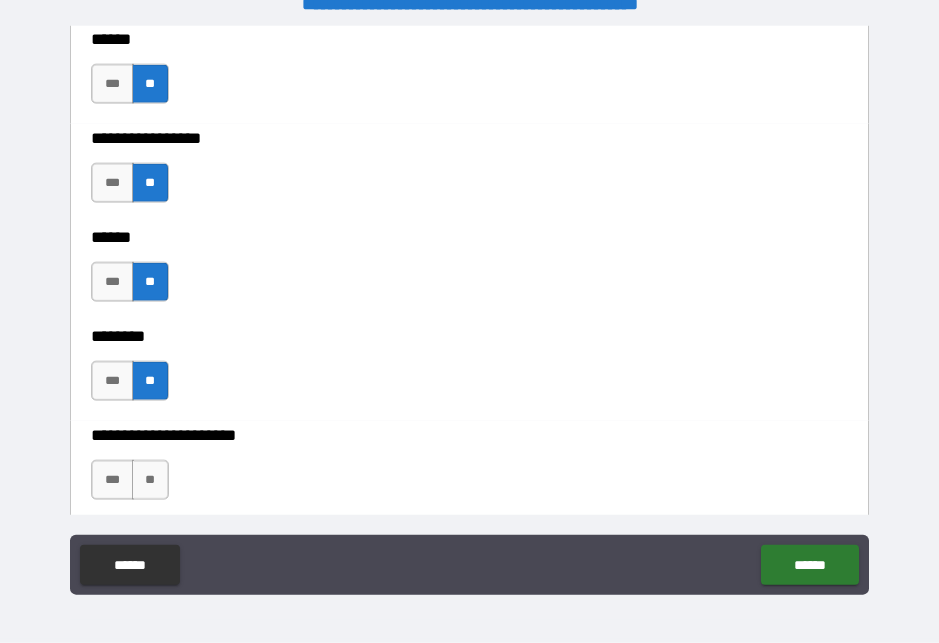 scroll, scrollTop: 4460, scrollLeft: 0, axis: vertical 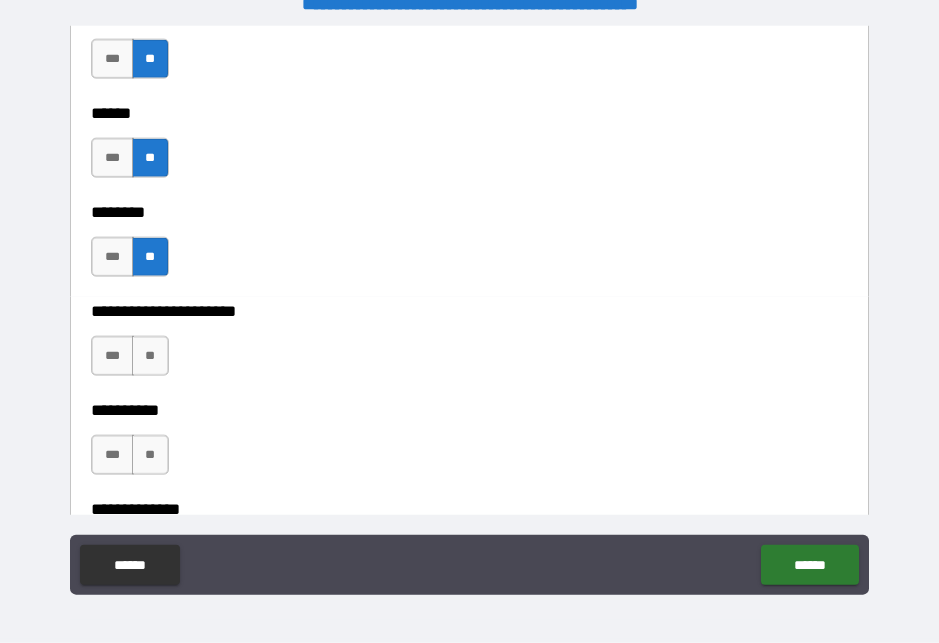 click on "**" at bounding box center [150, 356] 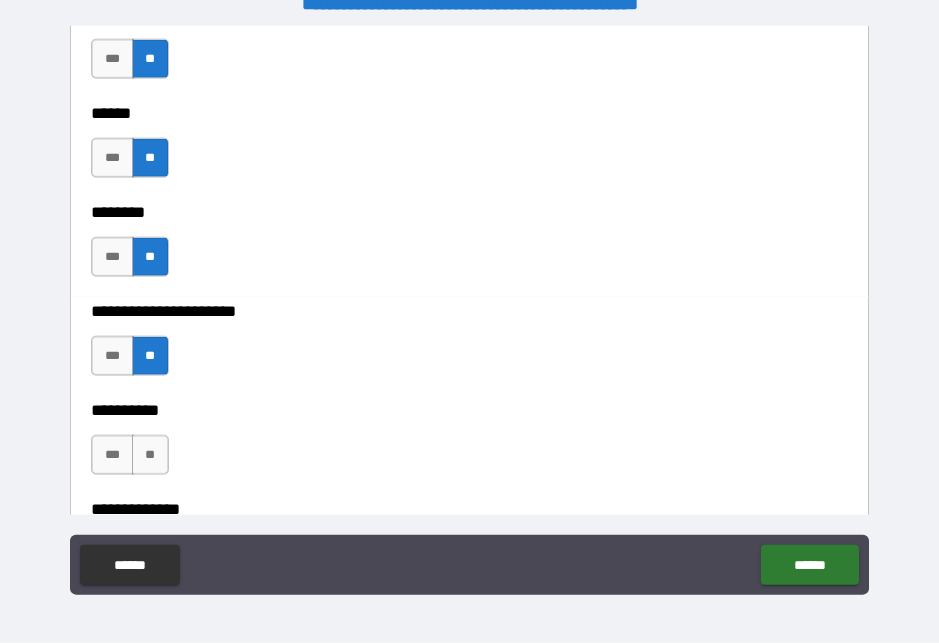 click on "**" at bounding box center [150, 455] 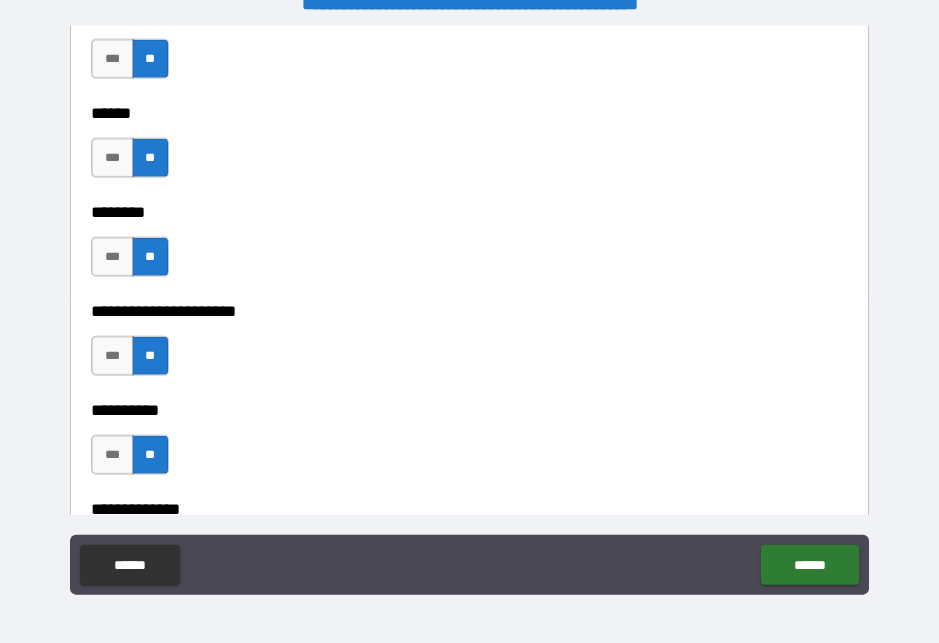 scroll, scrollTop: 4627, scrollLeft: 0, axis: vertical 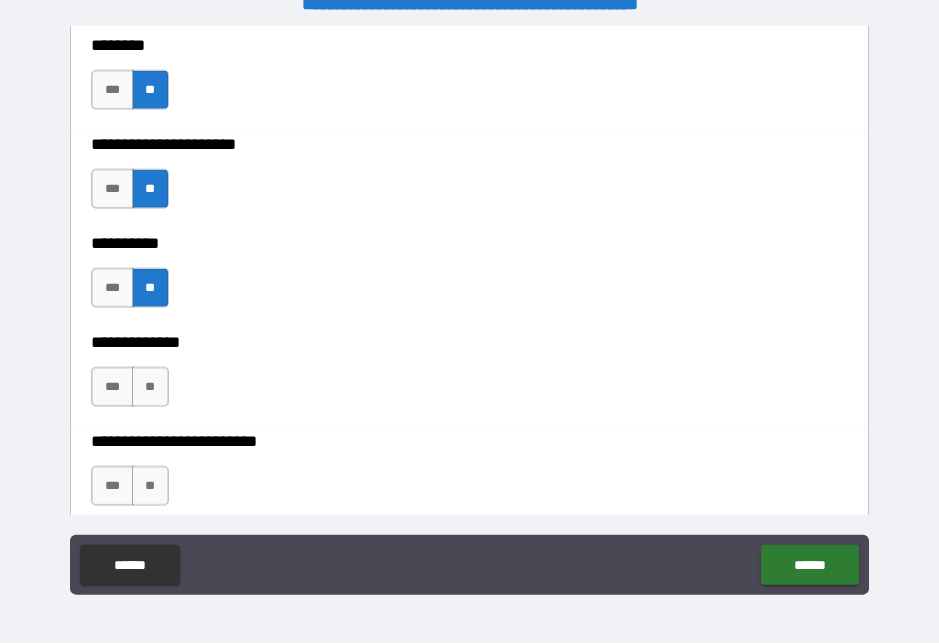 click on "**" at bounding box center (150, 387) 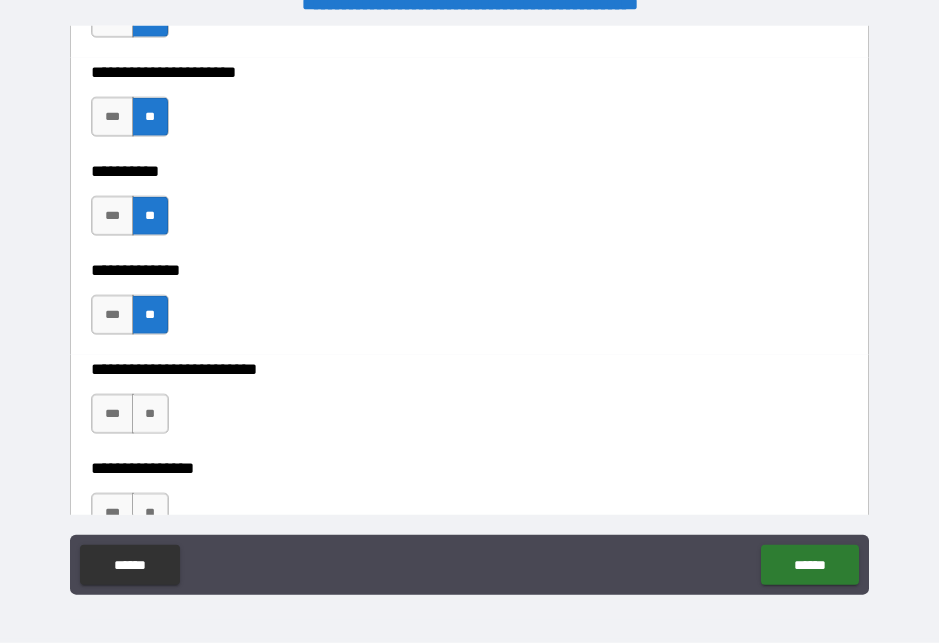 click on "**" at bounding box center [150, 414] 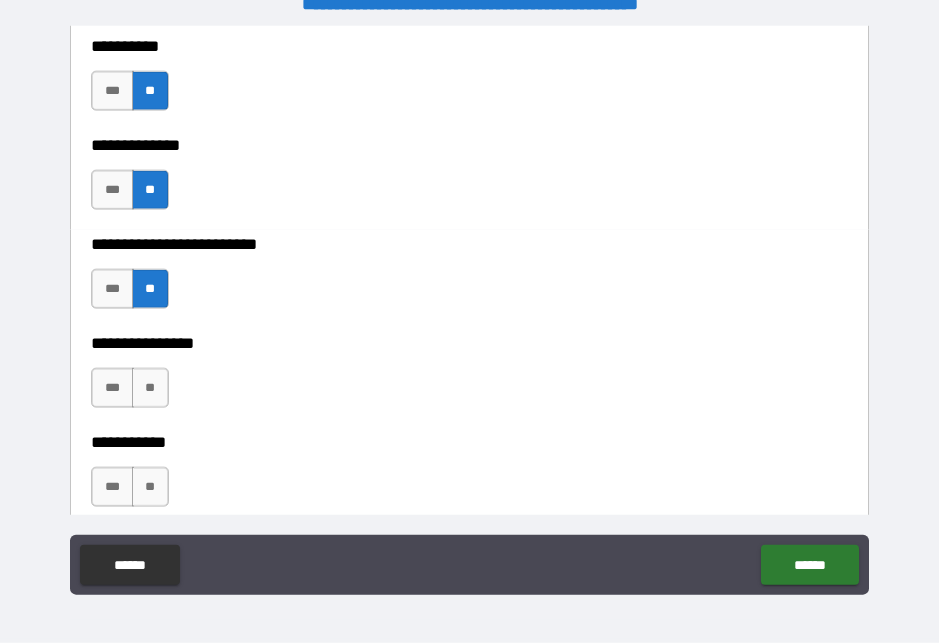 scroll, scrollTop: 4828, scrollLeft: 0, axis: vertical 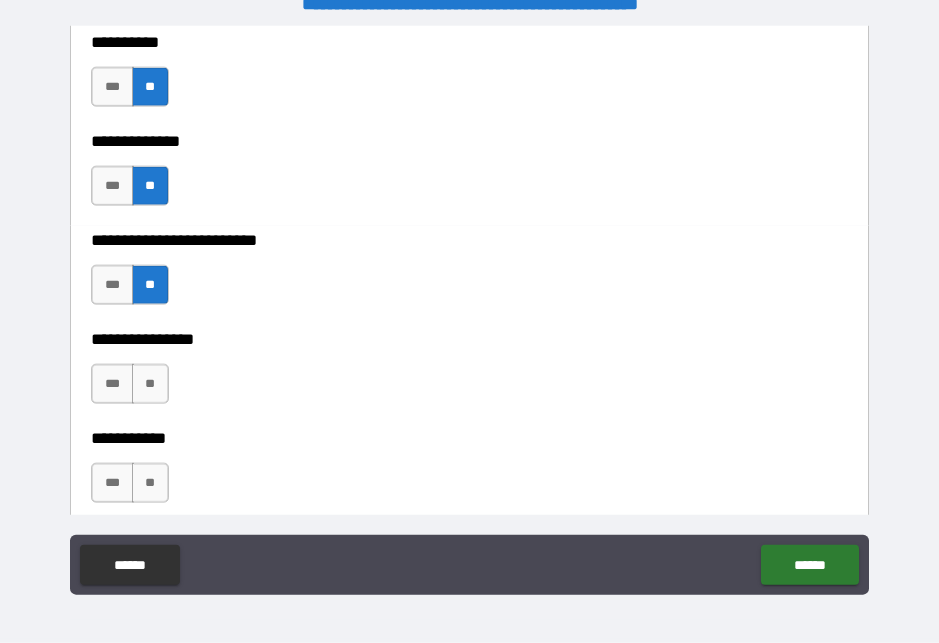 click on "***" at bounding box center [112, 384] 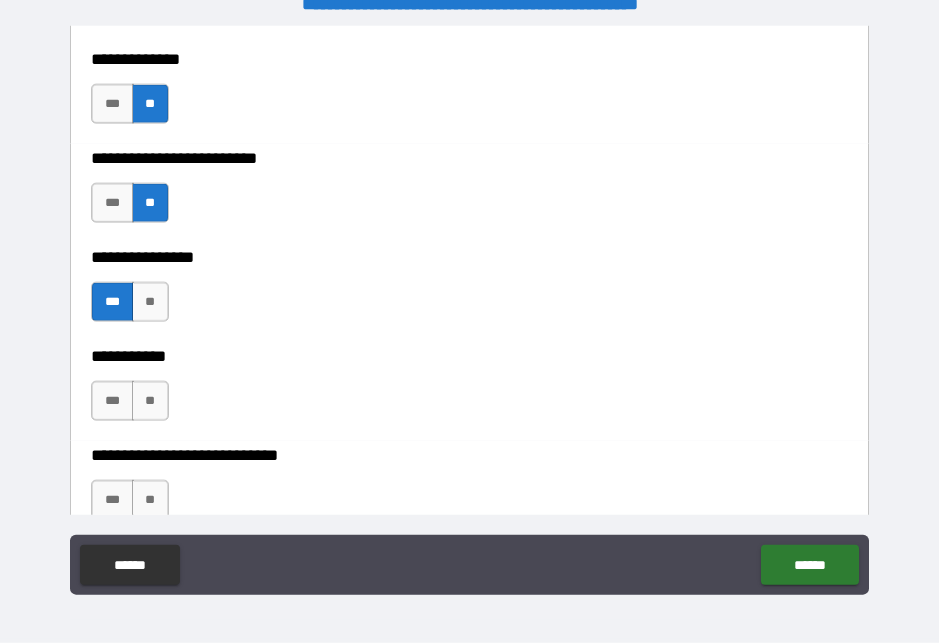 scroll, scrollTop: 4912, scrollLeft: 0, axis: vertical 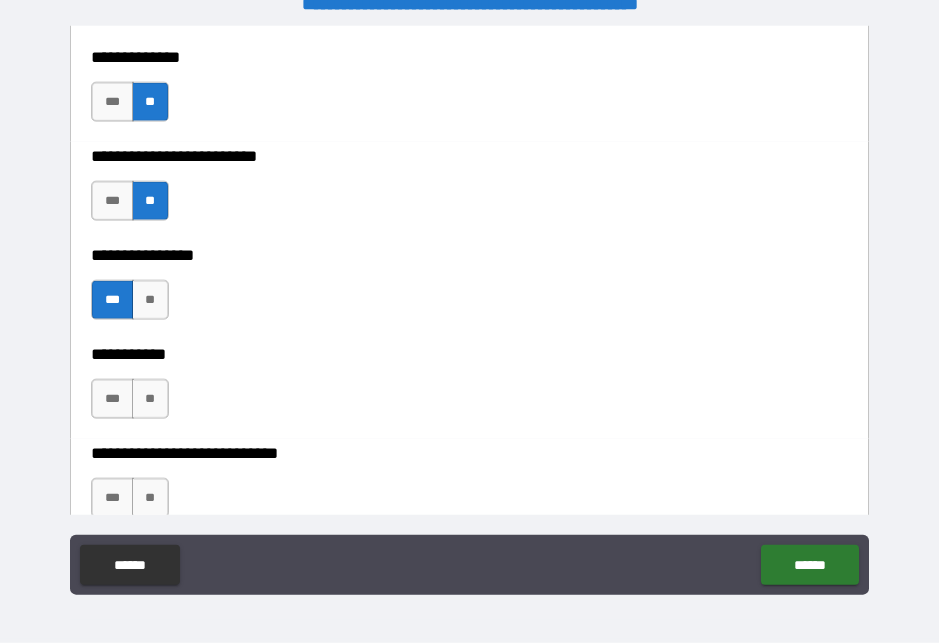 click on "**" at bounding box center (150, 399) 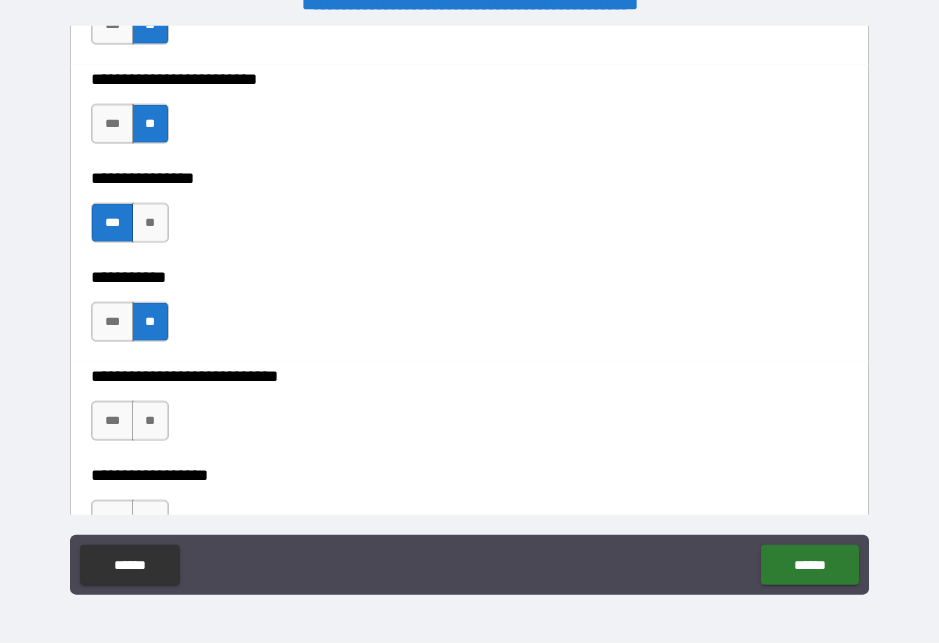 click on "**" at bounding box center (150, 421) 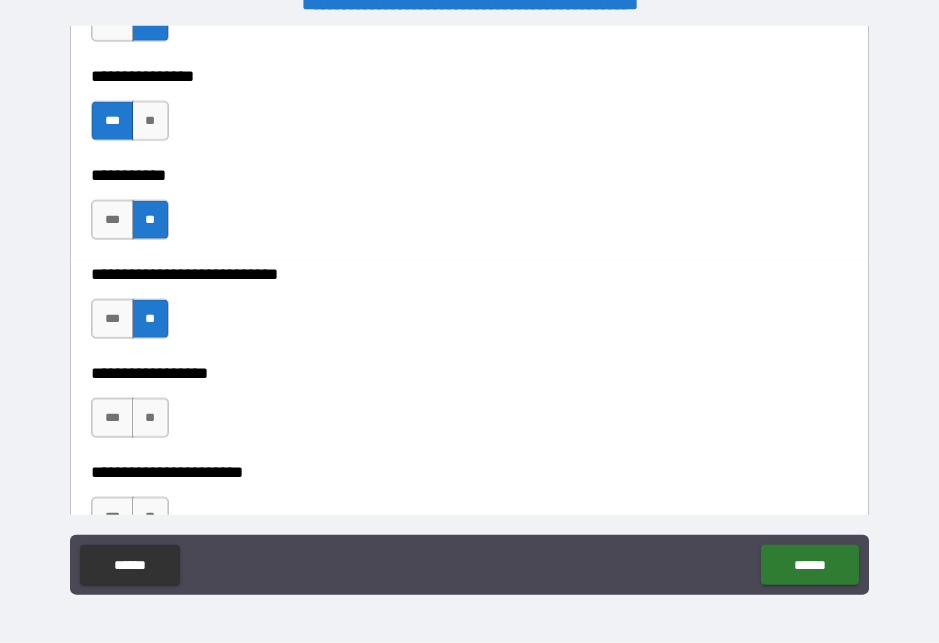 click on "**" at bounding box center [150, 418] 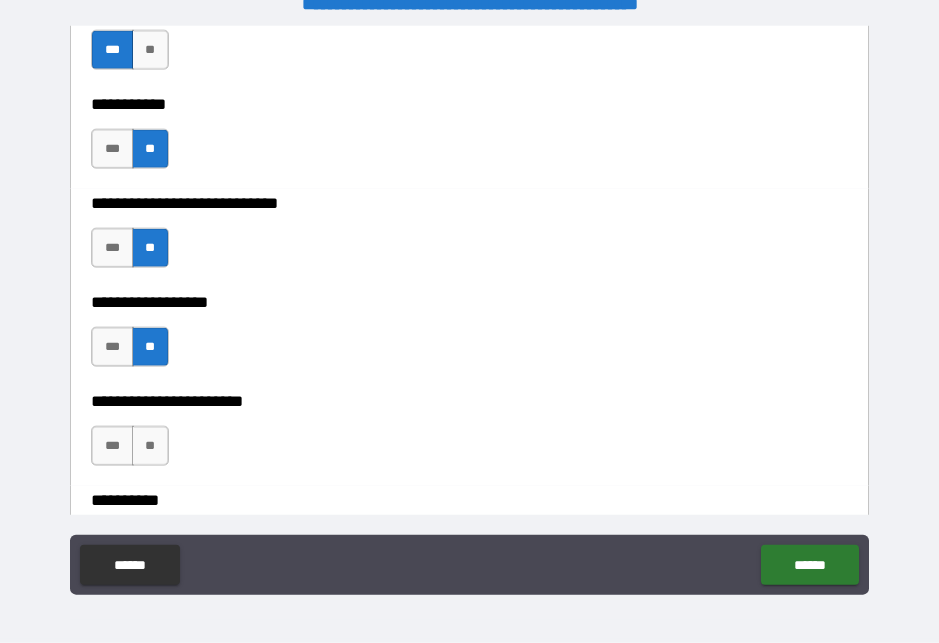 scroll, scrollTop: 5214, scrollLeft: 0, axis: vertical 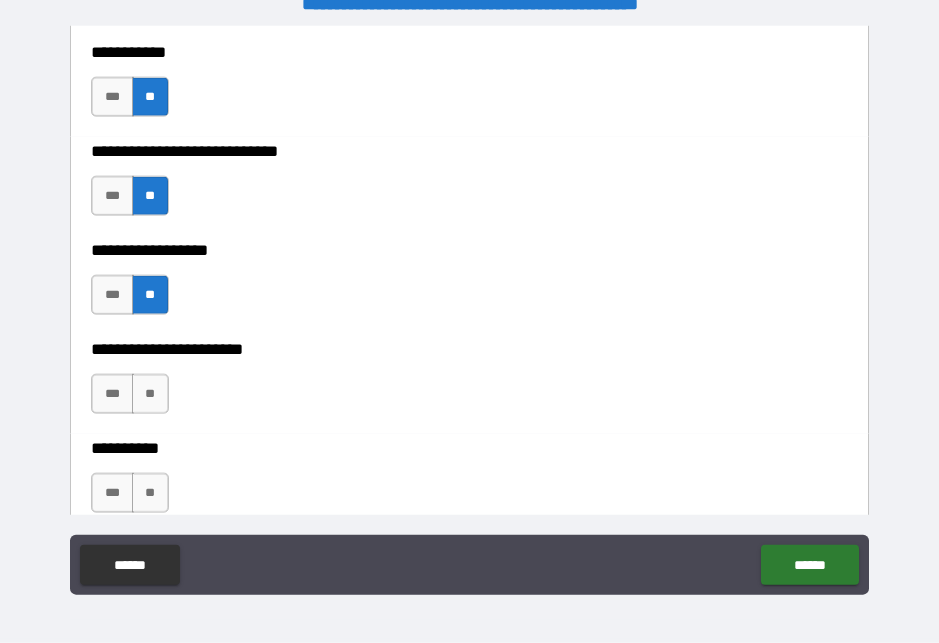 click on "**" at bounding box center (150, 394) 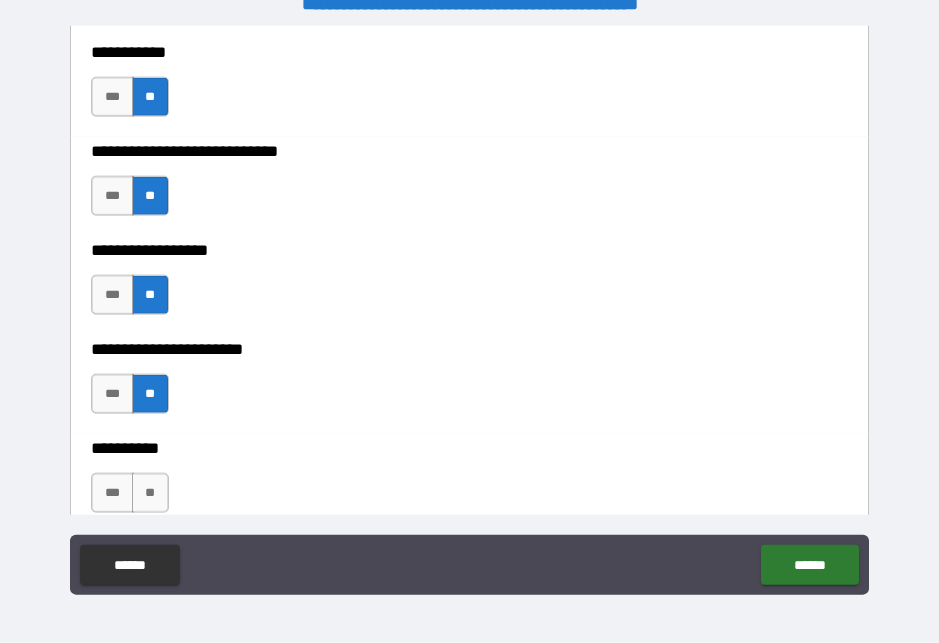 click on "**" at bounding box center (150, 493) 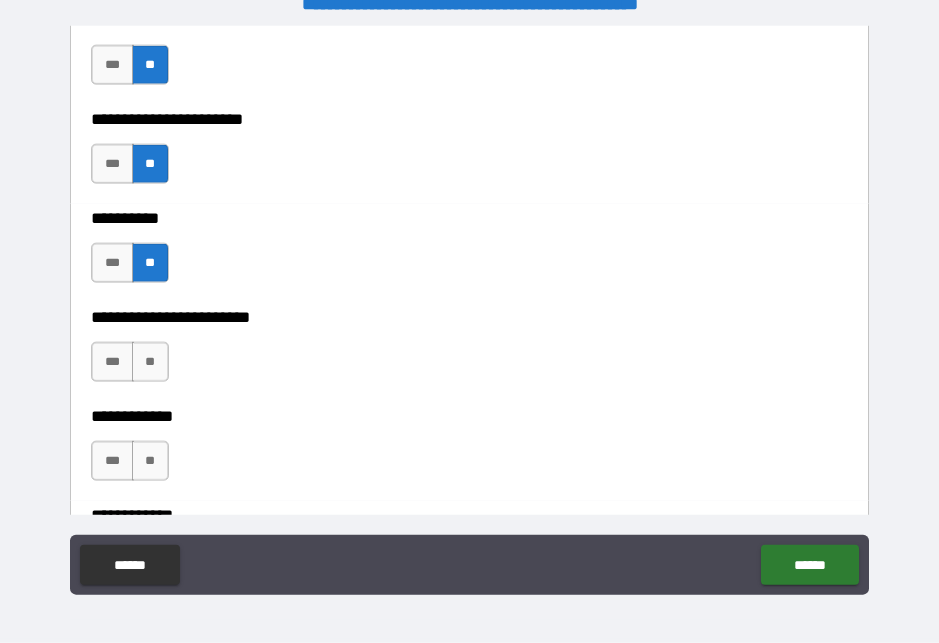 scroll, scrollTop: 5447, scrollLeft: 0, axis: vertical 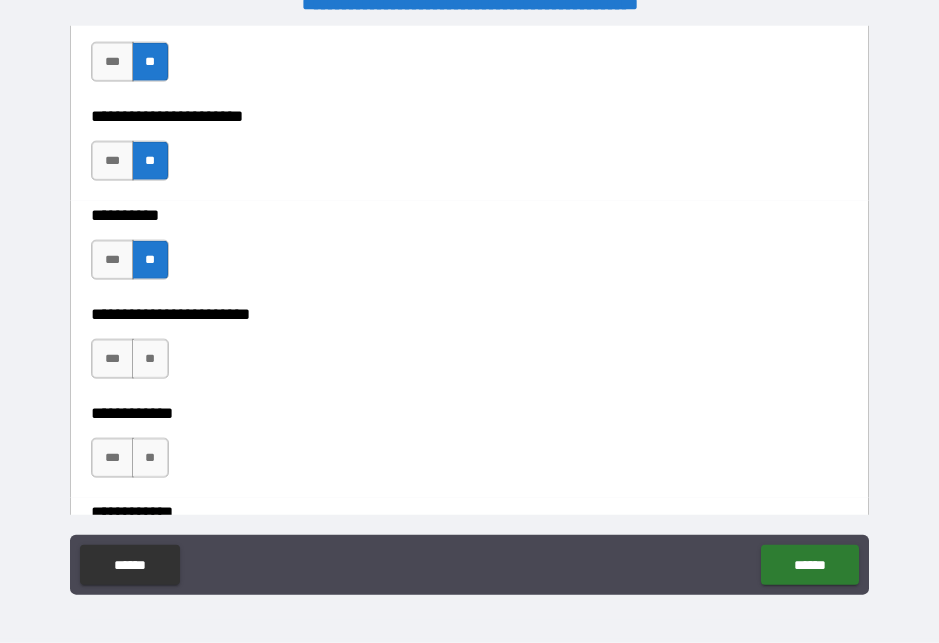 click on "**" at bounding box center (150, 359) 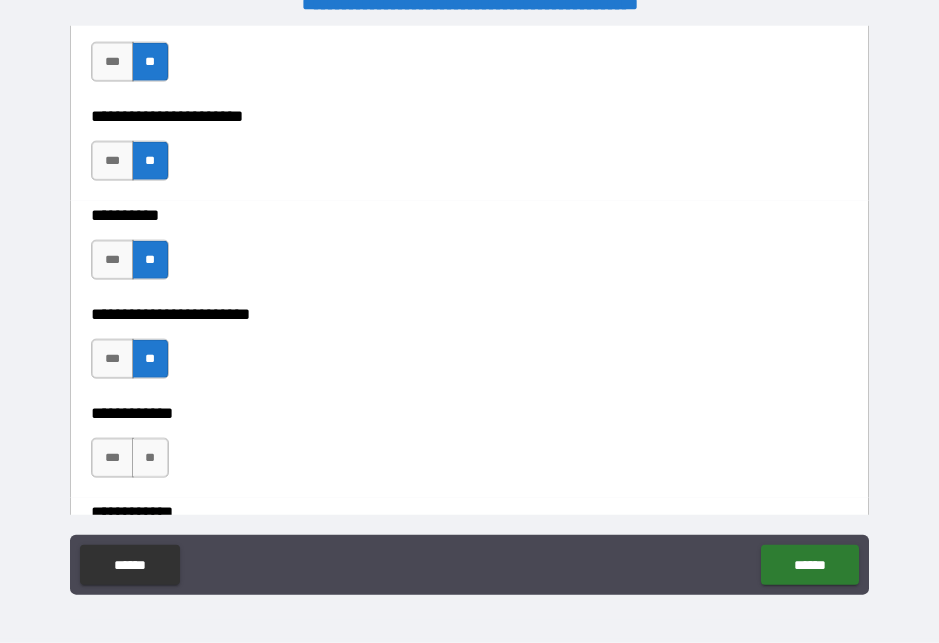 click on "**" at bounding box center (150, 458) 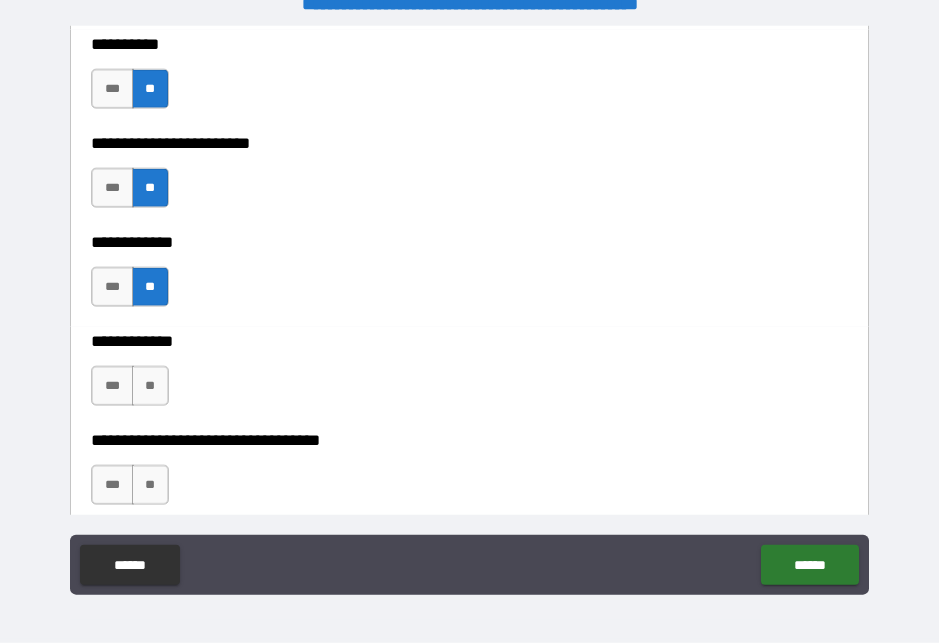 scroll, scrollTop: 5620, scrollLeft: 0, axis: vertical 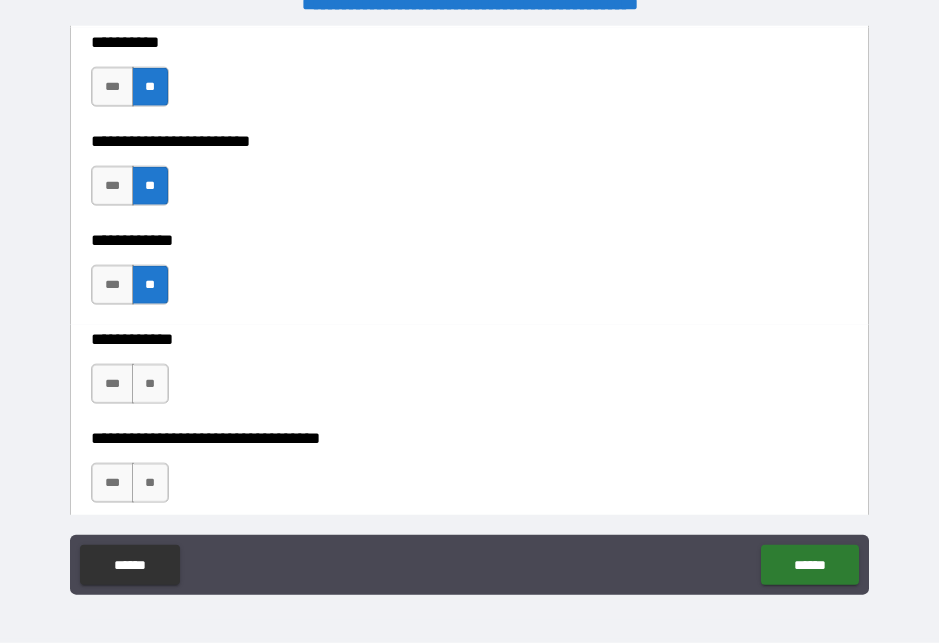 click on "**" at bounding box center (150, 384) 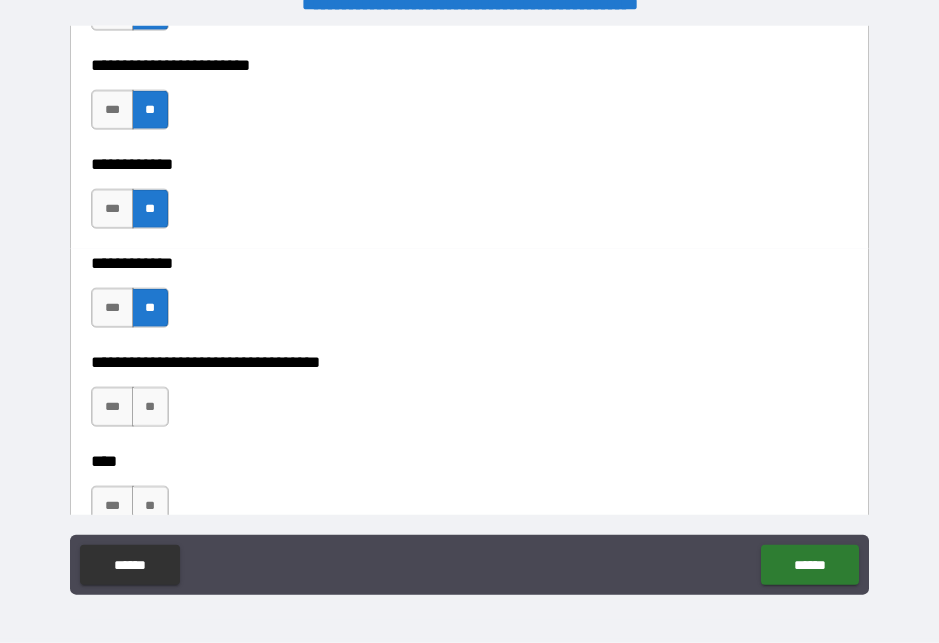 scroll, scrollTop: 5721, scrollLeft: 0, axis: vertical 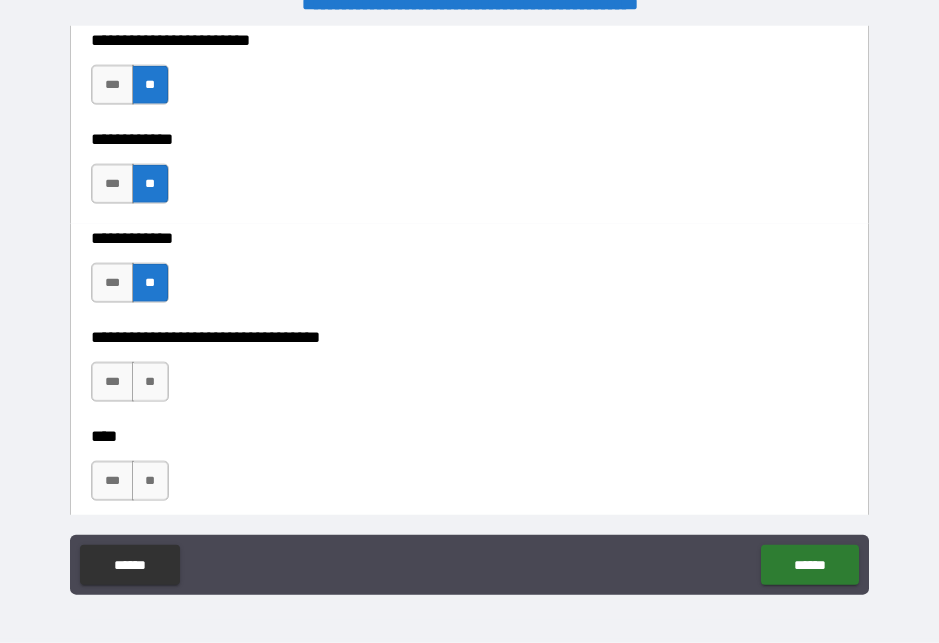 click on "**" at bounding box center [150, 382] 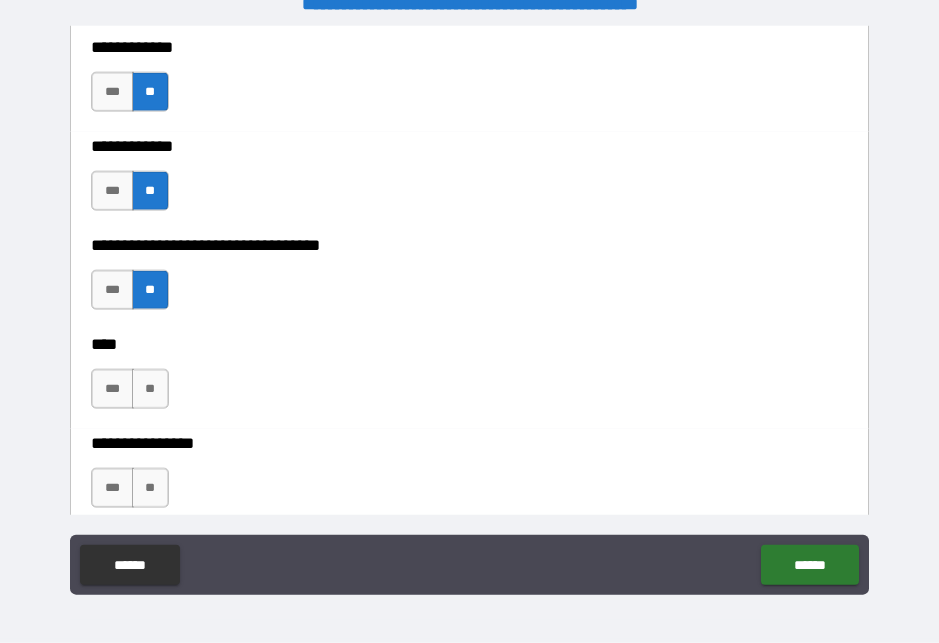 scroll, scrollTop: 5812, scrollLeft: 0, axis: vertical 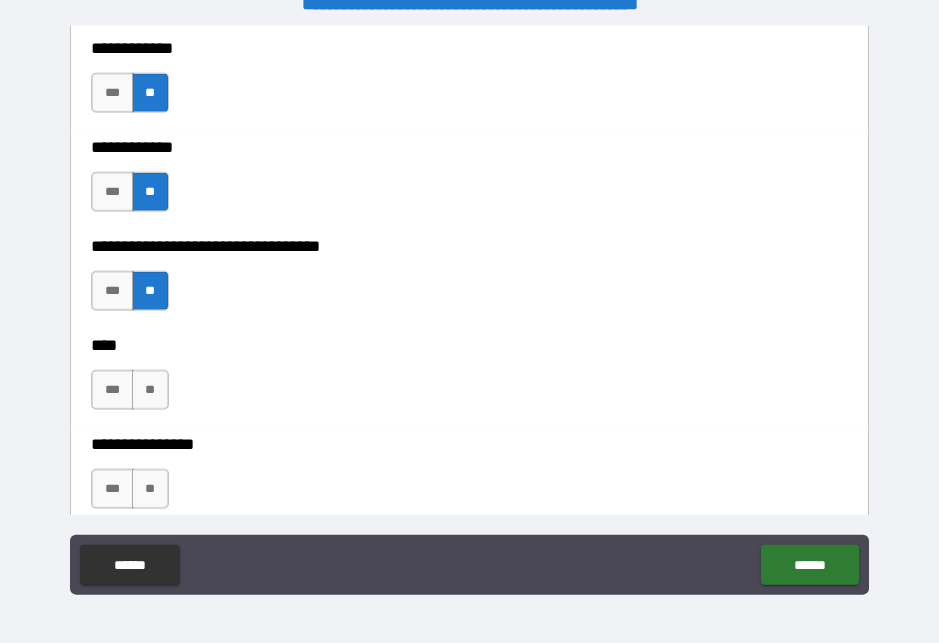 click on "**" at bounding box center (150, 390) 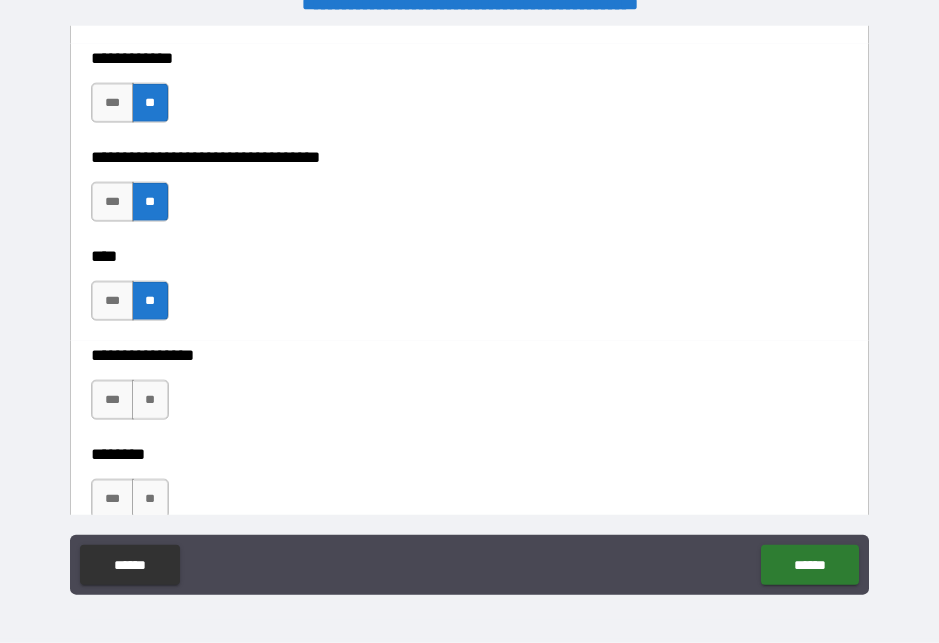 click on "**" at bounding box center (150, 400) 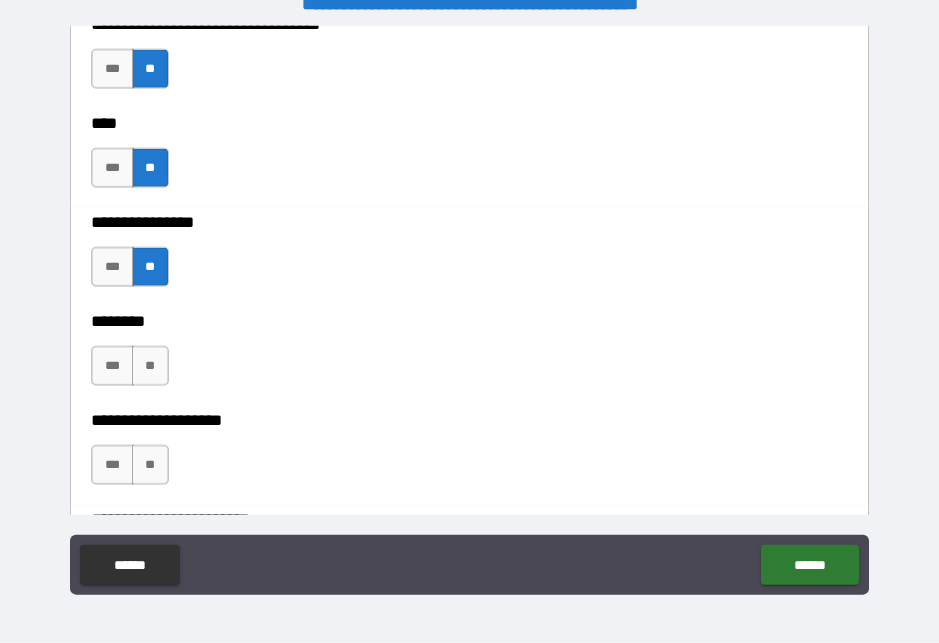 click on "**" at bounding box center [150, 366] 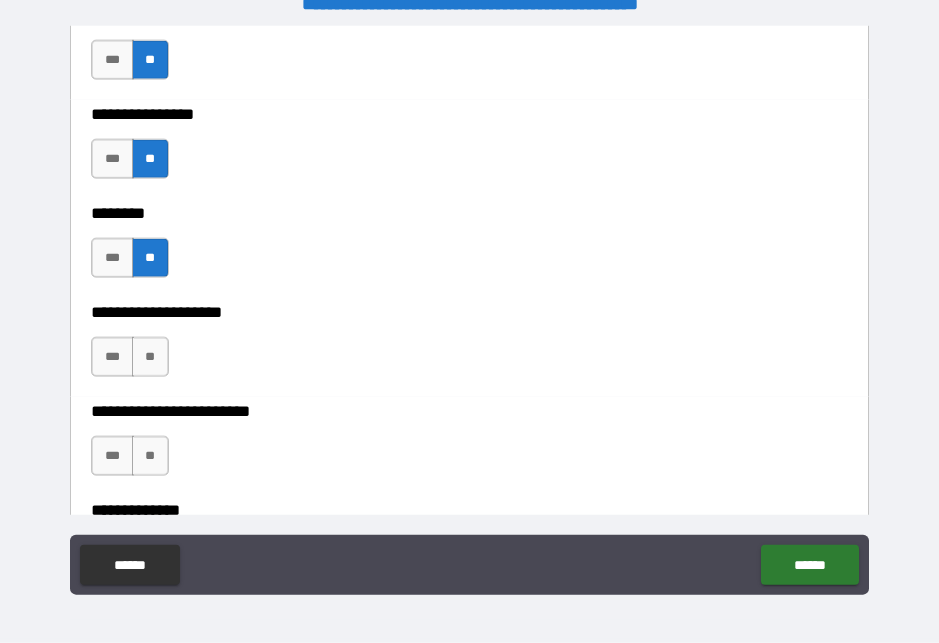 click on "**" at bounding box center (150, 357) 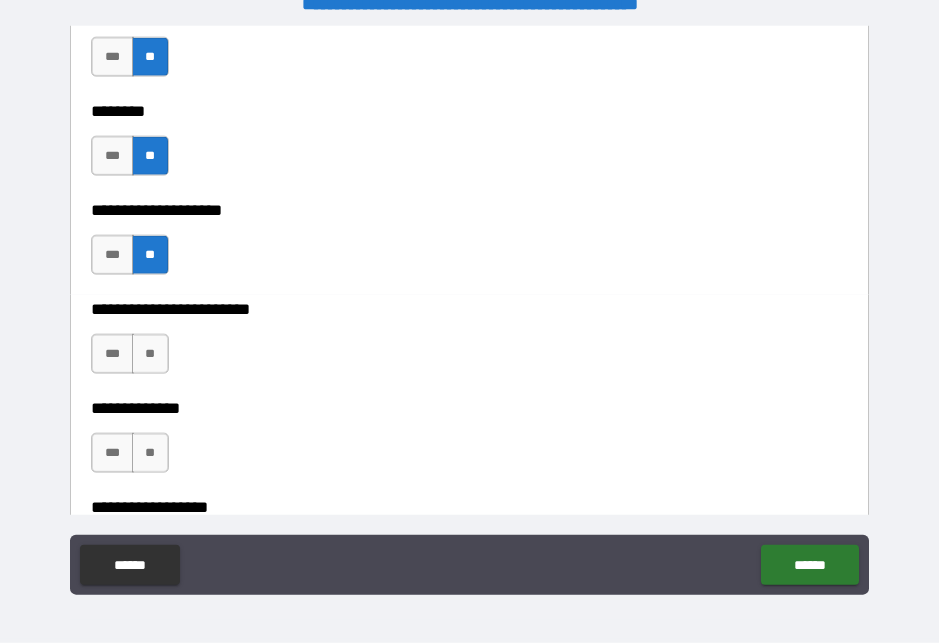 scroll, scrollTop: 6271, scrollLeft: 0, axis: vertical 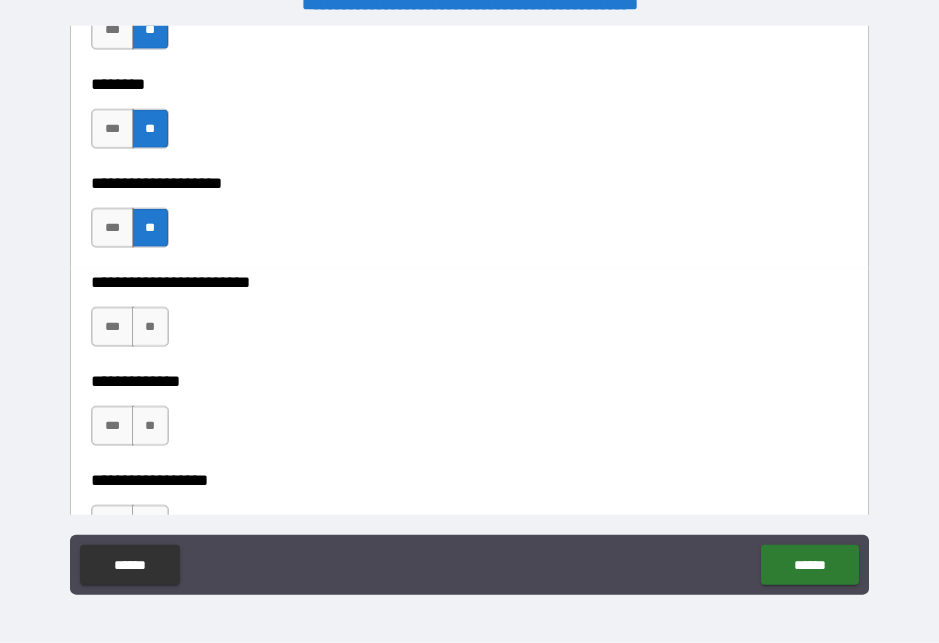 click on "**" at bounding box center (150, 327) 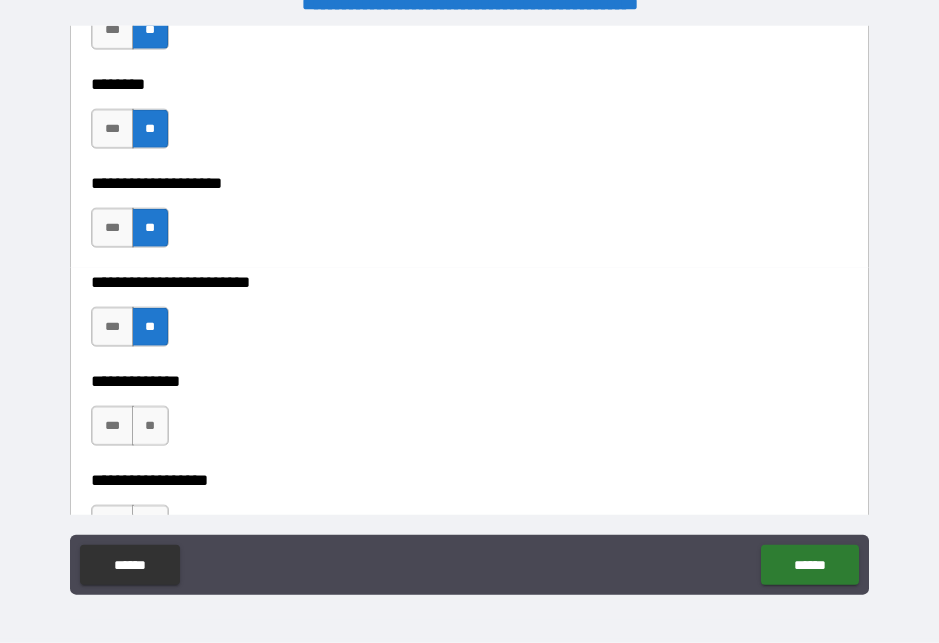 click on "**" at bounding box center (150, 426) 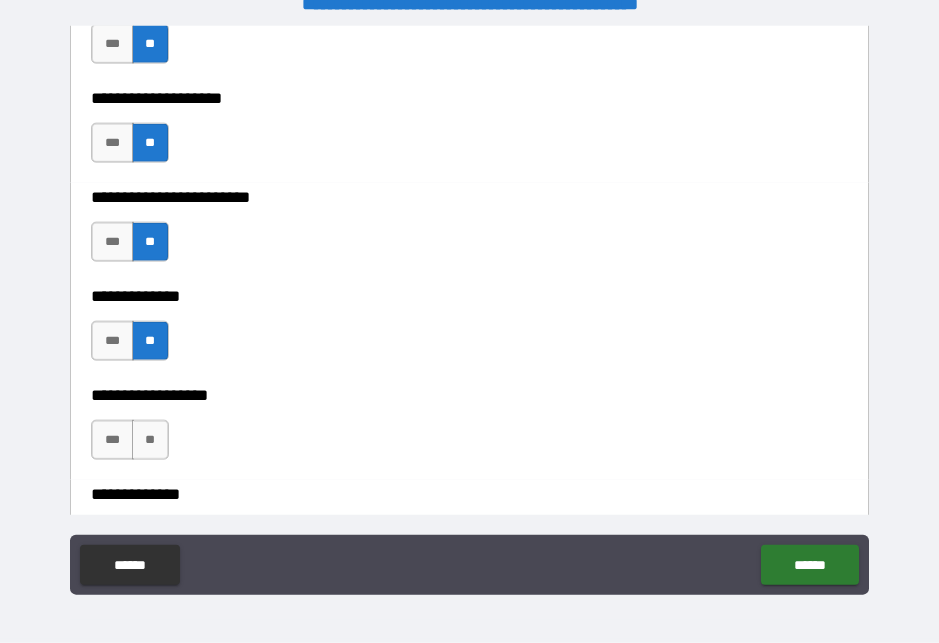 scroll, scrollTop: 6463, scrollLeft: 0, axis: vertical 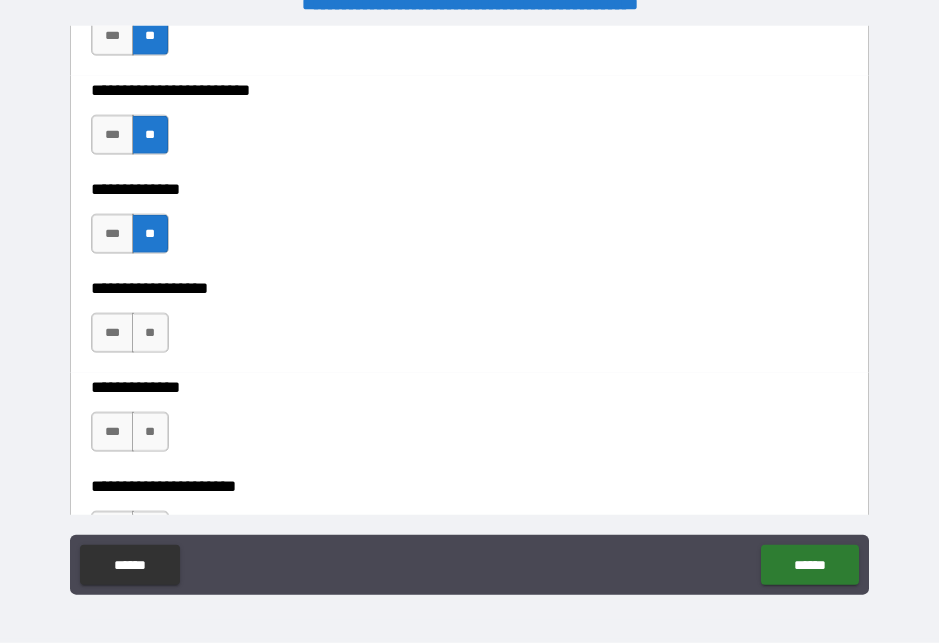 click on "**" at bounding box center [150, 333] 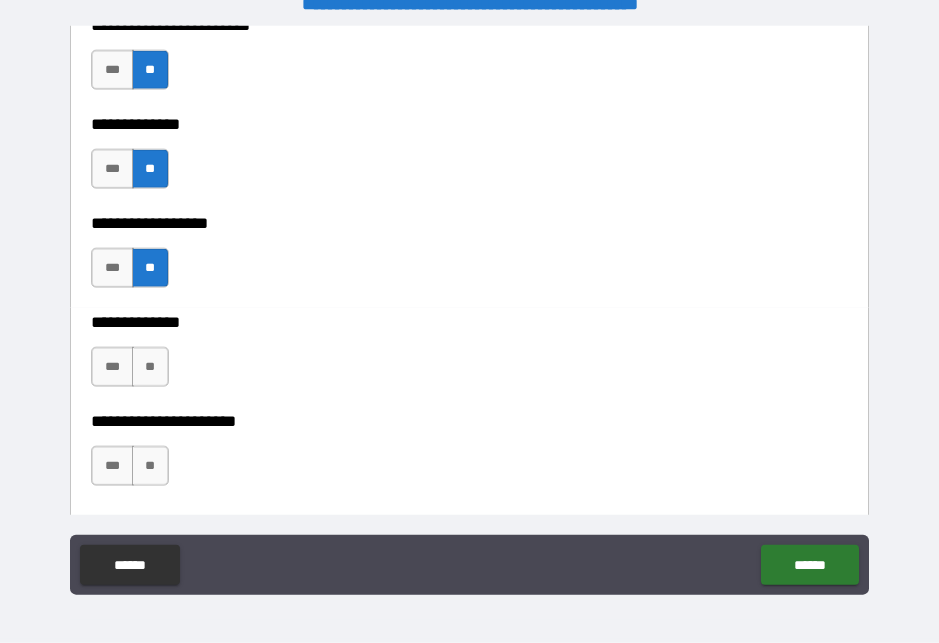 scroll, scrollTop: 6580, scrollLeft: 0, axis: vertical 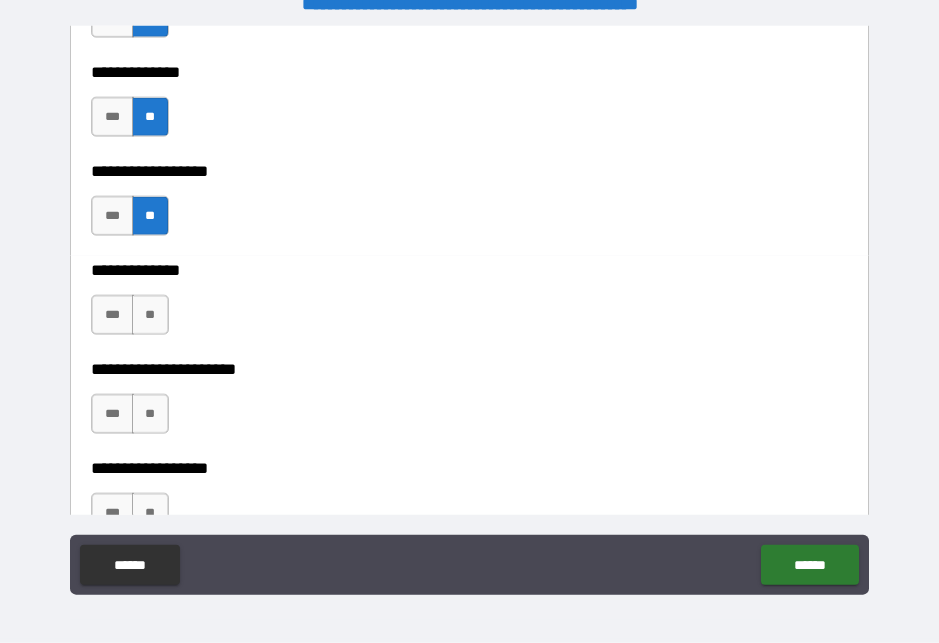 click on "**" at bounding box center [150, 315] 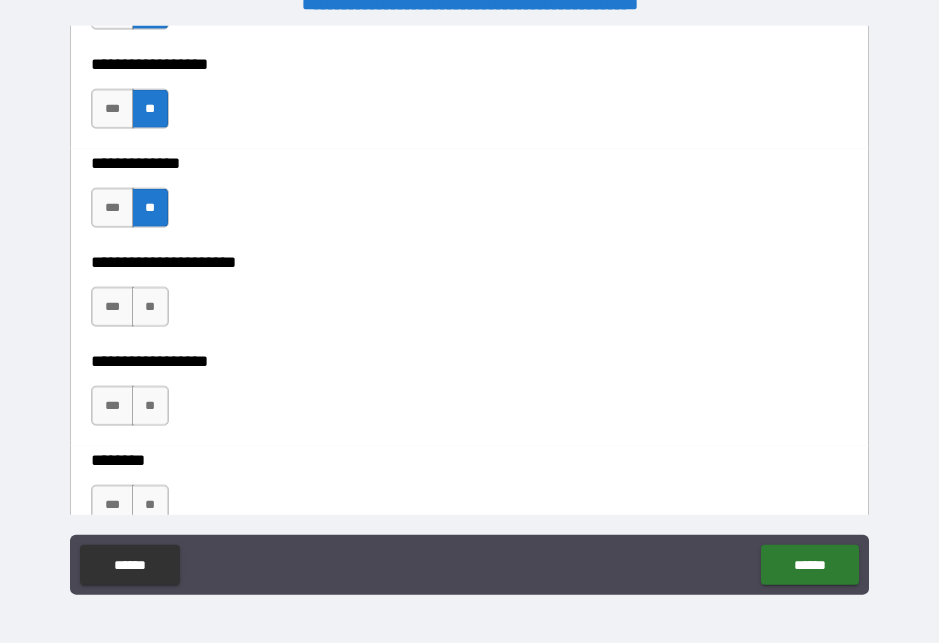 scroll, scrollTop: 6692, scrollLeft: 0, axis: vertical 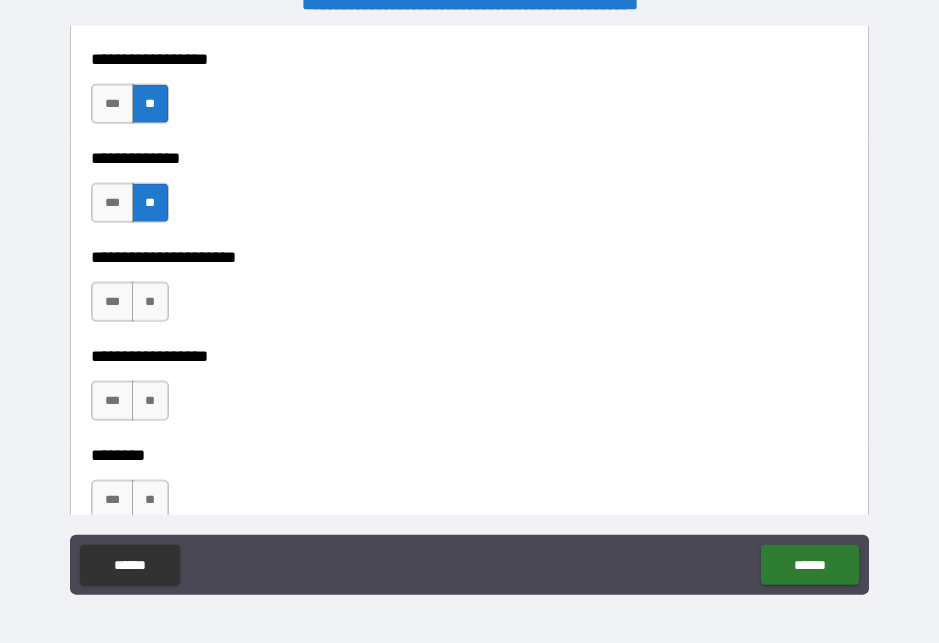 click on "**" at bounding box center [150, 302] 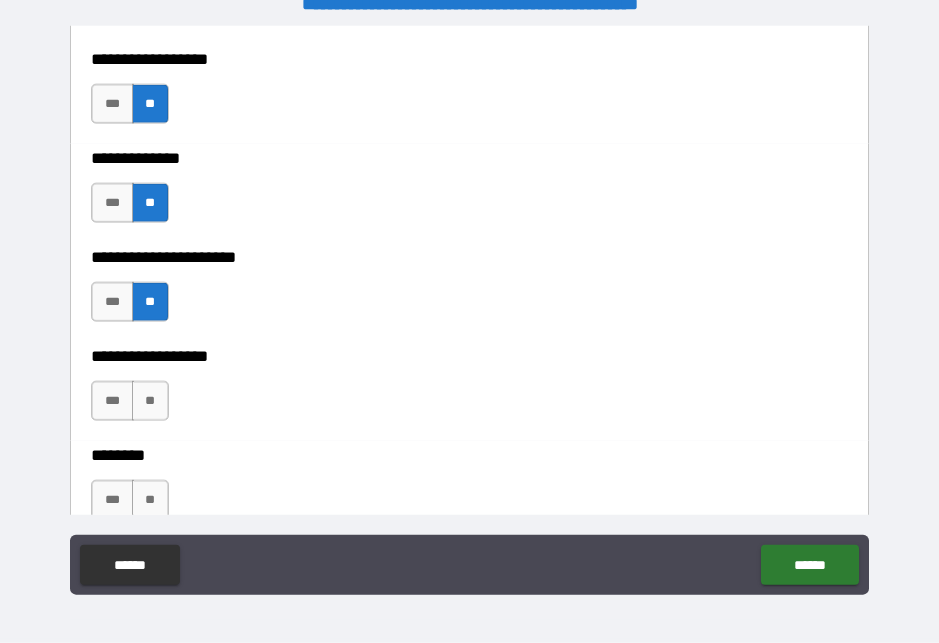 click on "**" at bounding box center (150, 401) 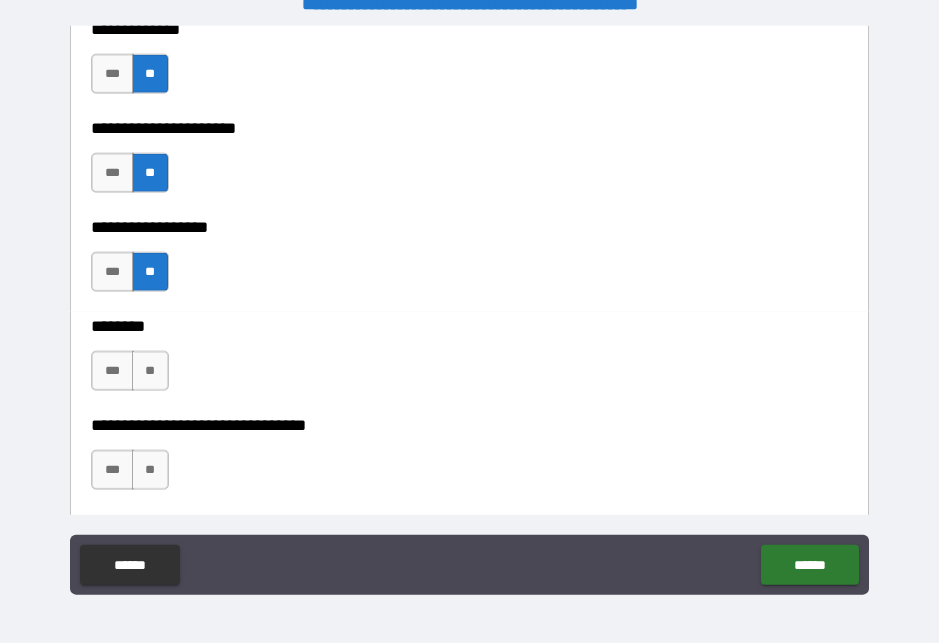 click on "**" at bounding box center (150, 371) 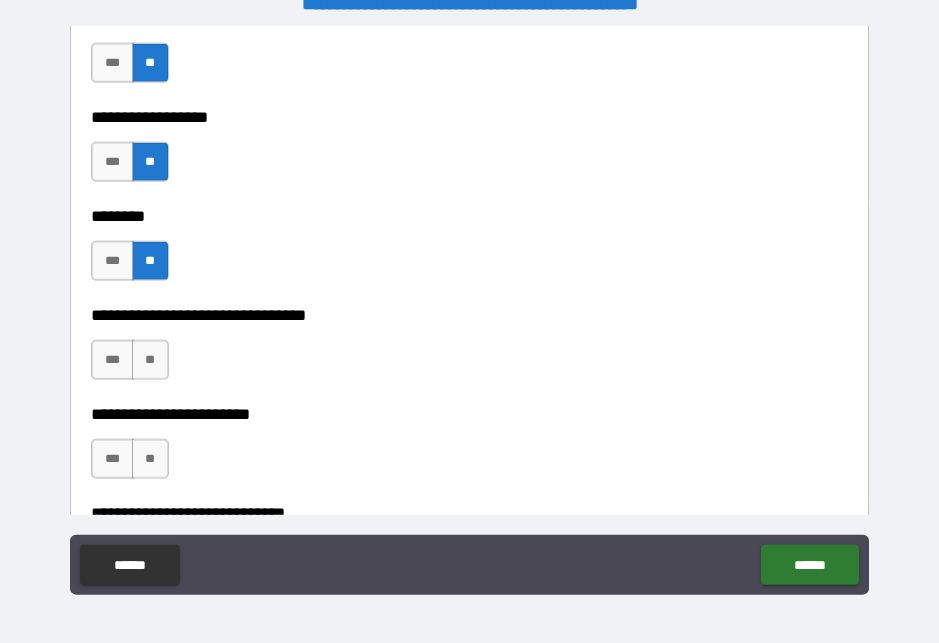 click on "**" at bounding box center (150, 360) 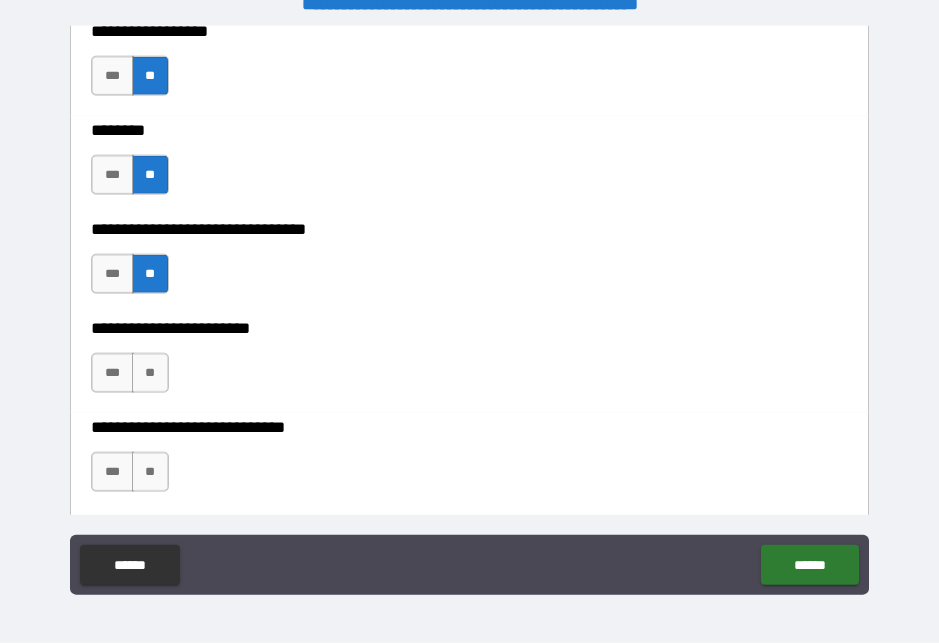 click on "**" at bounding box center [150, 373] 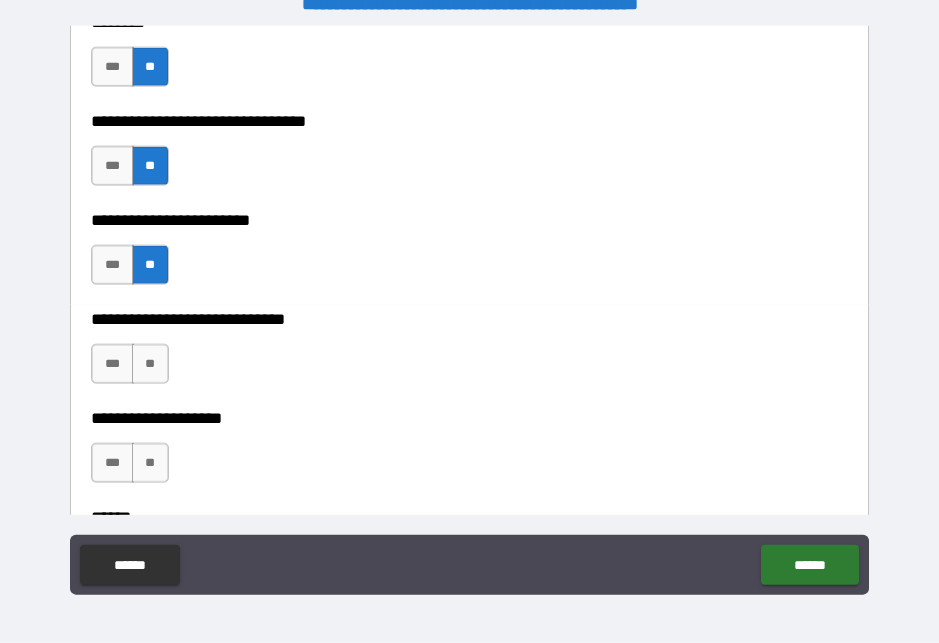 scroll, scrollTop: 7135, scrollLeft: 0, axis: vertical 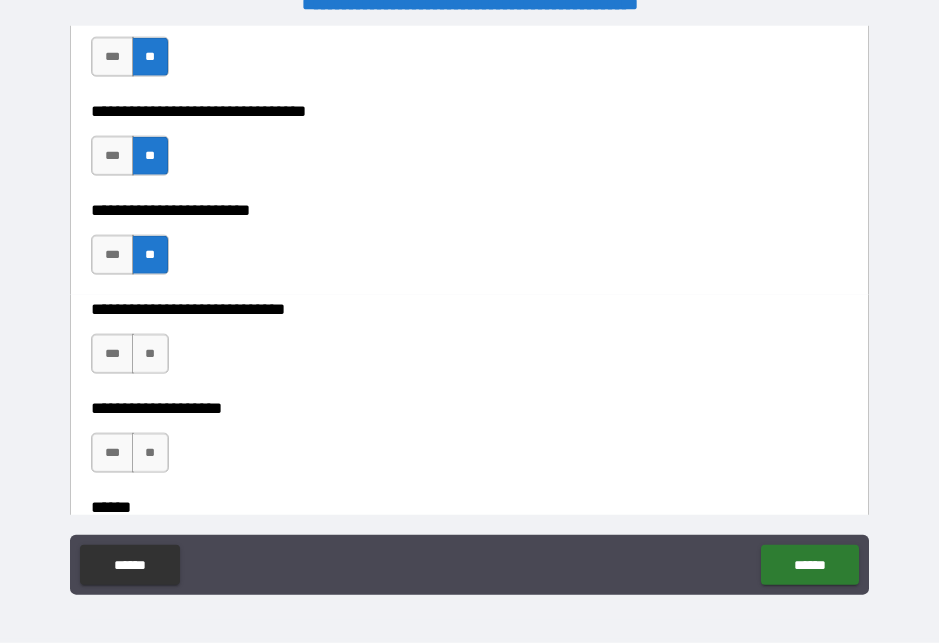 click on "**" at bounding box center (150, 354) 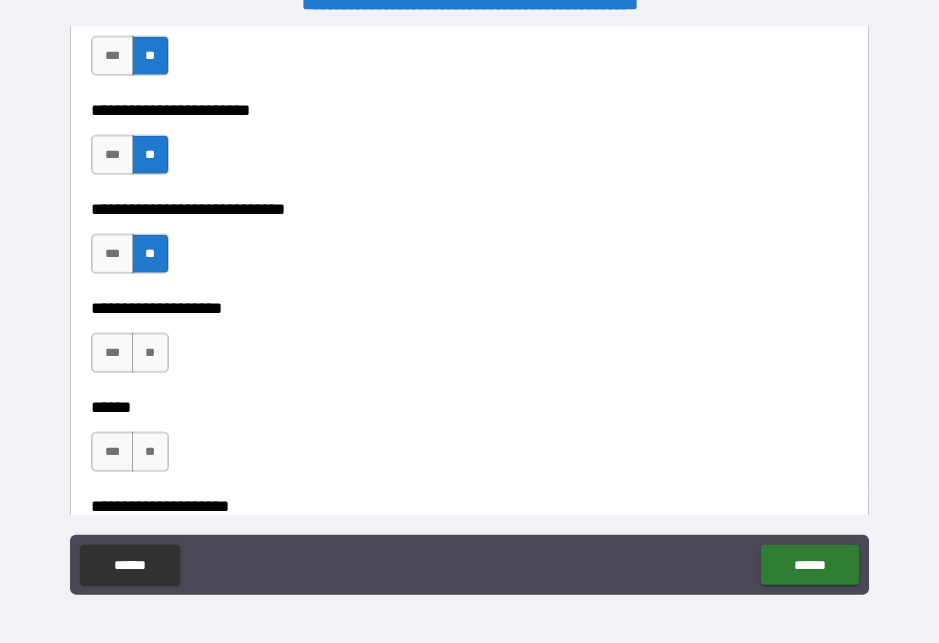 scroll, scrollTop: 7241, scrollLeft: 0, axis: vertical 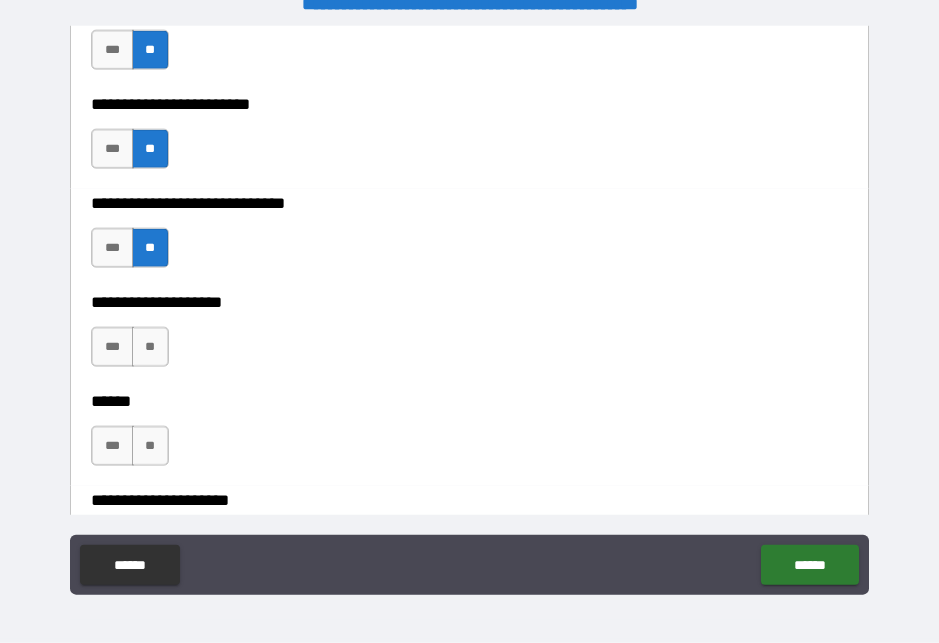 click on "**" at bounding box center (150, 347) 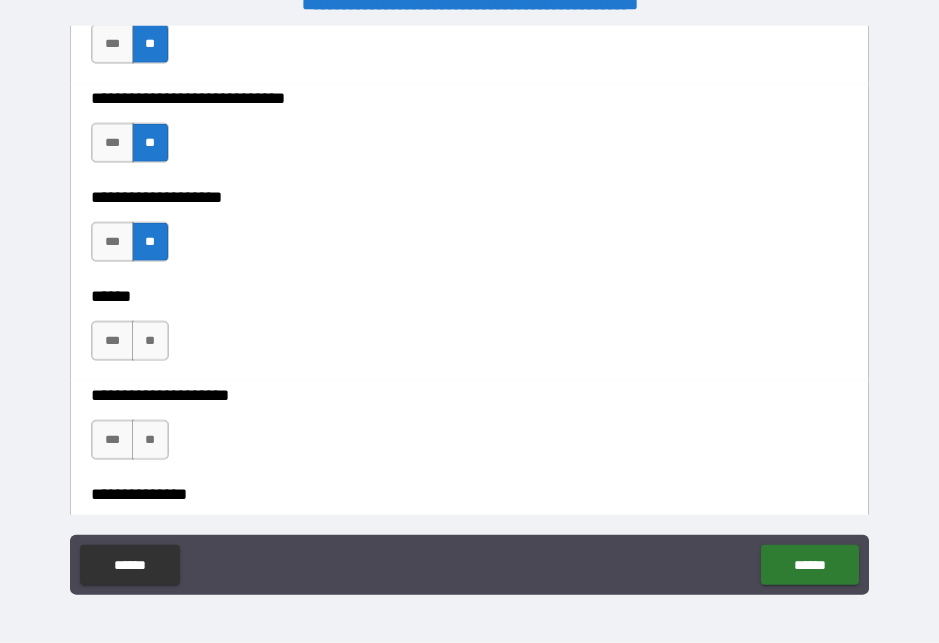 click on "**" at bounding box center (150, 341) 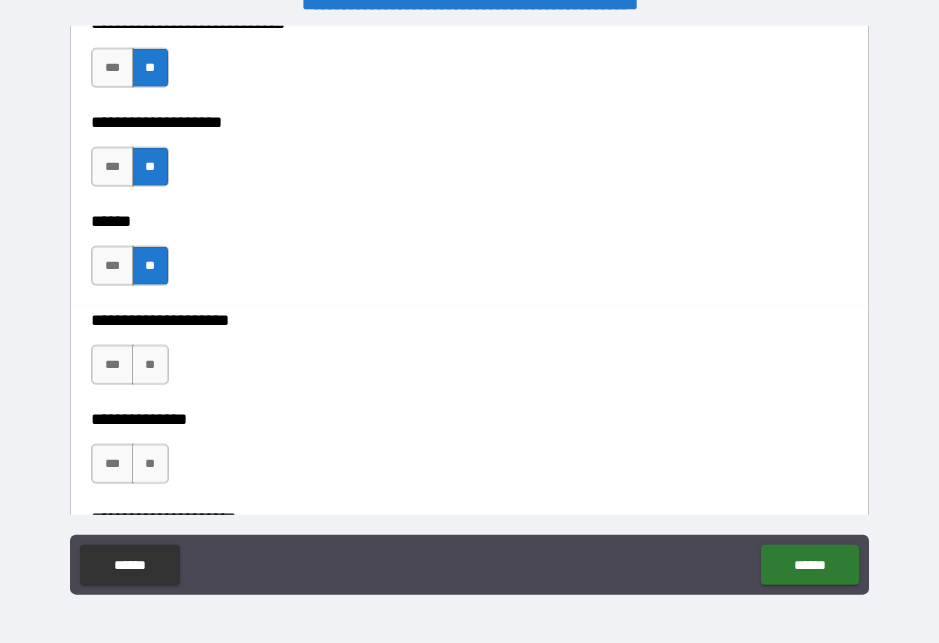 scroll, scrollTop: 7424, scrollLeft: 0, axis: vertical 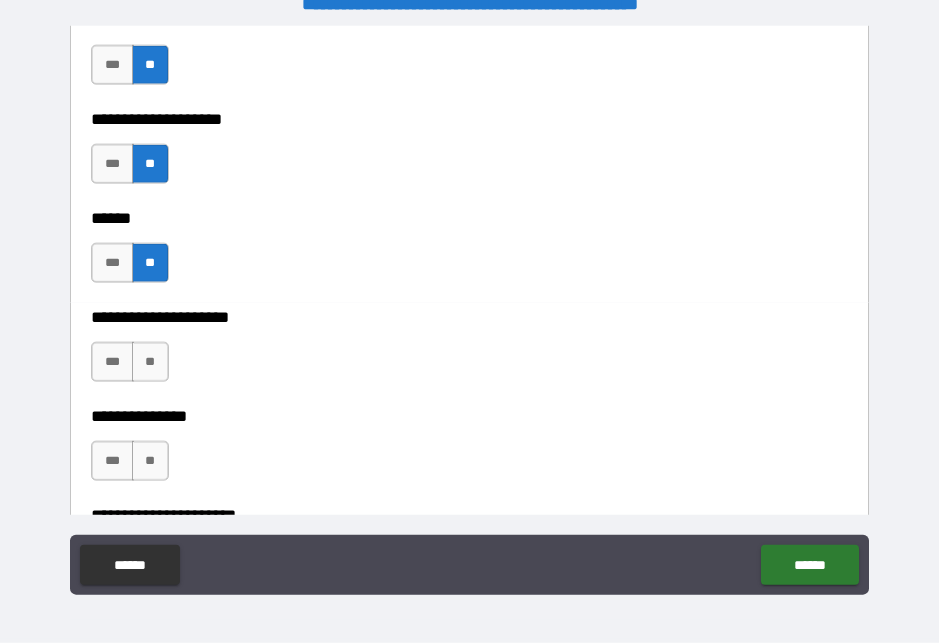 click on "**" at bounding box center [150, 362] 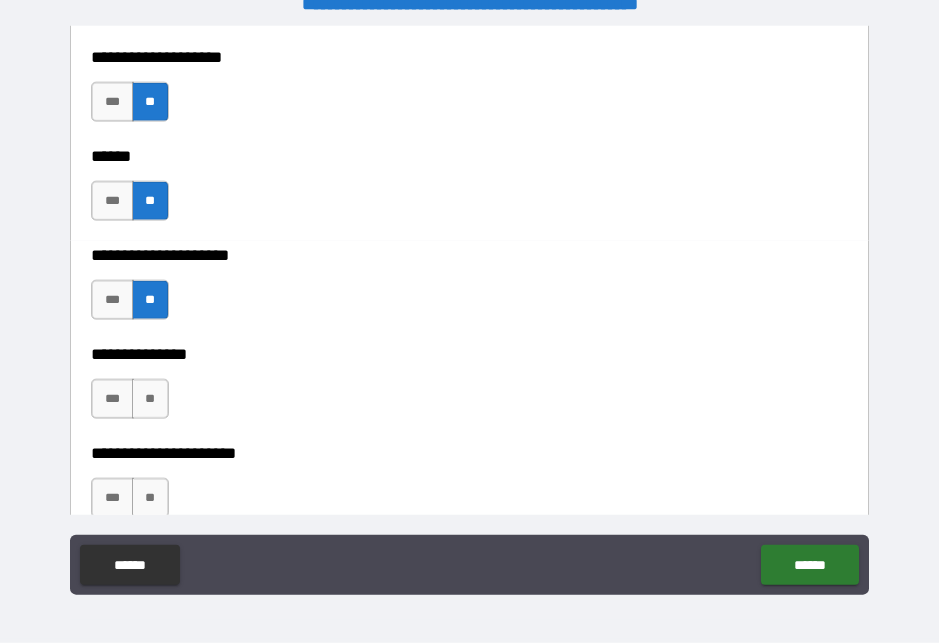 click on "**" at bounding box center (150, 399) 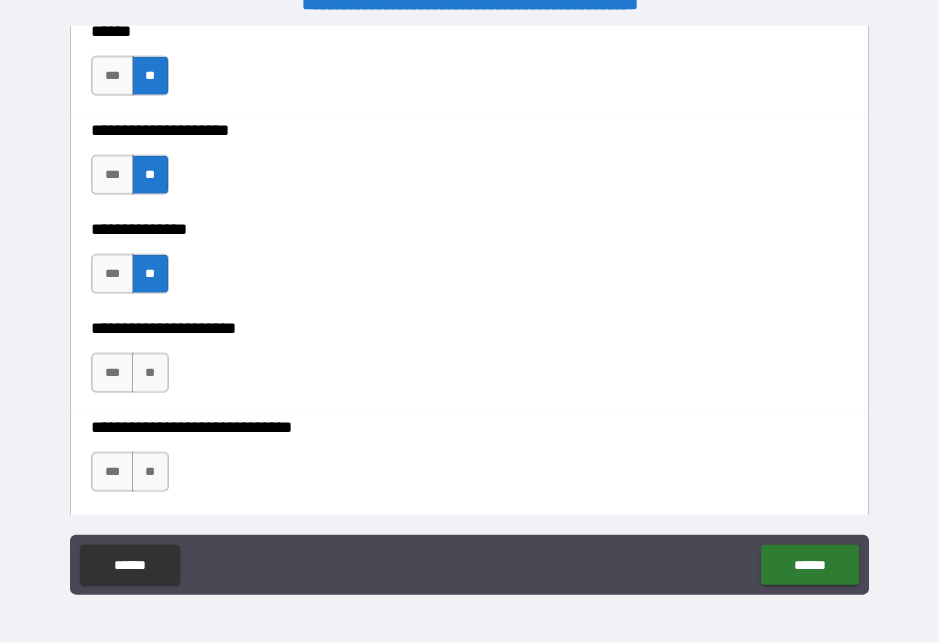 click on "**" at bounding box center [150, 373] 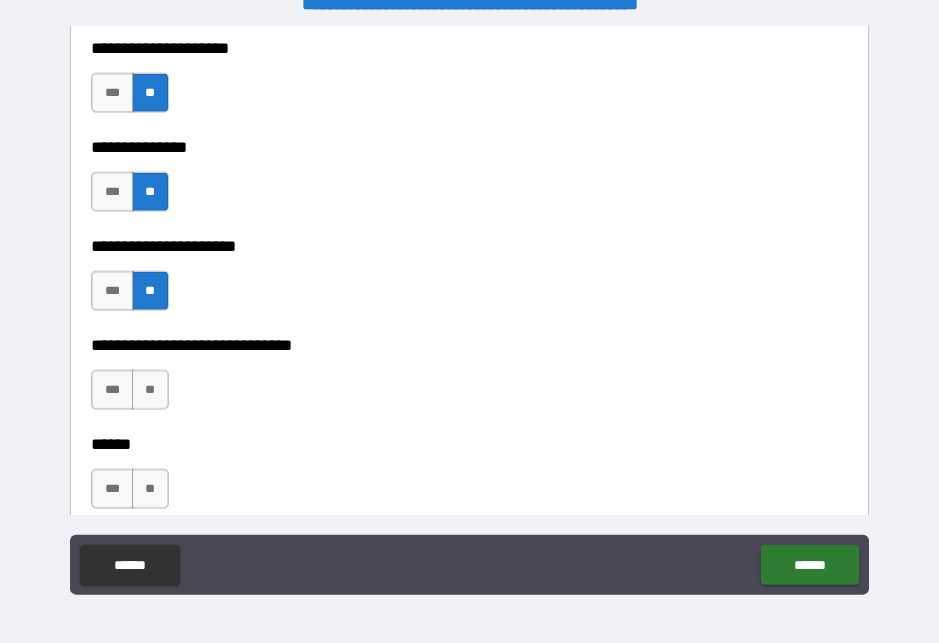 click on "**" at bounding box center [150, 390] 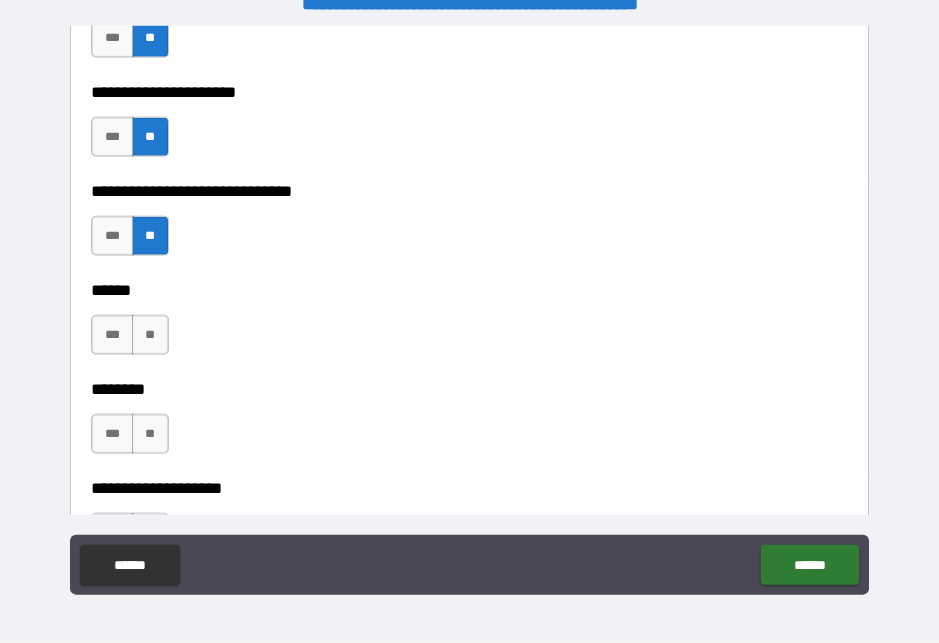 click on "***" at bounding box center (112, 335) 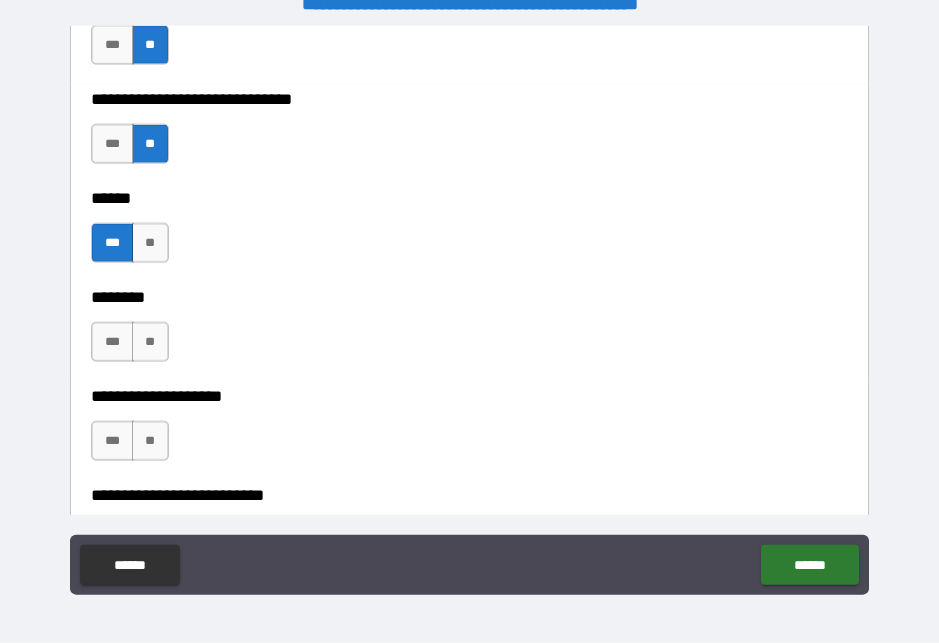 scroll, scrollTop: 7964, scrollLeft: 0, axis: vertical 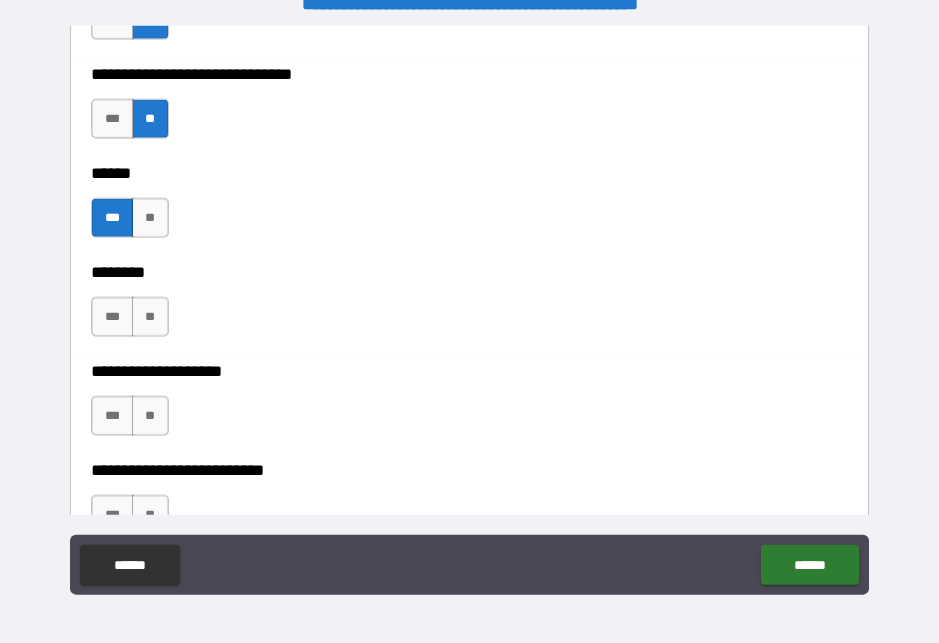 click on "**" at bounding box center (150, 317) 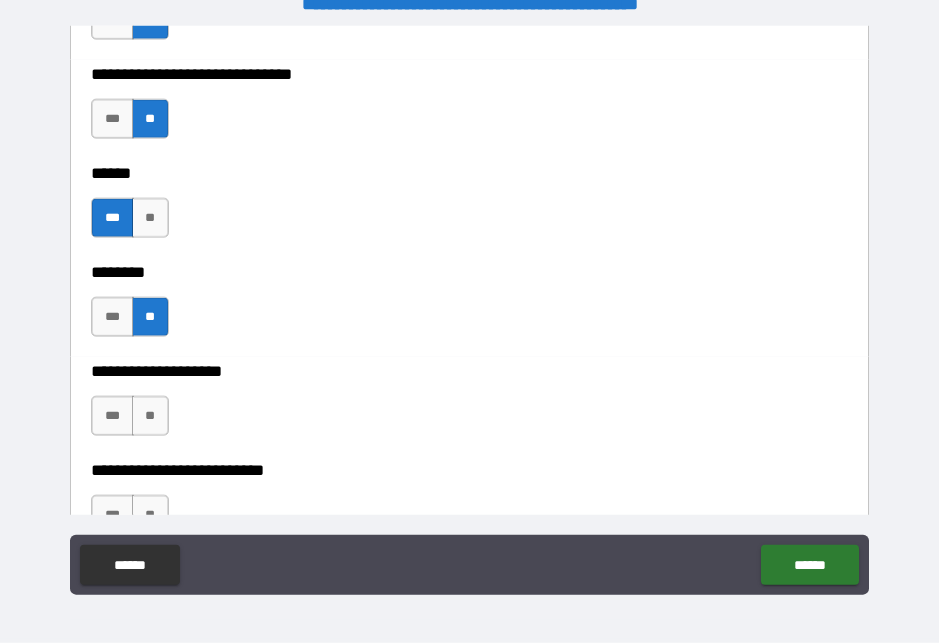 click on "**" at bounding box center [150, 416] 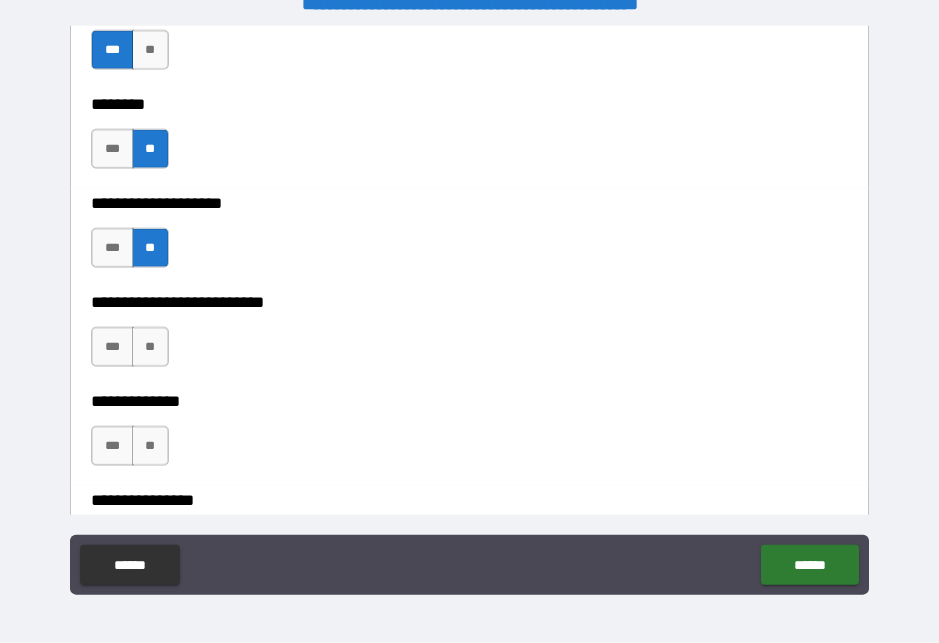 click on "**" at bounding box center (150, 347) 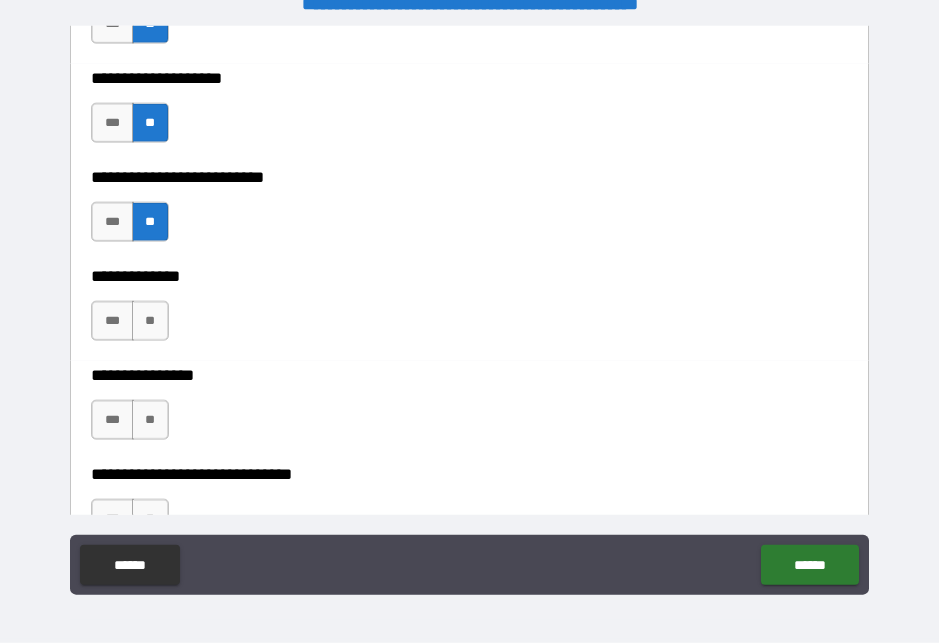 scroll, scrollTop: 8261, scrollLeft: 0, axis: vertical 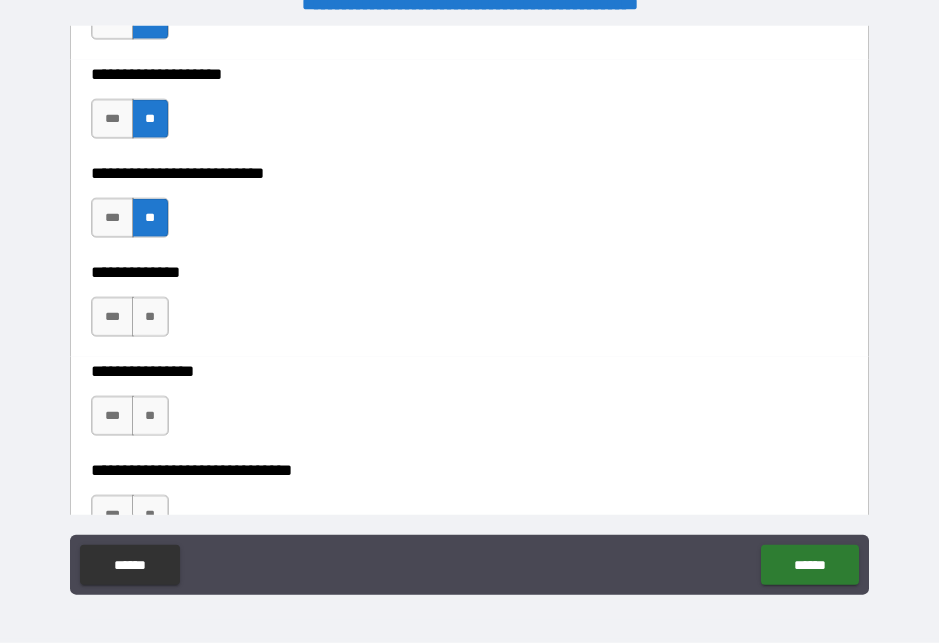 click on "**" at bounding box center [150, 317] 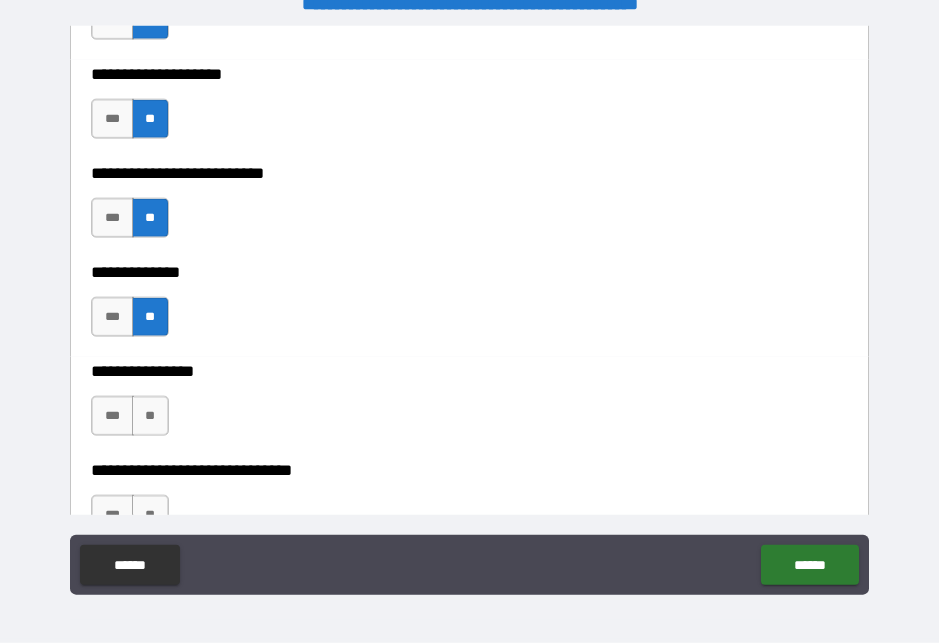 click on "**" at bounding box center (150, 416) 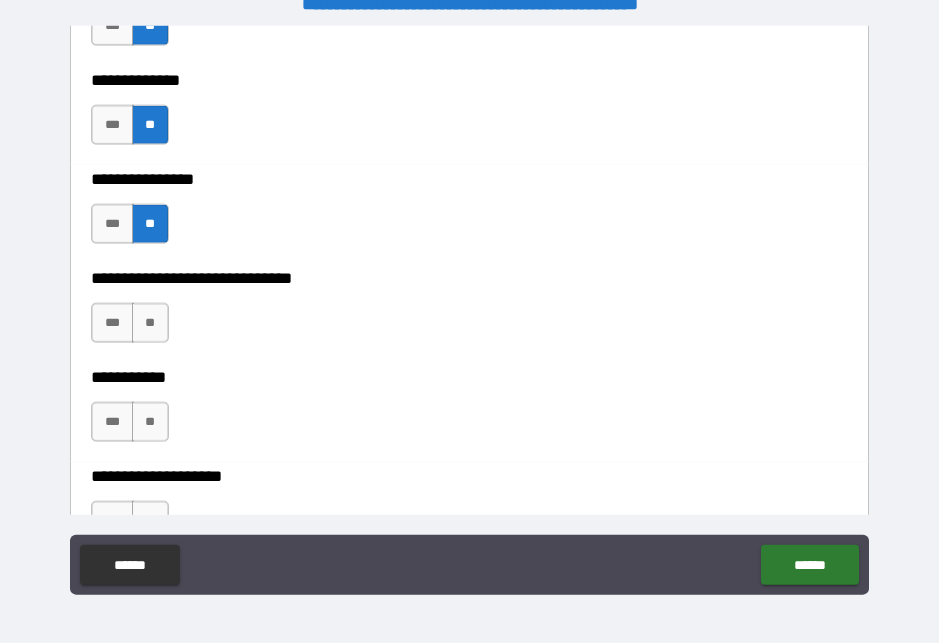 click on "**" at bounding box center (150, 323) 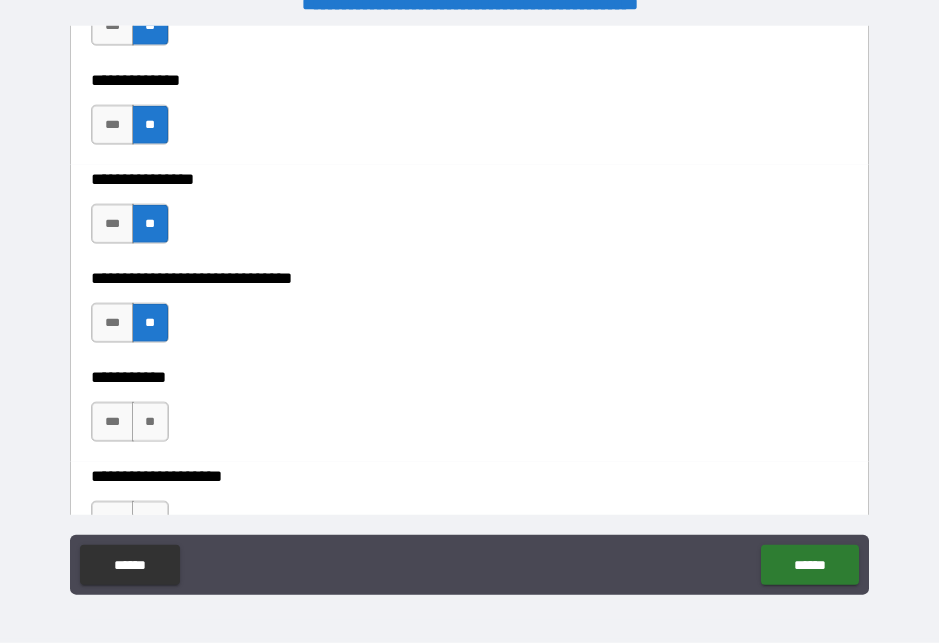 click on "**" at bounding box center [150, 422] 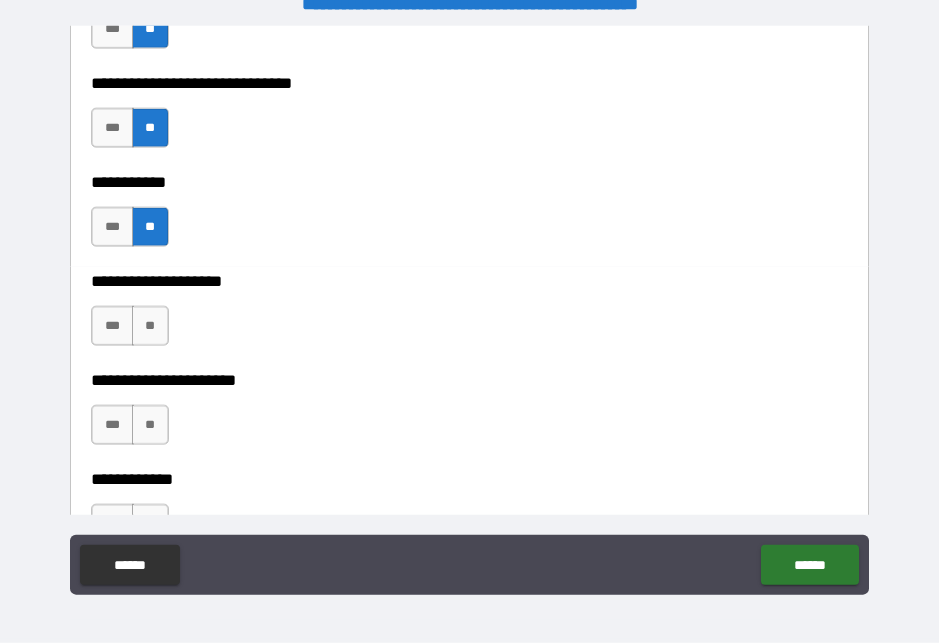 click on "**" at bounding box center (150, 326) 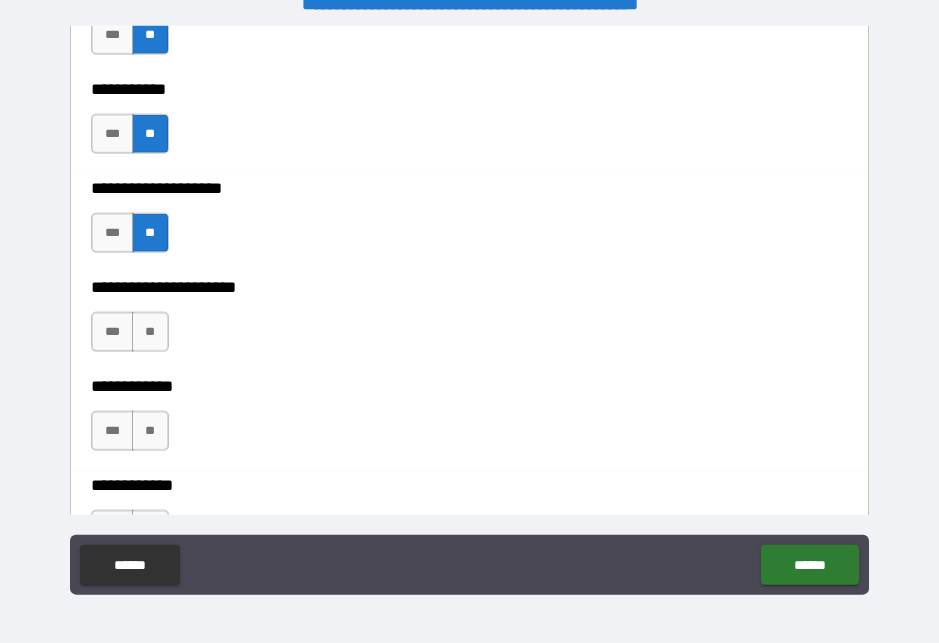 click on "**" at bounding box center [150, 332] 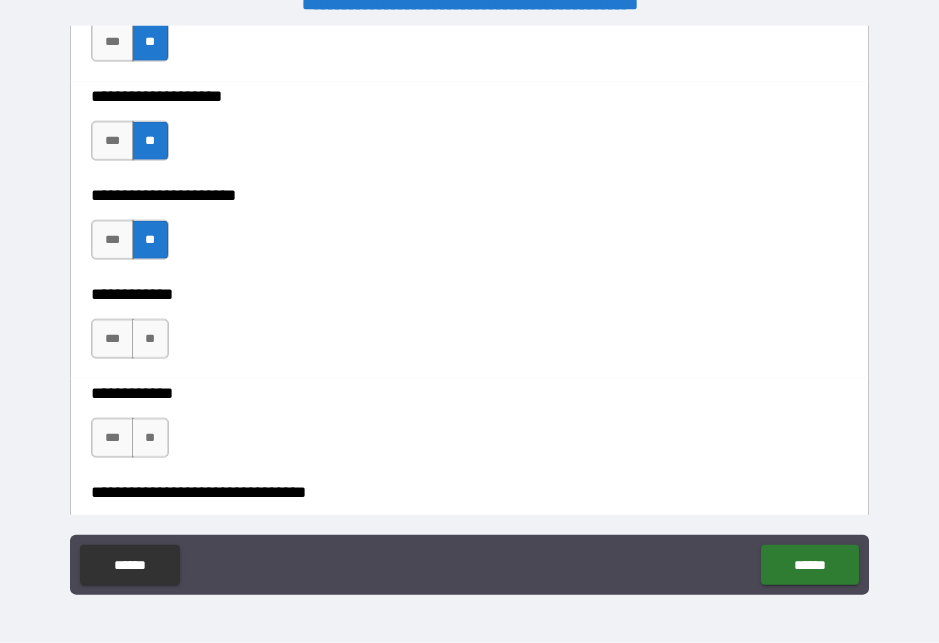 click on "**" at bounding box center [150, 339] 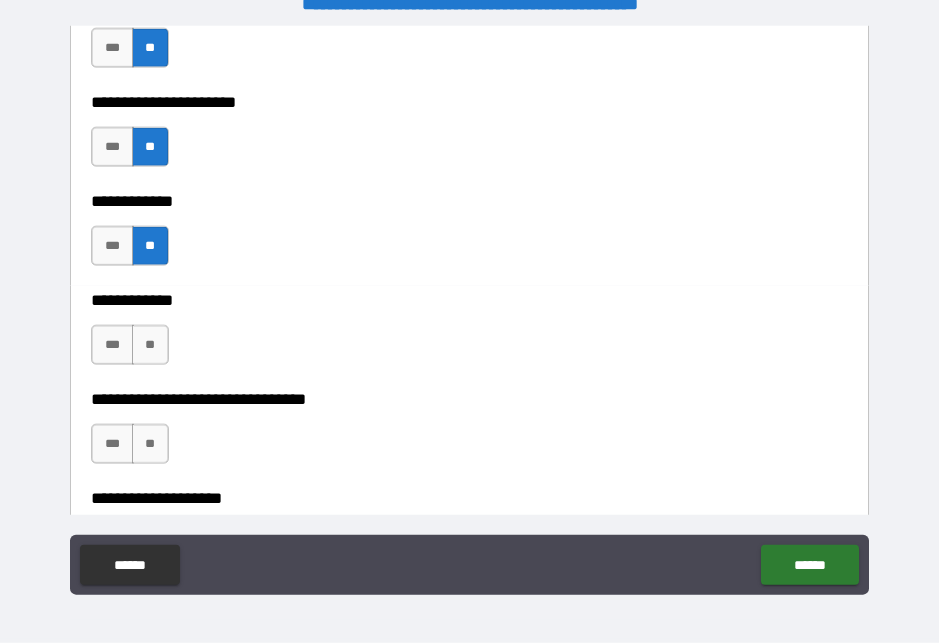 click on "**" at bounding box center (150, 345) 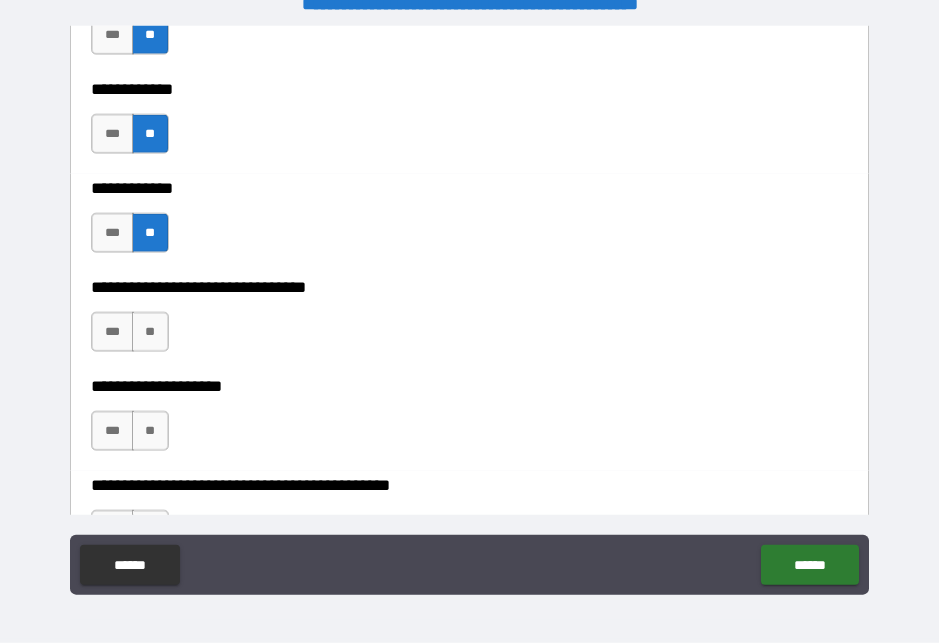 click on "**" at bounding box center [150, 332] 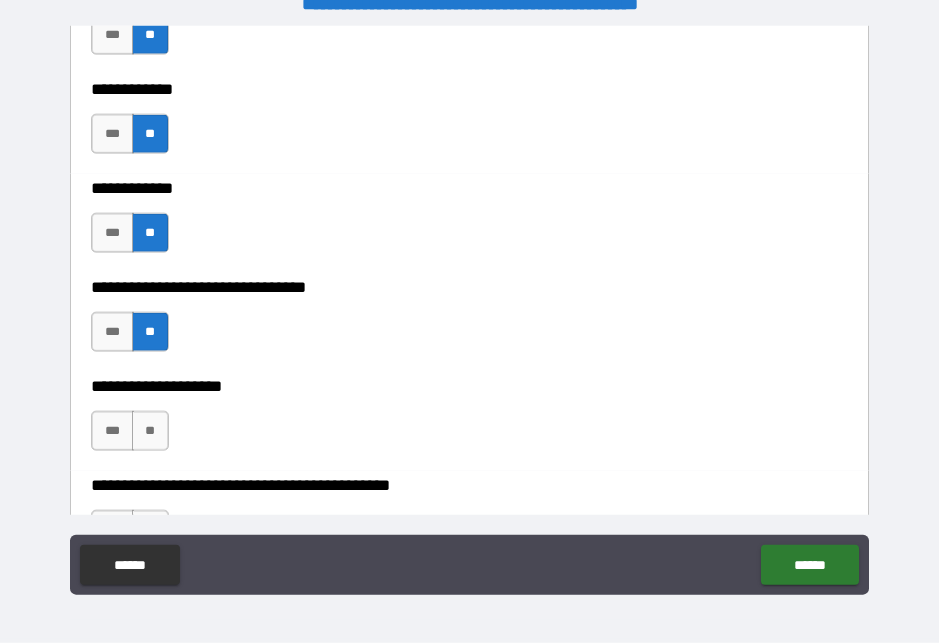 click on "**" at bounding box center (150, 431) 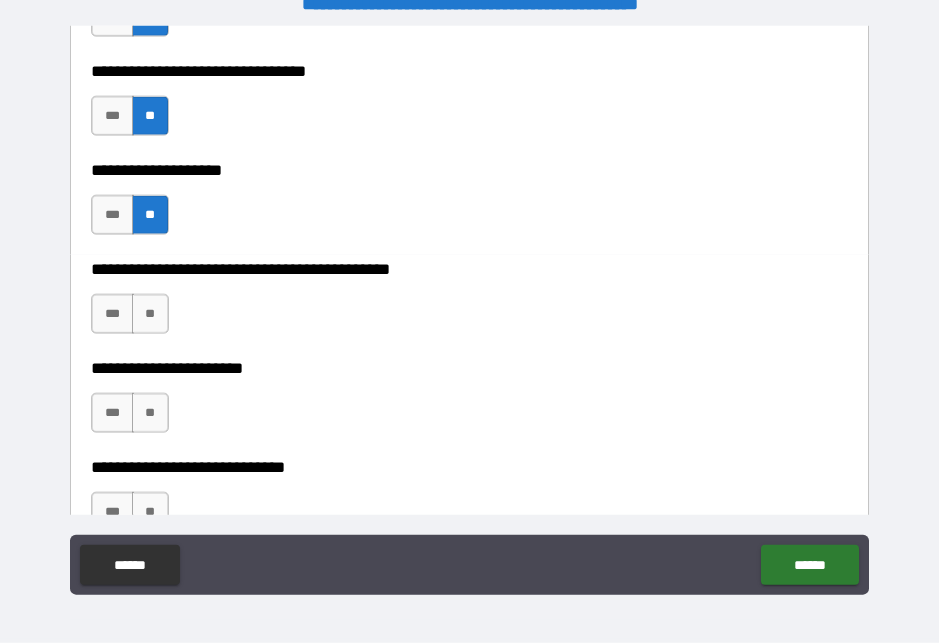 scroll, scrollTop: 9255, scrollLeft: 0, axis: vertical 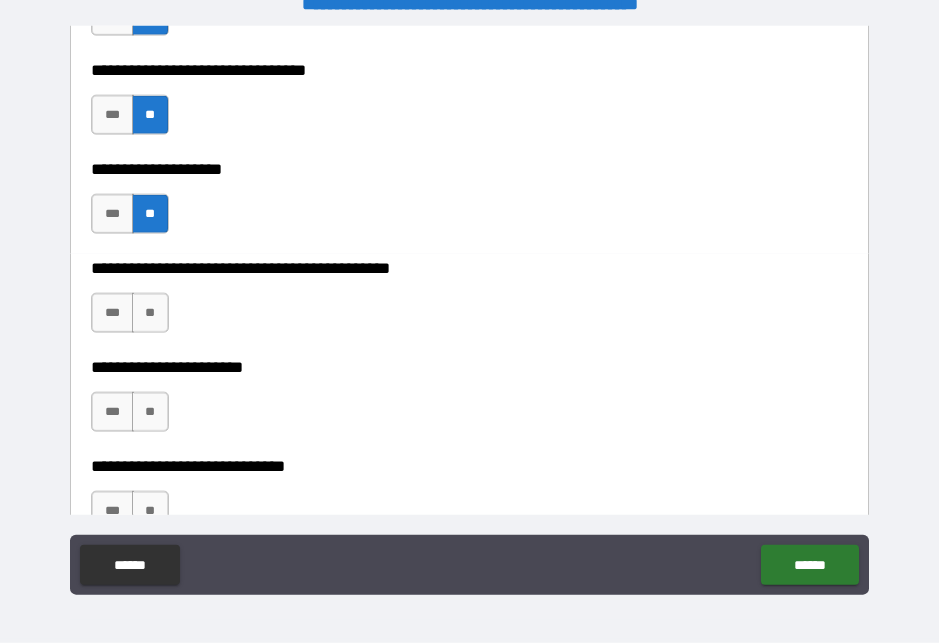 click on "**" at bounding box center [150, 412] 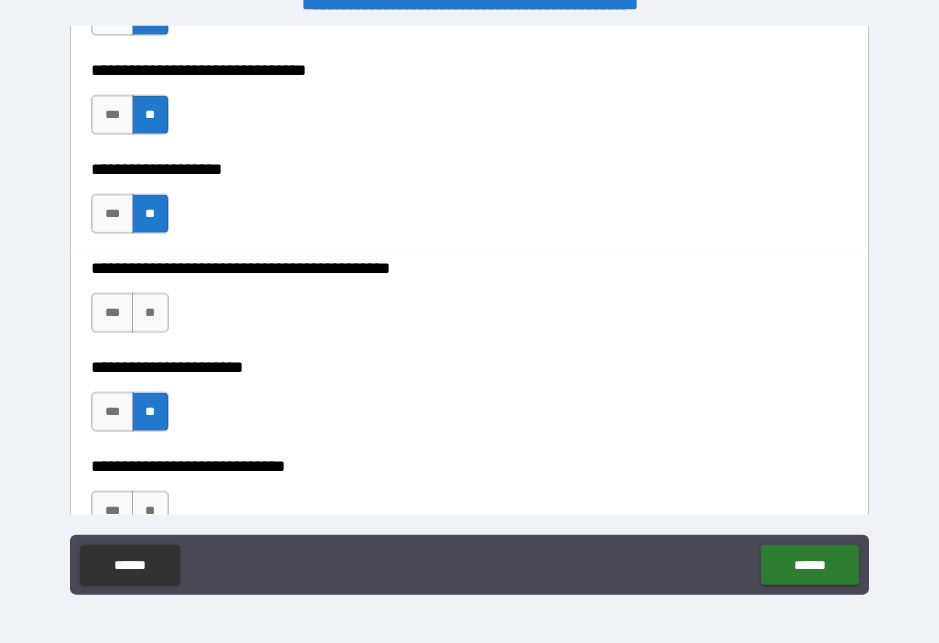 click on "**" at bounding box center (150, 313) 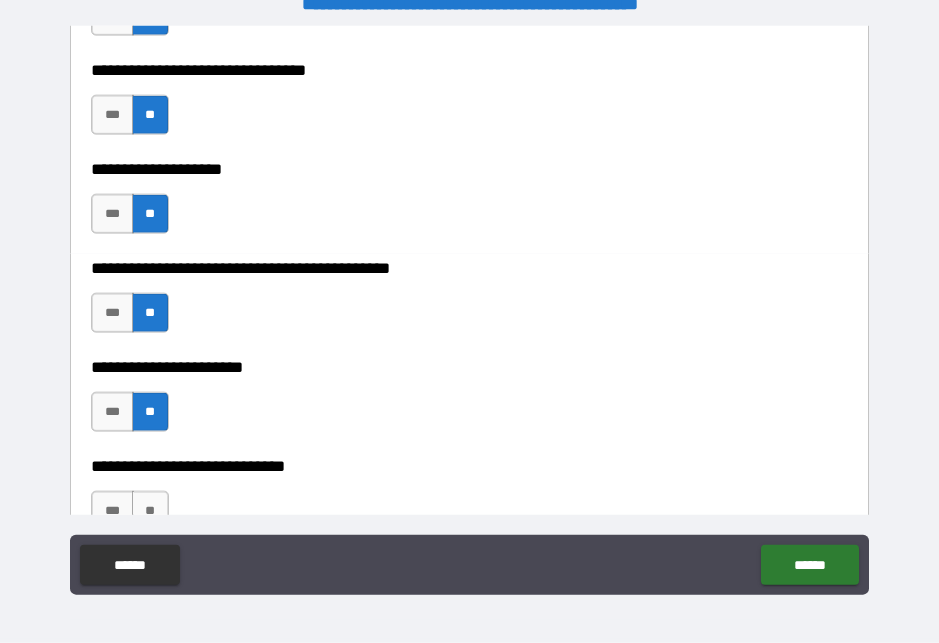 click on "**" at bounding box center (150, 511) 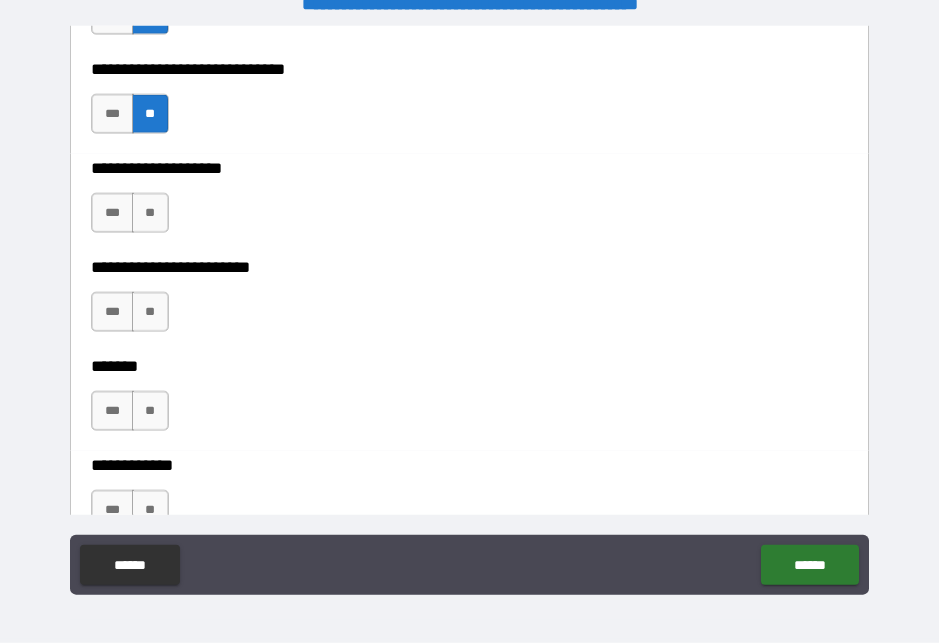scroll, scrollTop: 9672, scrollLeft: 0, axis: vertical 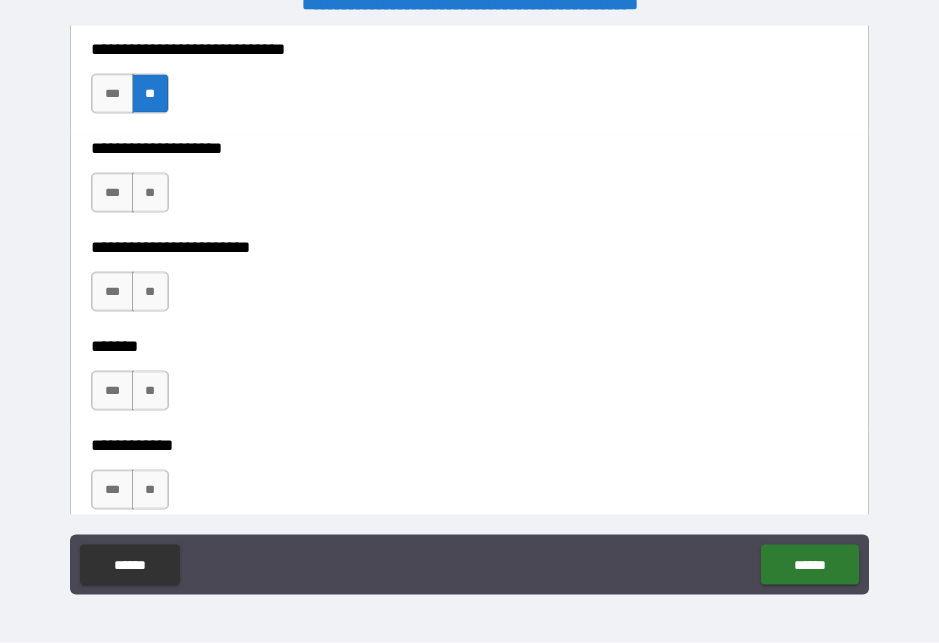 click on "**" at bounding box center [150, 193] 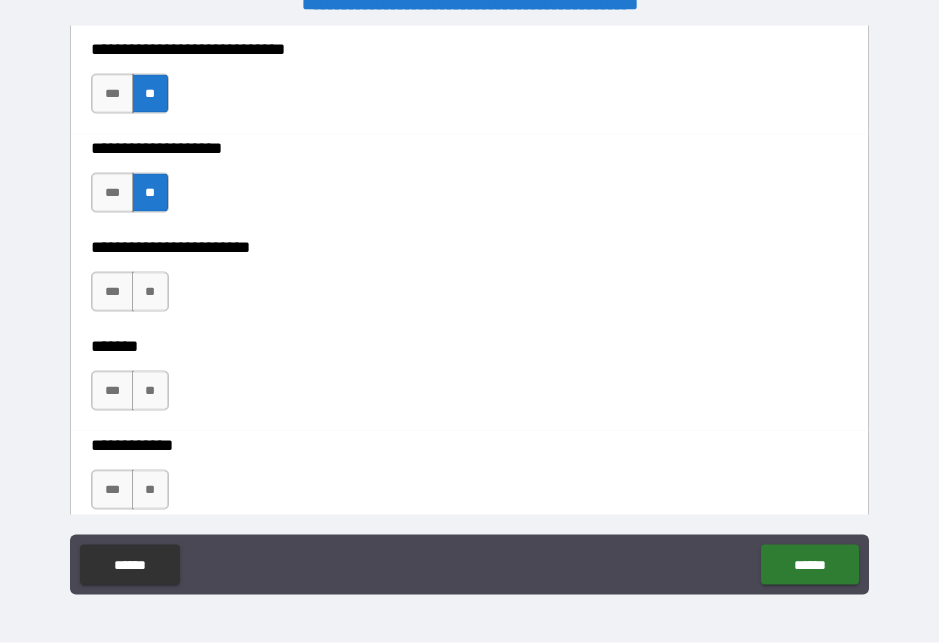 scroll, scrollTop: 26, scrollLeft: 0, axis: vertical 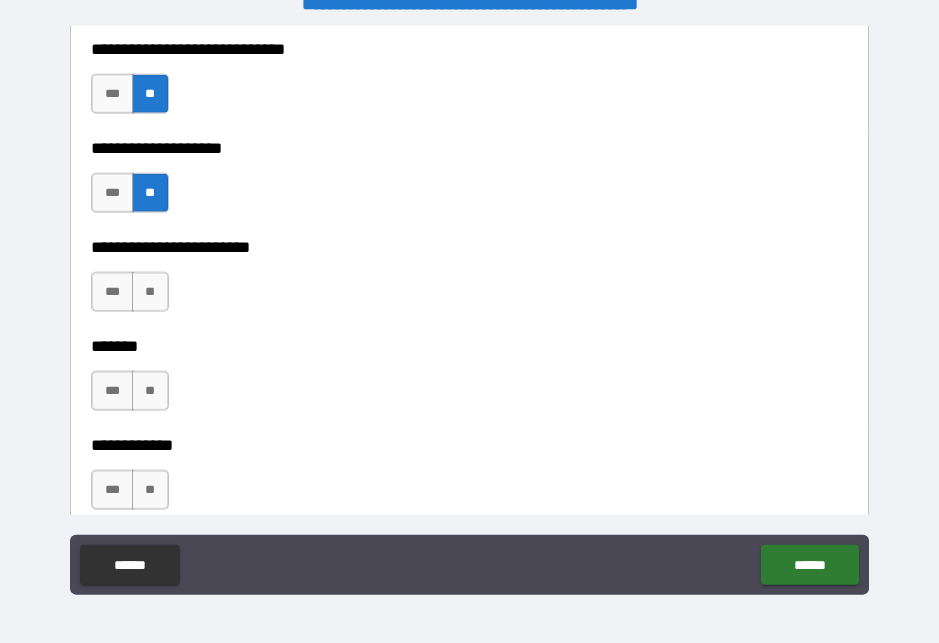 click on "**" at bounding box center (150, 292) 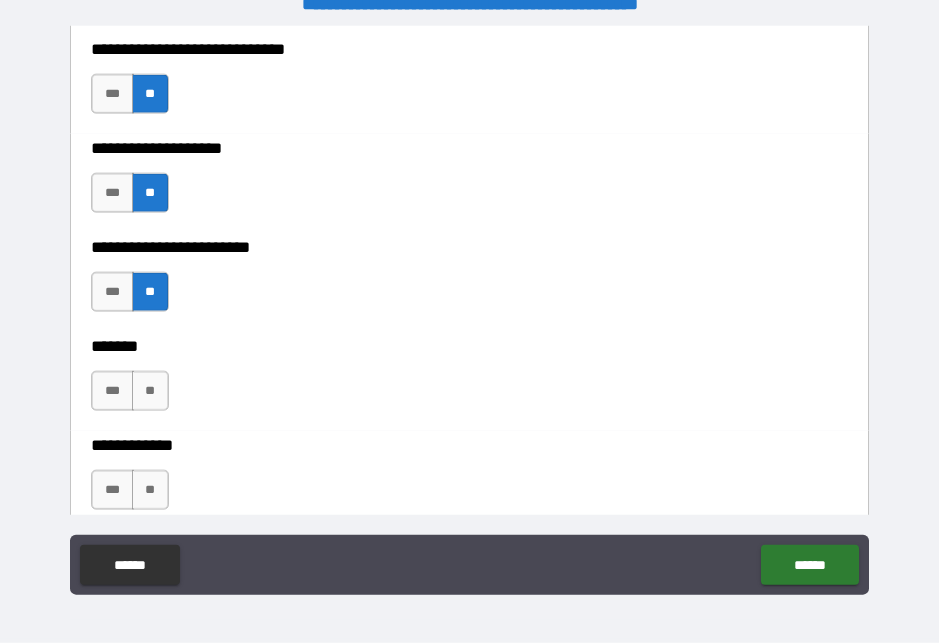 click on "**" at bounding box center (150, 391) 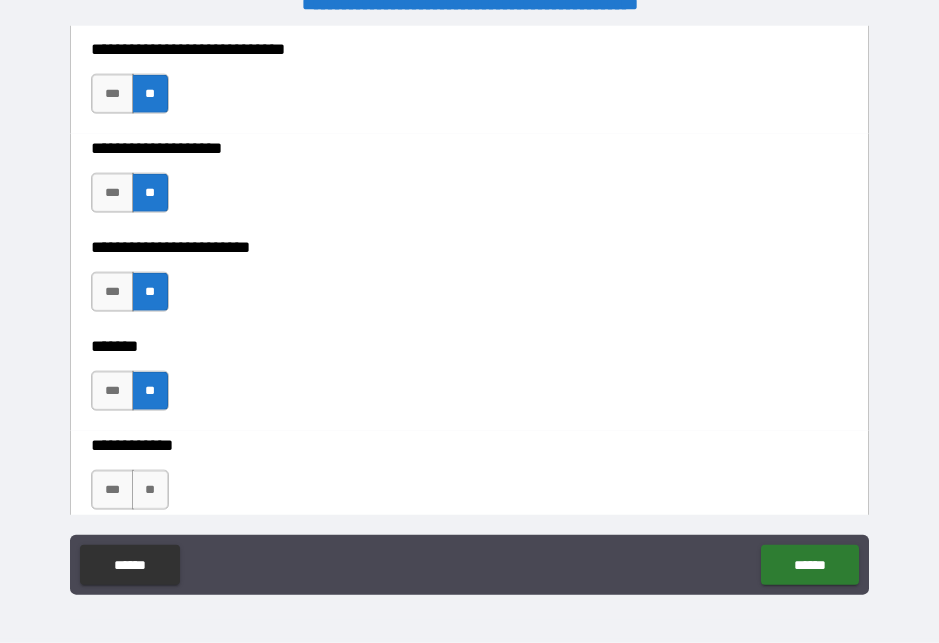 click on "**" at bounding box center (150, 490) 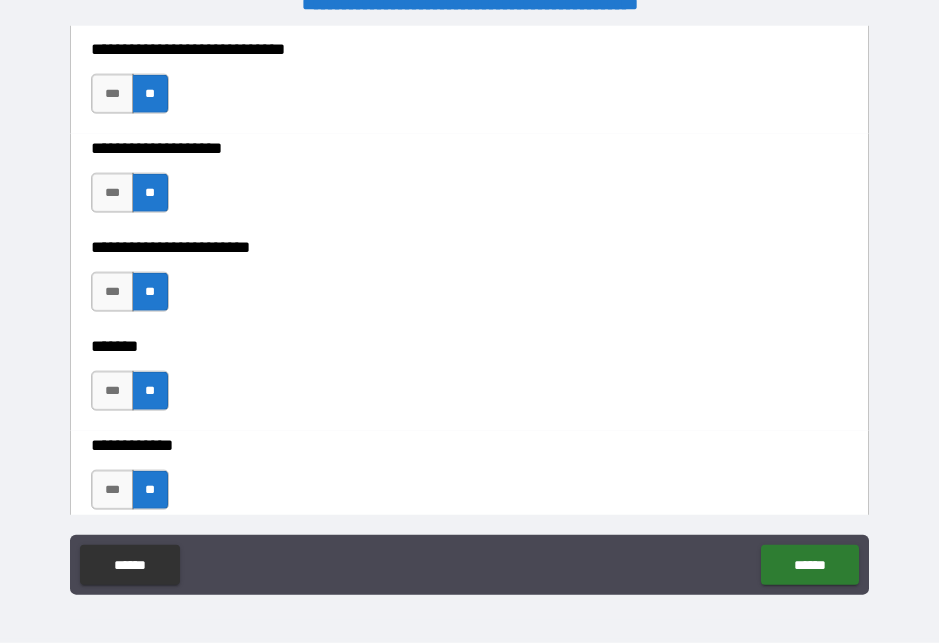 click on "******" at bounding box center [809, 565] 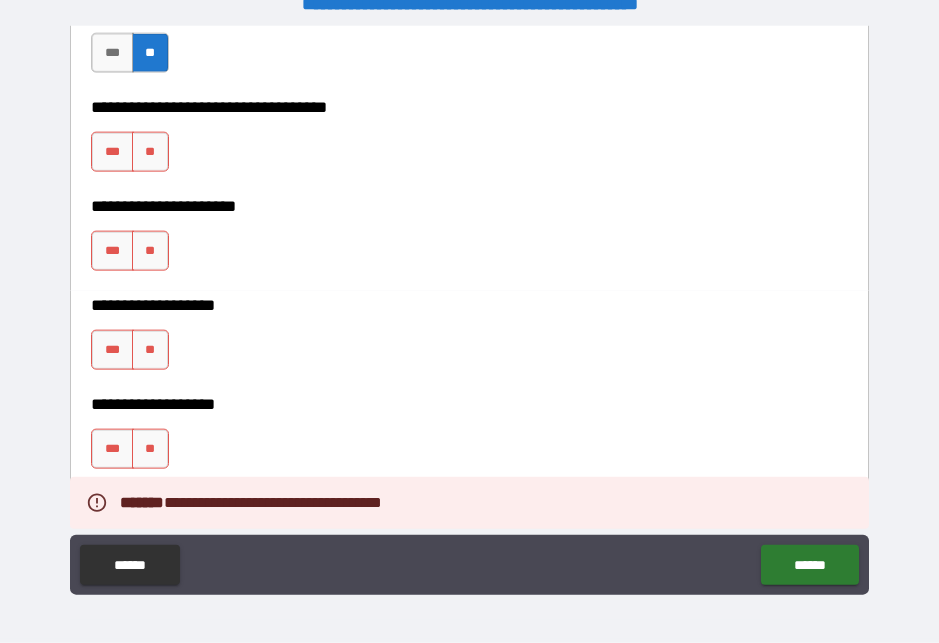 scroll, scrollTop: 10110, scrollLeft: 0, axis: vertical 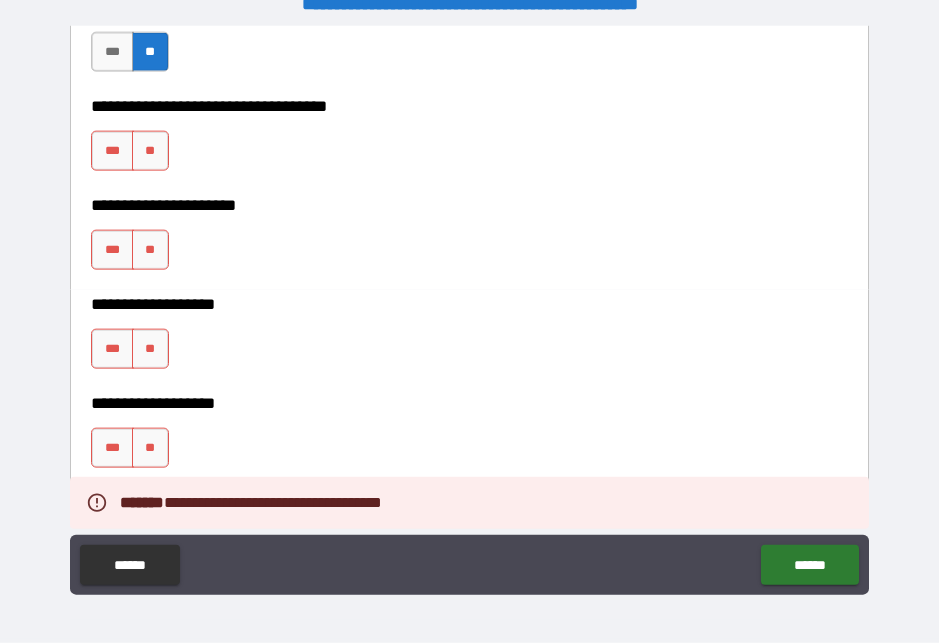 click on "**" at bounding box center [150, 151] 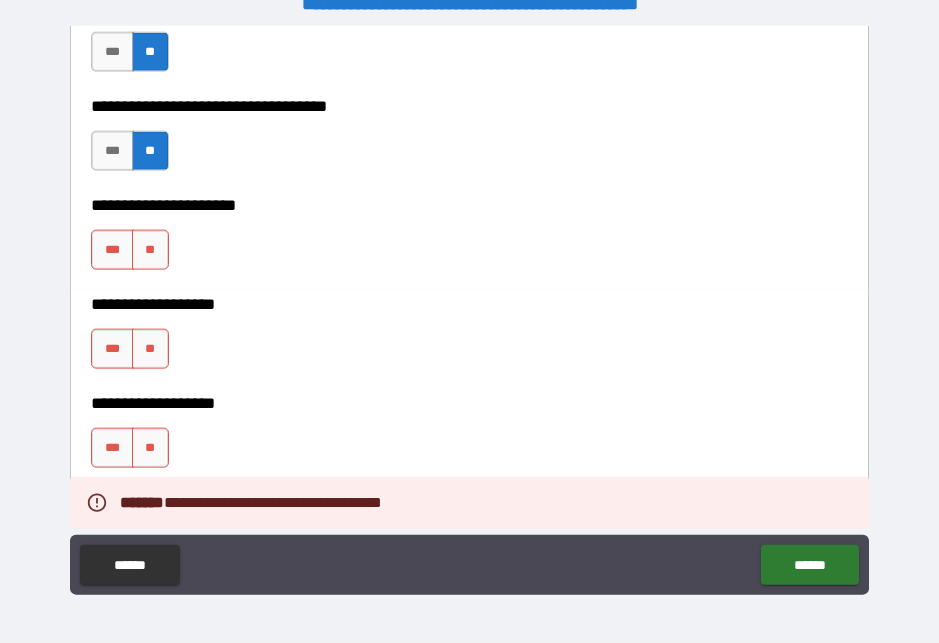 click on "**" at bounding box center (150, 250) 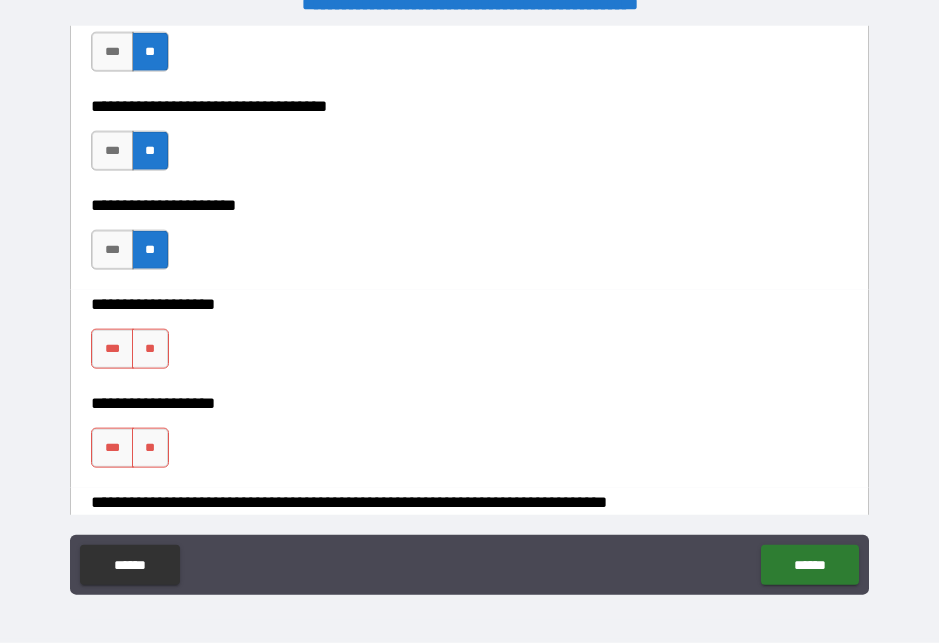 click on "**" at bounding box center [150, 349] 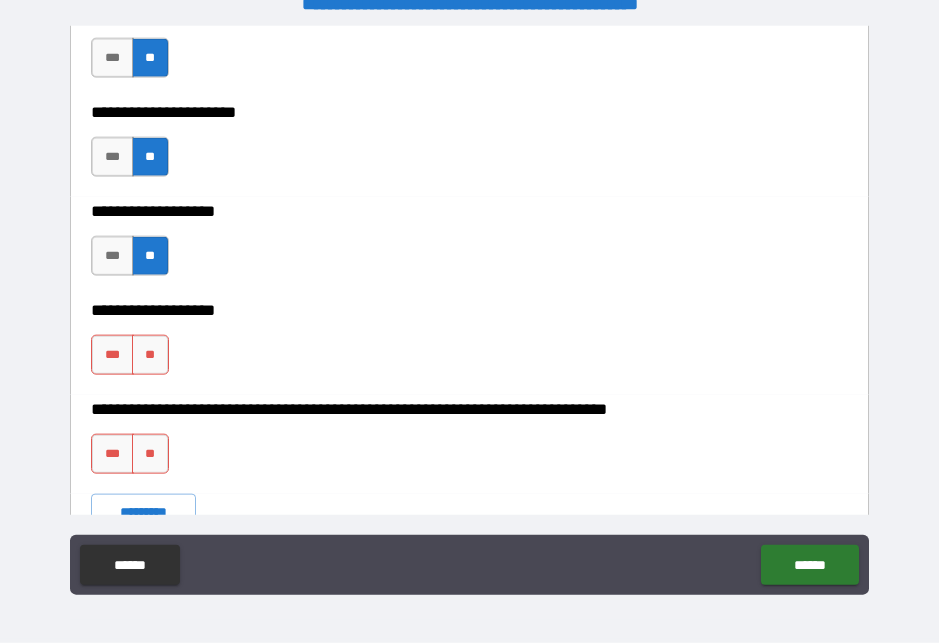 click on "**" at bounding box center [150, 355] 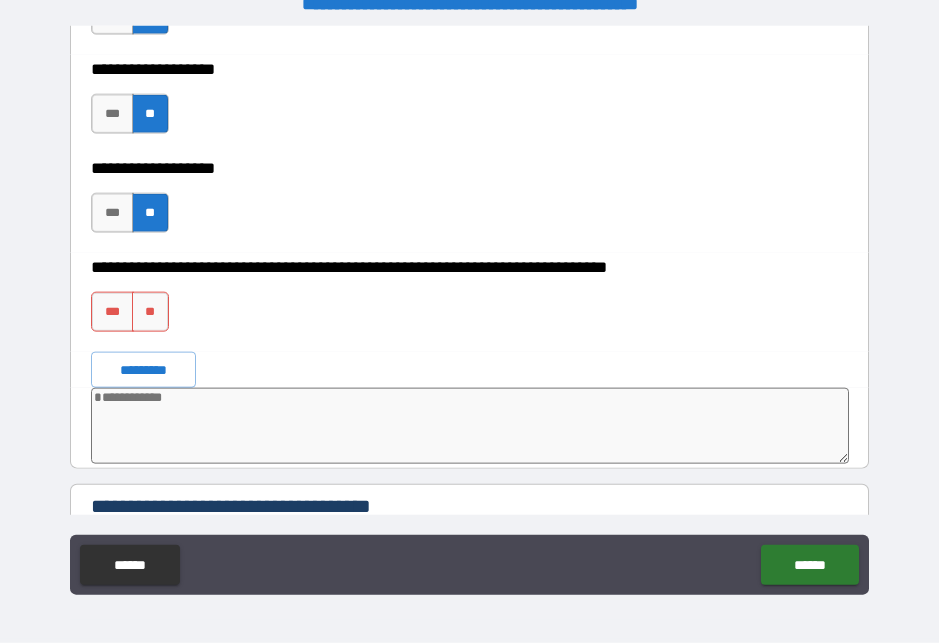 scroll, scrollTop: 10351, scrollLeft: 0, axis: vertical 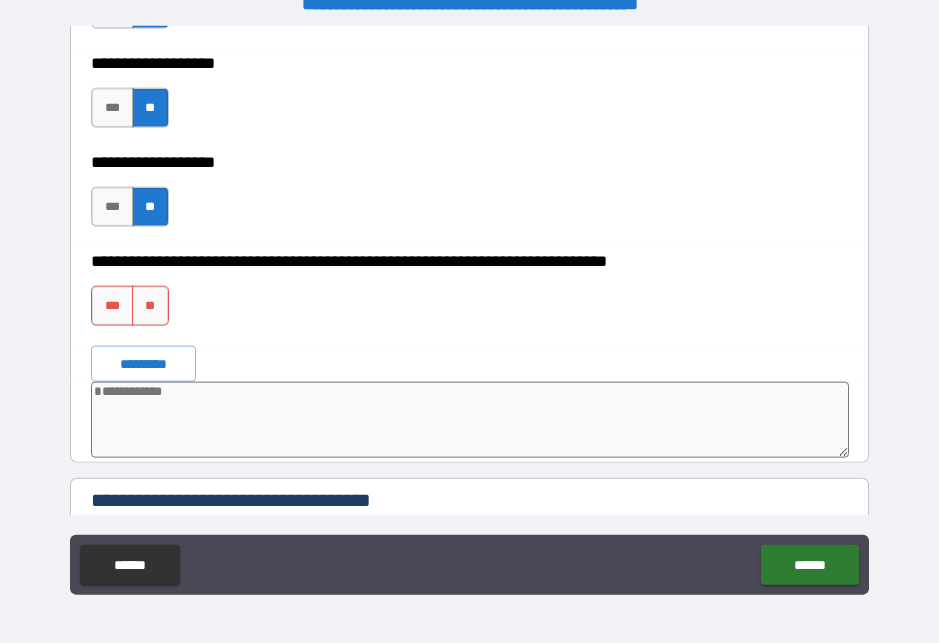 click on "**" at bounding box center [150, 306] 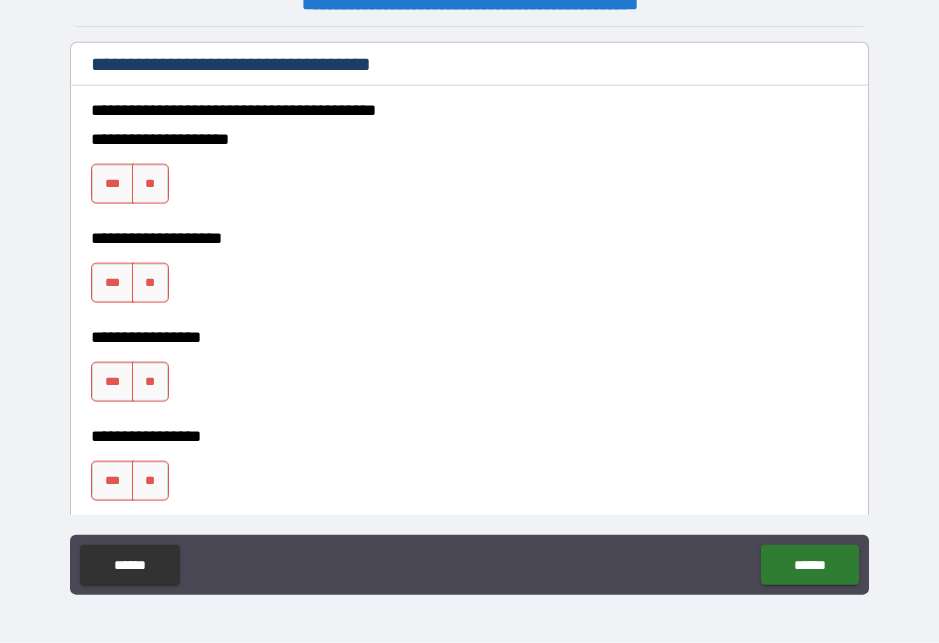 scroll, scrollTop: 10791, scrollLeft: 0, axis: vertical 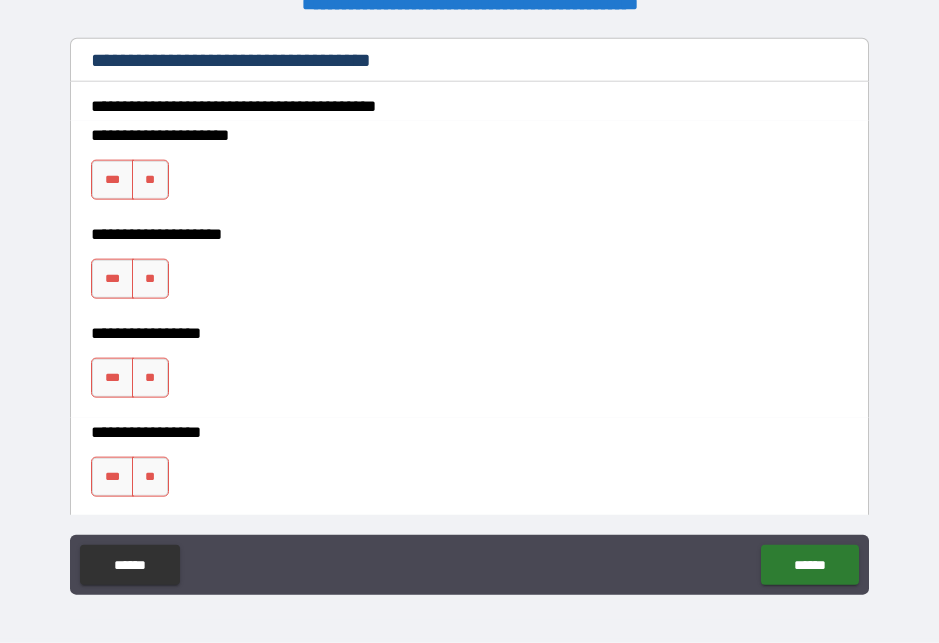 click on "**" at bounding box center (150, 180) 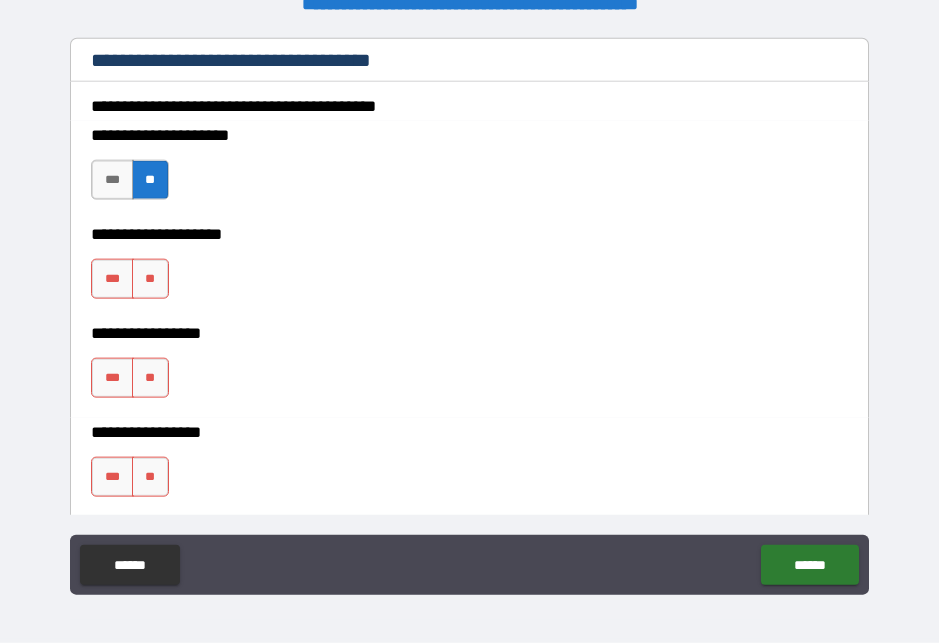 click on "**" at bounding box center (150, 378) 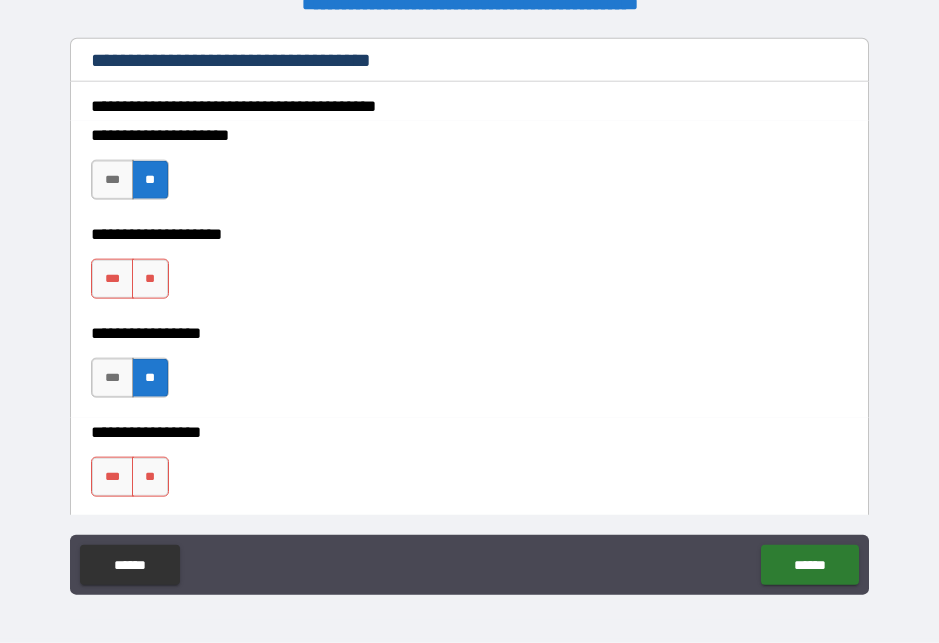 click on "**" at bounding box center (150, 477) 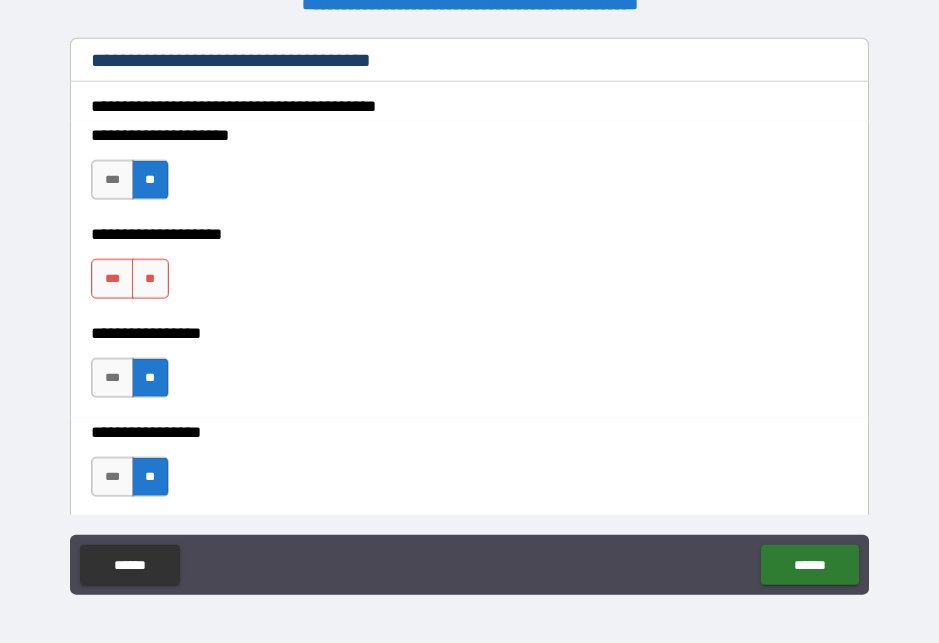 click on "**" at bounding box center (150, 279) 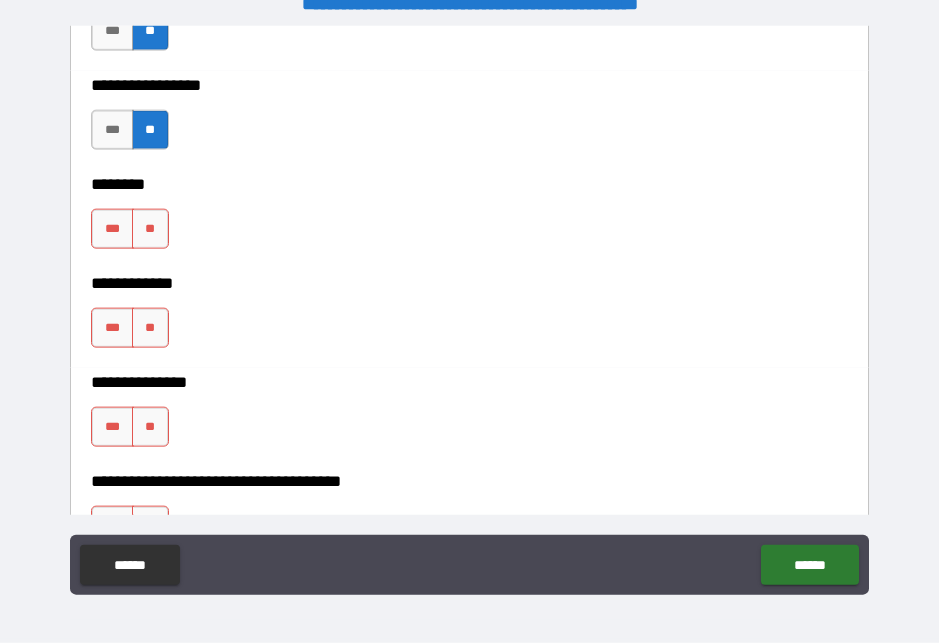 scroll, scrollTop: 11139, scrollLeft: 0, axis: vertical 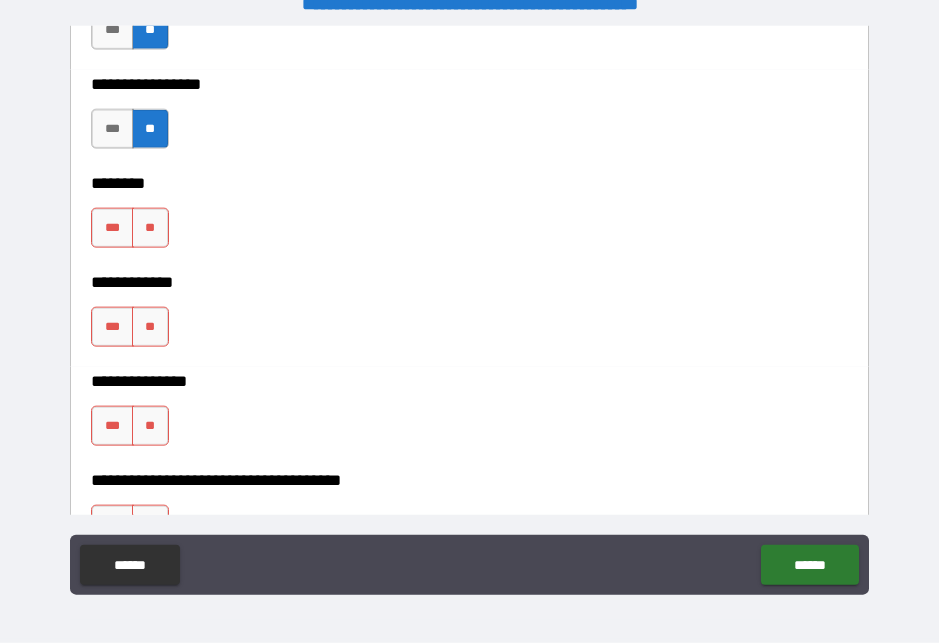 click on "**" at bounding box center [150, 228] 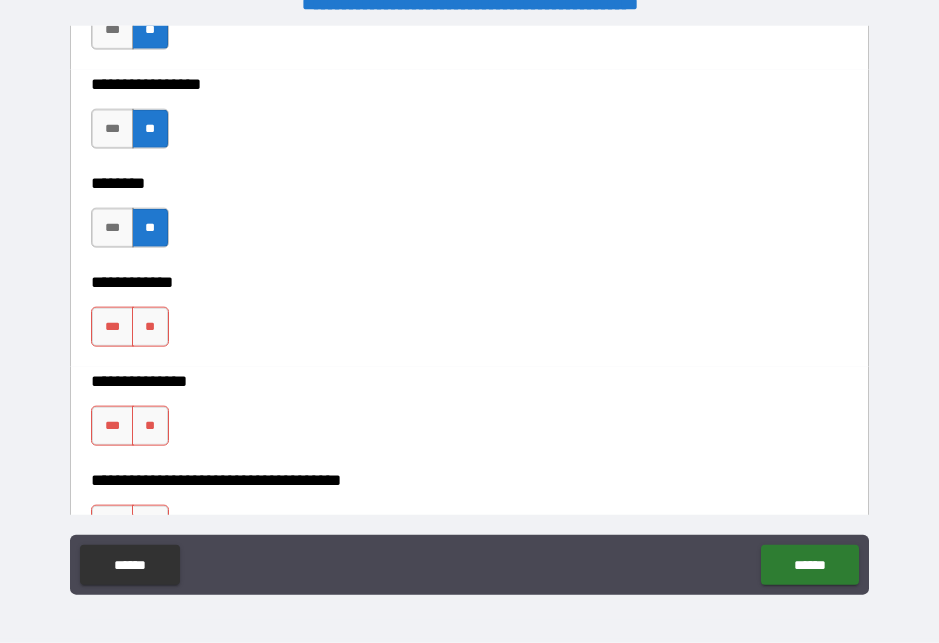 click on "**" at bounding box center (150, 327) 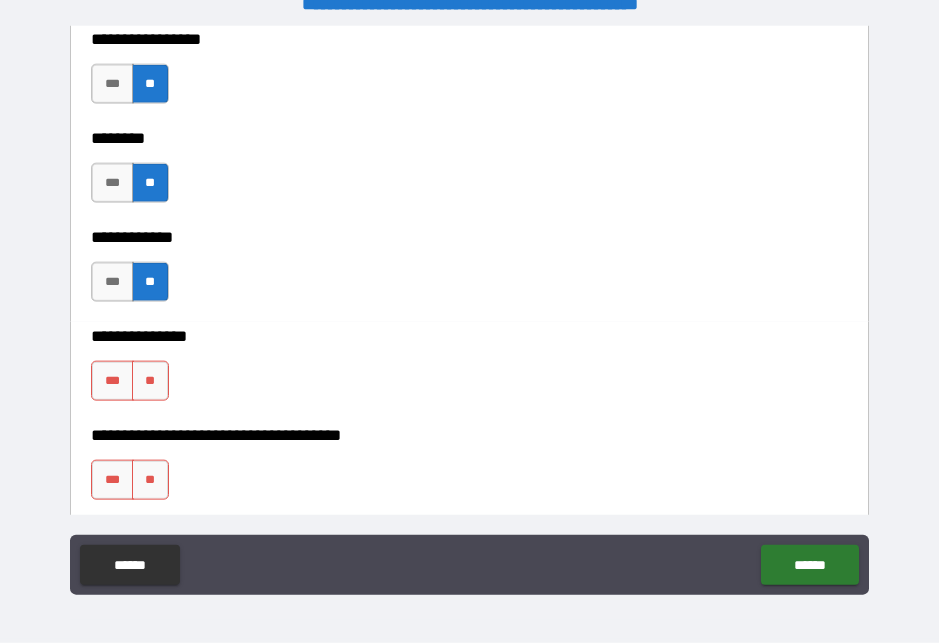 scroll, scrollTop: 11185, scrollLeft: 0, axis: vertical 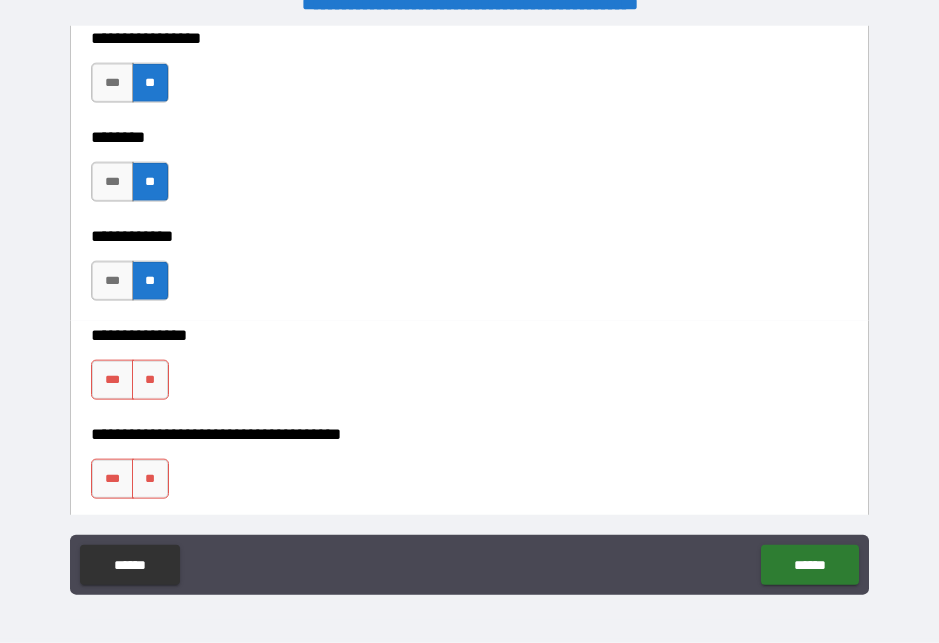 click on "**" at bounding box center (150, 380) 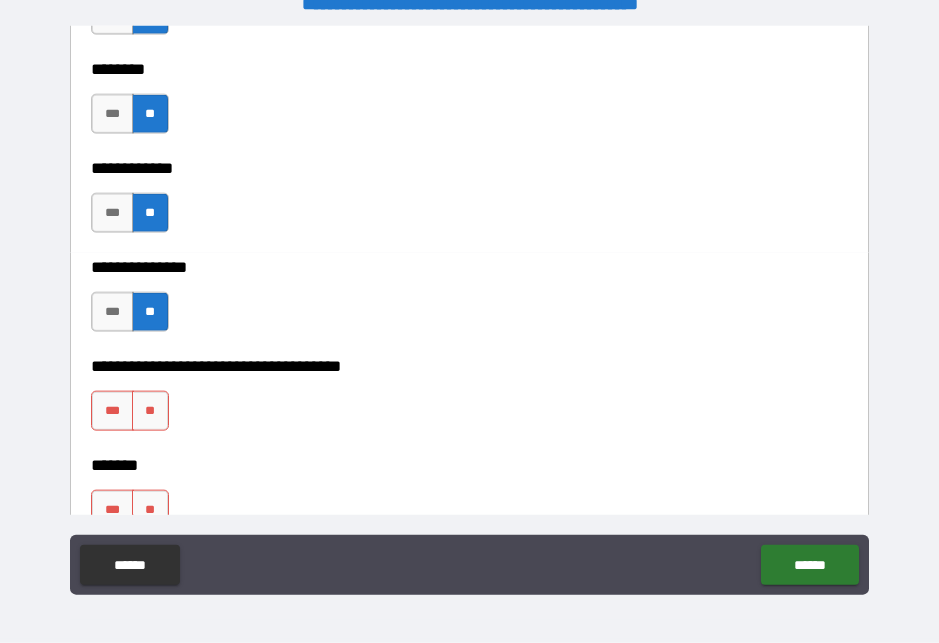 scroll, scrollTop: 11285, scrollLeft: 0, axis: vertical 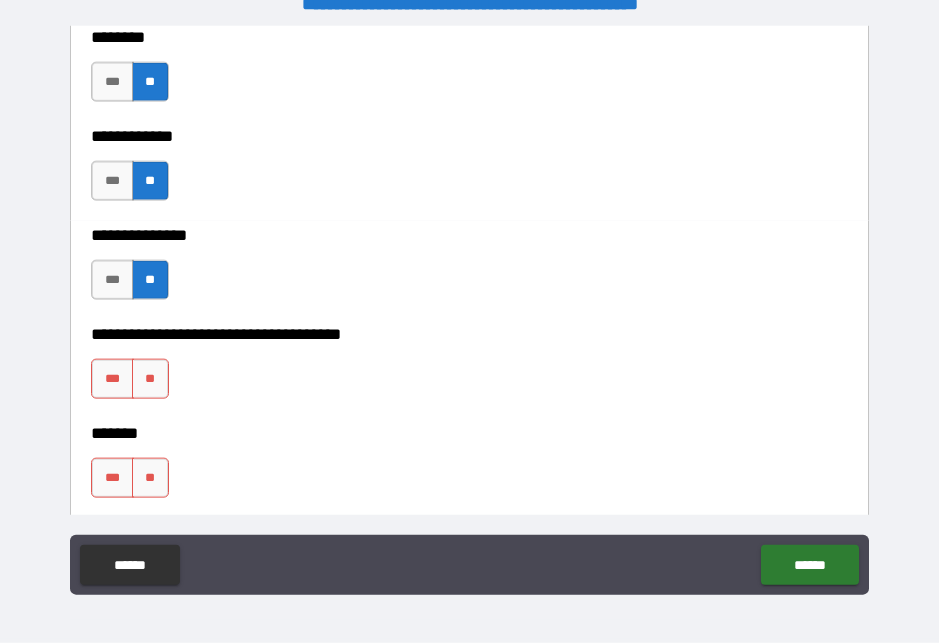 click on "***" at bounding box center (112, 379) 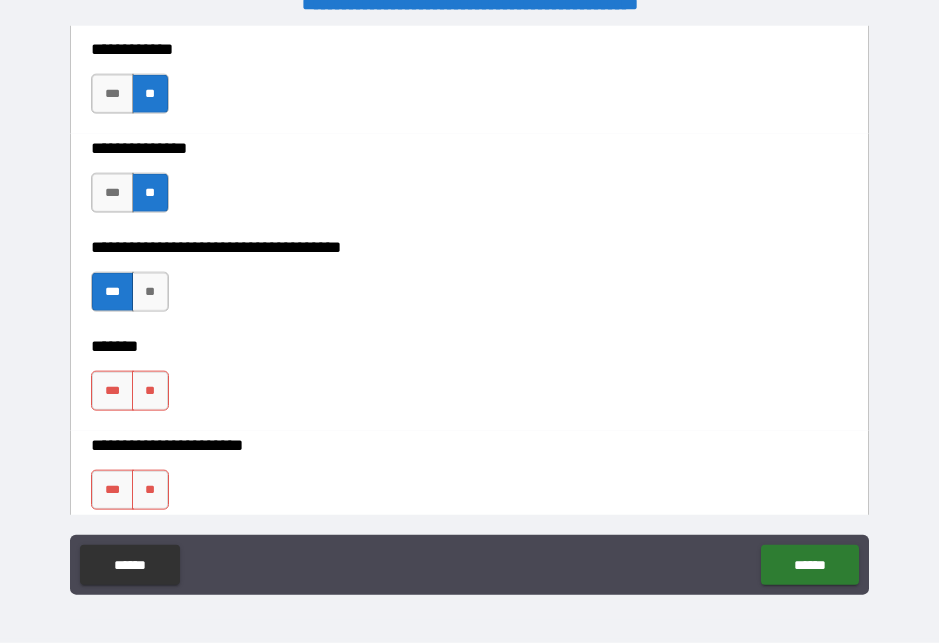scroll, scrollTop: 11402, scrollLeft: 0, axis: vertical 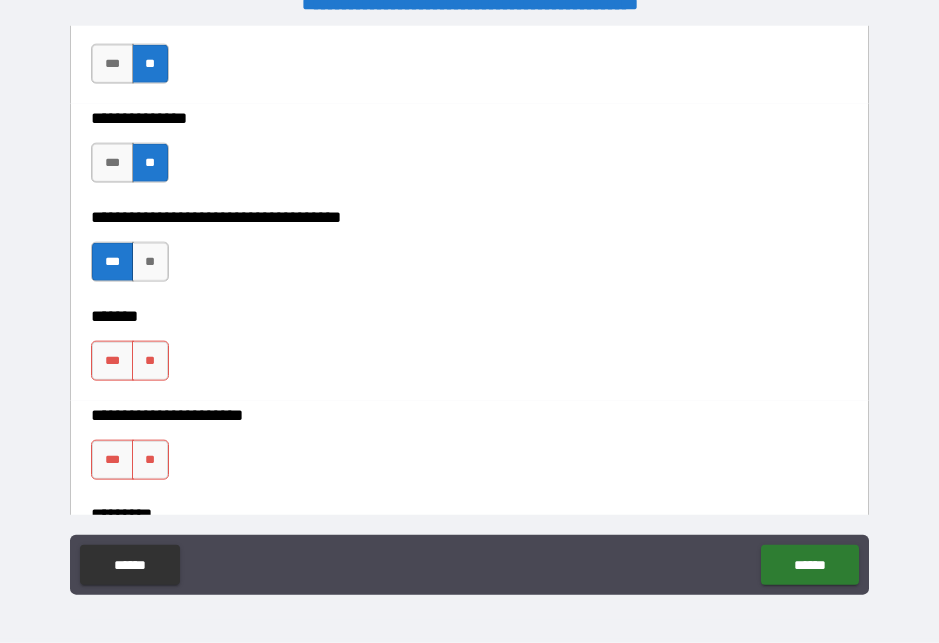 click on "**" at bounding box center (150, 361) 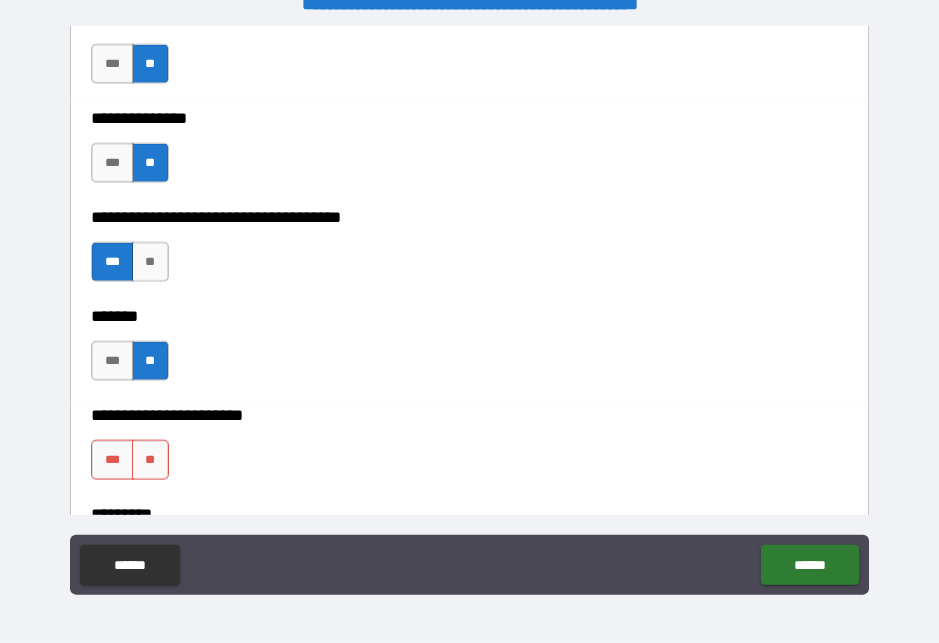scroll, scrollTop: 26, scrollLeft: 0, axis: vertical 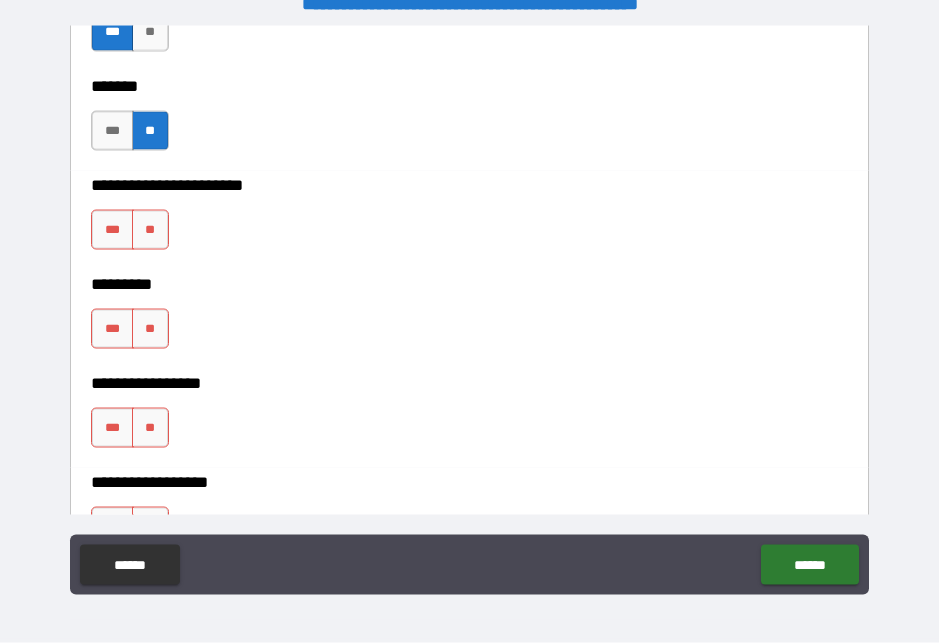 click on "***" at bounding box center (112, 230) 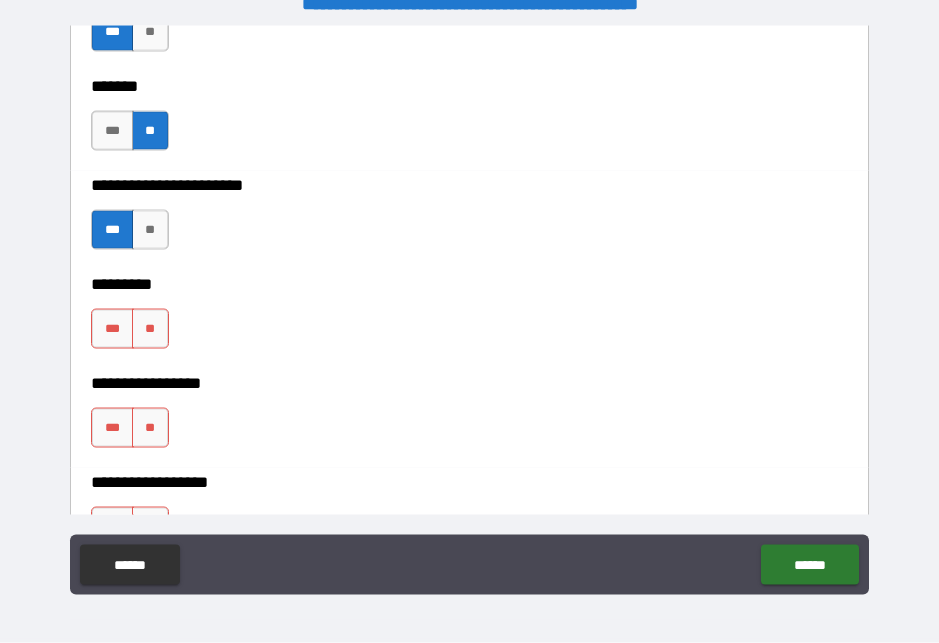 scroll, scrollTop: 26, scrollLeft: 0, axis: vertical 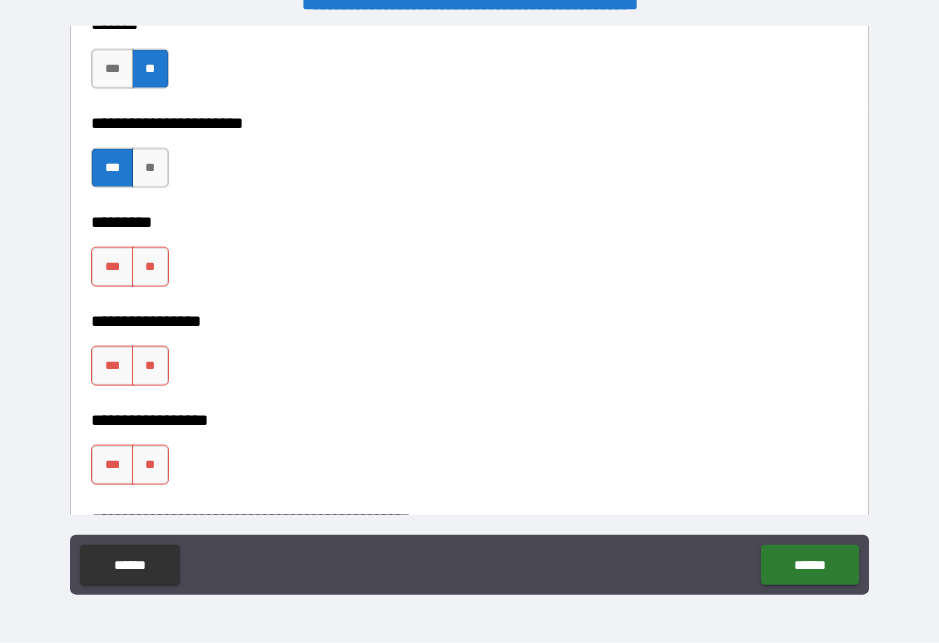 click on "**" at bounding box center (150, 267) 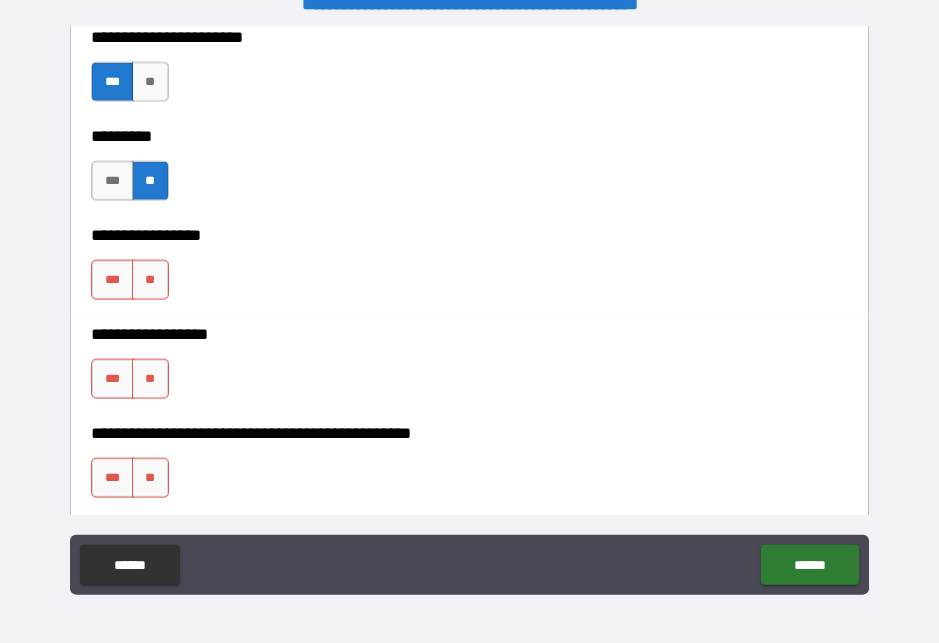 scroll, scrollTop: 11781, scrollLeft: 0, axis: vertical 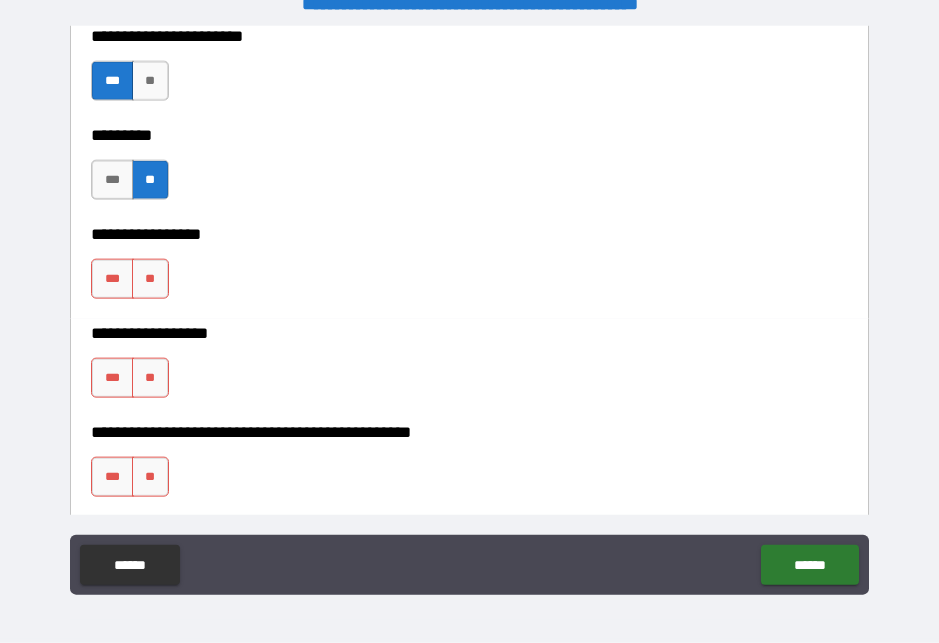 click on "**" at bounding box center (150, 279) 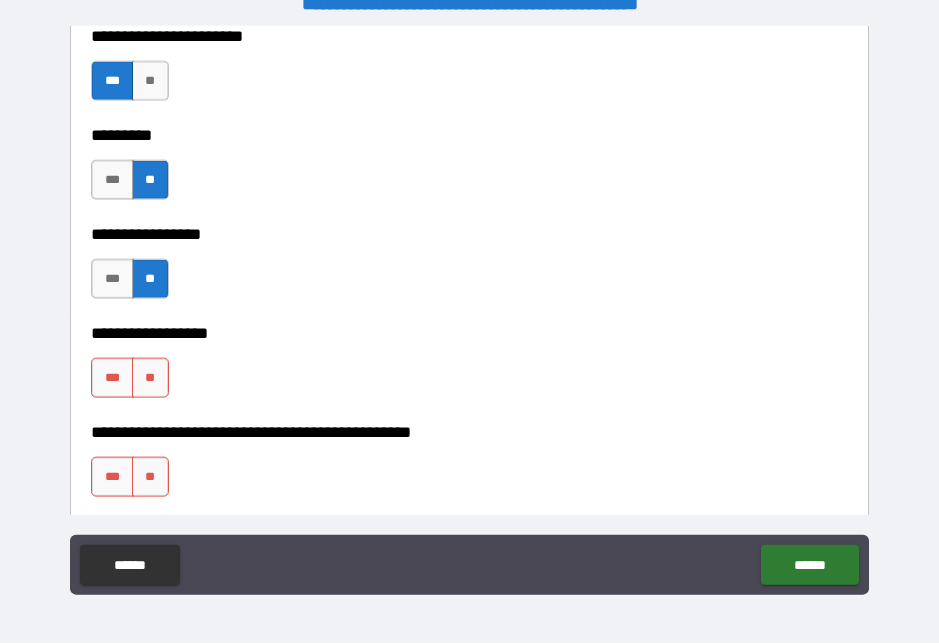 click on "**" at bounding box center (150, 378) 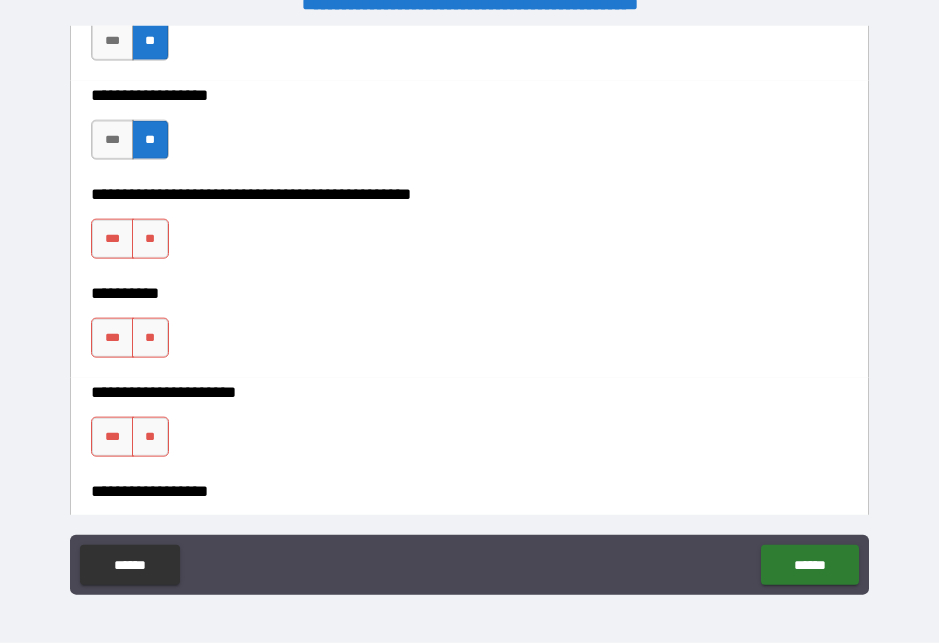 scroll, scrollTop: 12030, scrollLeft: 0, axis: vertical 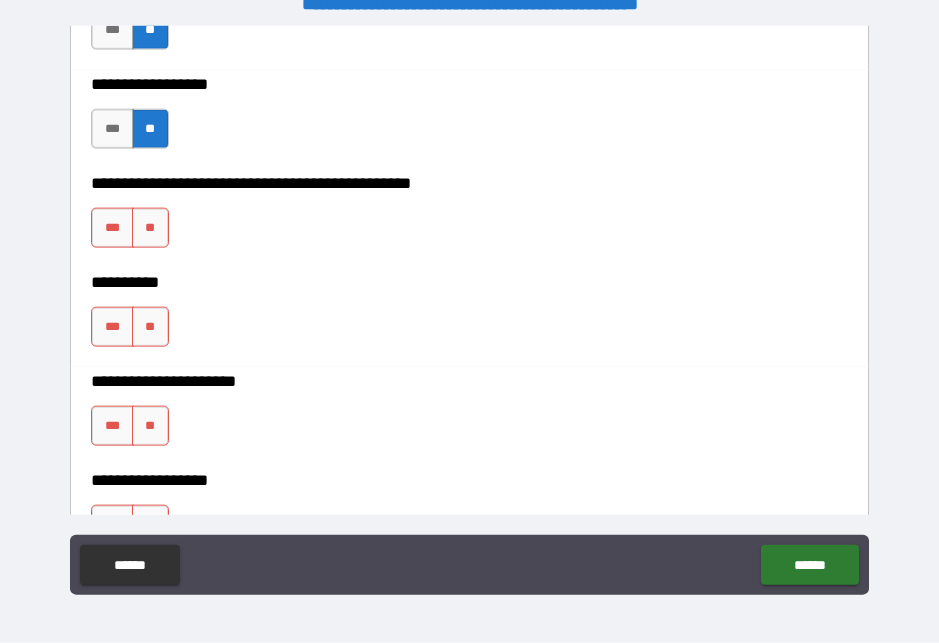 click on "**" at bounding box center [150, 228] 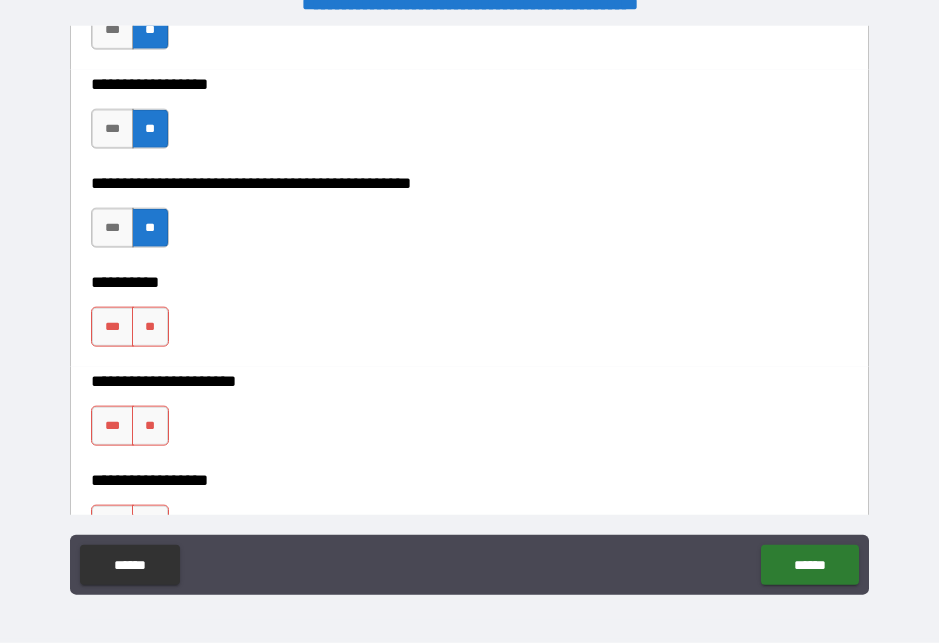 click on "**" at bounding box center (150, 327) 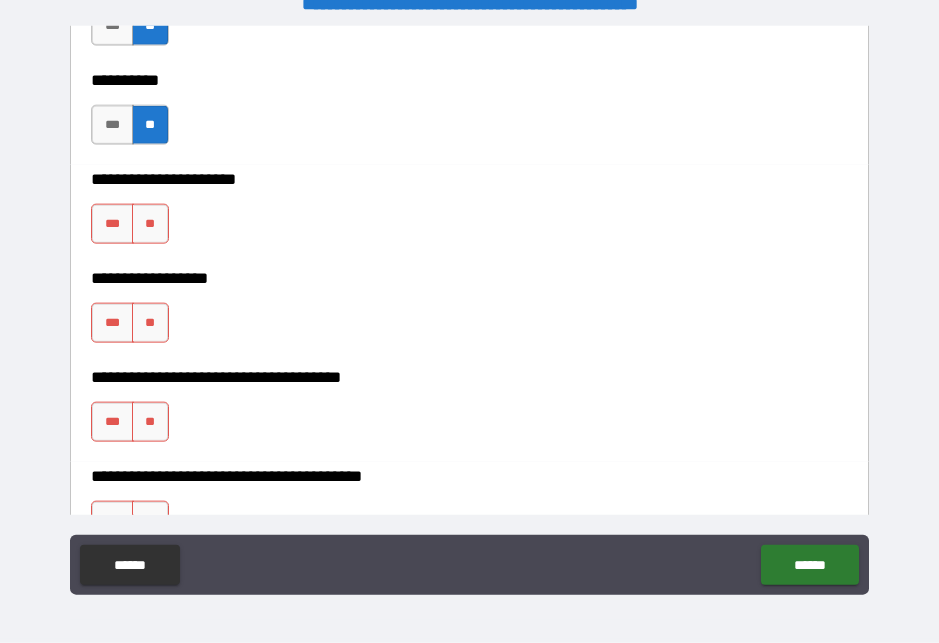 scroll, scrollTop: 12233, scrollLeft: 0, axis: vertical 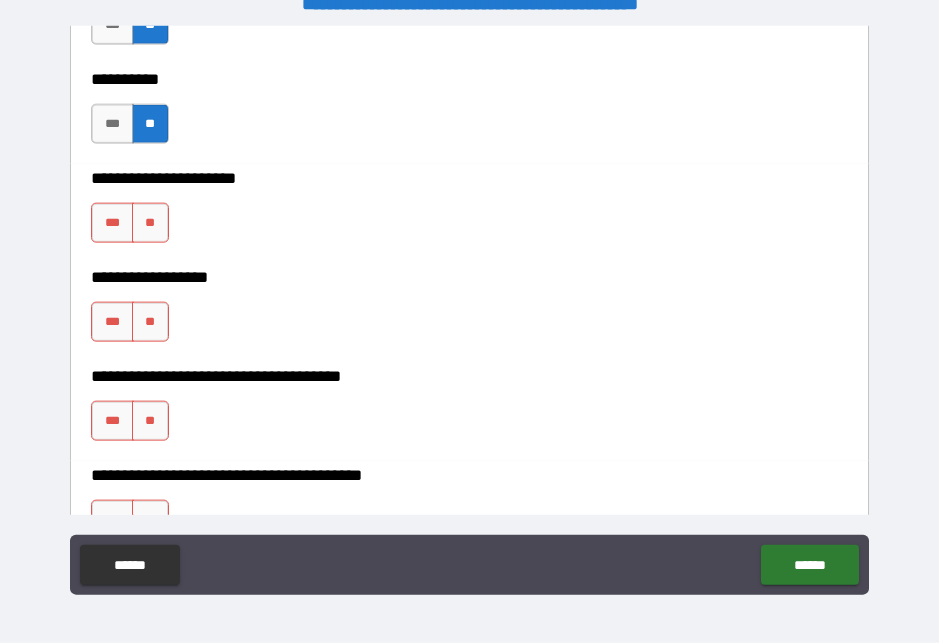 click on "**" at bounding box center (150, 223) 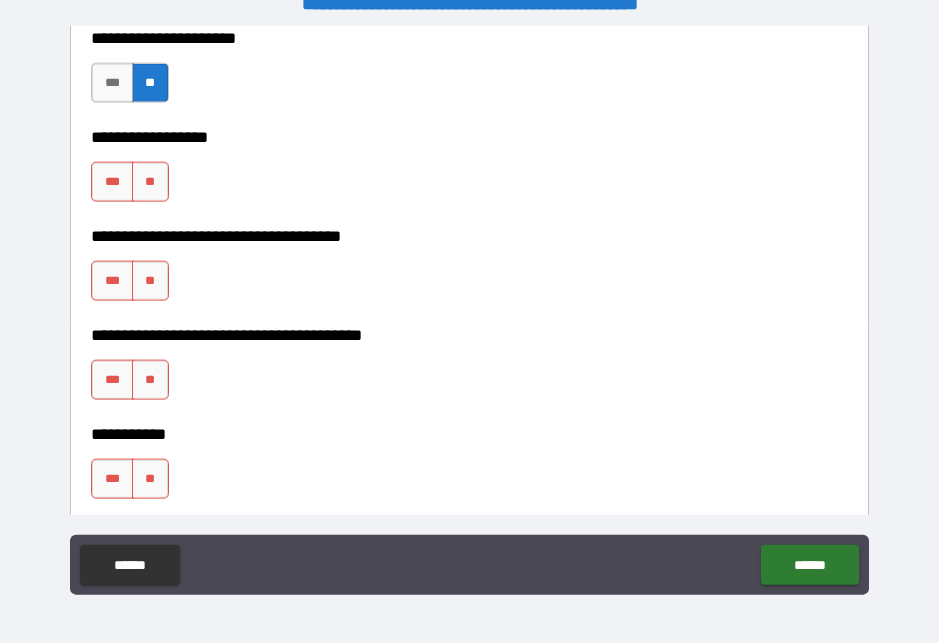 scroll, scrollTop: 12370, scrollLeft: 0, axis: vertical 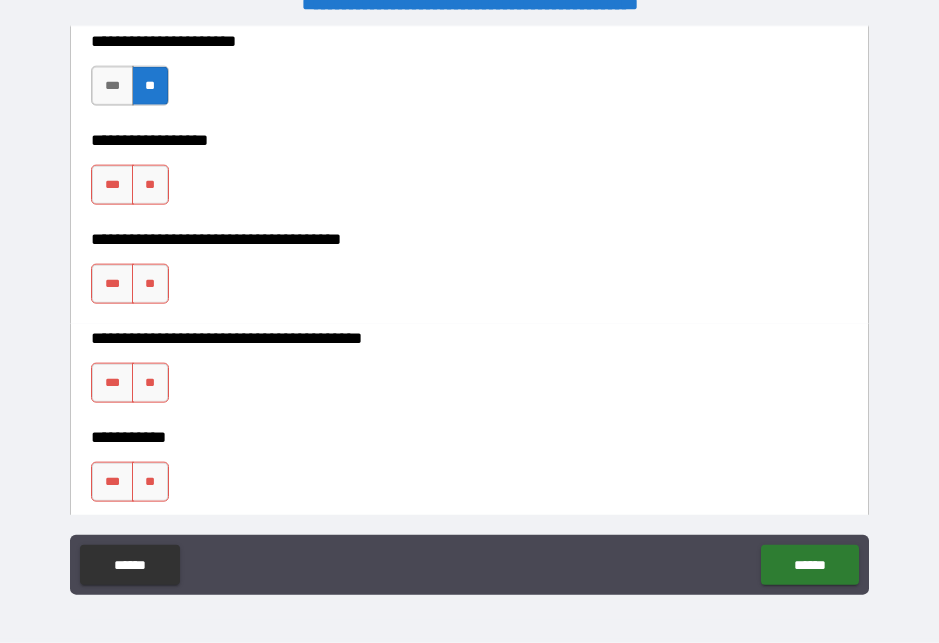 click on "***" at bounding box center (112, 185) 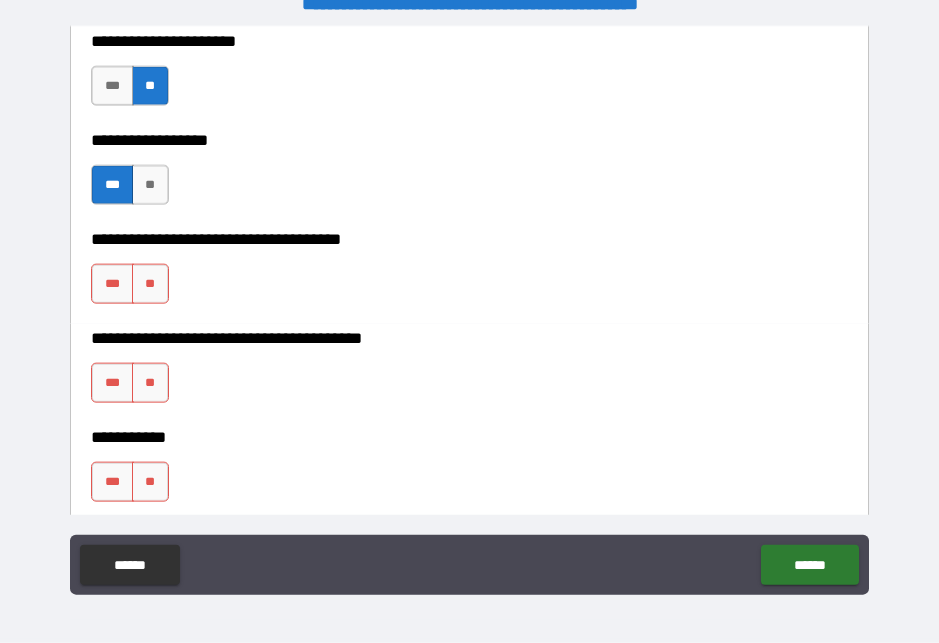 click on "**" at bounding box center (150, 284) 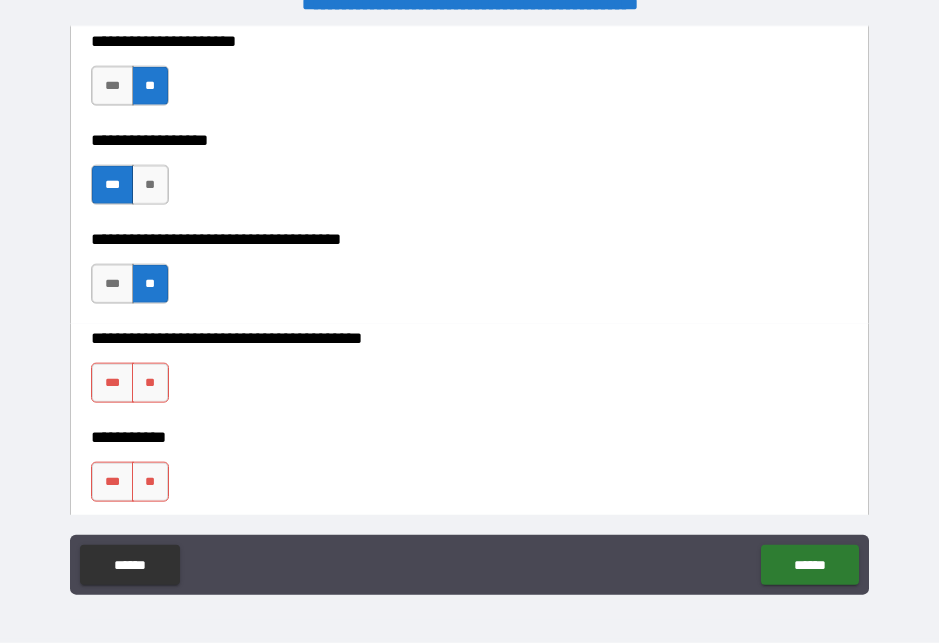 click on "**" at bounding box center (150, 383) 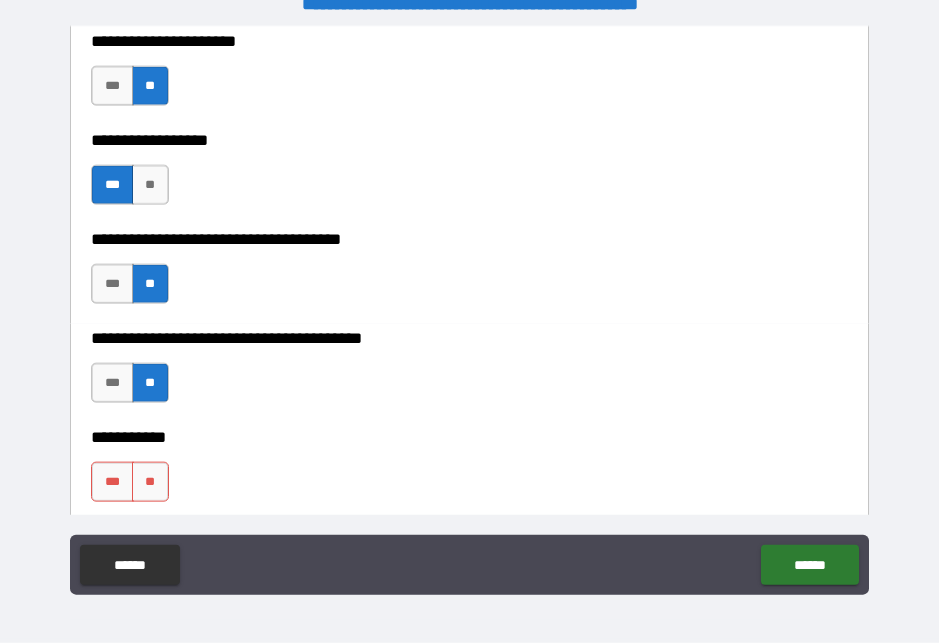 click on "**" at bounding box center [150, 482] 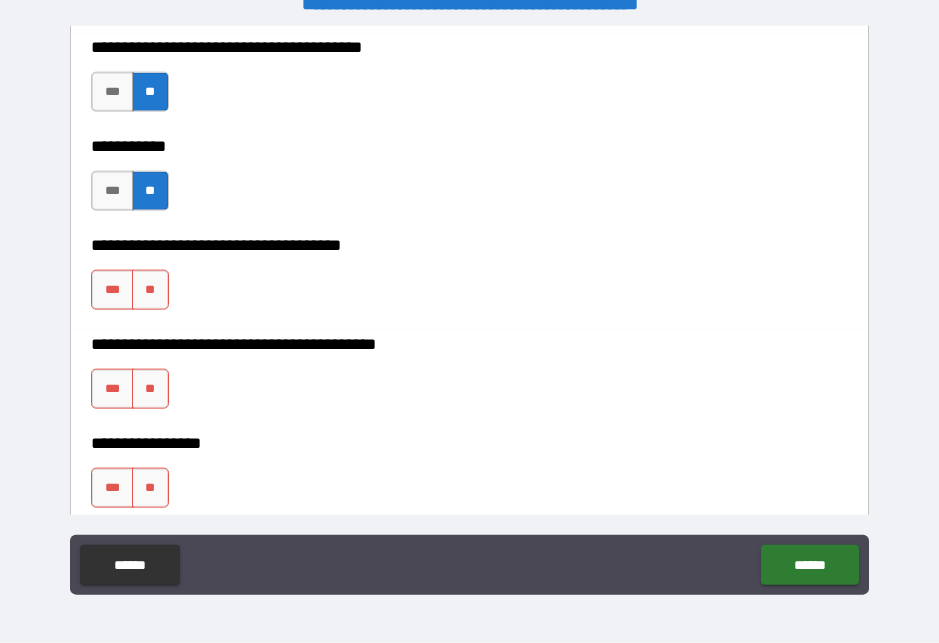 scroll, scrollTop: 12662, scrollLeft: 0, axis: vertical 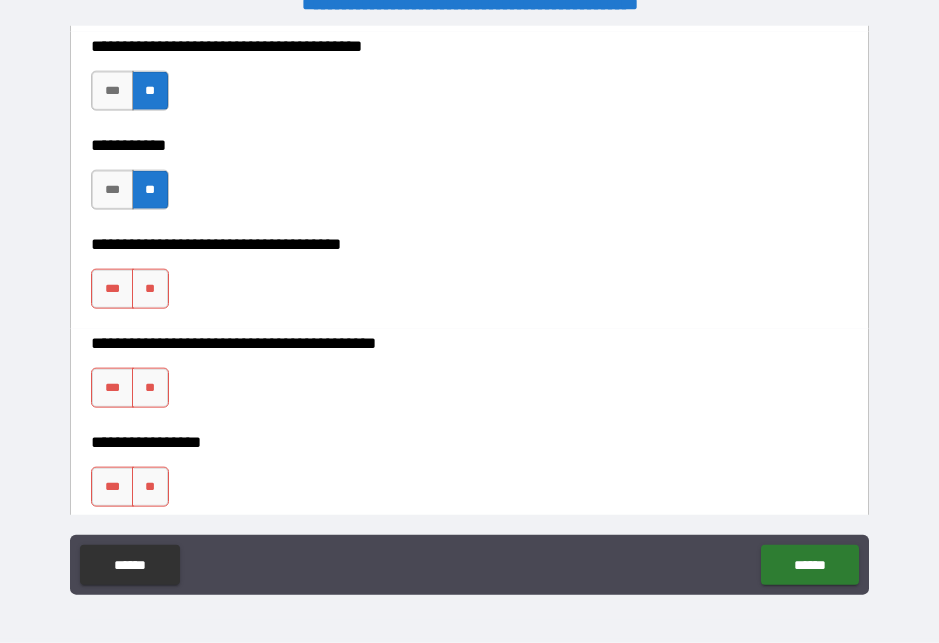 click on "**" at bounding box center [150, 289] 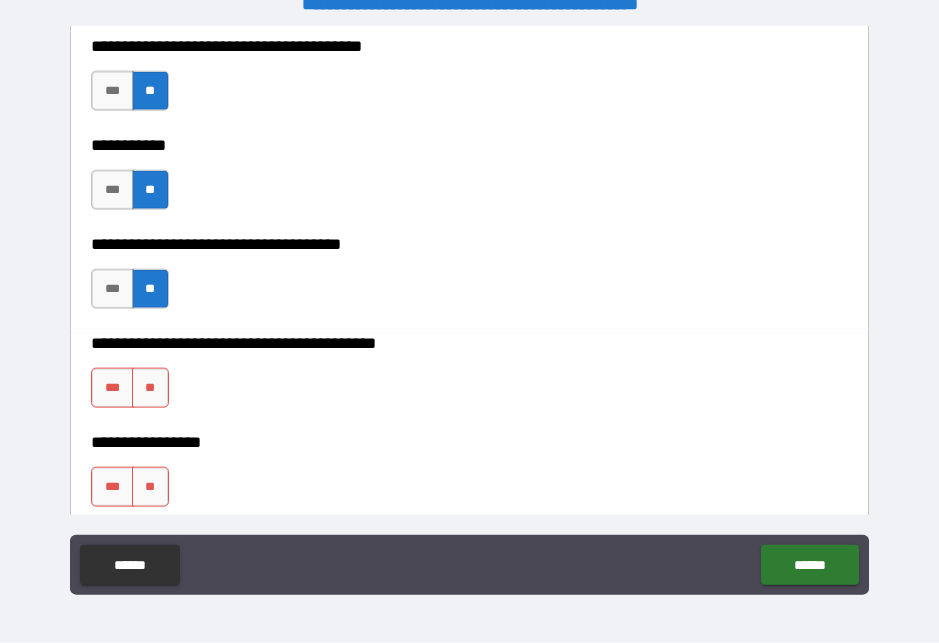 click on "**" at bounding box center [150, 388] 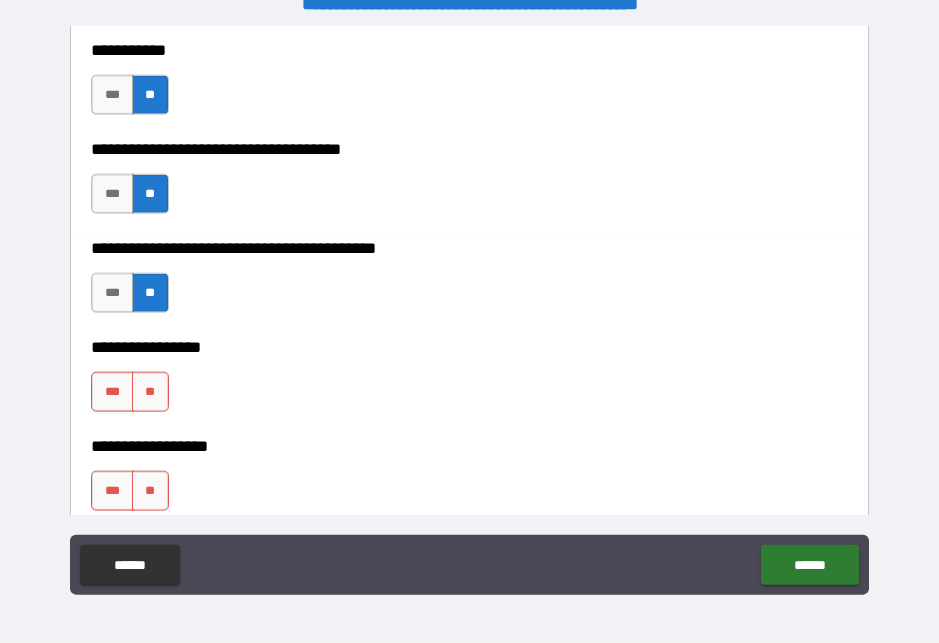 scroll, scrollTop: 12772, scrollLeft: 0, axis: vertical 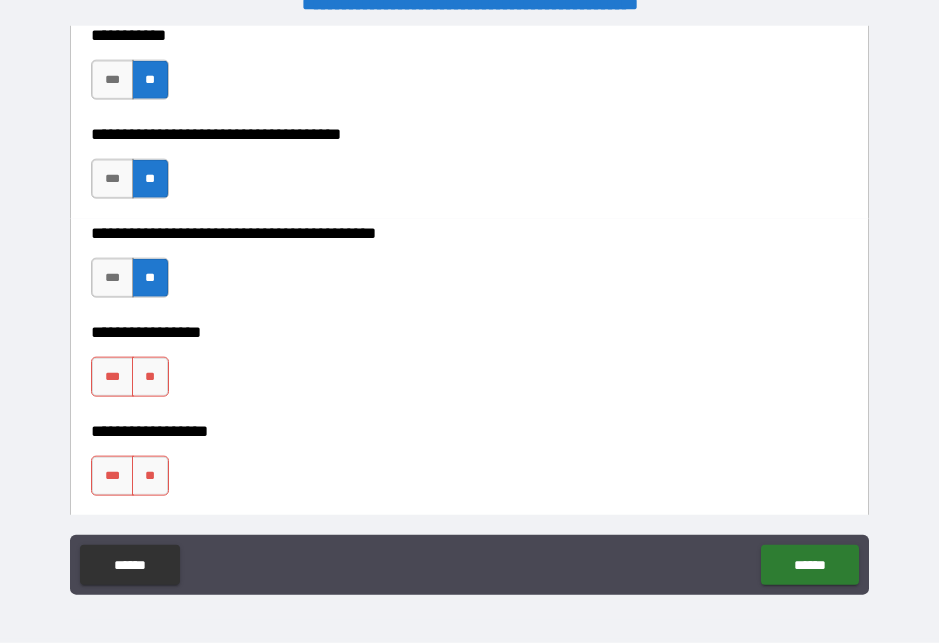 click on "**" at bounding box center (150, 377) 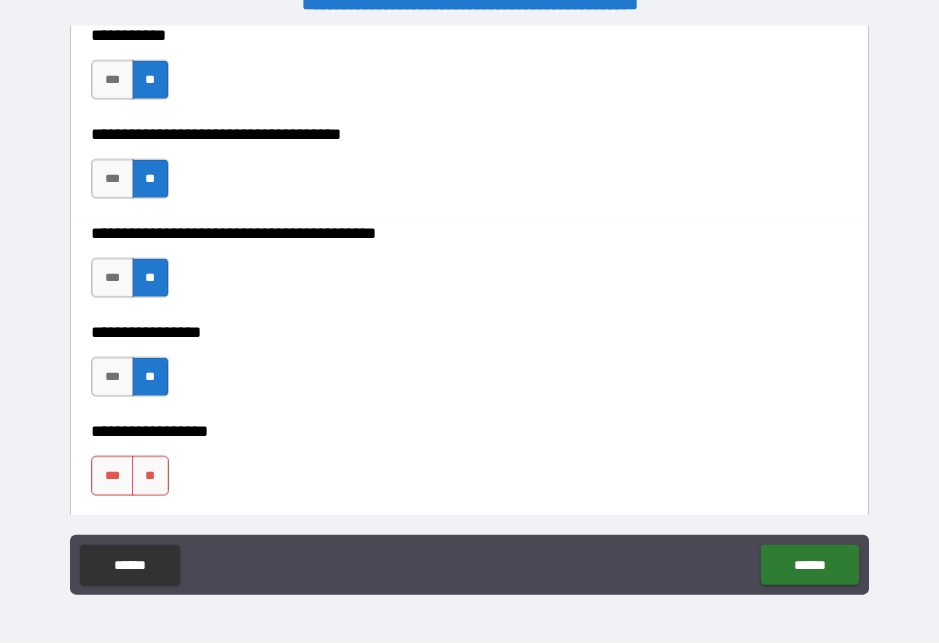 click on "**" at bounding box center (150, 476) 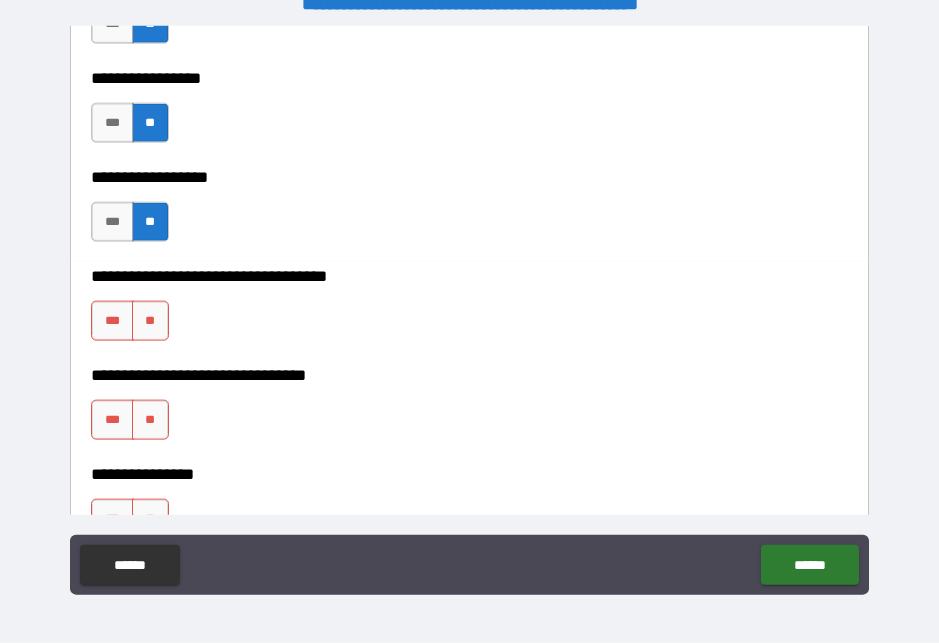 scroll, scrollTop: 13027, scrollLeft: 0, axis: vertical 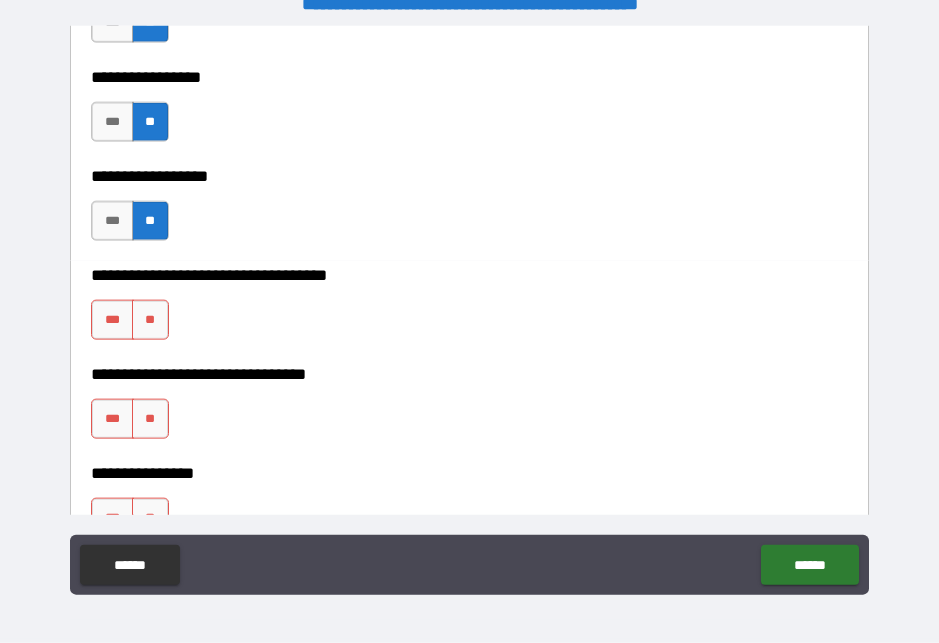 click on "**" at bounding box center [150, 320] 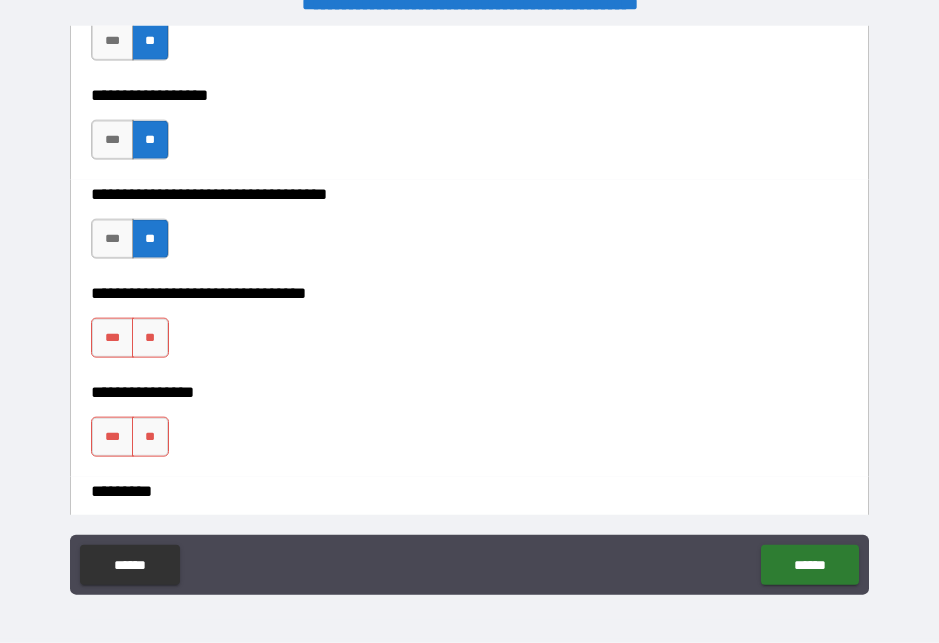 click on "**" at bounding box center (150, 338) 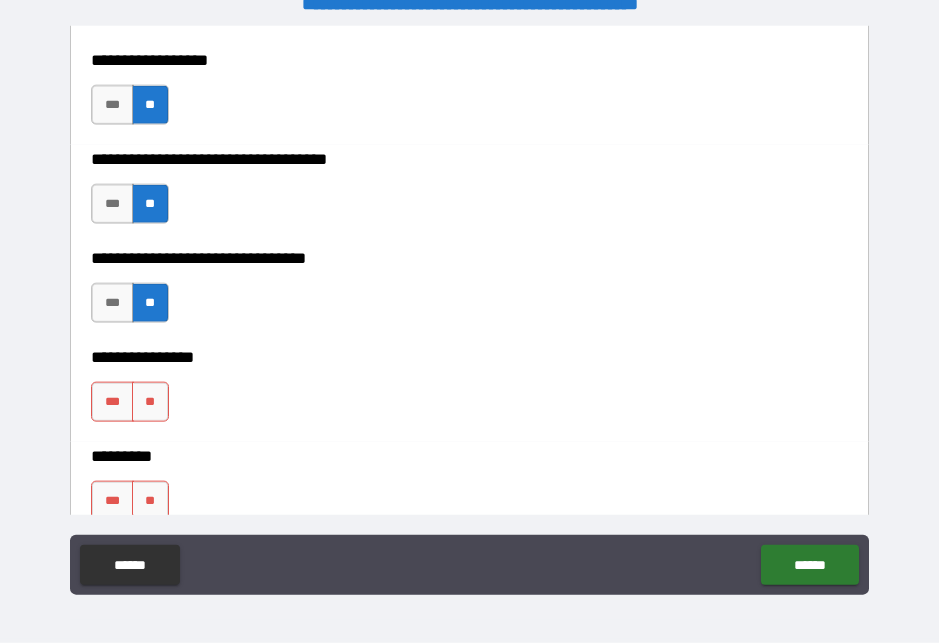 scroll, scrollTop: 13171, scrollLeft: 0, axis: vertical 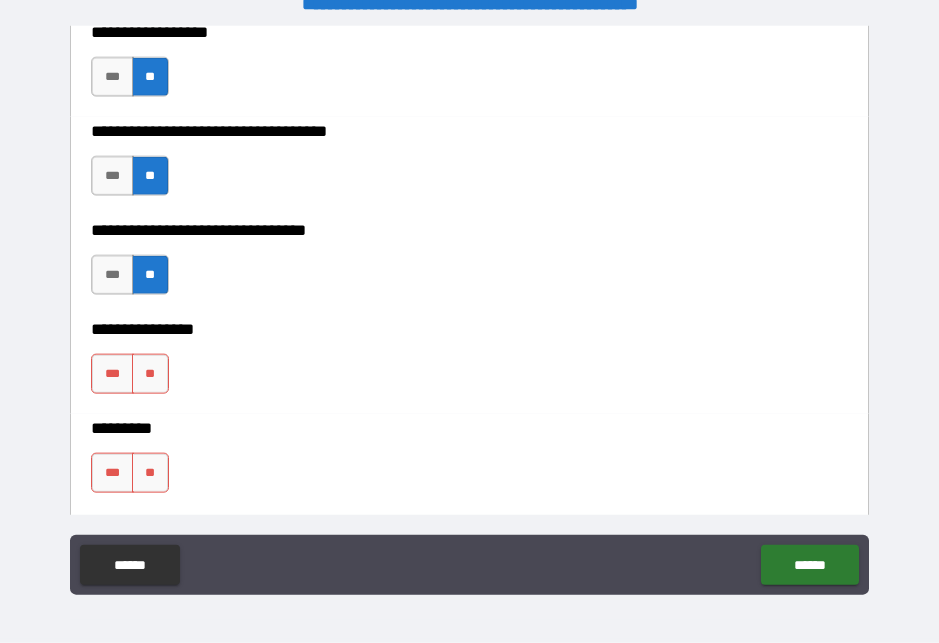 click on "**" at bounding box center (150, 374) 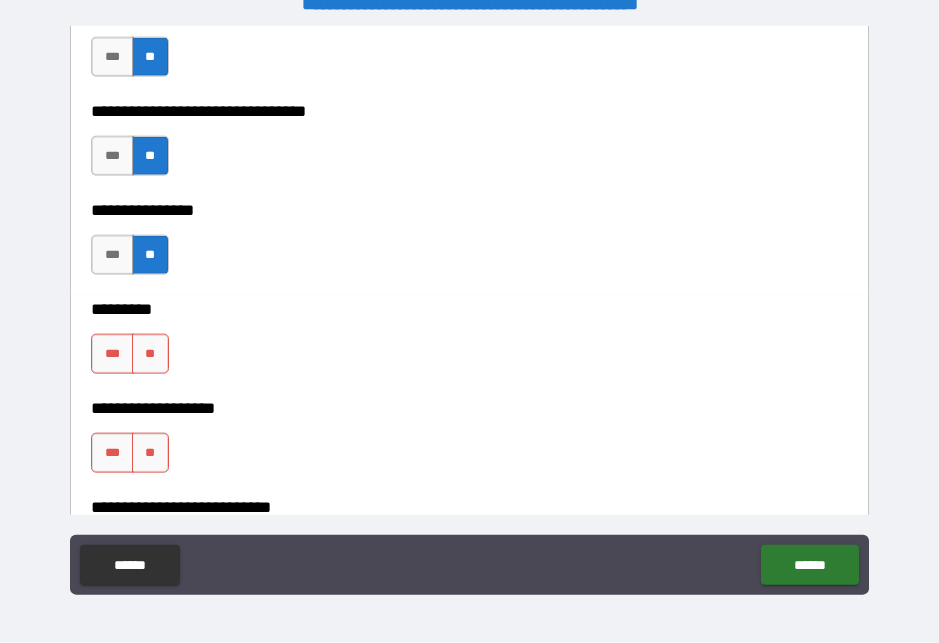 scroll, scrollTop: 13331, scrollLeft: 0, axis: vertical 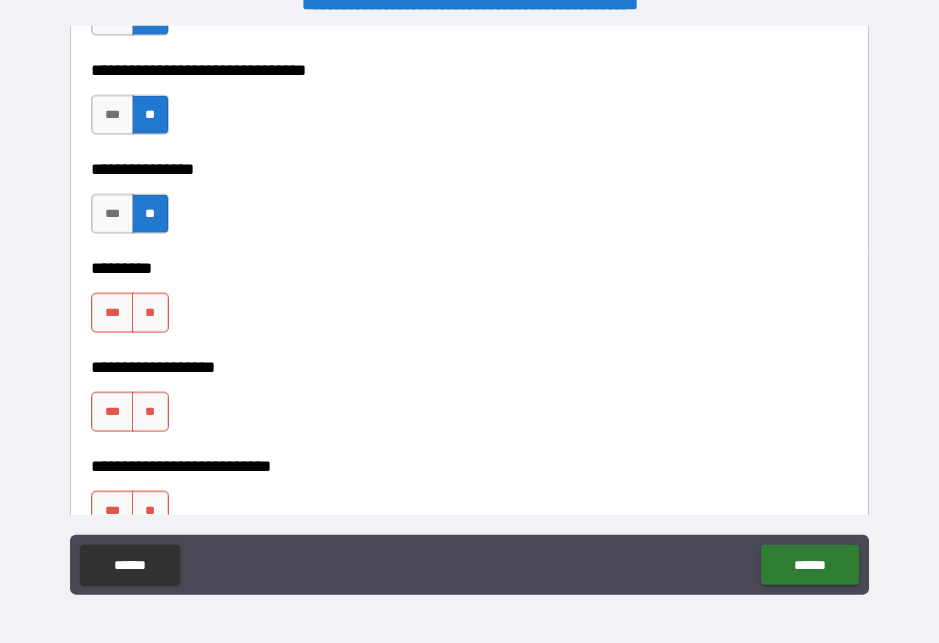 click on "**" at bounding box center [150, 313] 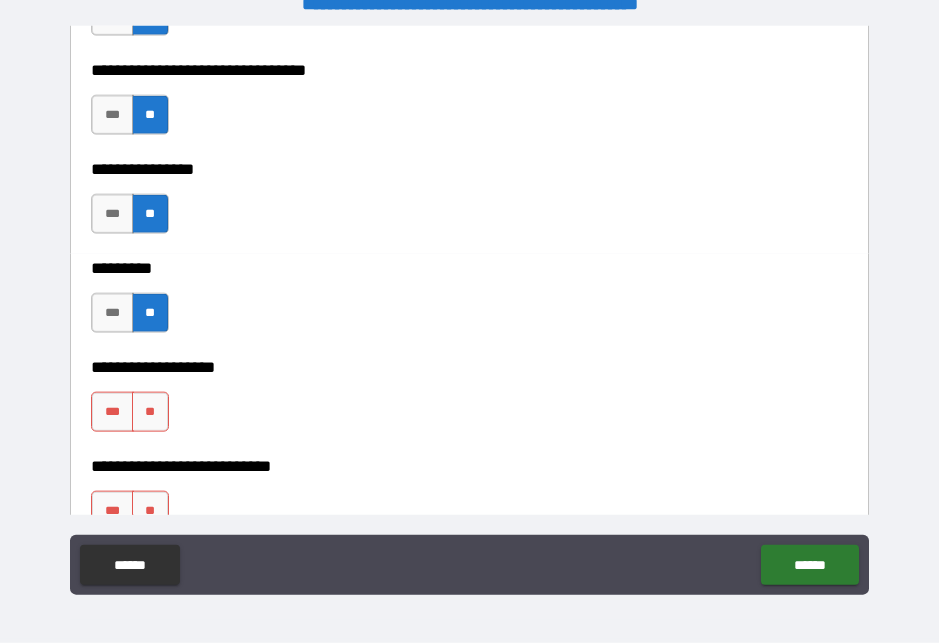 click on "***" at bounding box center (112, 313) 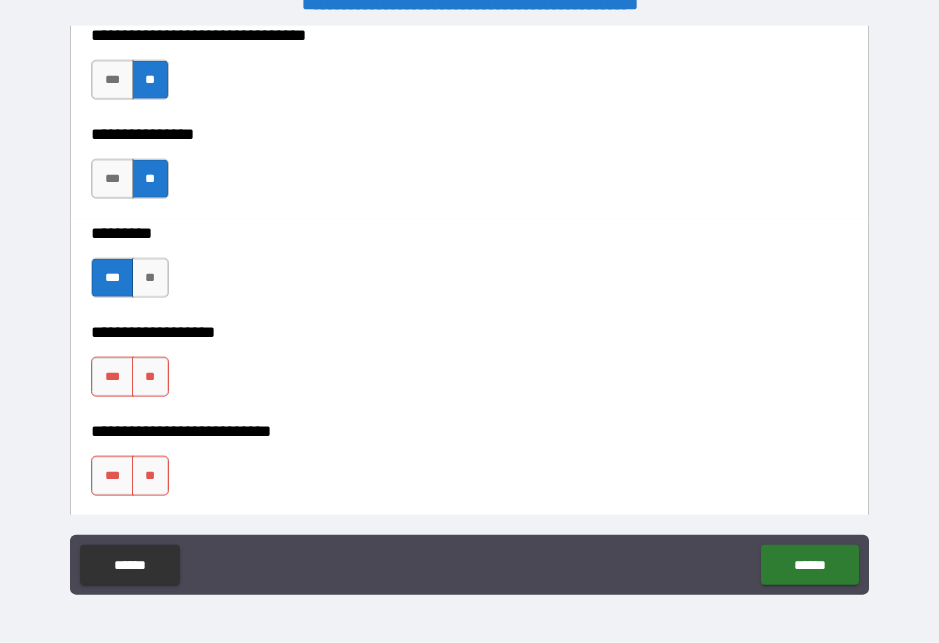 scroll, scrollTop: 13380, scrollLeft: 0, axis: vertical 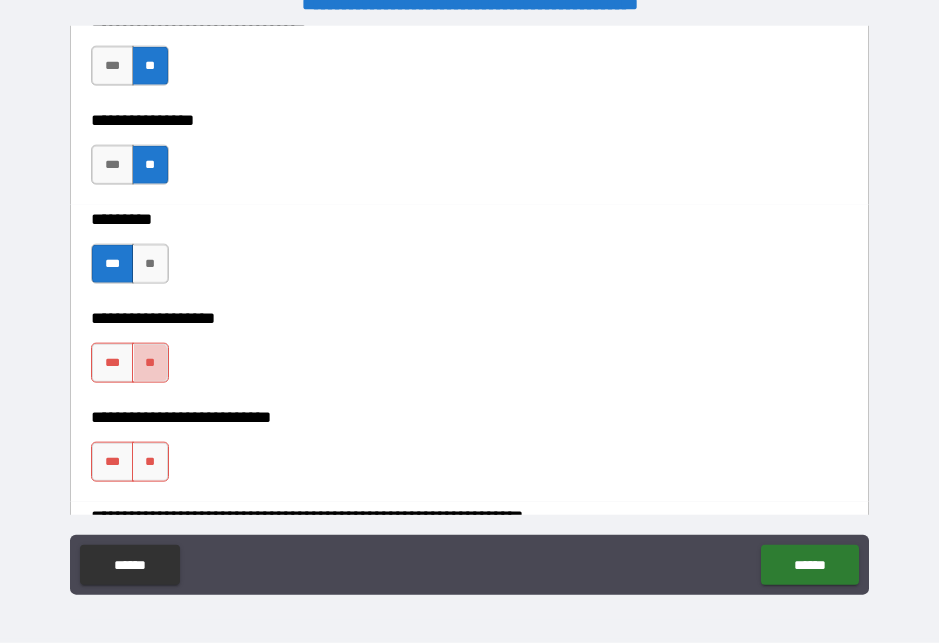 click on "**" at bounding box center (150, 363) 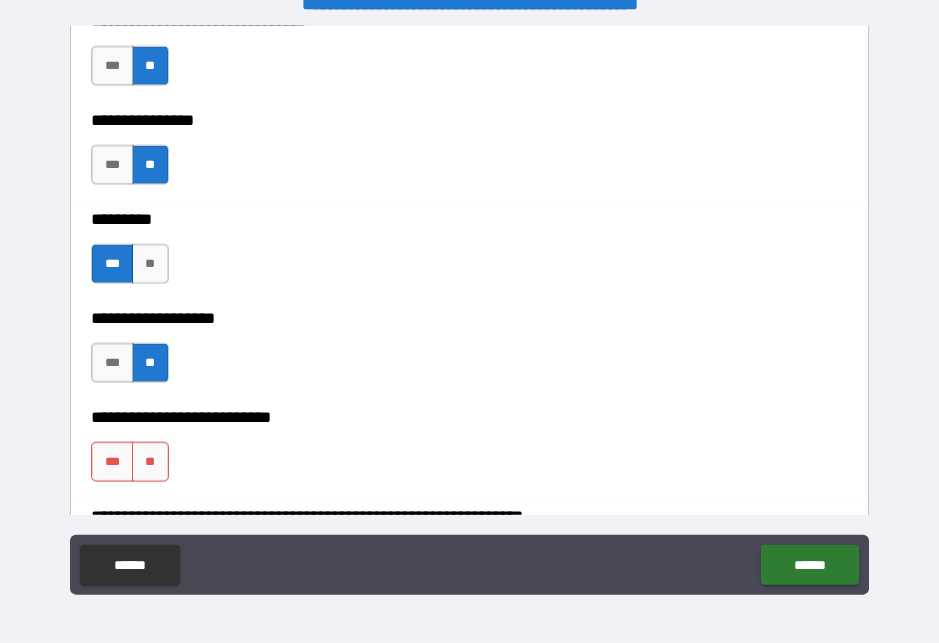 click on "**" at bounding box center (150, 462) 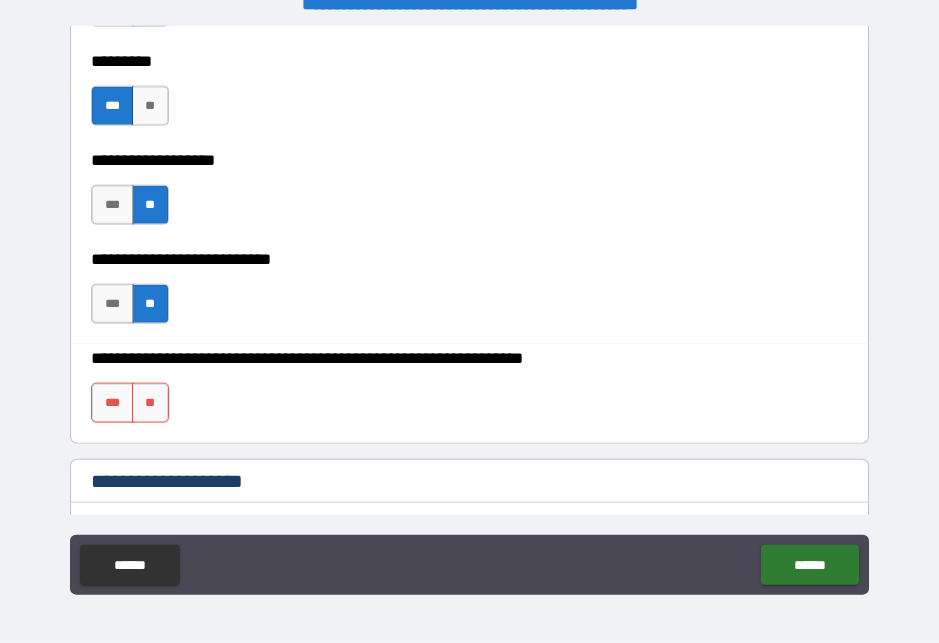 scroll, scrollTop: 13561, scrollLeft: 0, axis: vertical 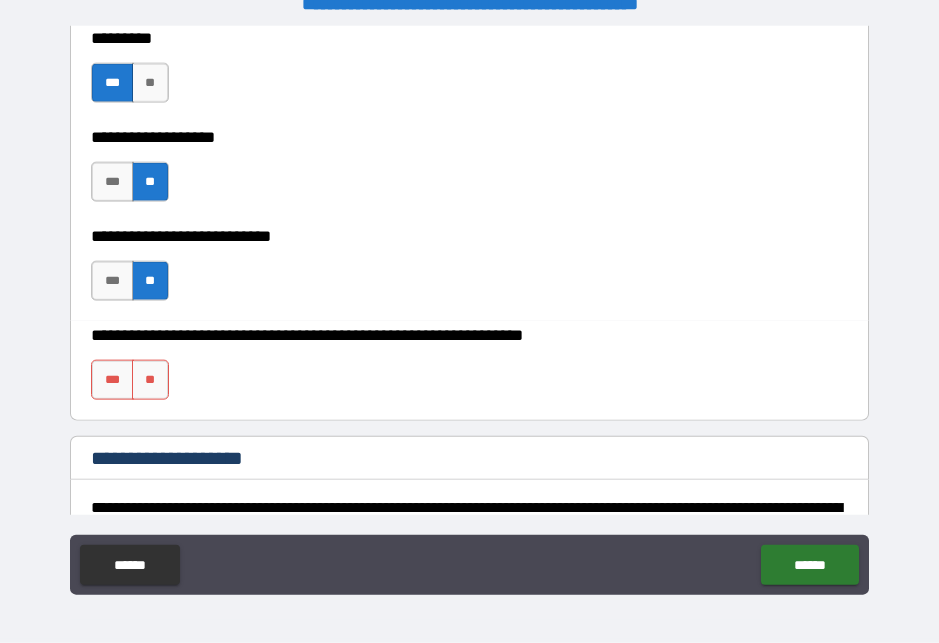 click on "**" at bounding box center [150, 380] 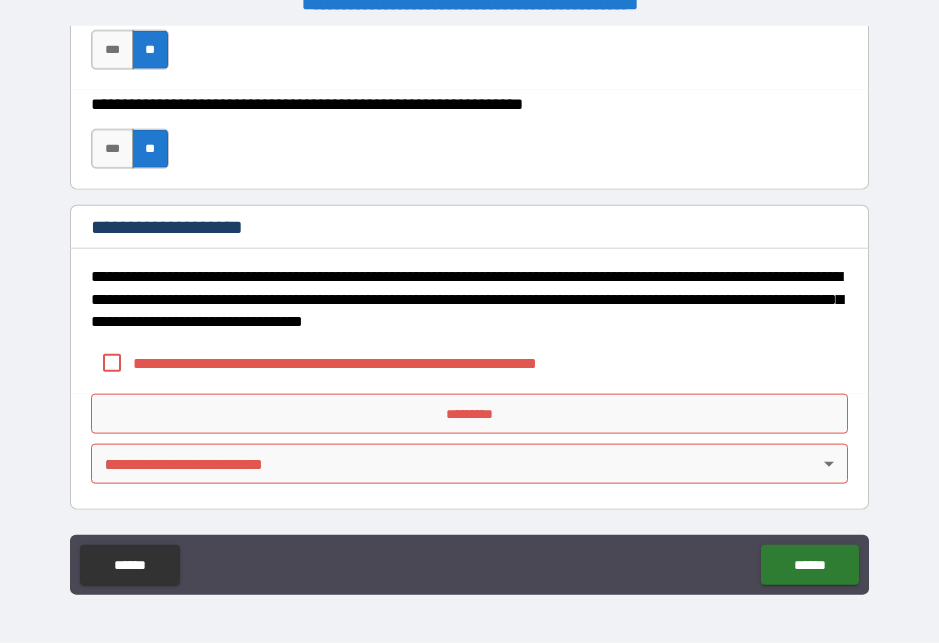 scroll, scrollTop: 13792, scrollLeft: 0, axis: vertical 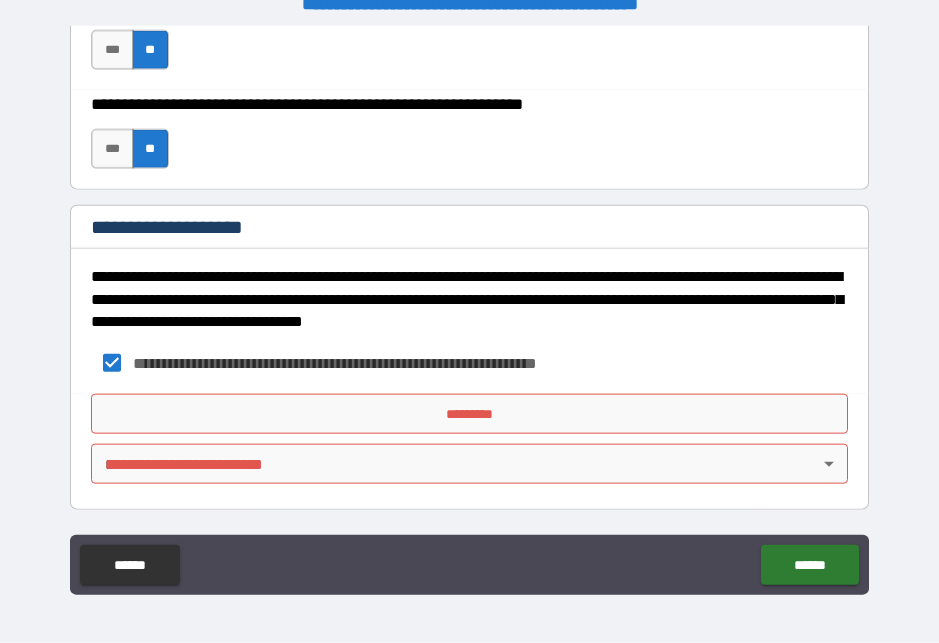 click on "**********" at bounding box center [469, 309] 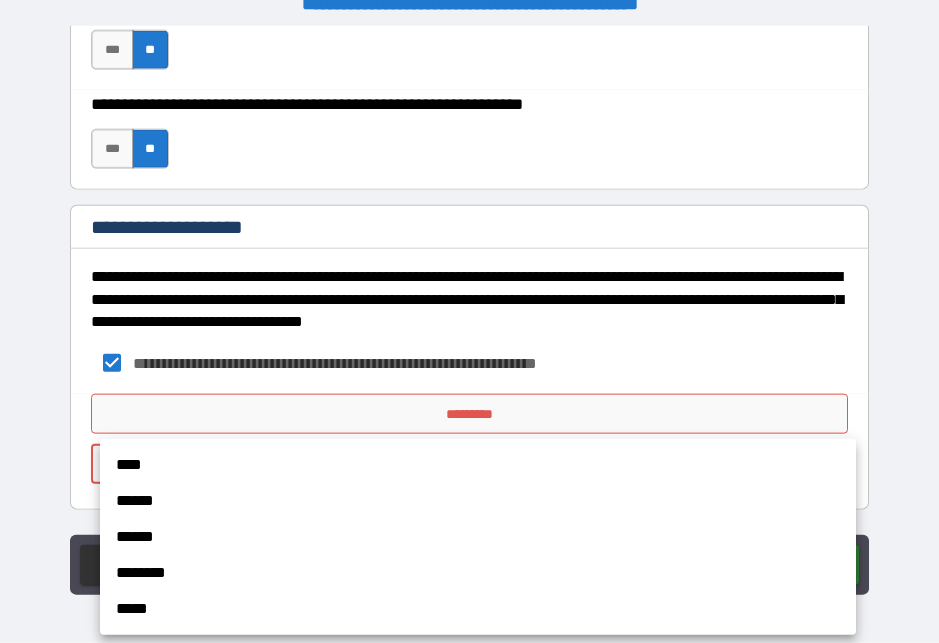click on "****" at bounding box center [478, 465] 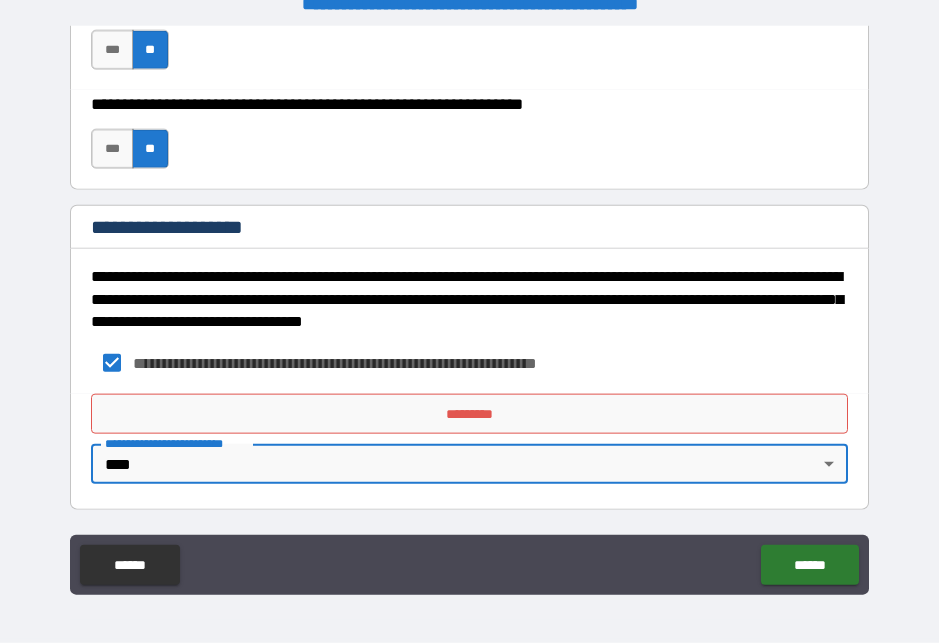 click on "*********" at bounding box center [469, 414] 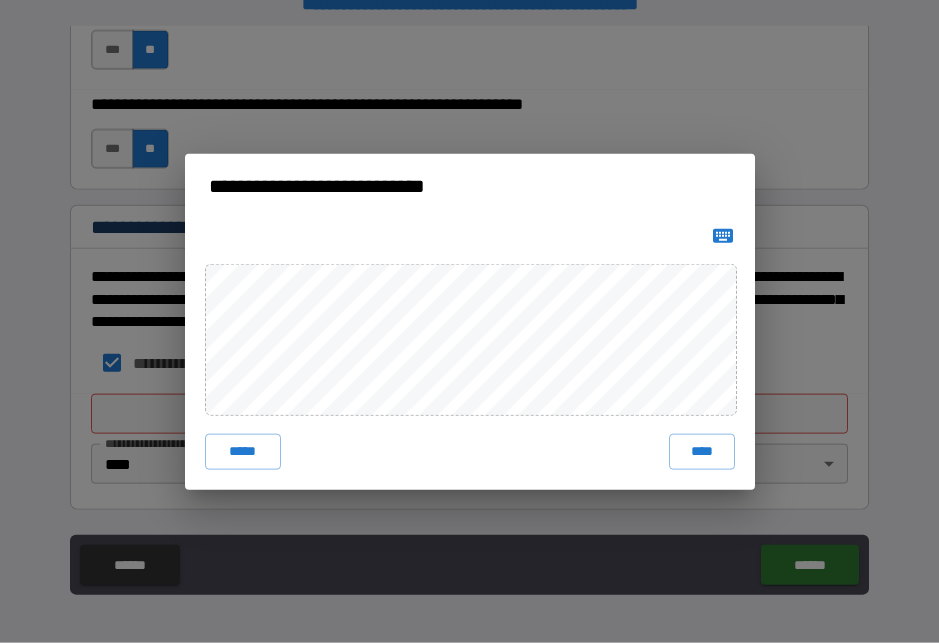 click on "****" at bounding box center (702, 452) 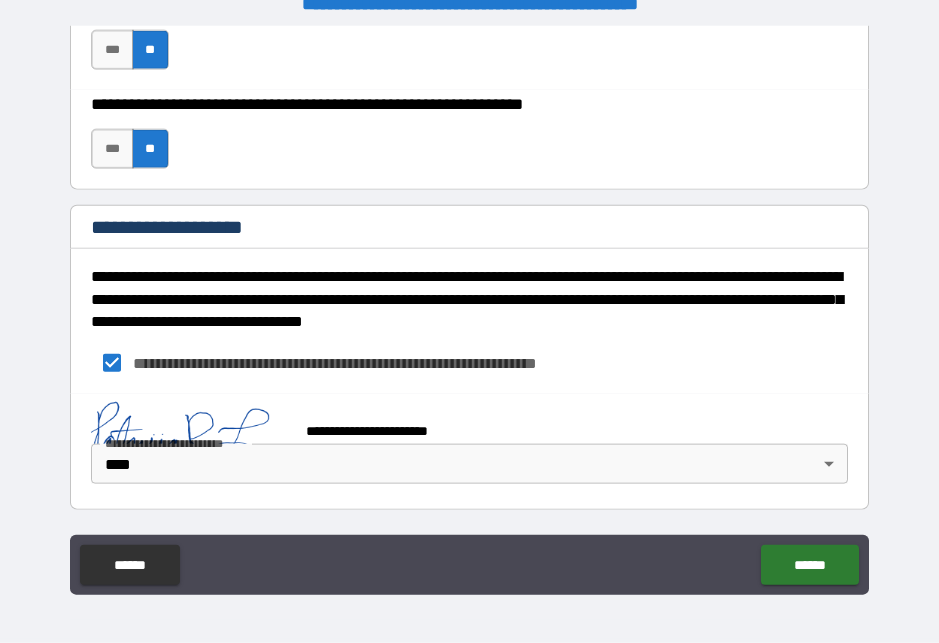 scroll, scrollTop: 13782, scrollLeft: 0, axis: vertical 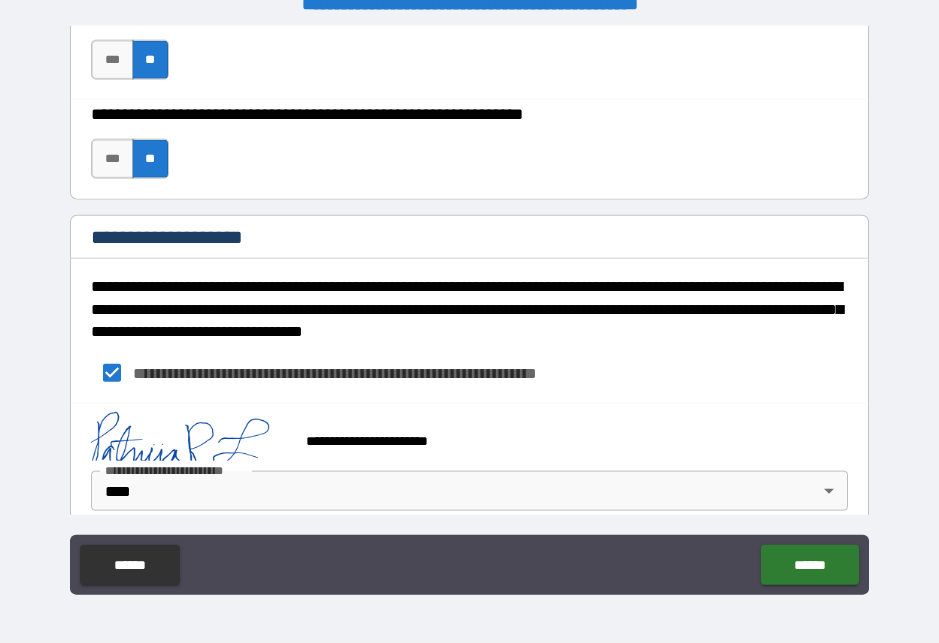 click on "******" at bounding box center (809, 565) 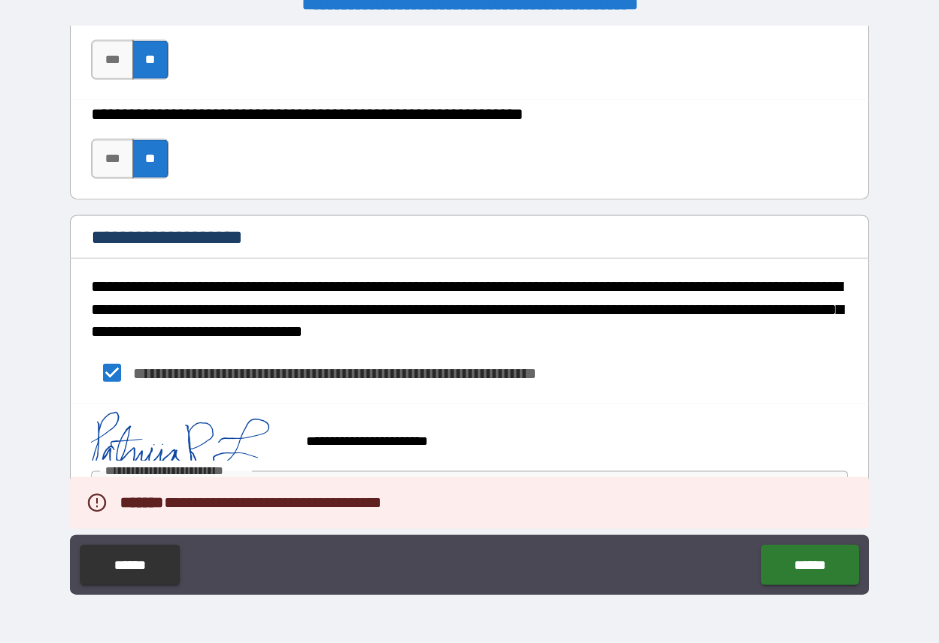 type on "*" 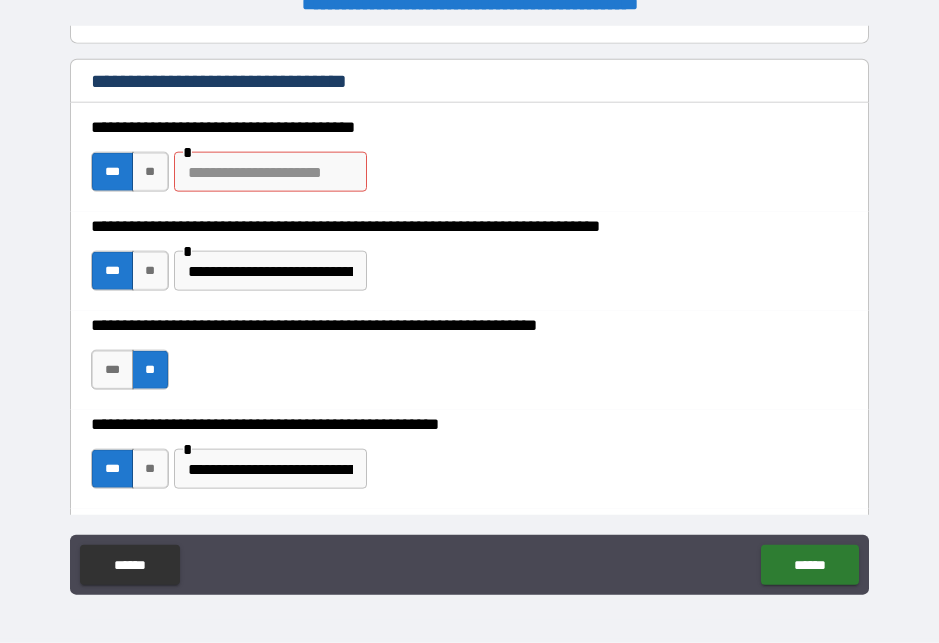 scroll, scrollTop: 381, scrollLeft: 0, axis: vertical 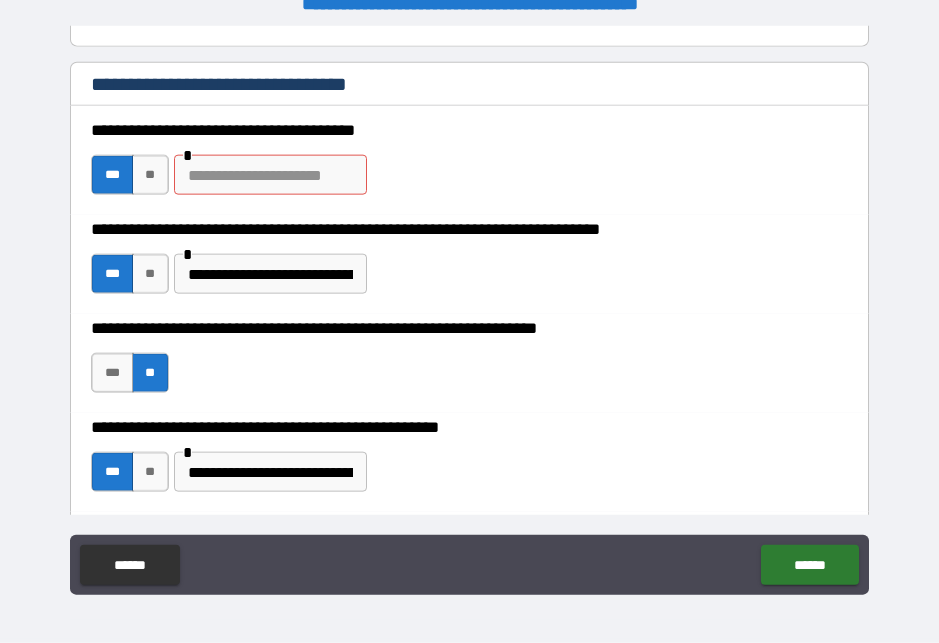 click at bounding box center [270, 175] 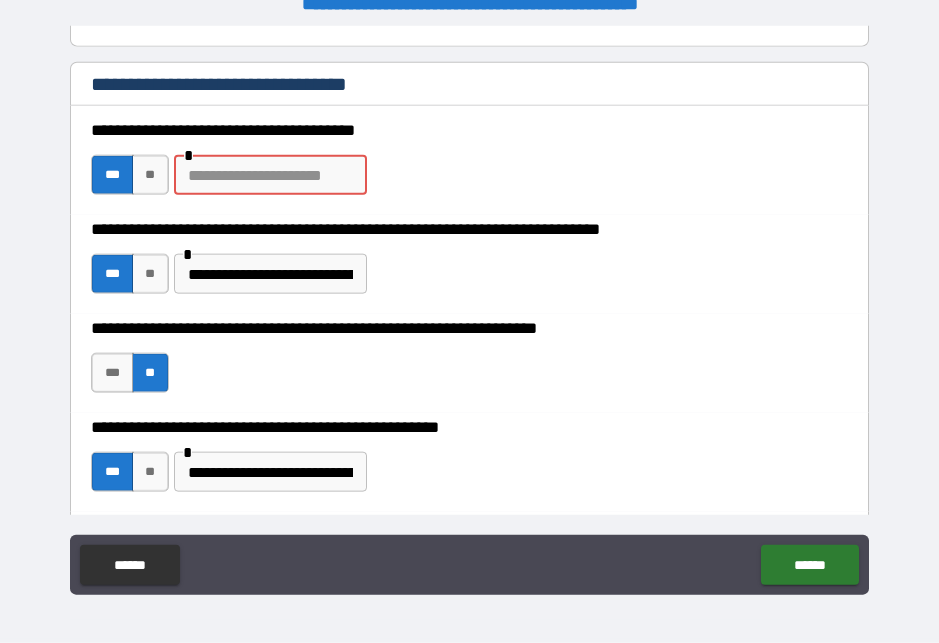 scroll, scrollTop: 26, scrollLeft: 0, axis: vertical 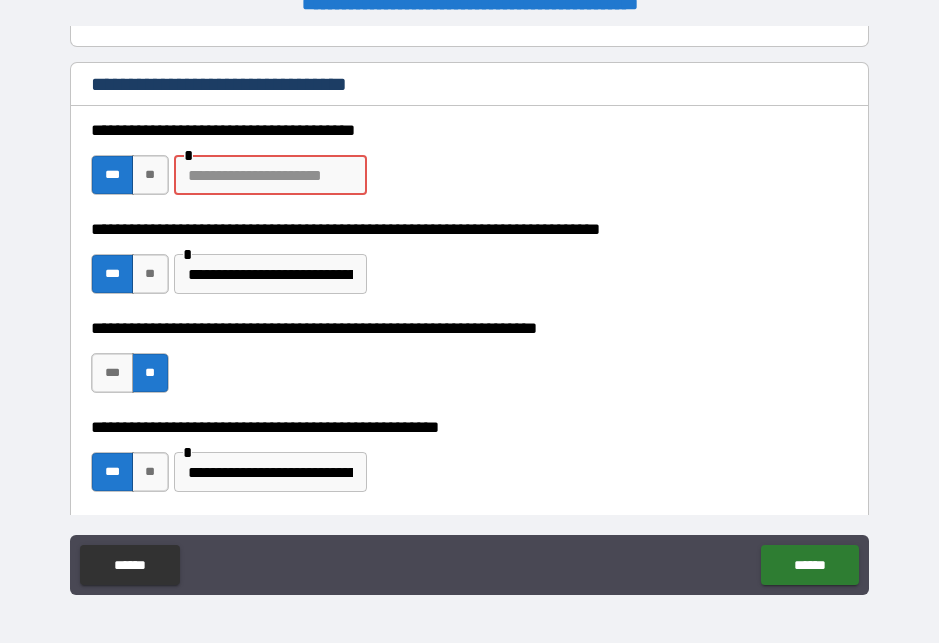 type on "*" 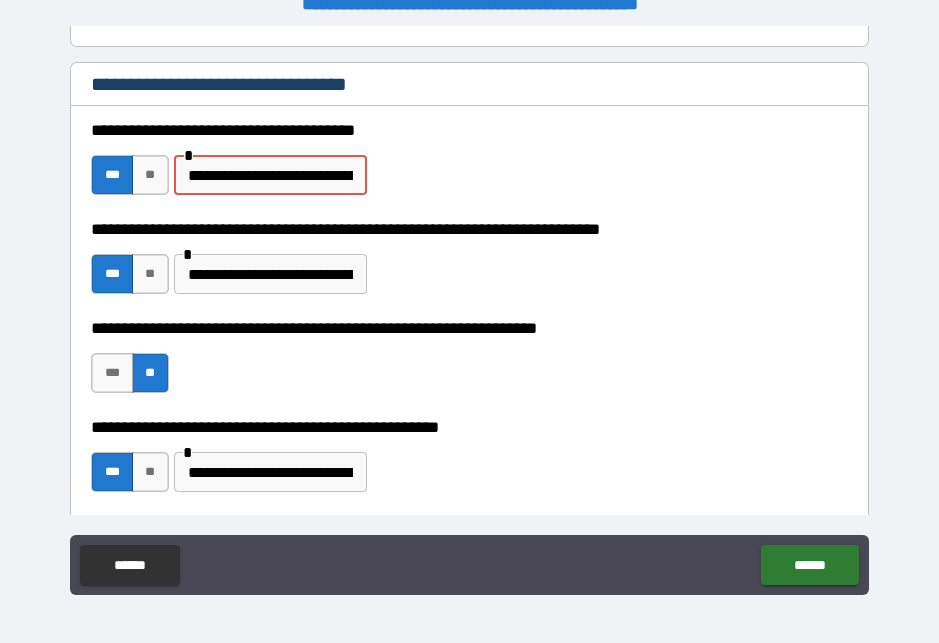 click on "**********" at bounding box center (270, 175) 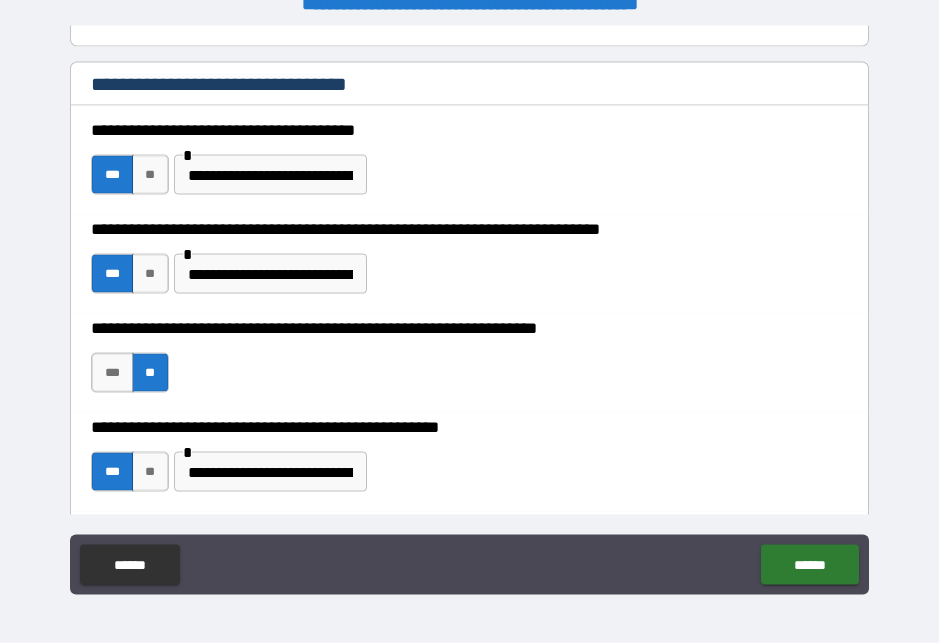 type on "*" 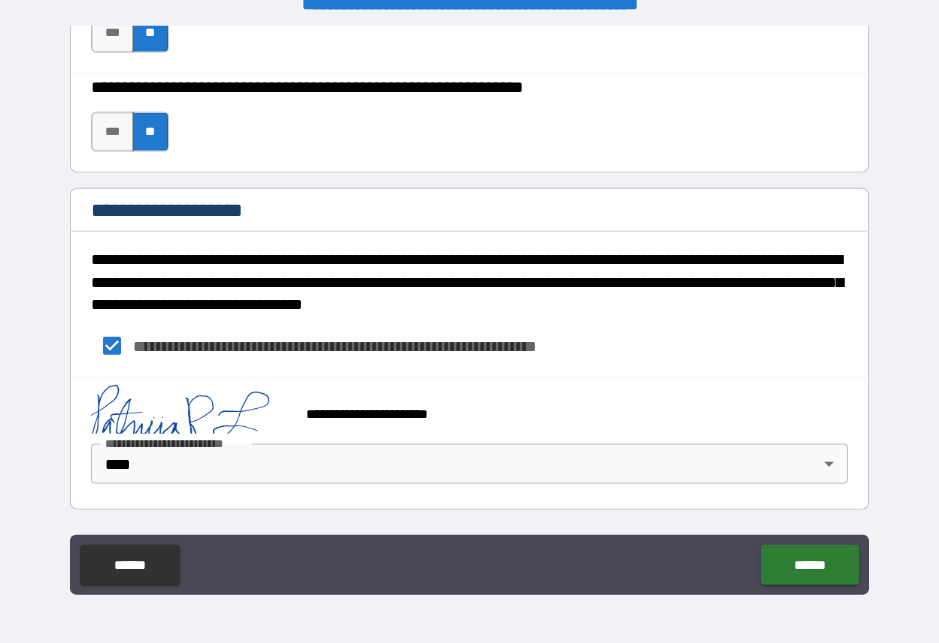 scroll, scrollTop: 13809, scrollLeft: 0, axis: vertical 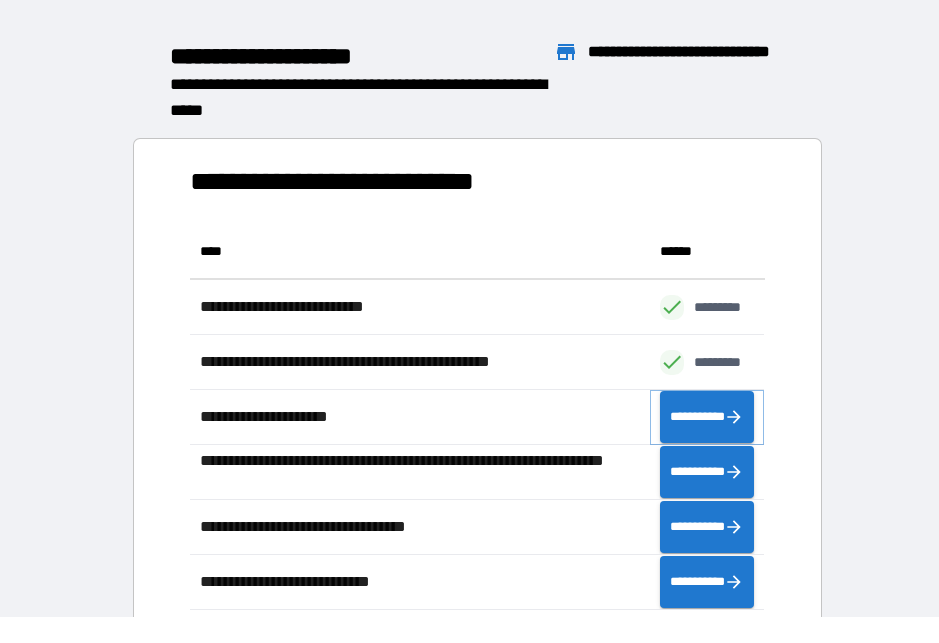 click on "**********" at bounding box center (707, 417) 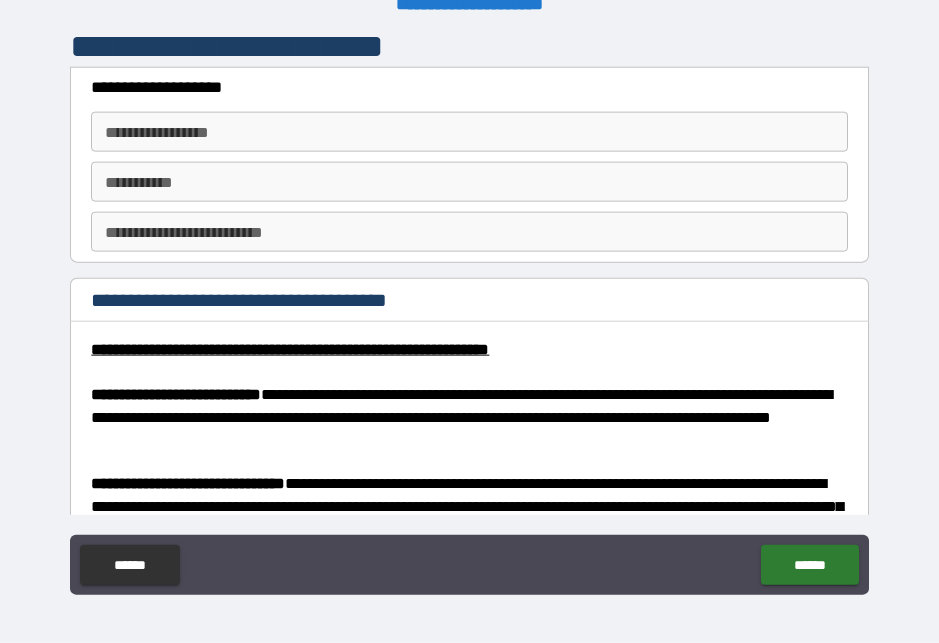 click on "**********" at bounding box center (469, 132) 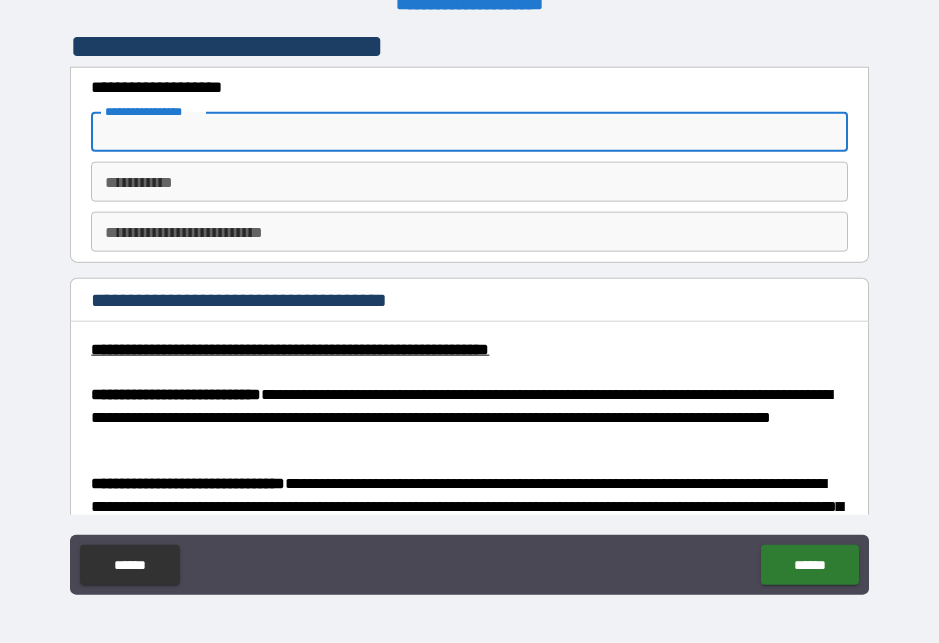 scroll, scrollTop: 26, scrollLeft: 0, axis: vertical 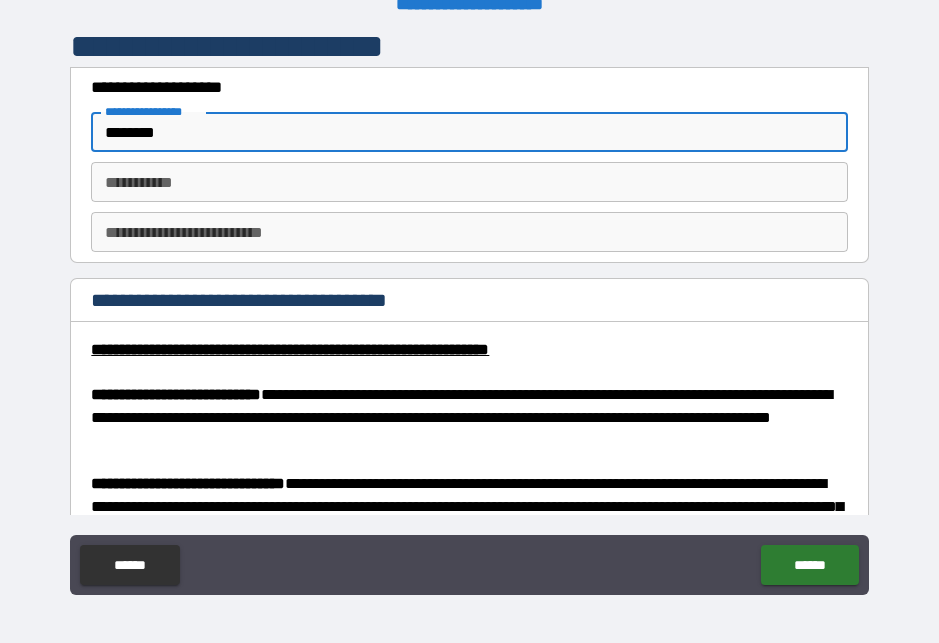 type on "********" 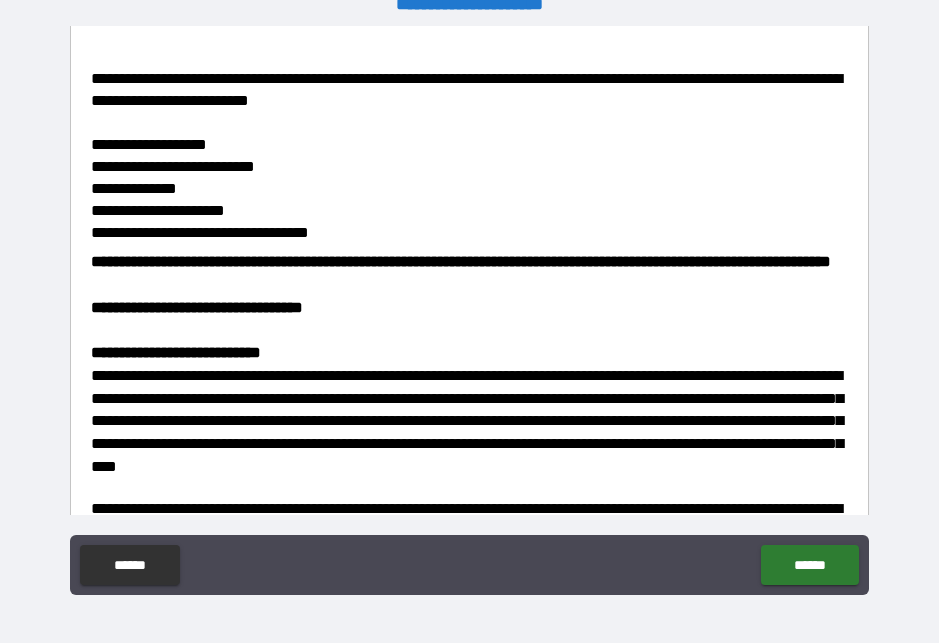 scroll, scrollTop: 783, scrollLeft: 0, axis: vertical 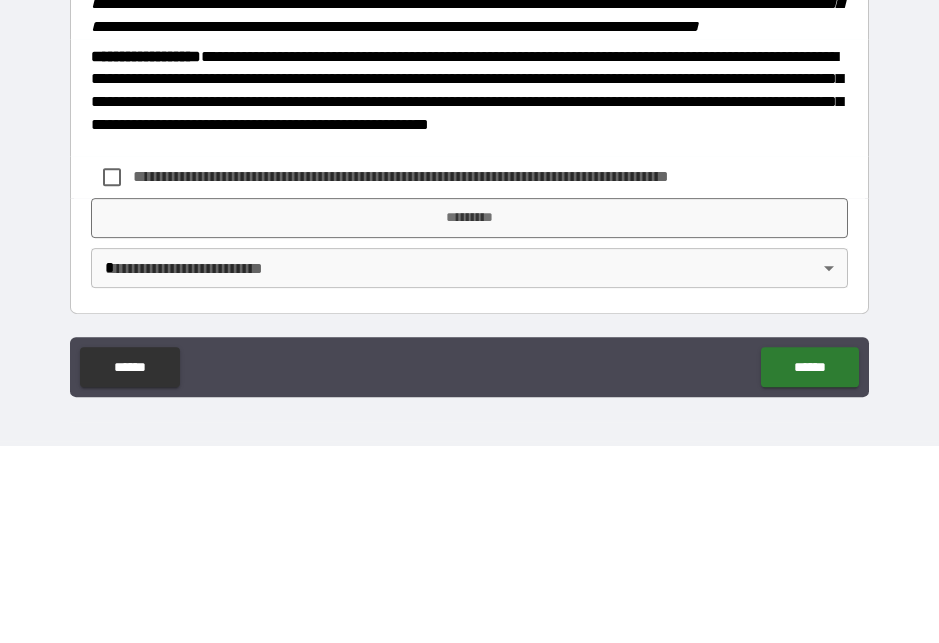 type on "**********" 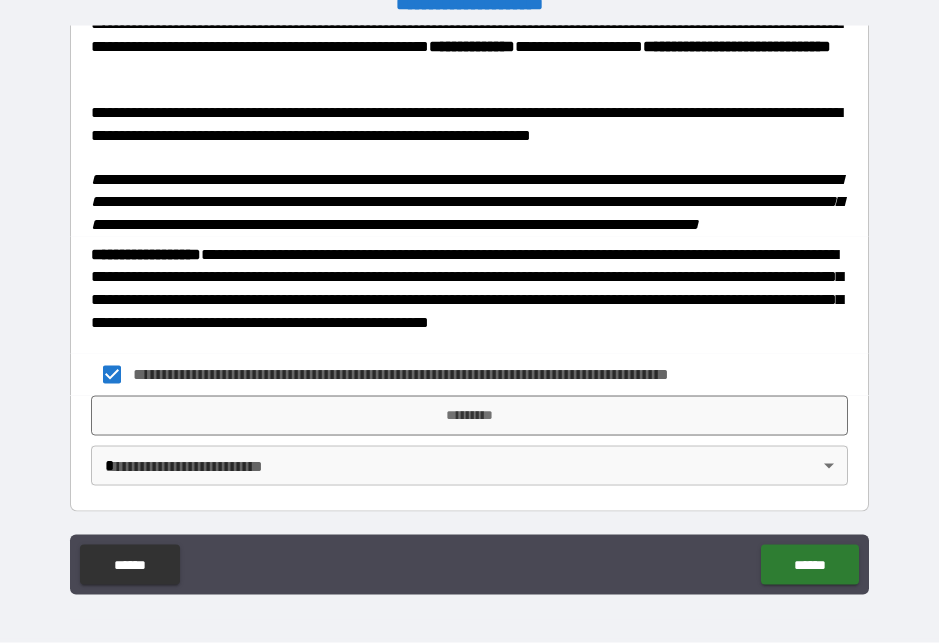scroll, scrollTop: 26, scrollLeft: 0, axis: vertical 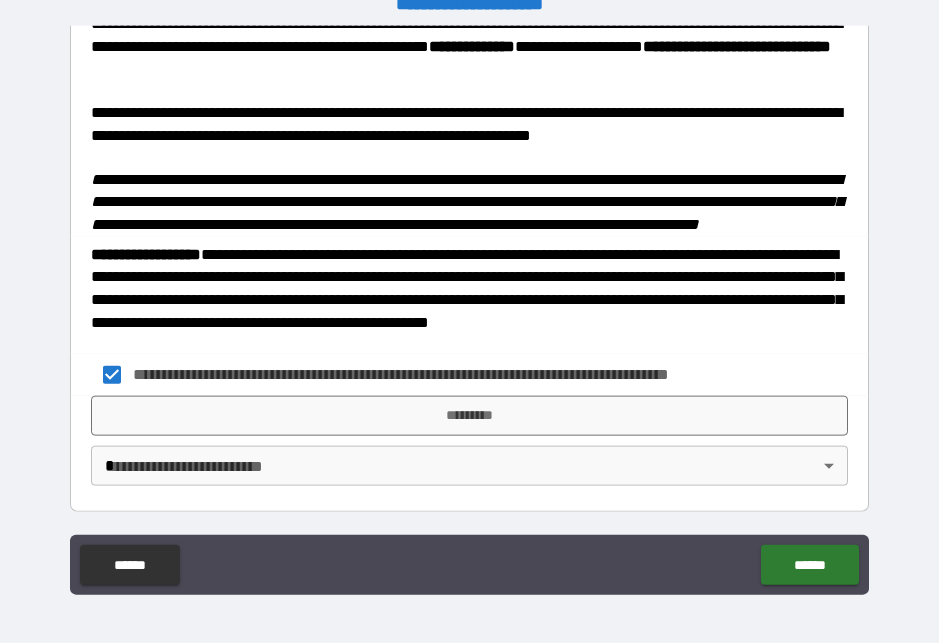 click on "**********" at bounding box center (469, 309) 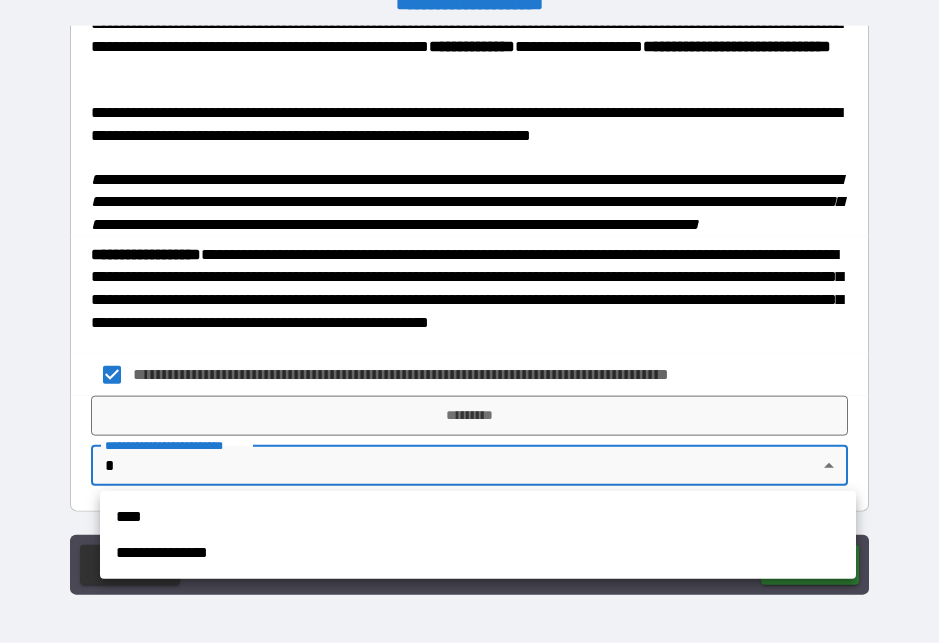 click on "****" at bounding box center [478, 517] 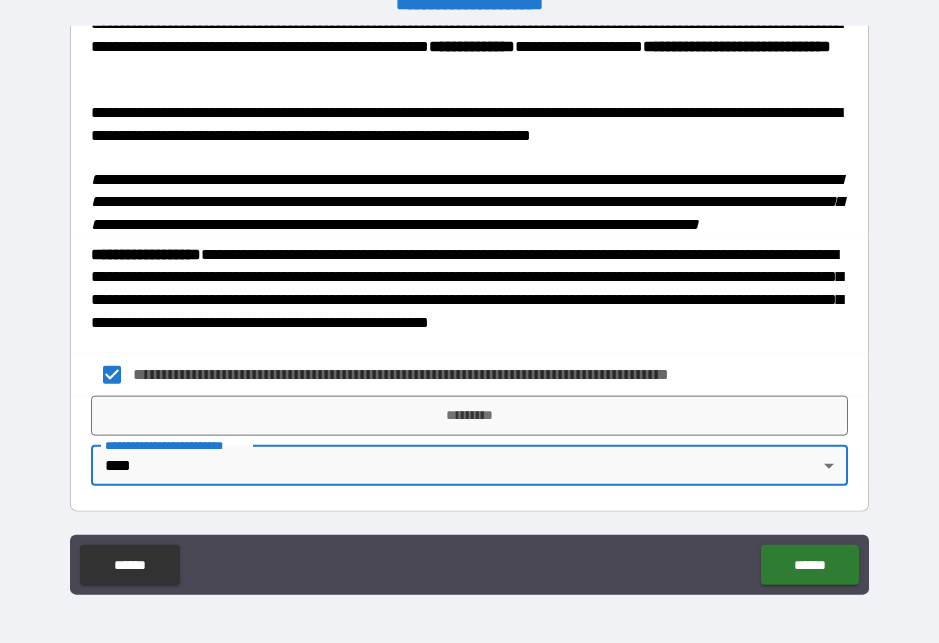 click on "*********" at bounding box center [469, 416] 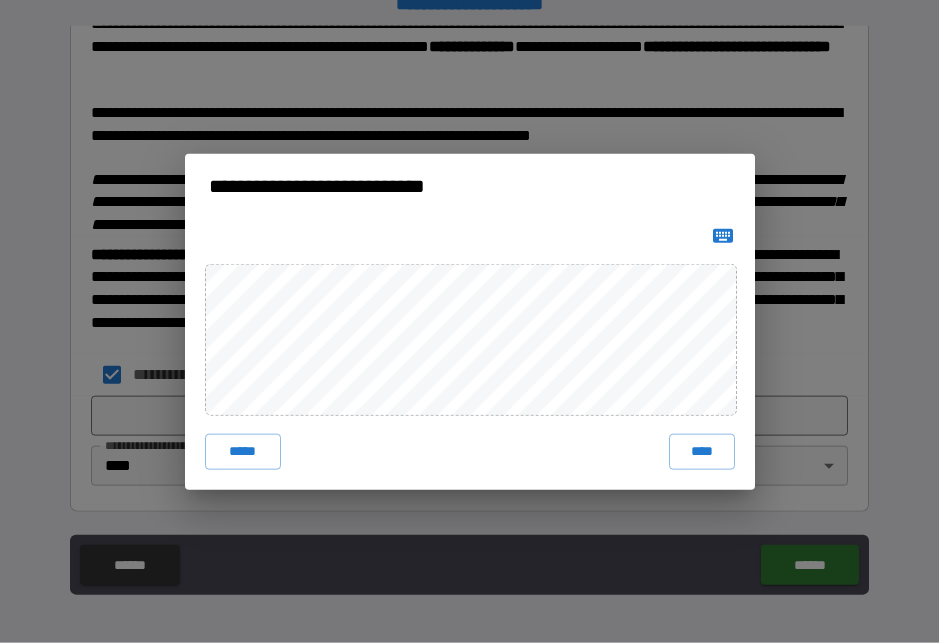 click 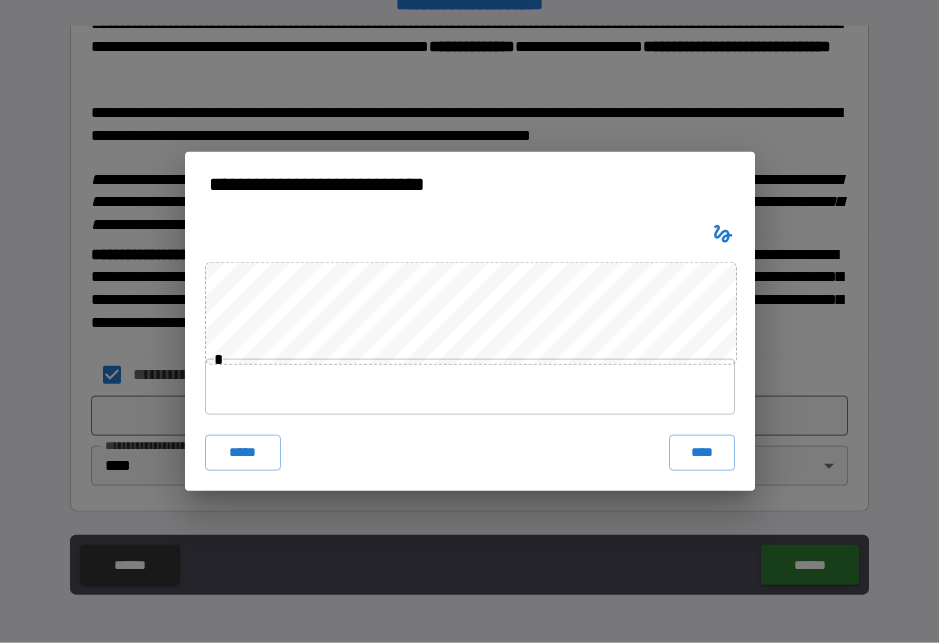 click 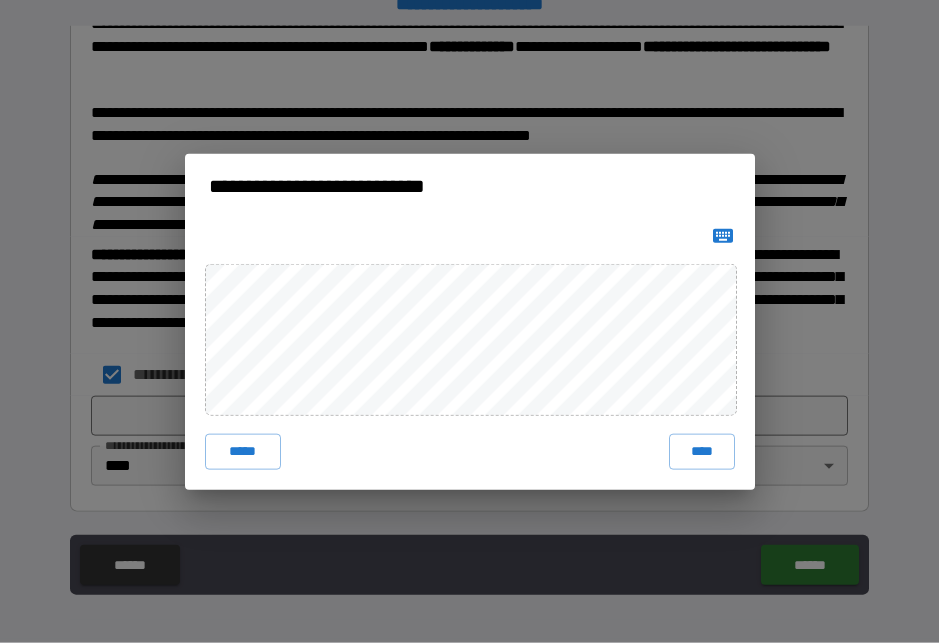 click 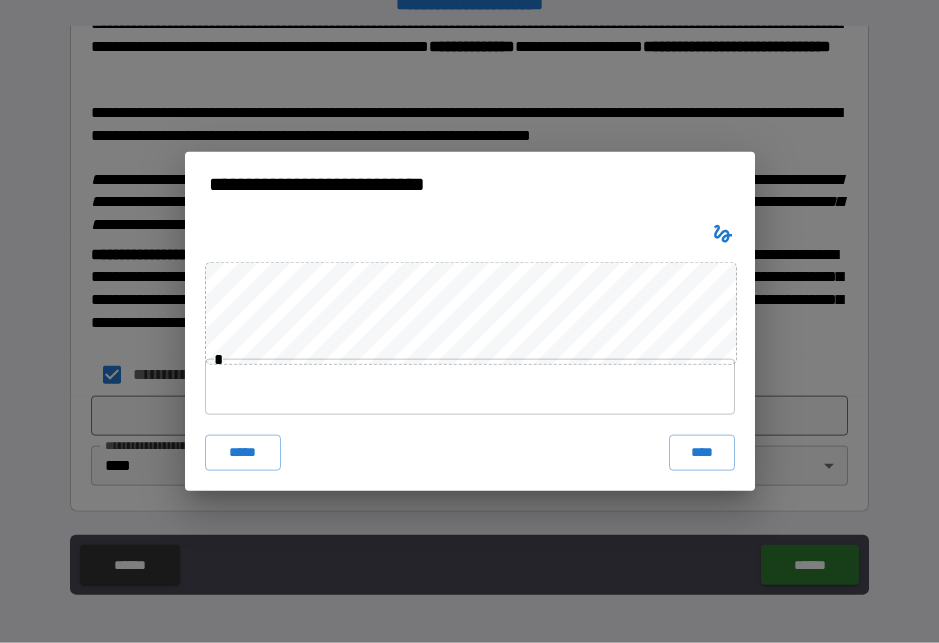 click 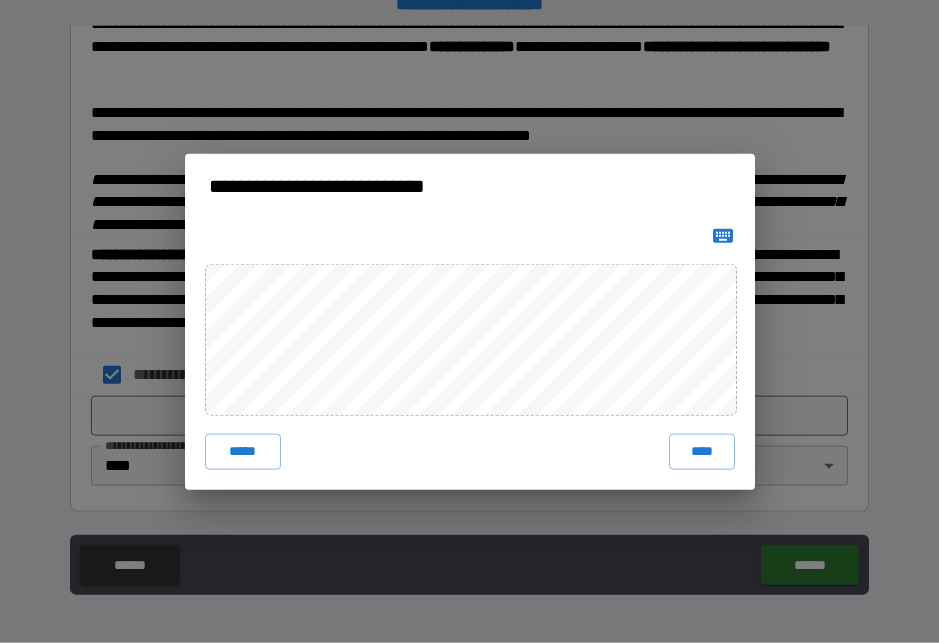 click 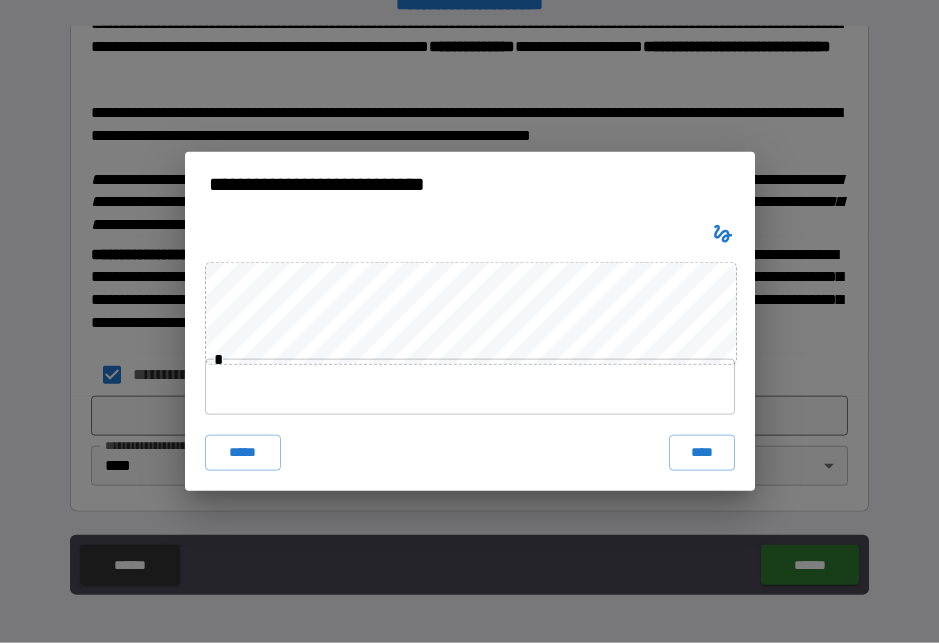 click at bounding box center [470, 387] 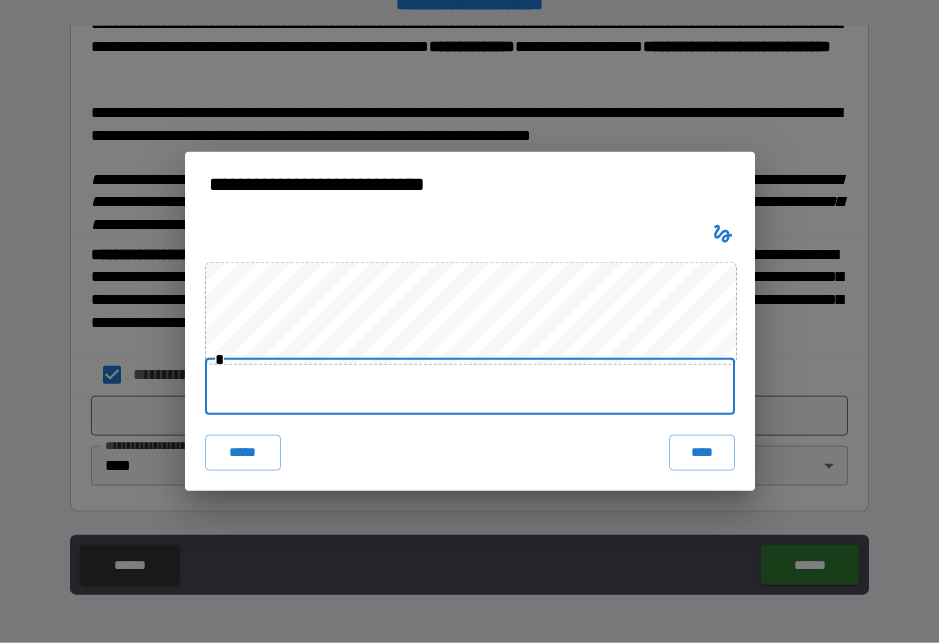 scroll, scrollTop: 26, scrollLeft: 0, axis: vertical 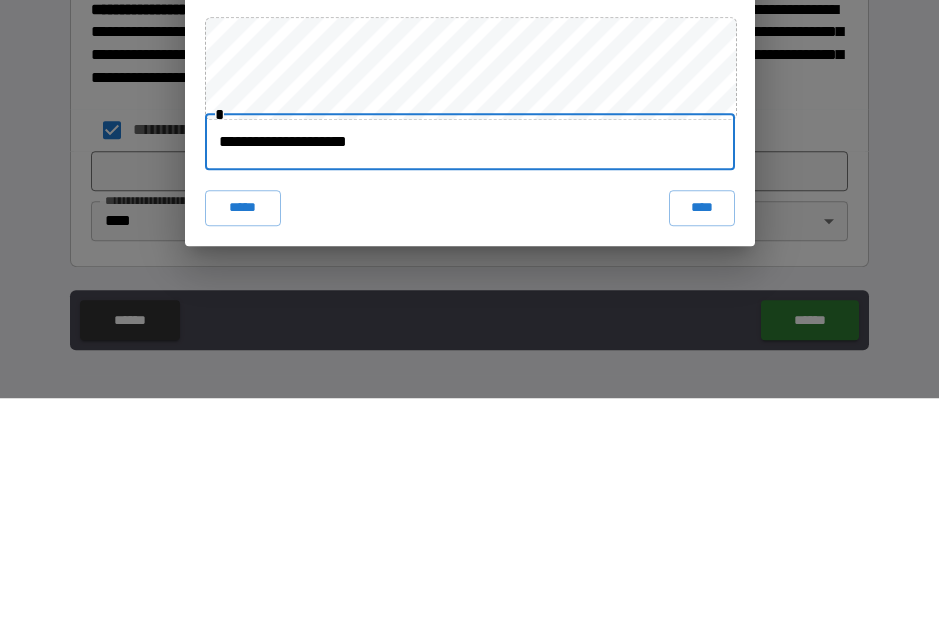 type on "**********" 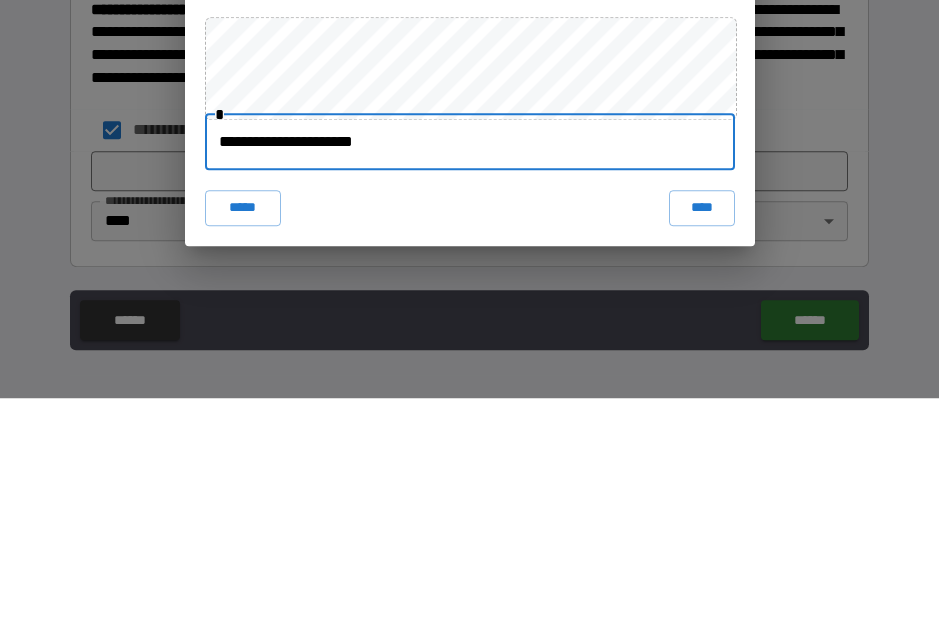 click on "****" at bounding box center (702, 453) 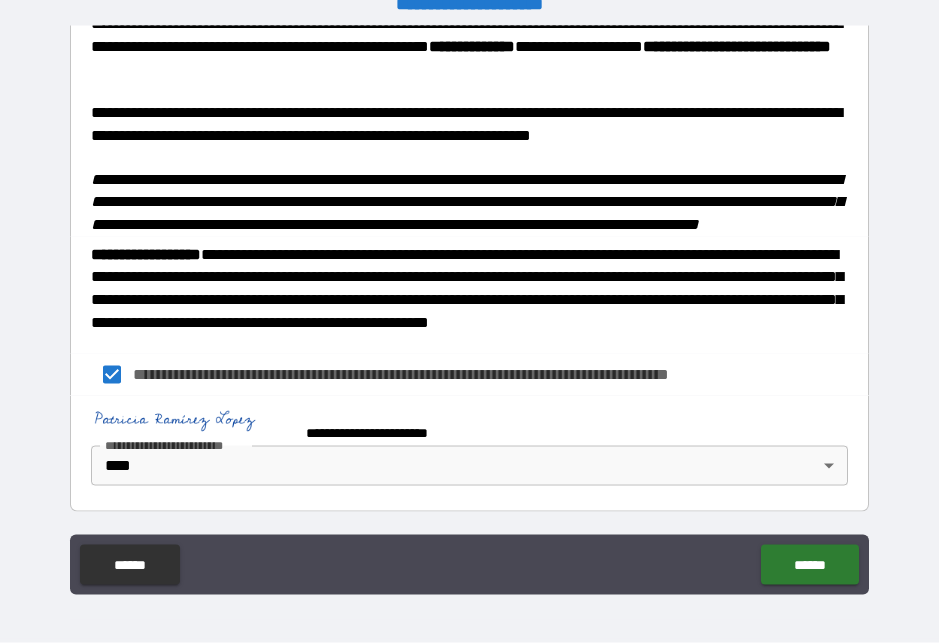 scroll, scrollTop: 2829, scrollLeft: 0, axis: vertical 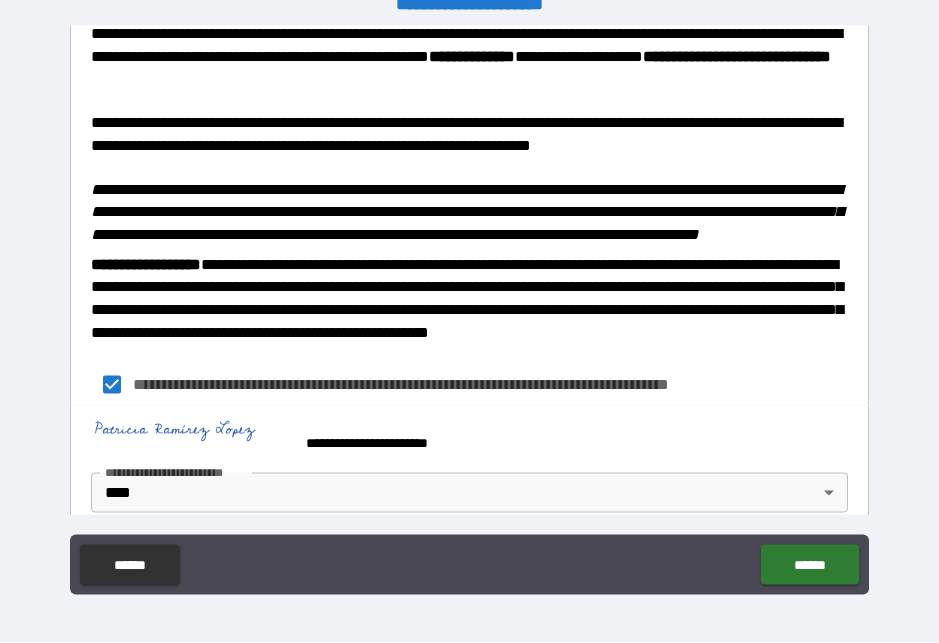 click on "******" at bounding box center (809, 565) 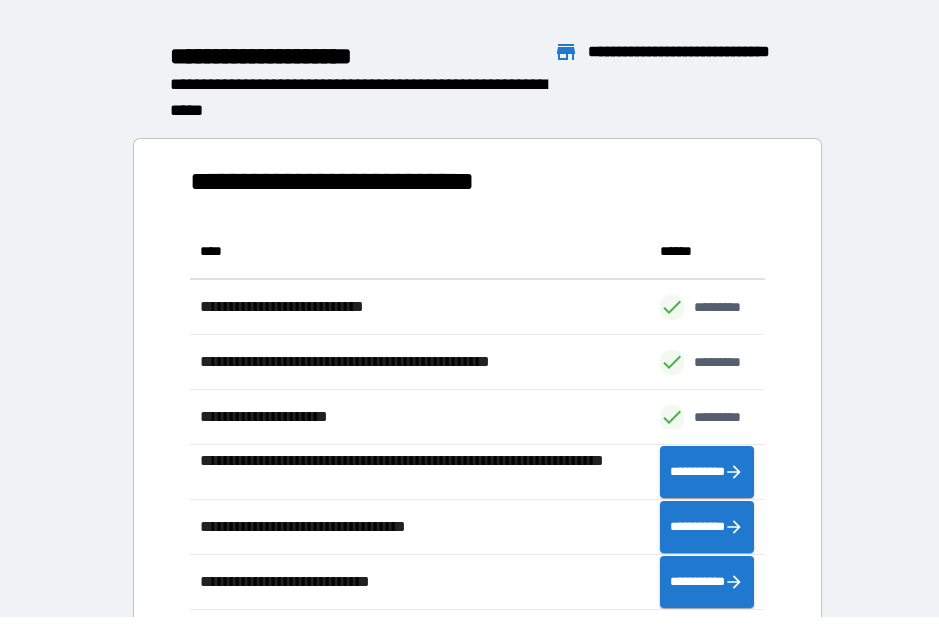 scroll, scrollTop: 1, scrollLeft: 1, axis: both 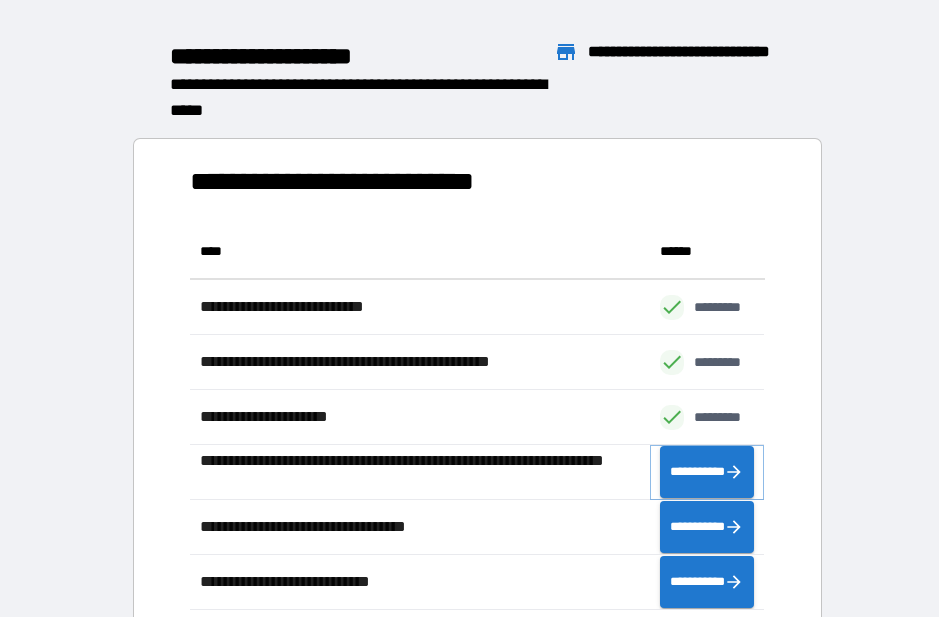click 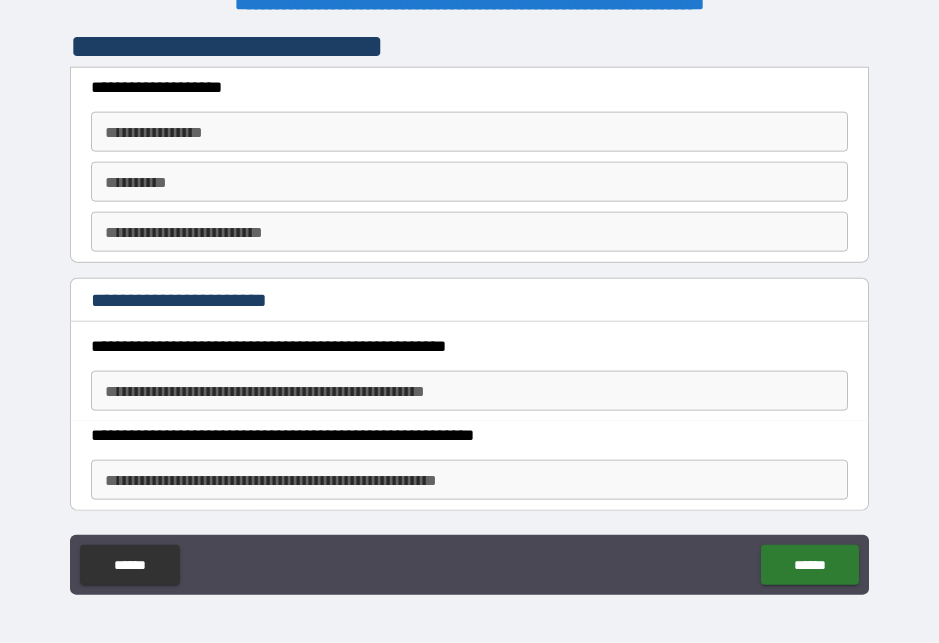 click on "**********" at bounding box center [469, 132] 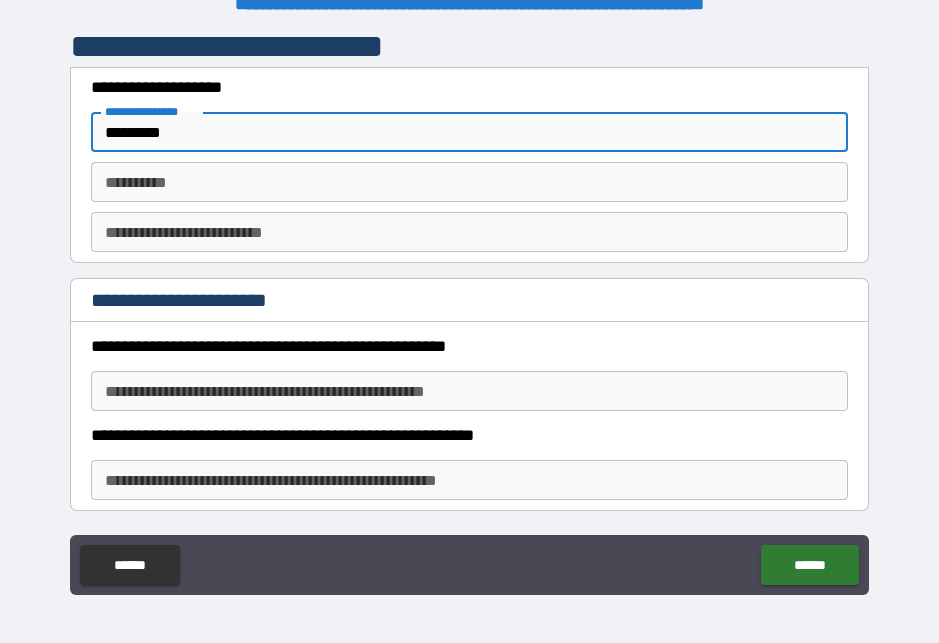 type on "********" 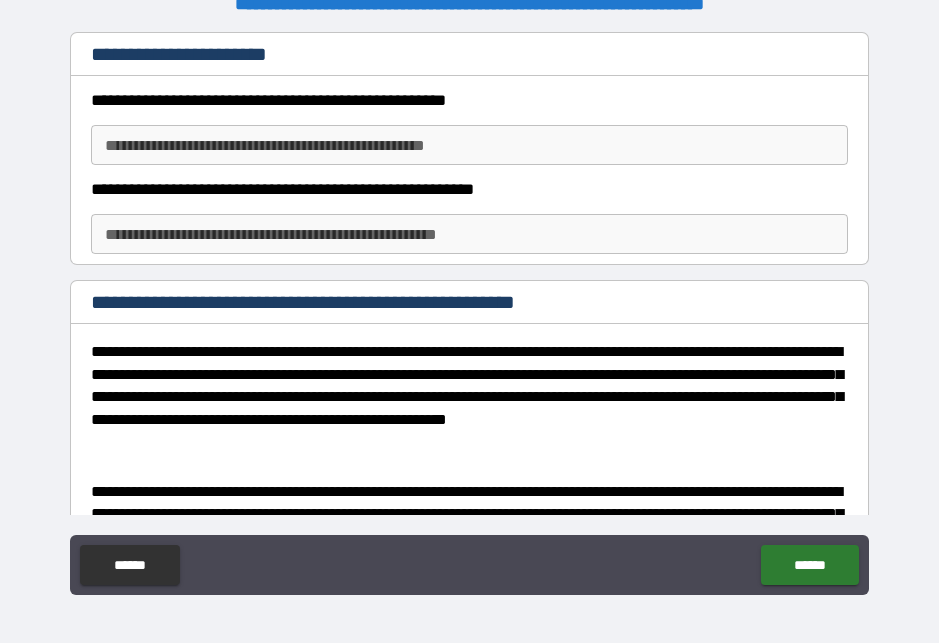scroll, scrollTop: 247, scrollLeft: 0, axis: vertical 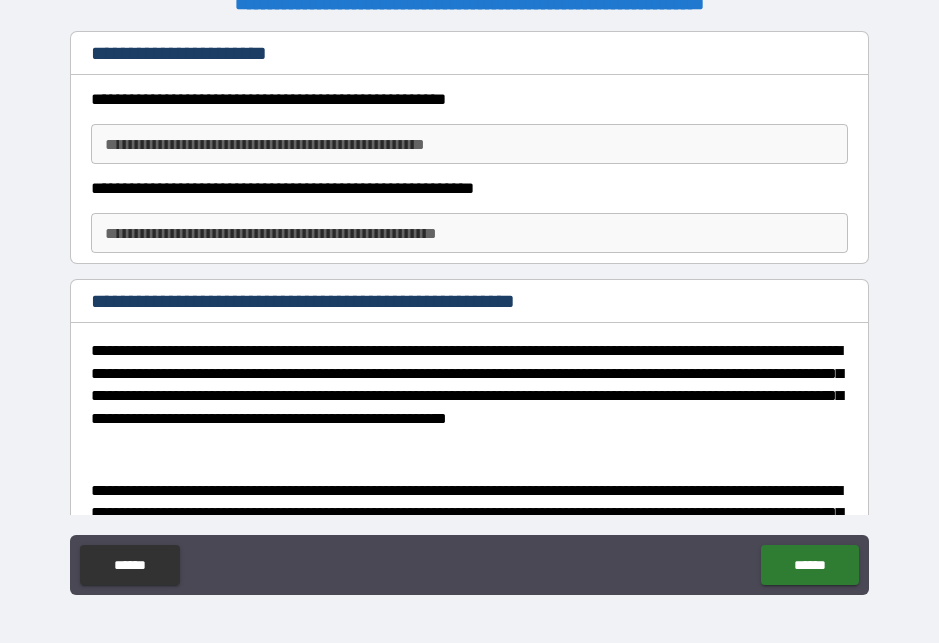 type on "**********" 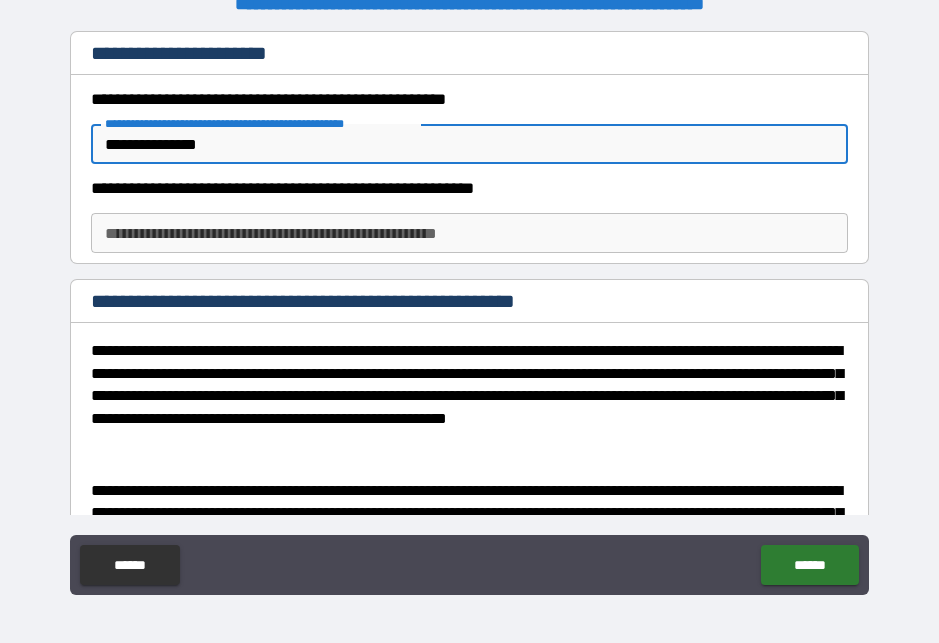 click on "**********" at bounding box center [469, 233] 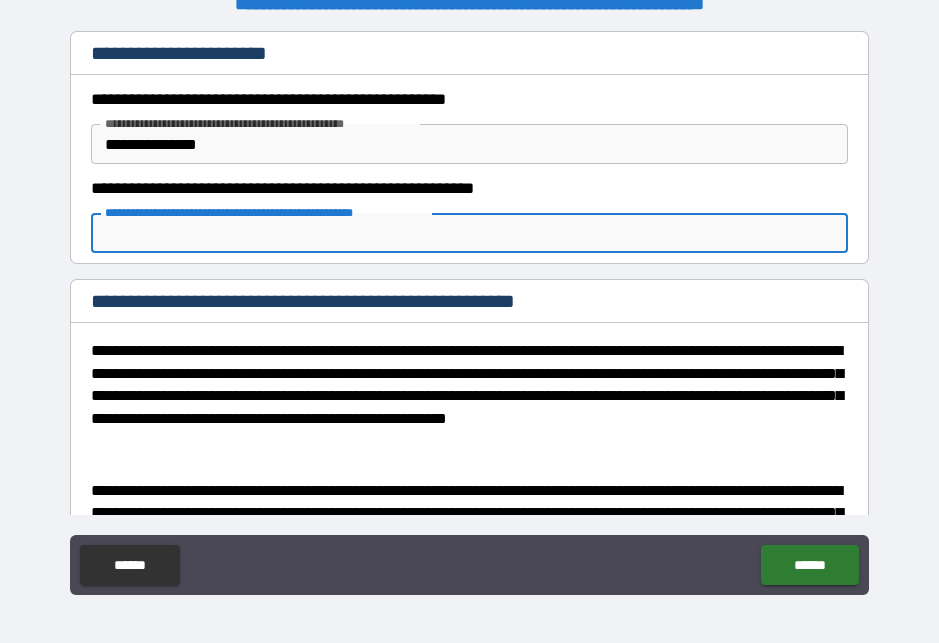 click on "**********" at bounding box center [469, 144] 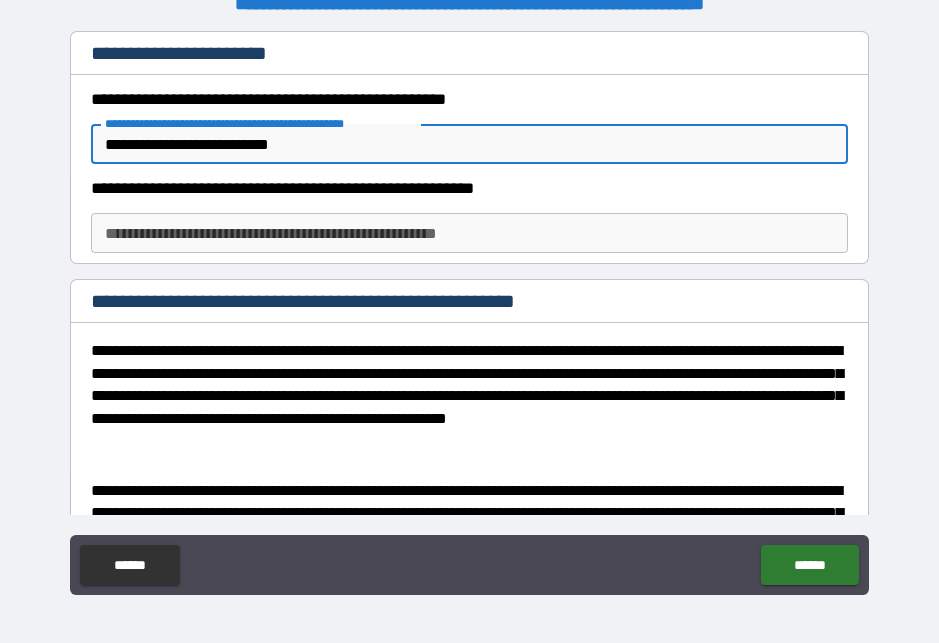 type on "**********" 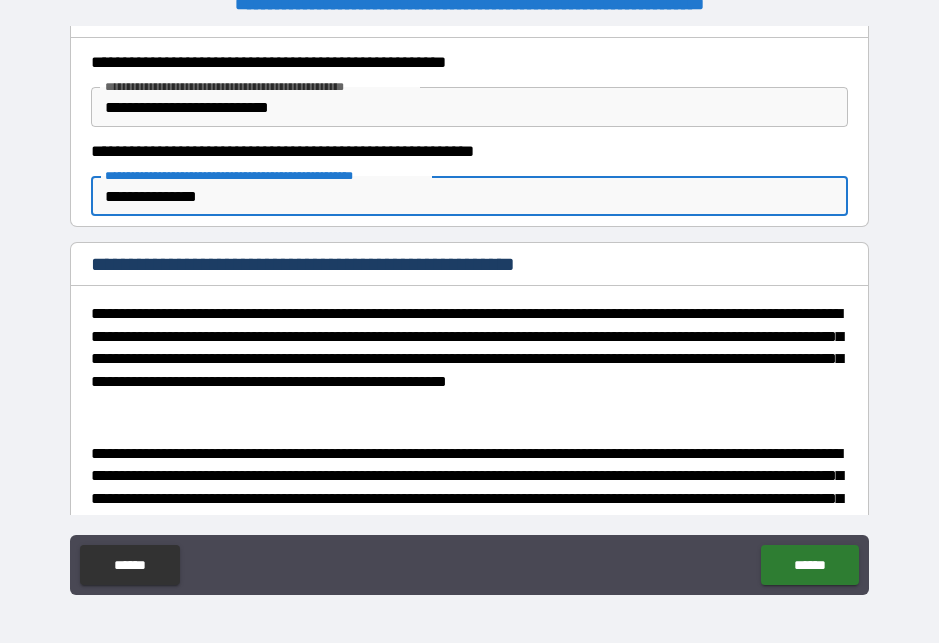scroll, scrollTop: 282, scrollLeft: 0, axis: vertical 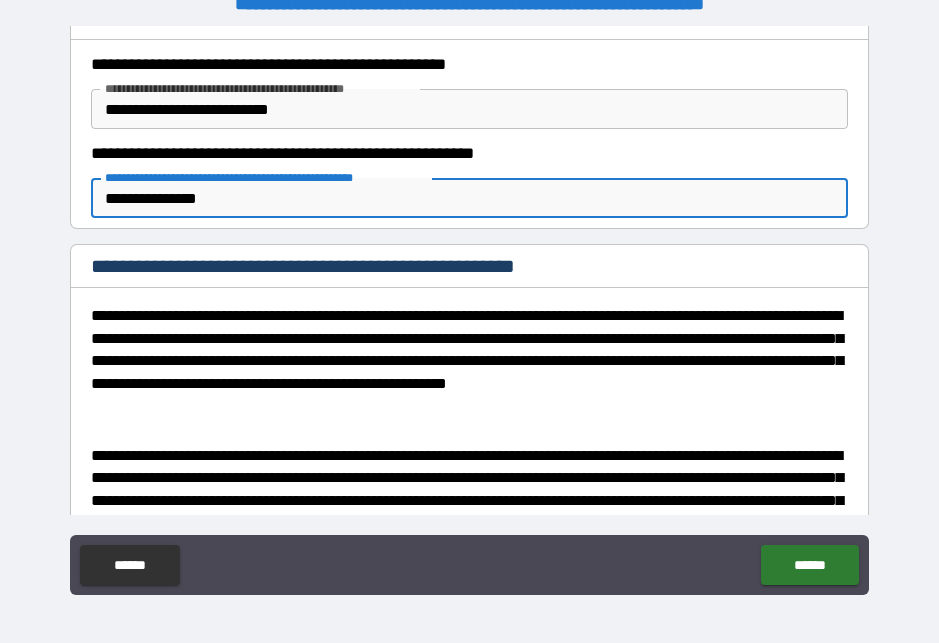 type on "**********" 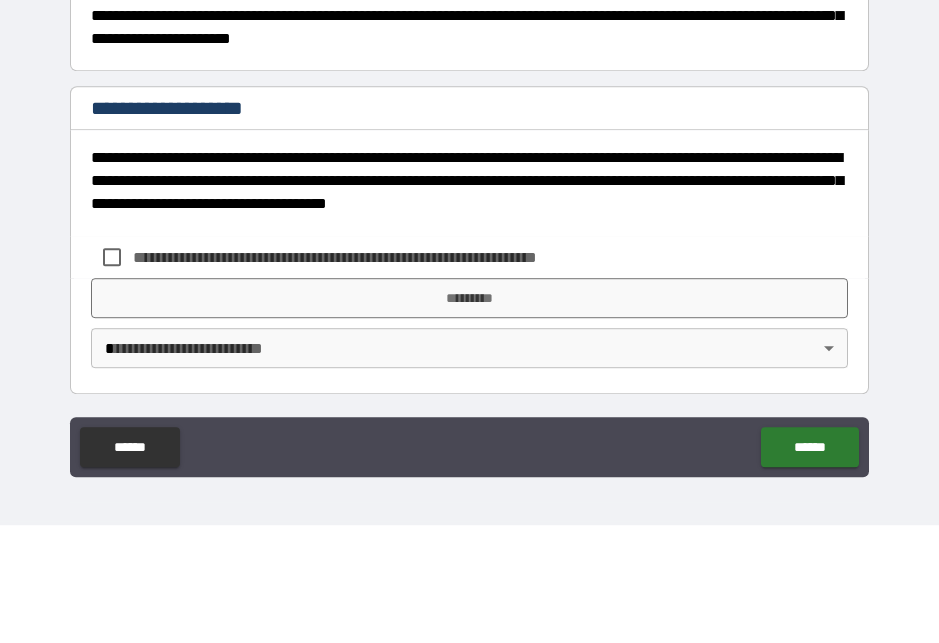 scroll, scrollTop: 649, scrollLeft: 0, axis: vertical 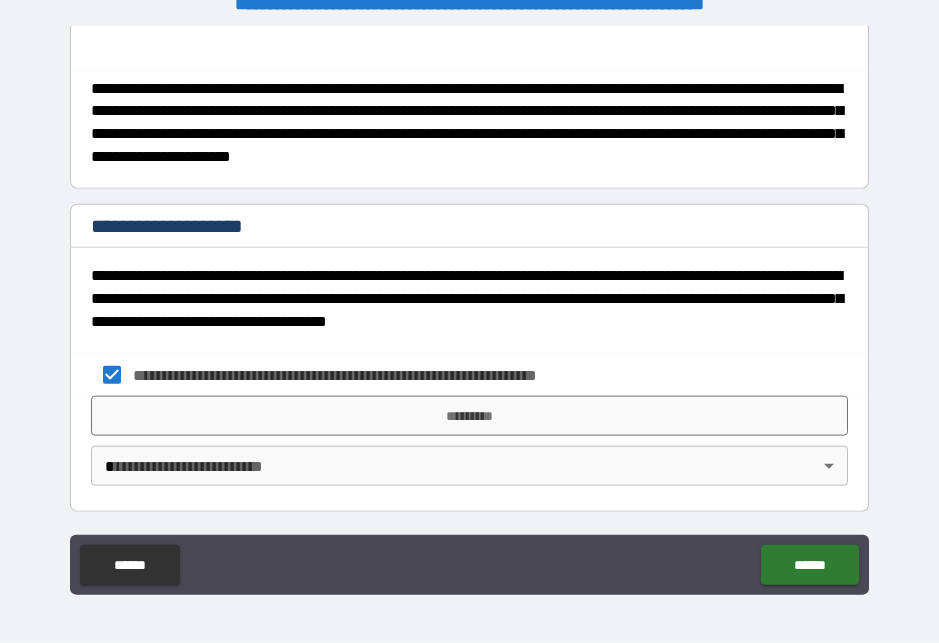 click on "**********" at bounding box center [469, 309] 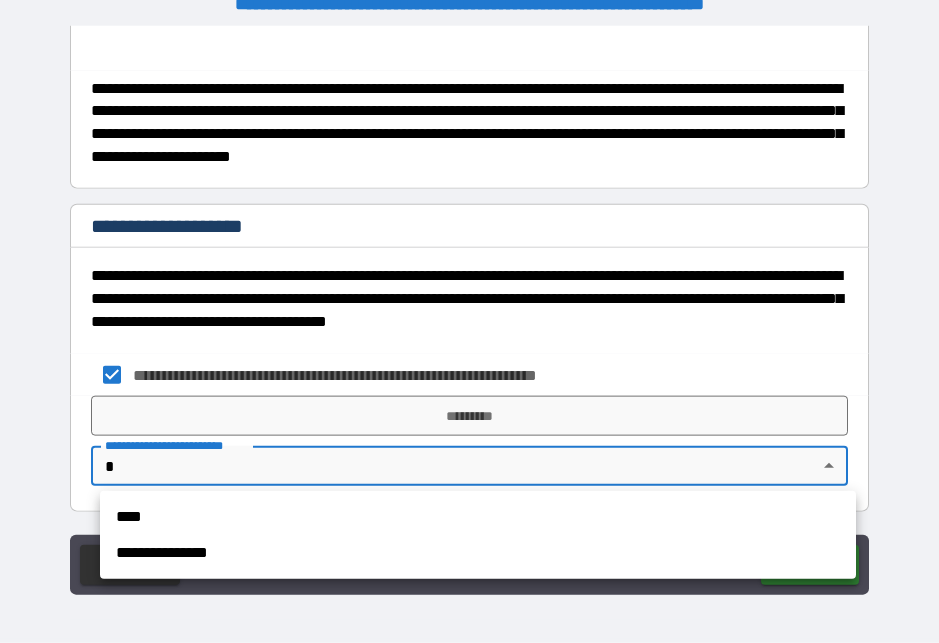 click on "****" at bounding box center [478, 517] 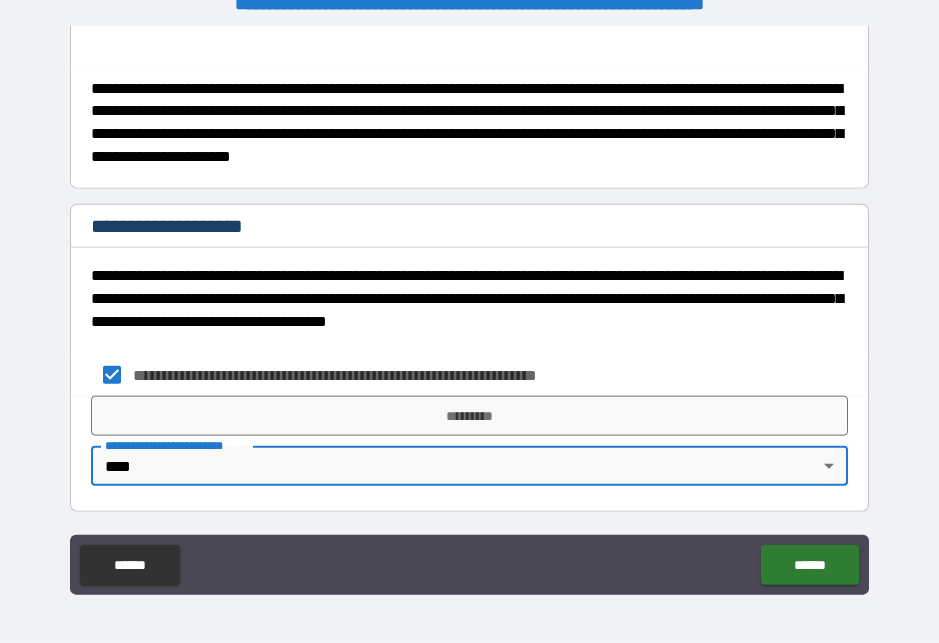 click on "*********" at bounding box center [469, 416] 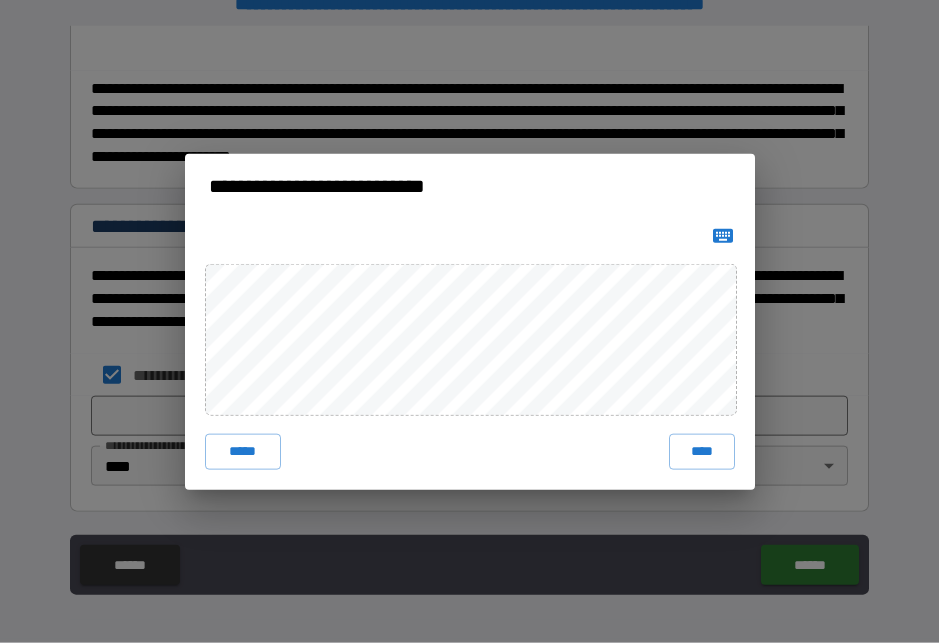 click at bounding box center (723, 236) 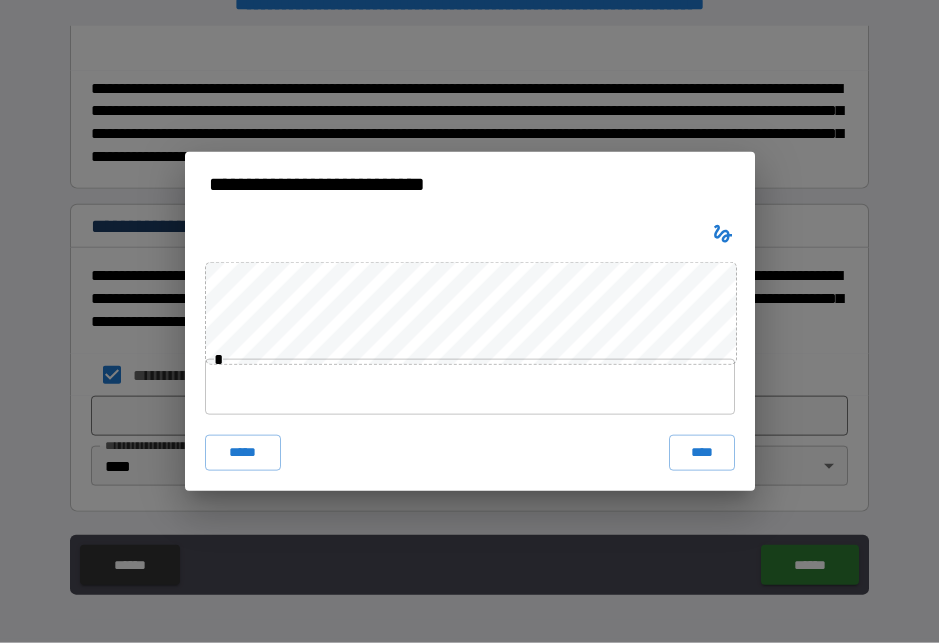 click at bounding box center (470, 387) 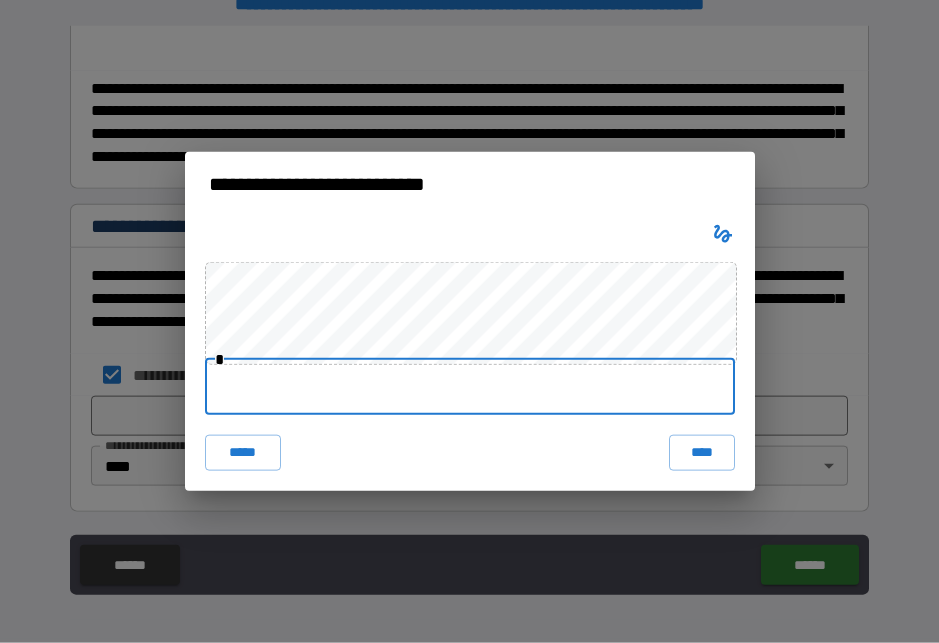 scroll, scrollTop: 26, scrollLeft: 0, axis: vertical 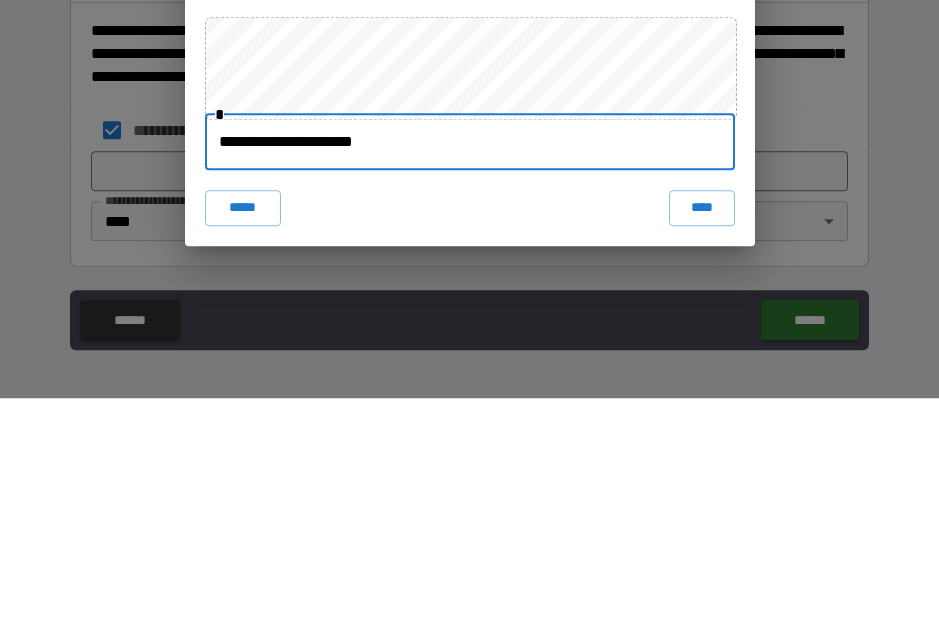 type on "**********" 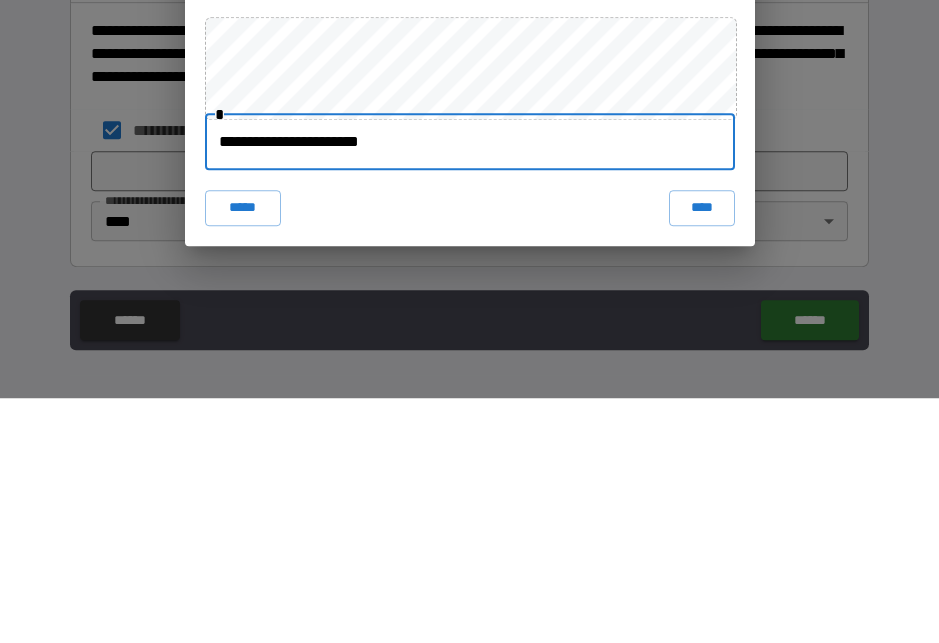 click on "****" at bounding box center (702, 453) 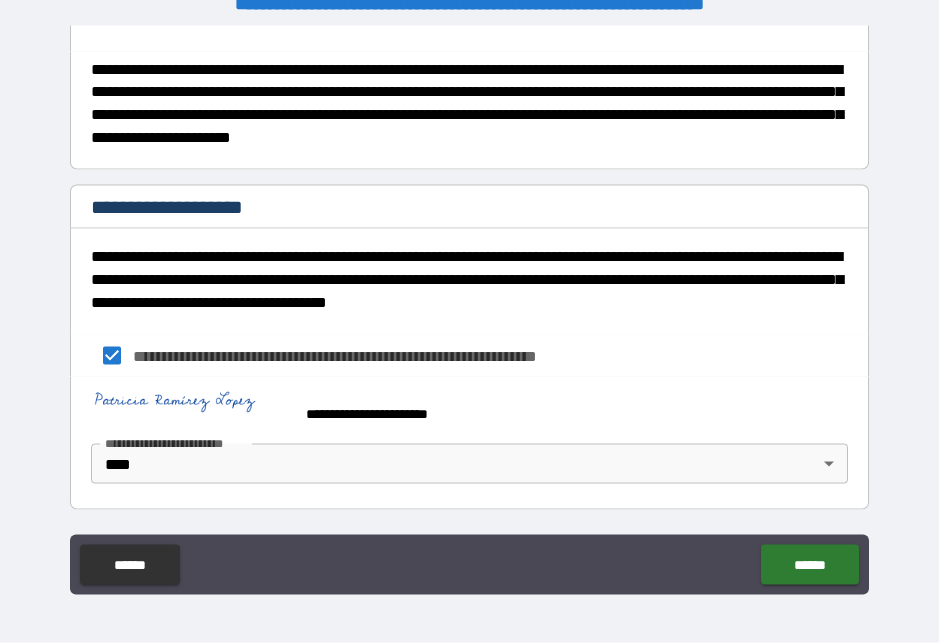 scroll, scrollTop: 0, scrollLeft: 0, axis: both 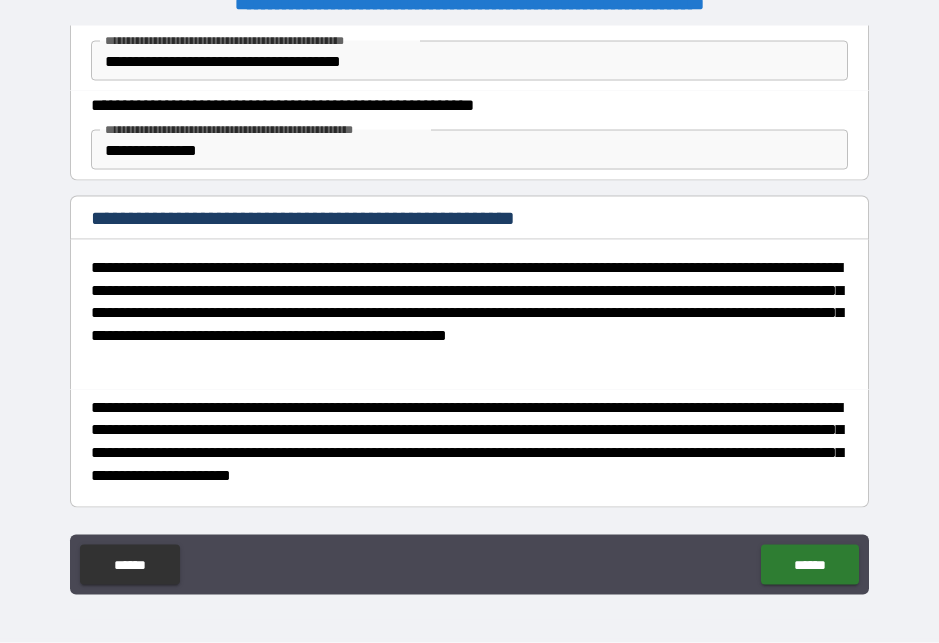 click on "******" at bounding box center [809, 565] 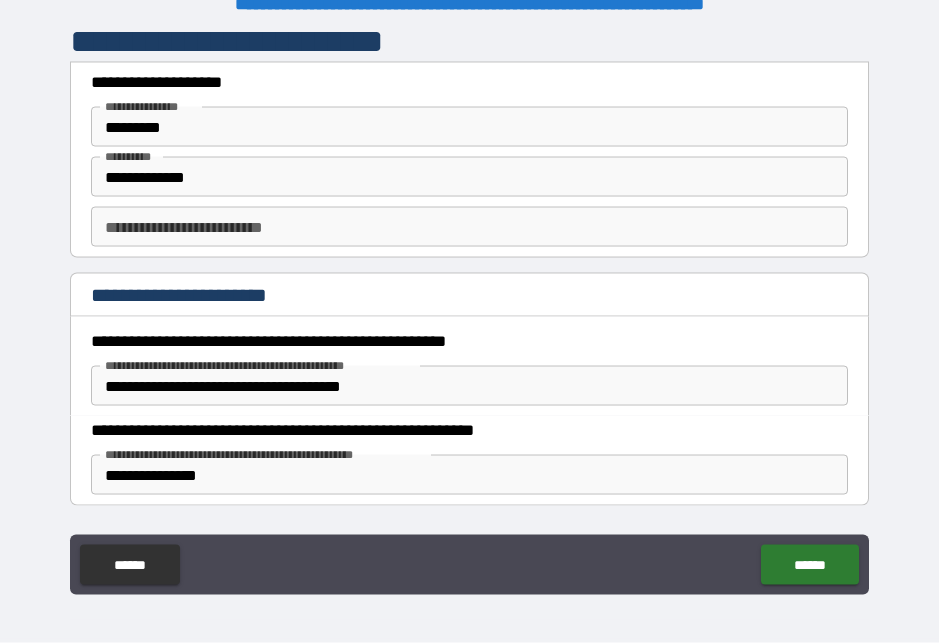 scroll, scrollTop: 26, scrollLeft: 0, axis: vertical 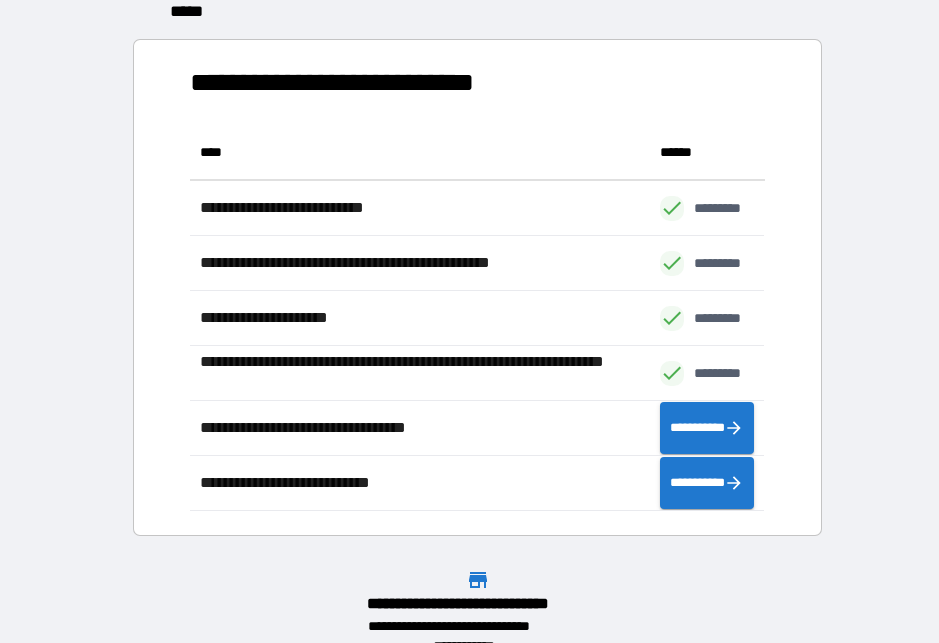 click 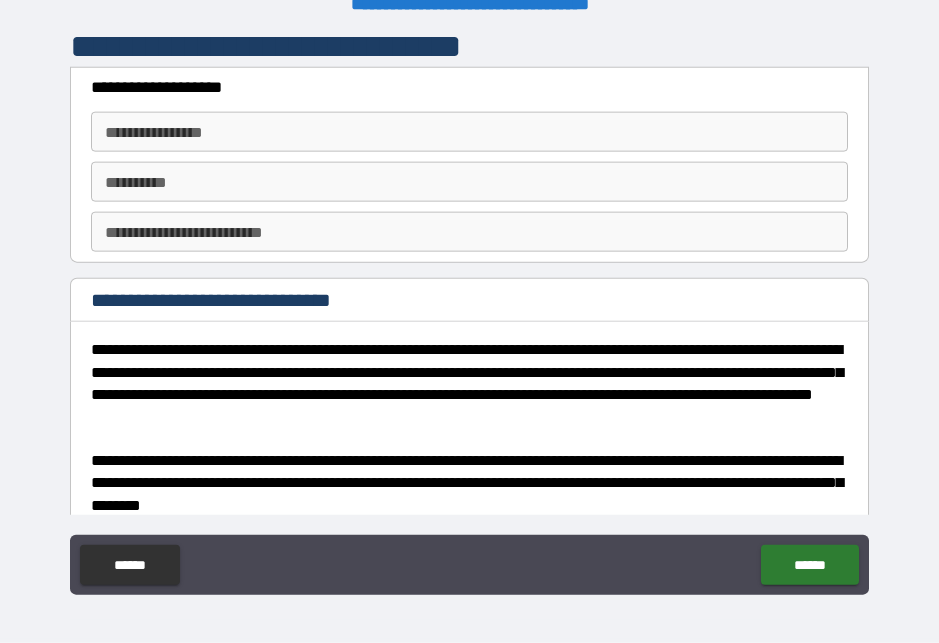 click on "**********" at bounding box center [469, 132] 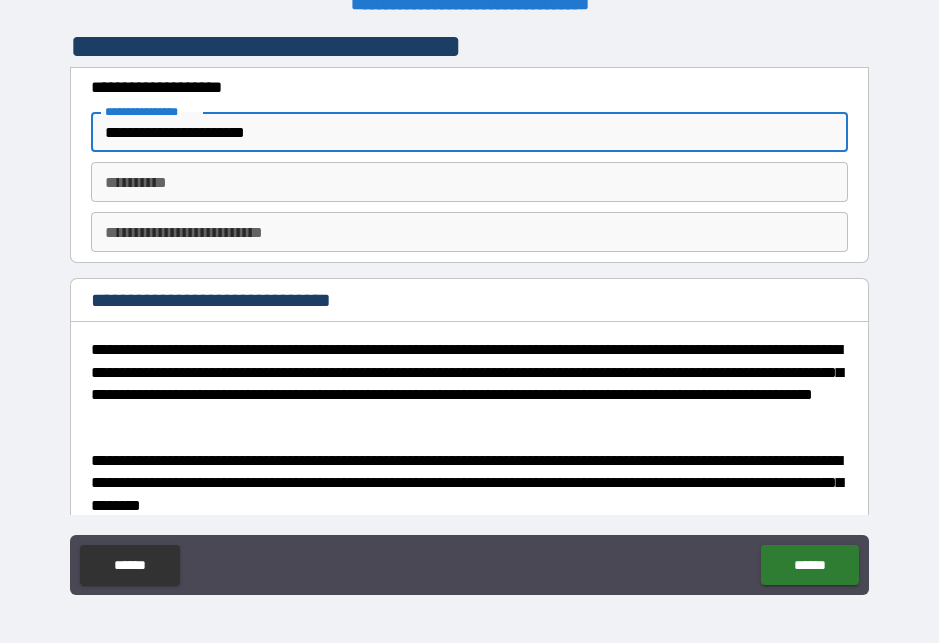 click on "********   *" at bounding box center (469, 182) 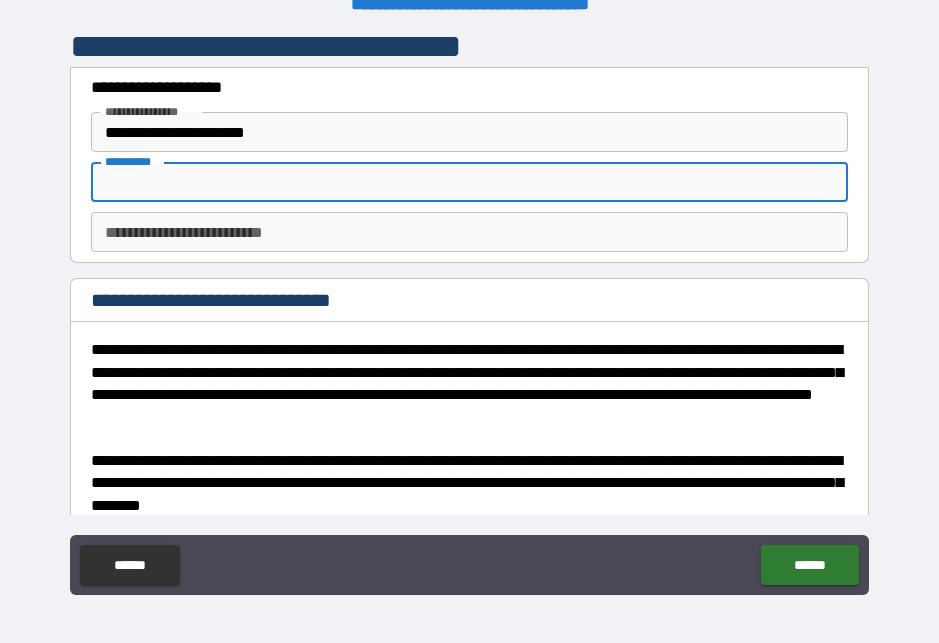 click on "**********" at bounding box center [469, 132] 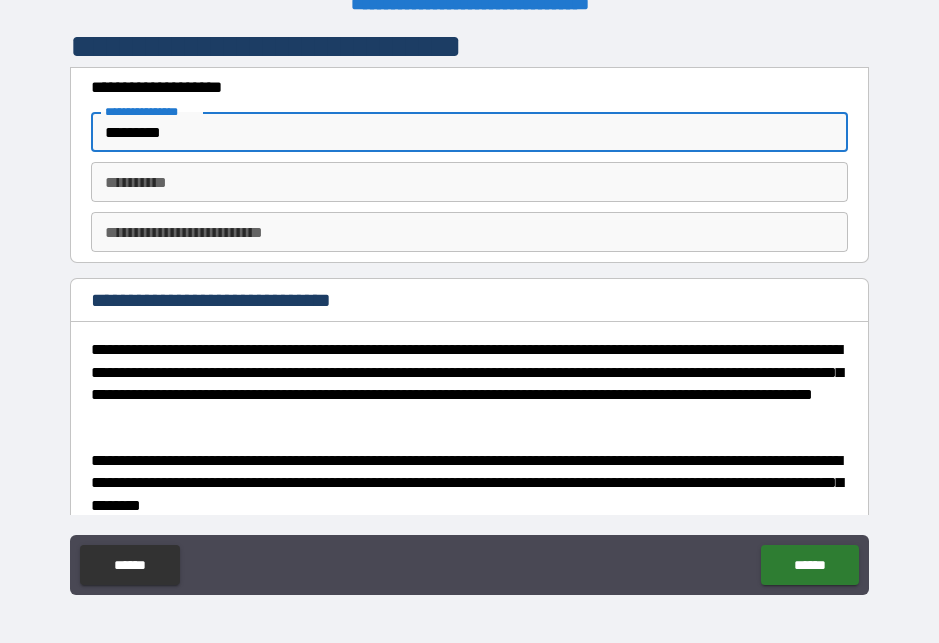 type on "********" 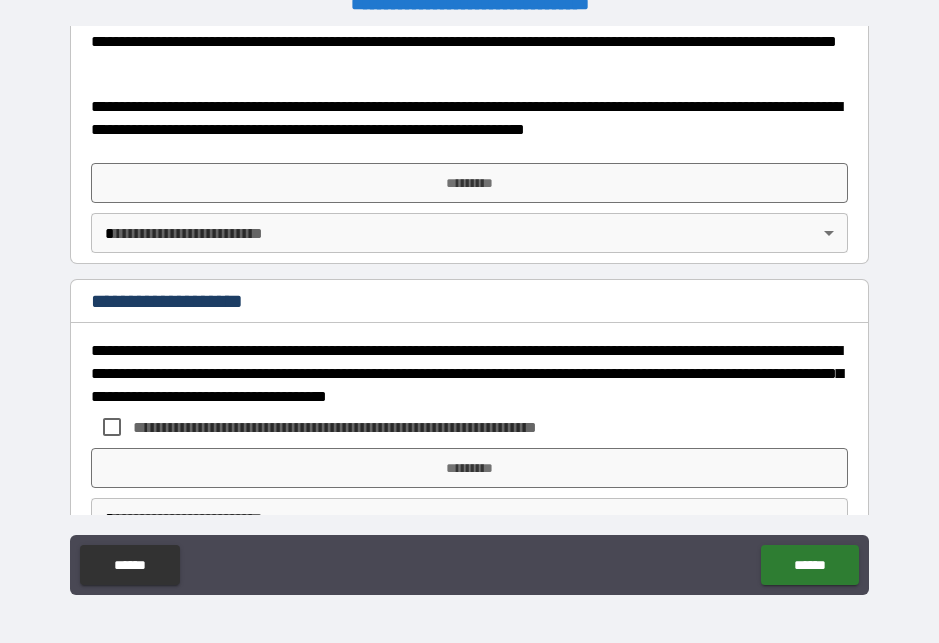 scroll, scrollTop: 936, scrollLeft: 0, axis: vertical 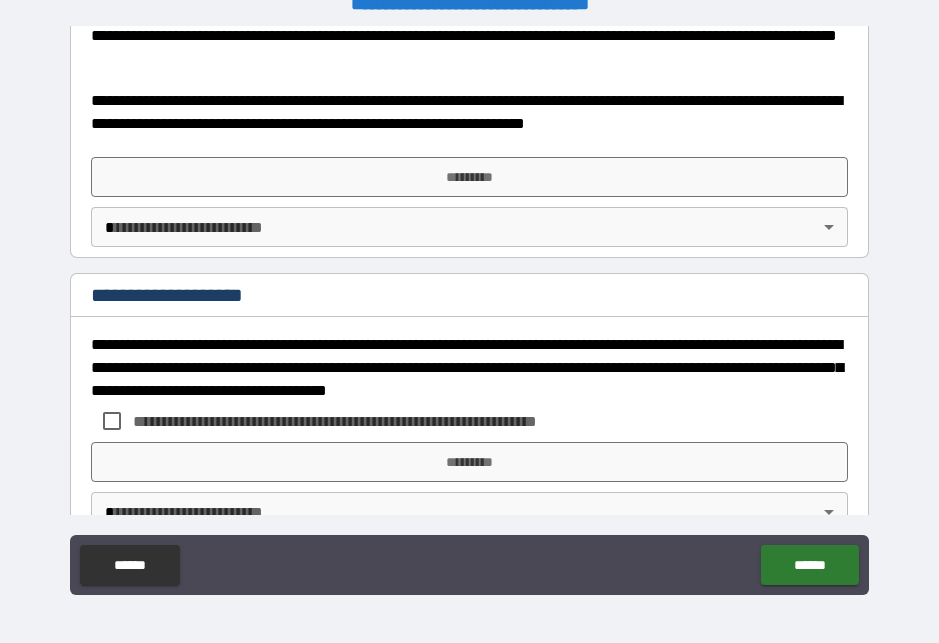 type on "**********" 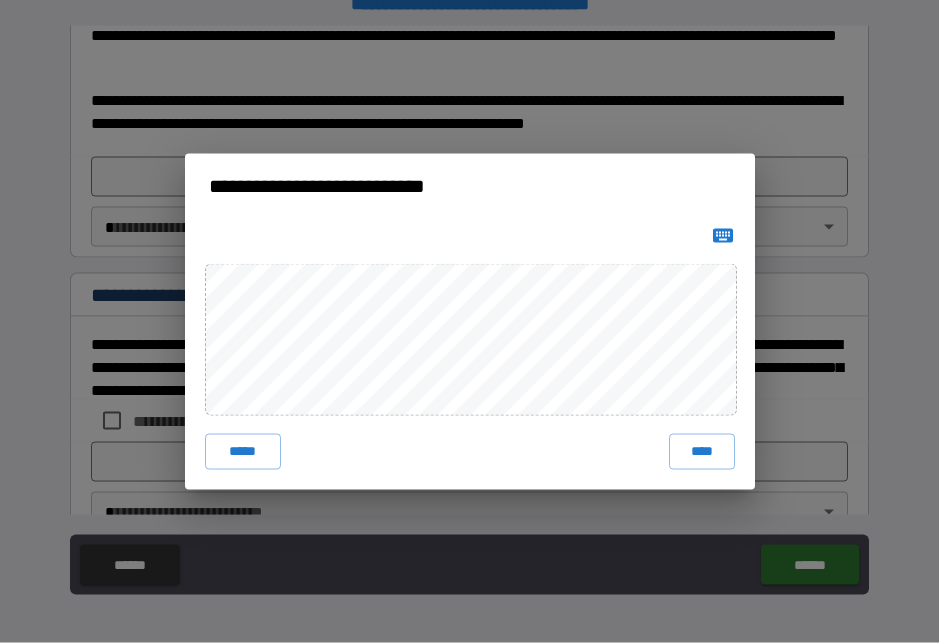 scroll, scrollTop: 26, scrollLeft: 0, axis: vertical 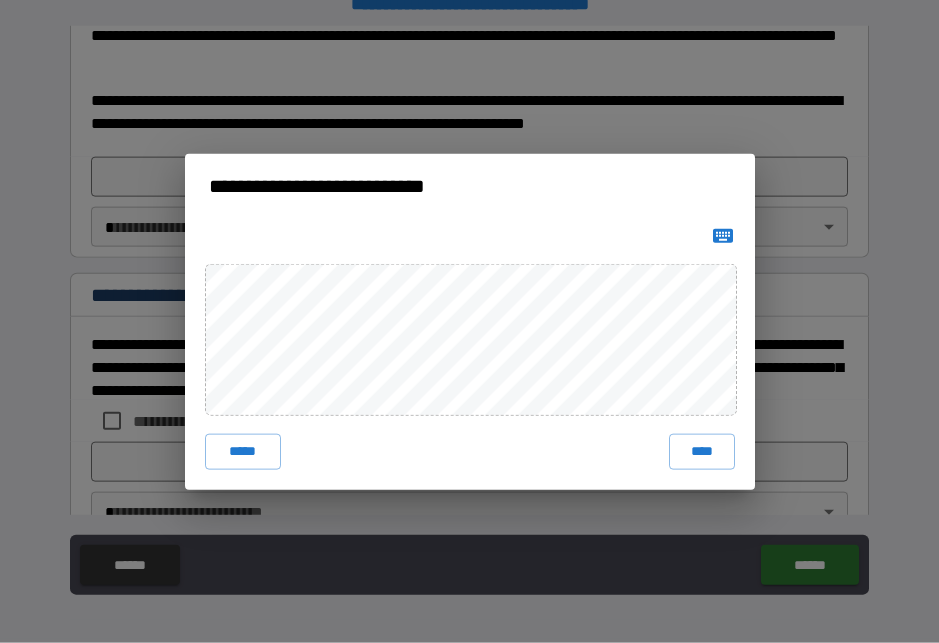 click 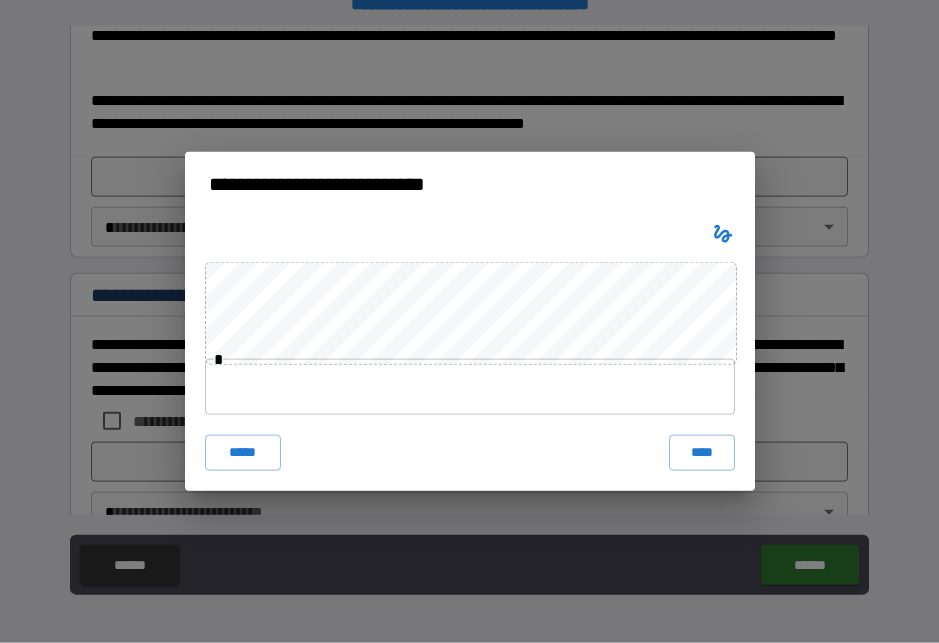 click at bounding box center [470, 387] 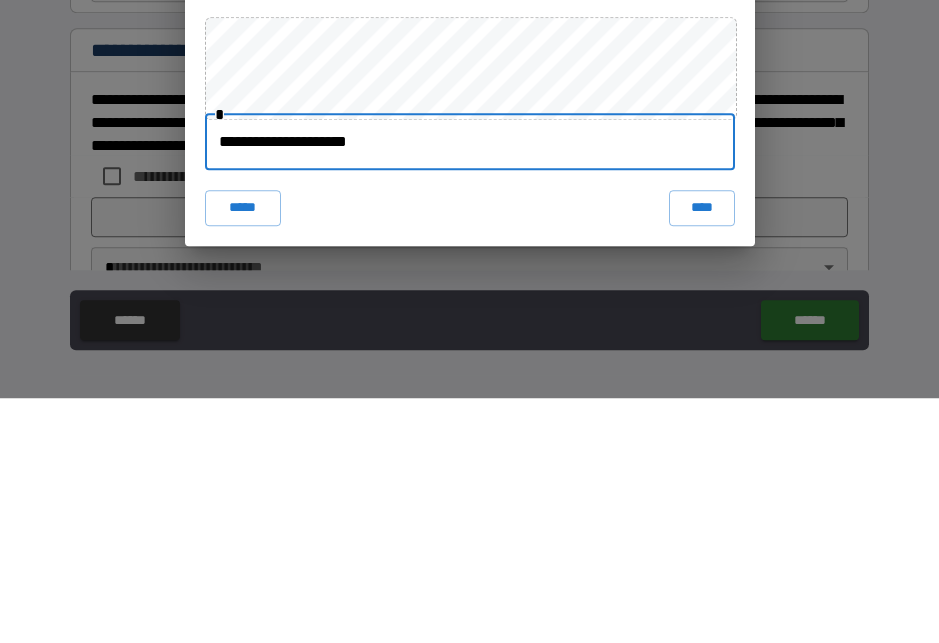 type on "**********" 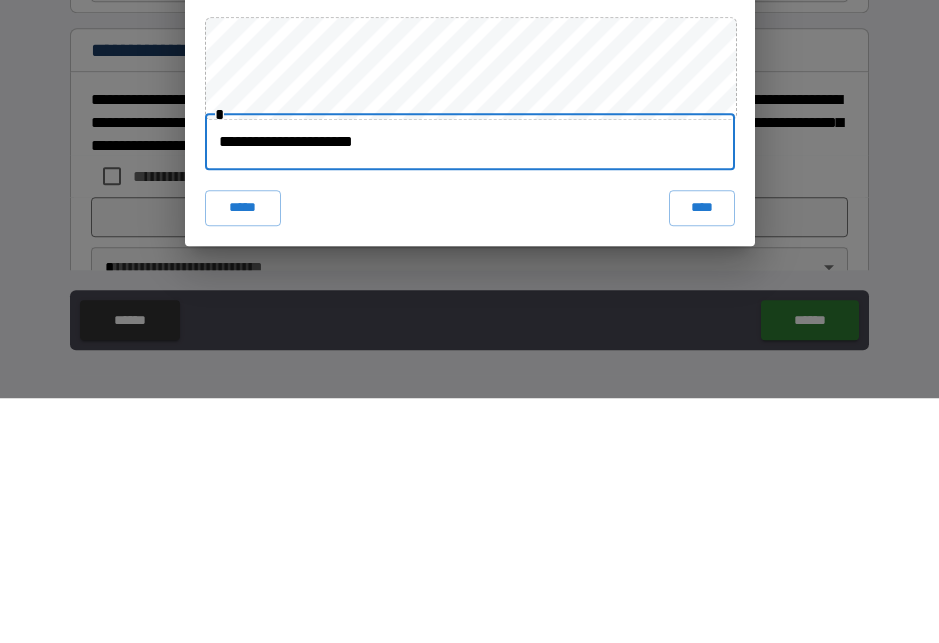 click on "****" at bounding box center [702, 453] 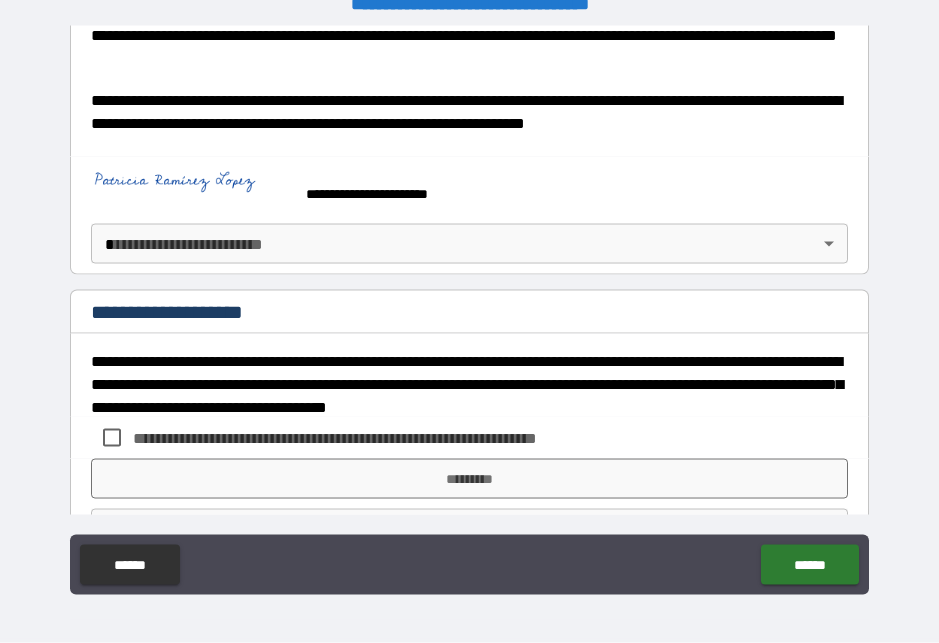 click on "**********" at bounding box center (377, 438) 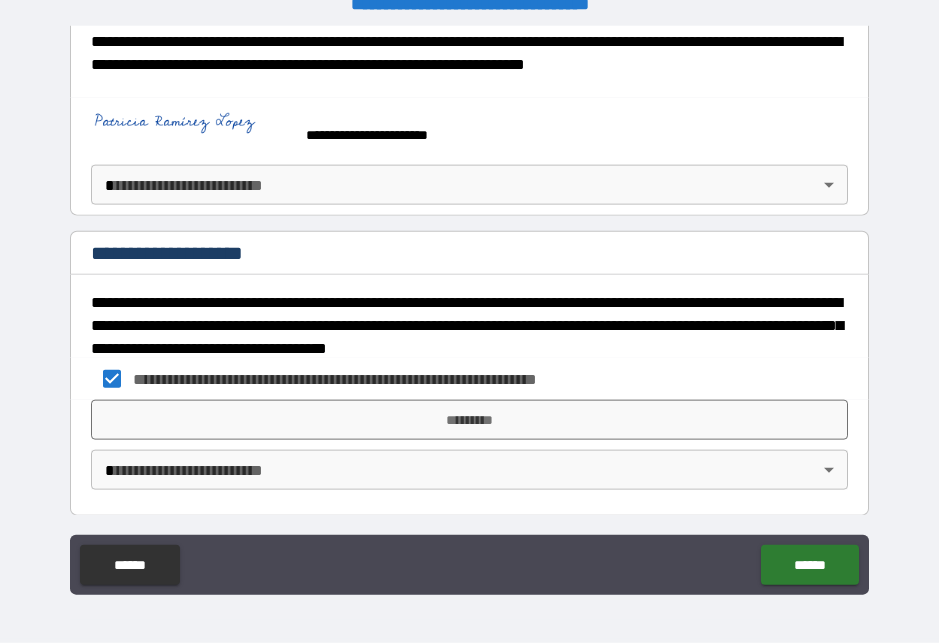 scroll, scrollTop: 994, scrollLeft: 0, axis: vertical 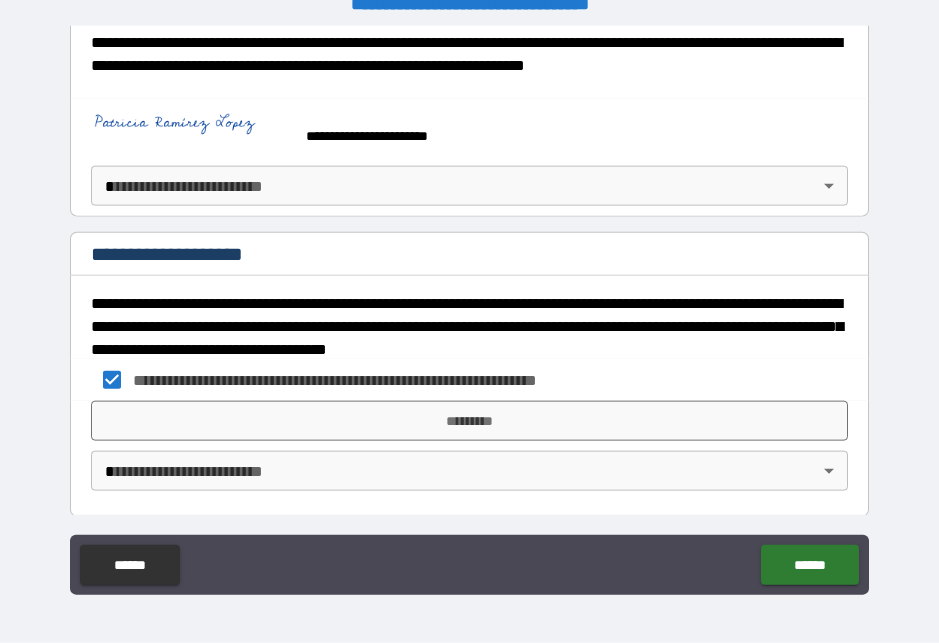 click on "*********" at bounding box center [469, 421] 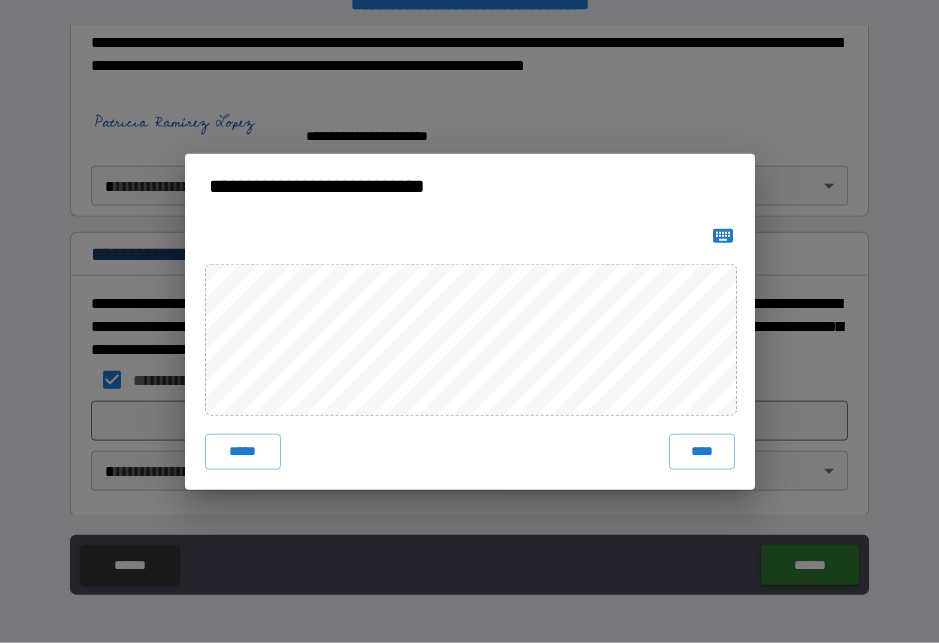 click at bounding box center (723, 236) 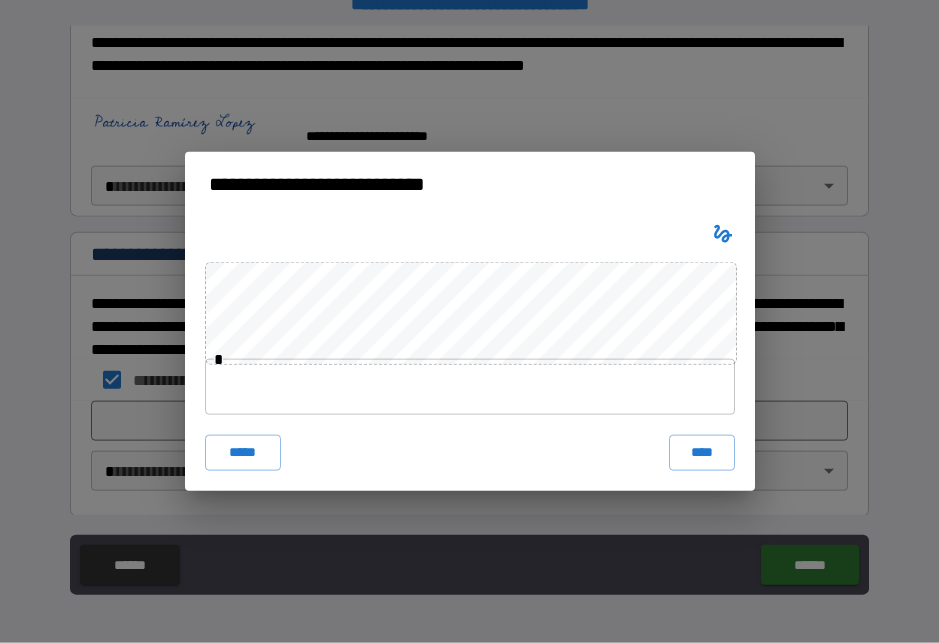 click at bounding box center (470, 387) 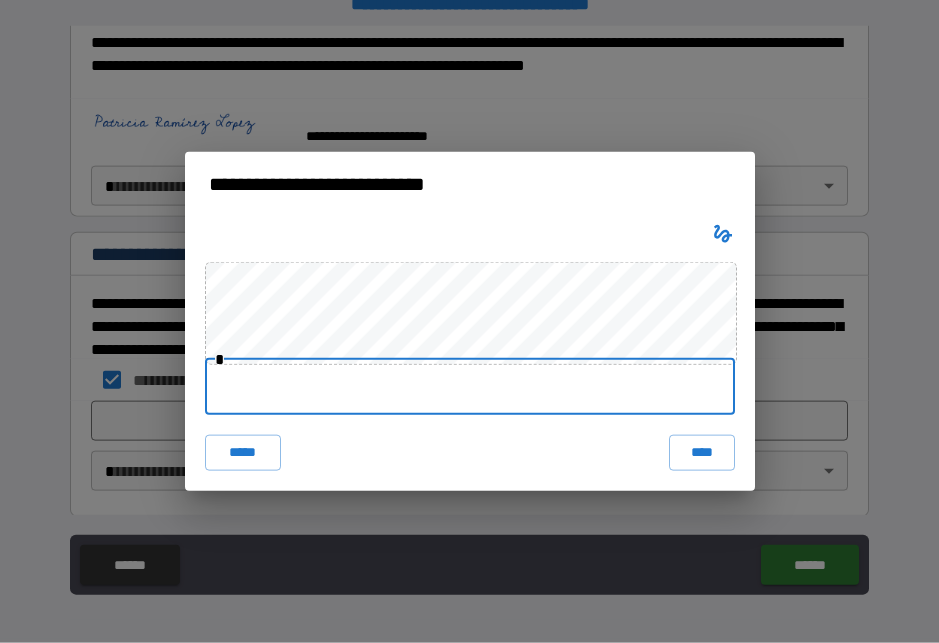 scroll, scrollTop: 26, scrollLeft: 0, axis: vertical 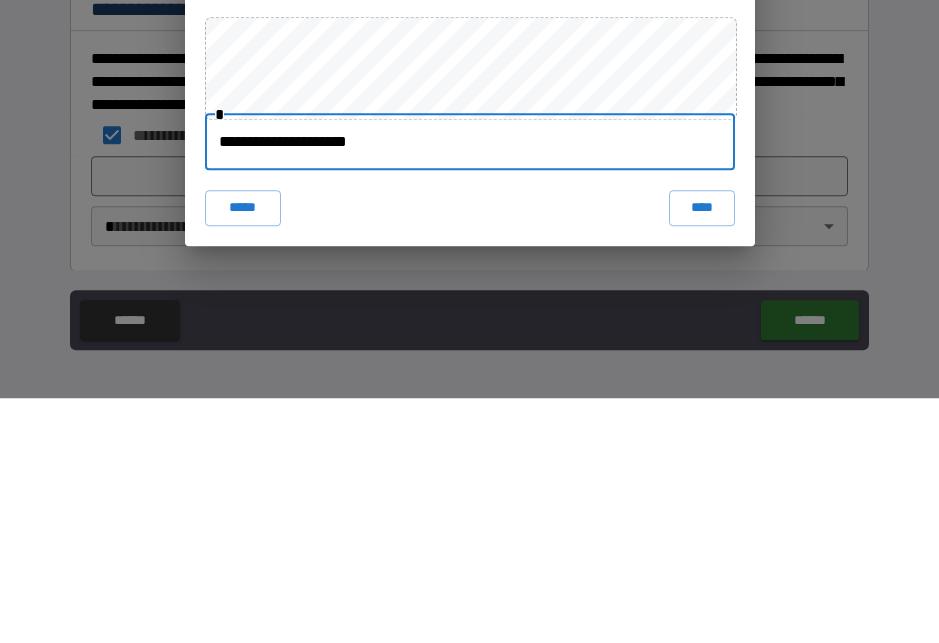 type on "**********" 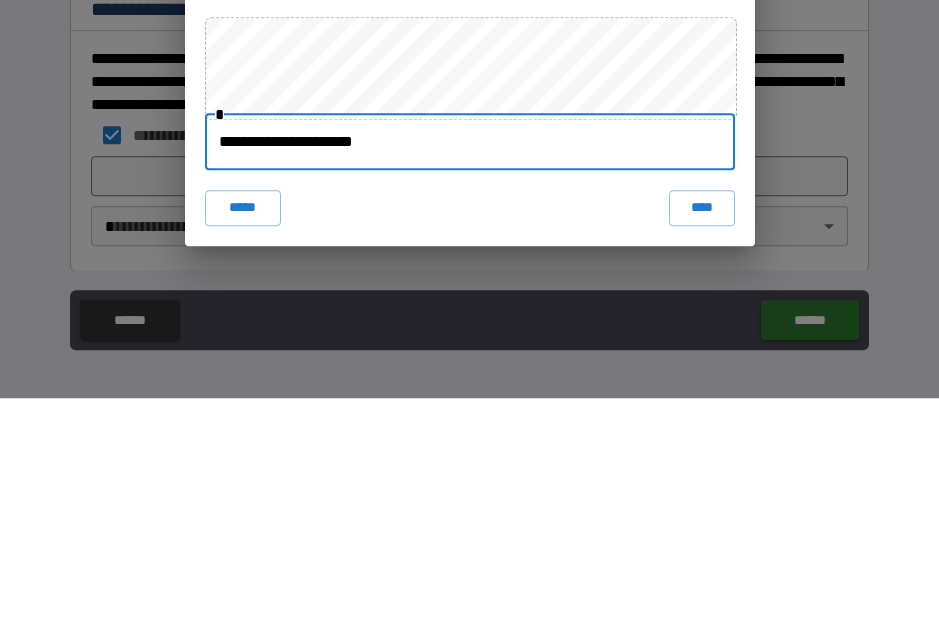click on "****" at bounding box center [702, 453] 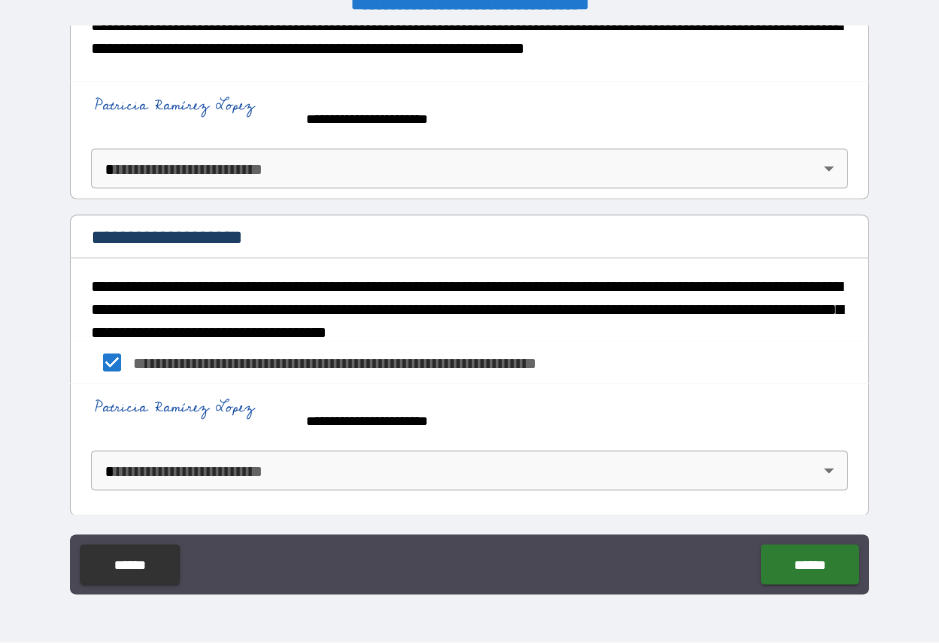 scroll, scrollTop: 1011, scrollLeft: 0, axis: vertical 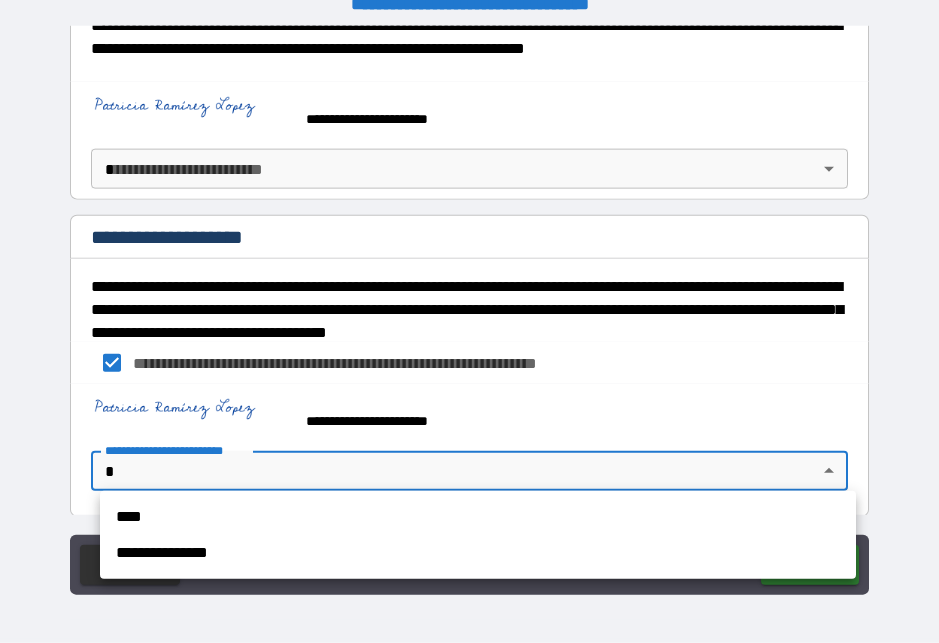 click on "****" at bounding box center (478, 517) 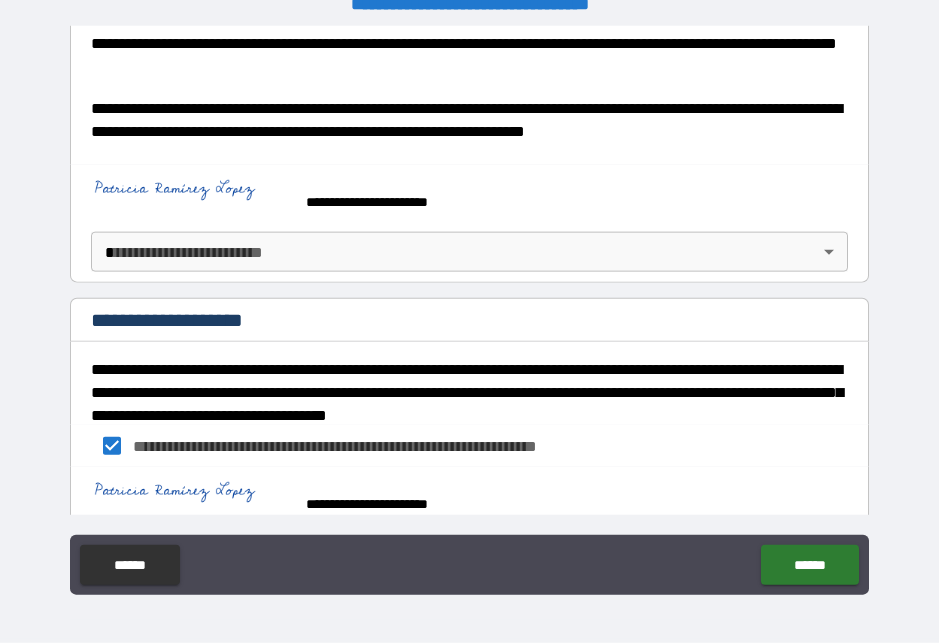 scroll, scrollTop: 926, scrollLeft: 0, axis: vertical 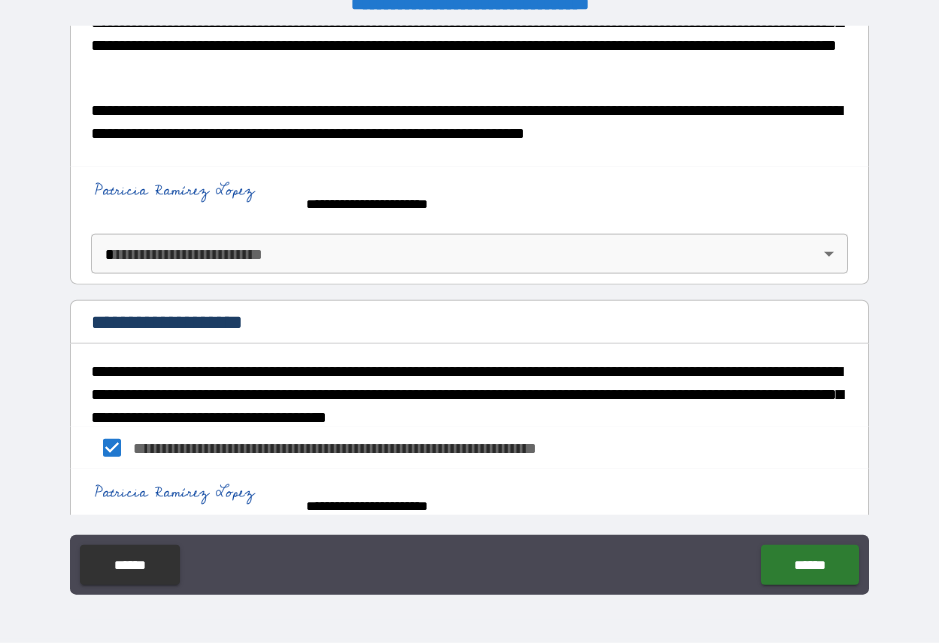 click on "**********" at bounding box center (469, 309) 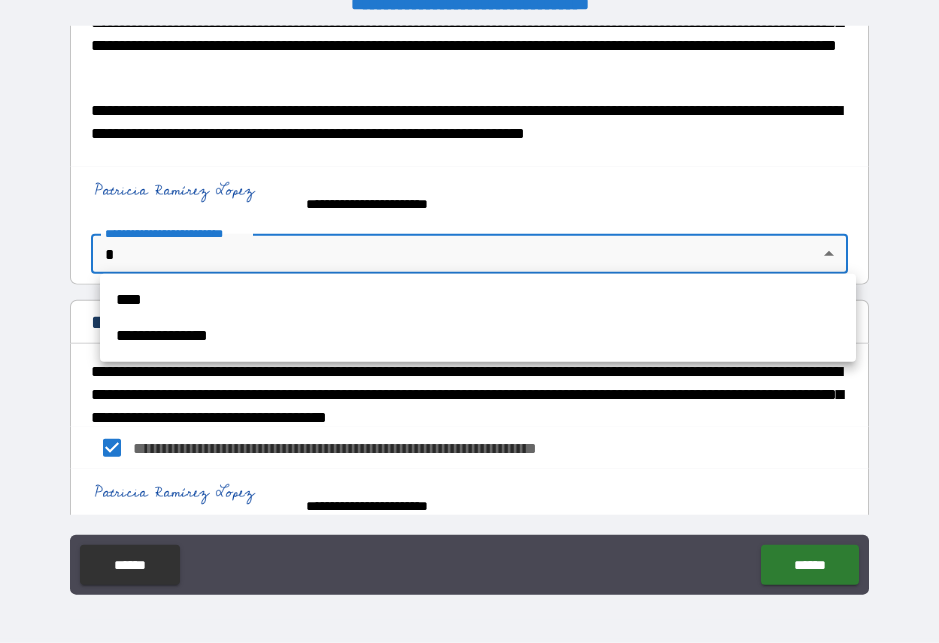 click on "****" at bounding box center (478, 300) 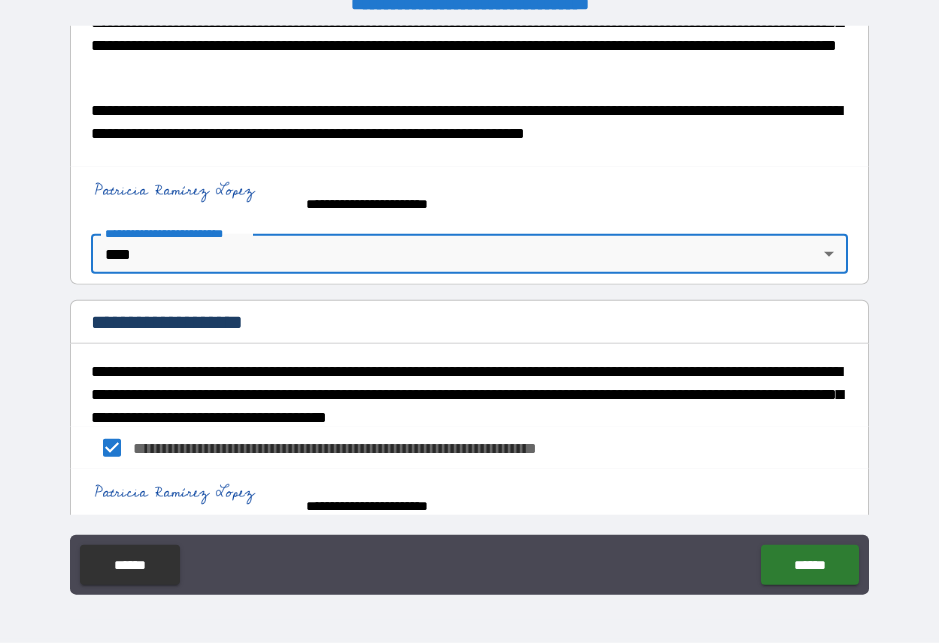 click on "******" at bounding box center (809, 565) 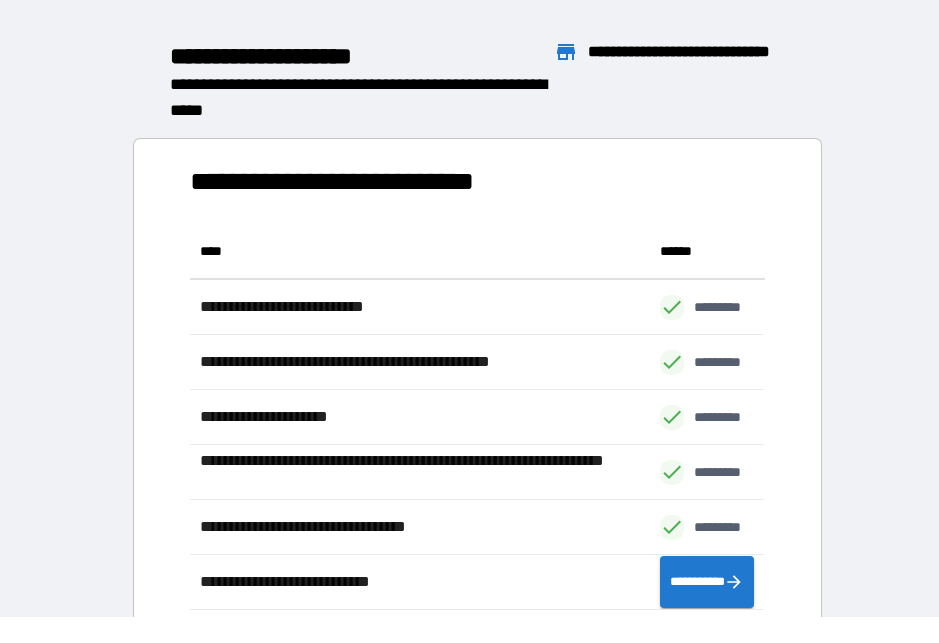 scroll, scrollTop: 1, scrollLeft: 1, axis: both 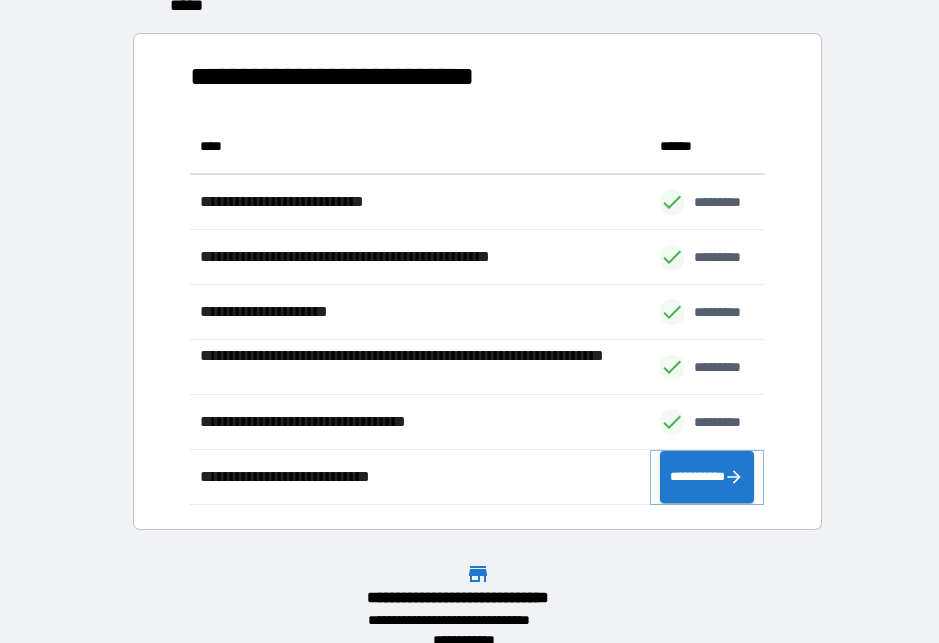 click on "**********" at bounding box center [707, 477] 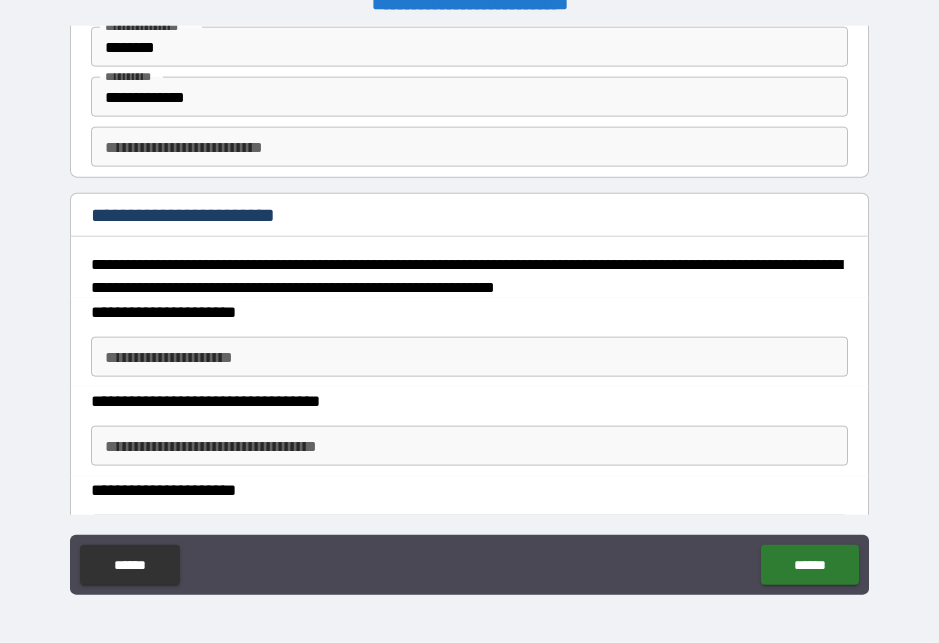 scroll, scrollTop: 88, scrollLeft: 0, axis: vertical 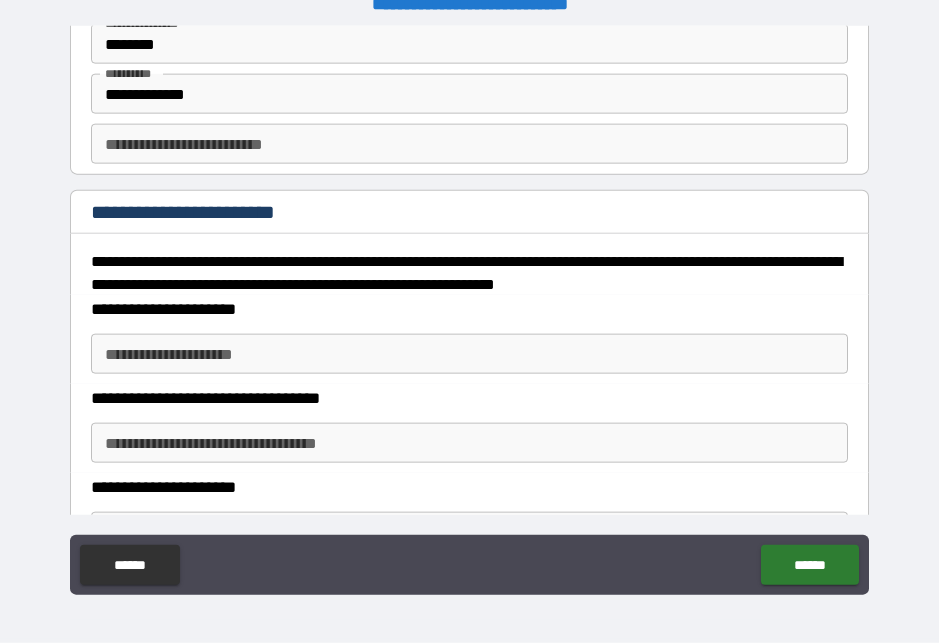 click on "**********" at bounding box center [469, 354] 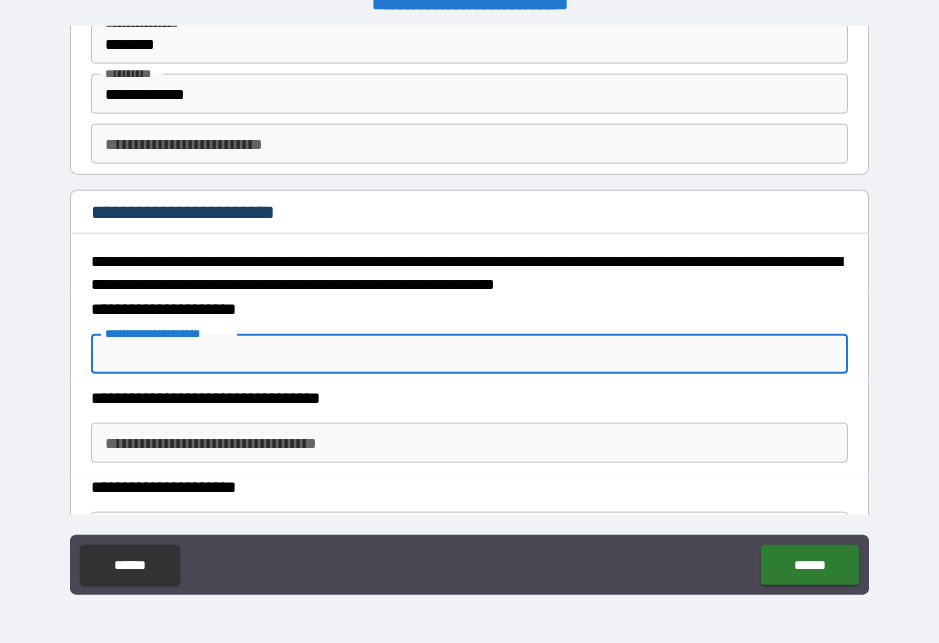 scroll, scrollTop: 26, scrollLeft: 0, axis: vertical 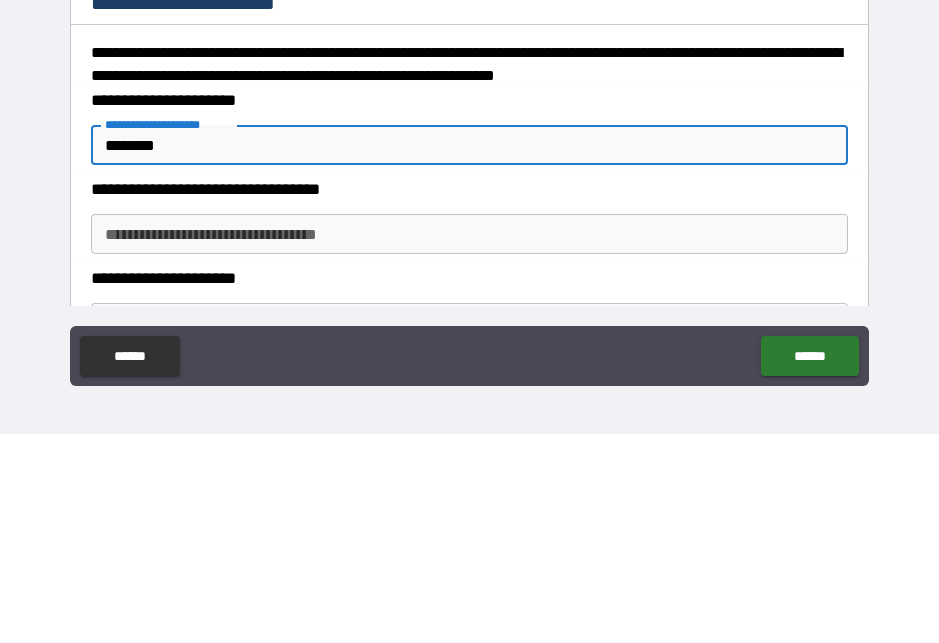 type on "*******" 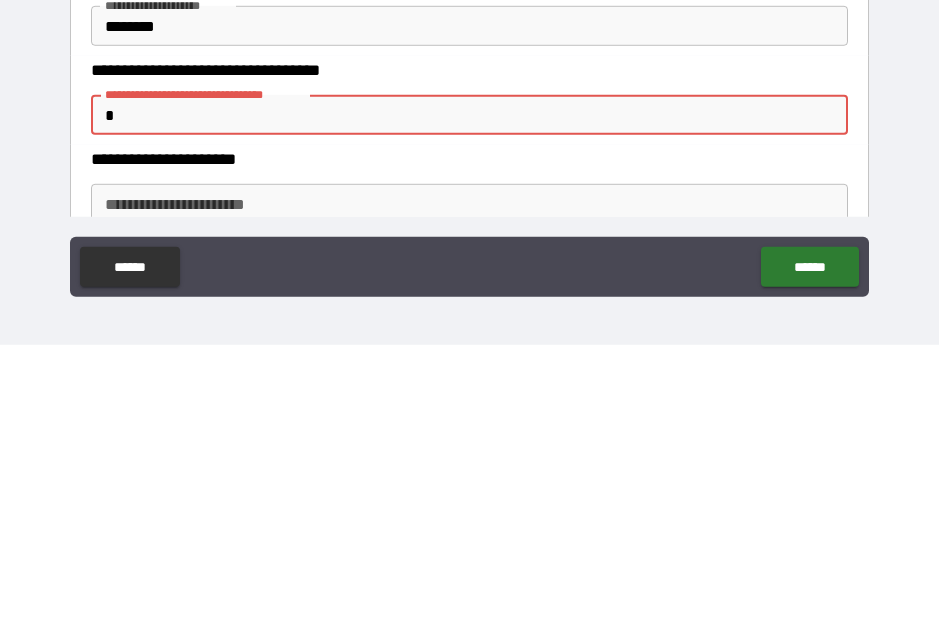 scroll, scrollTop: 117, scrollLeft: 0, axis: vertical 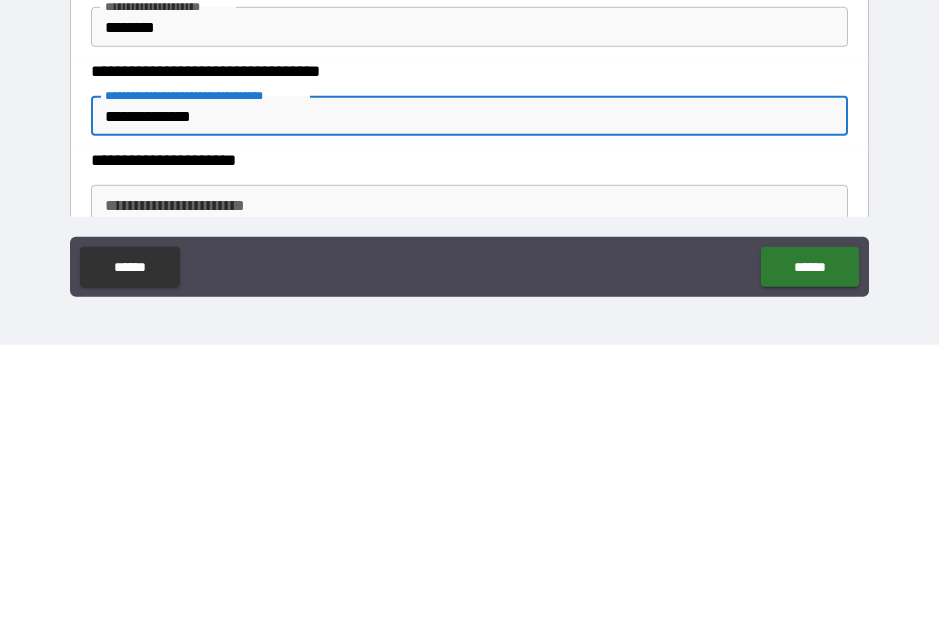 type on "**********" 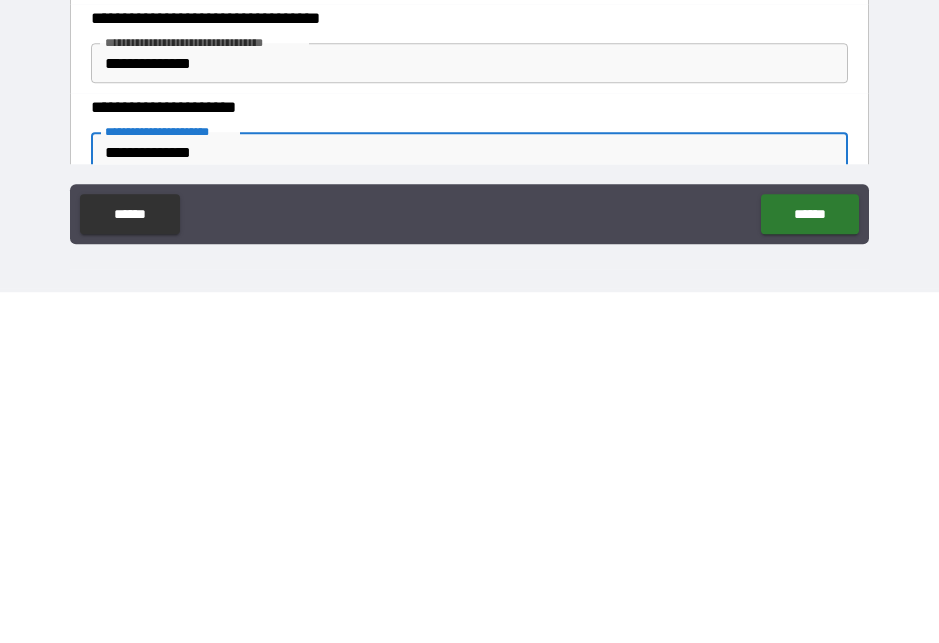 scroll, scrollTop: 26, scrollLeft: 0, axis: vertical 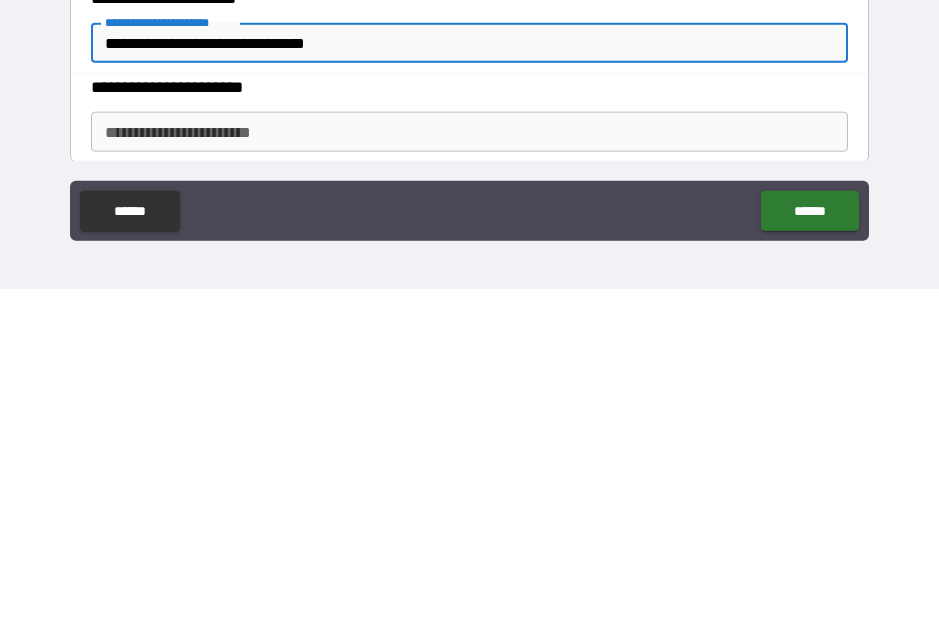type on "**********" 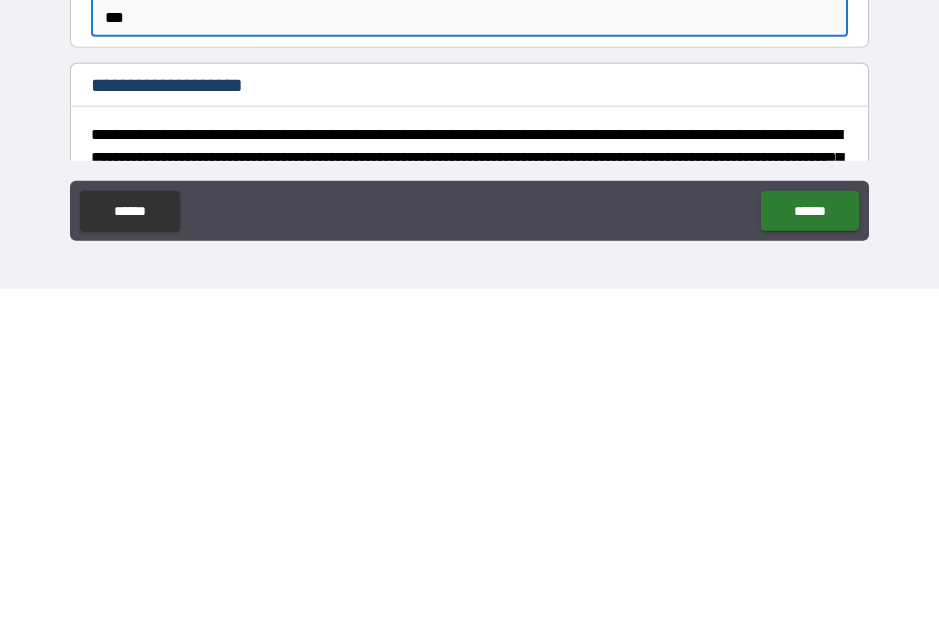 scroll, scrollTop: 339, scrollLeft: 0, axis: vertical 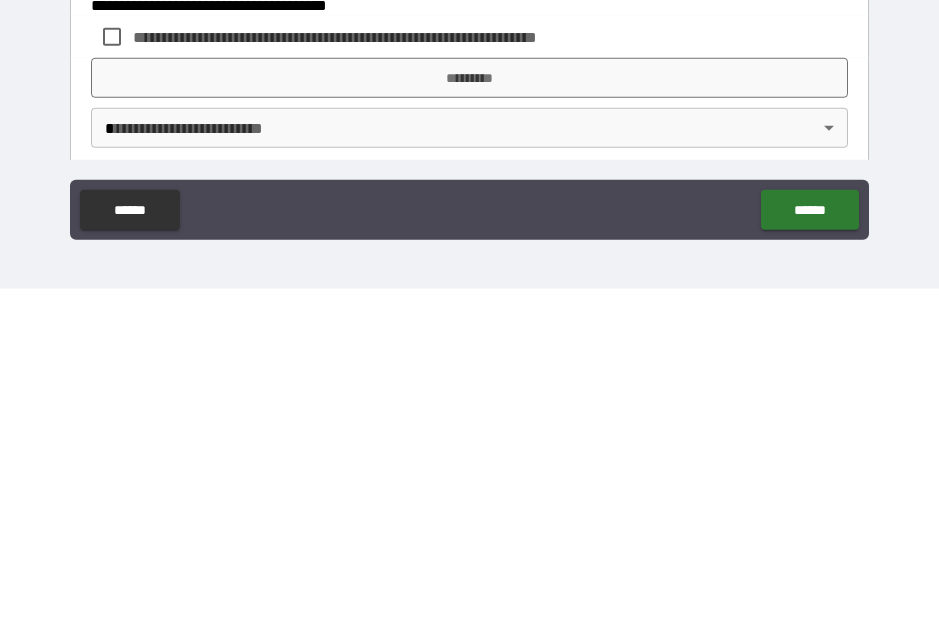 type on "**" 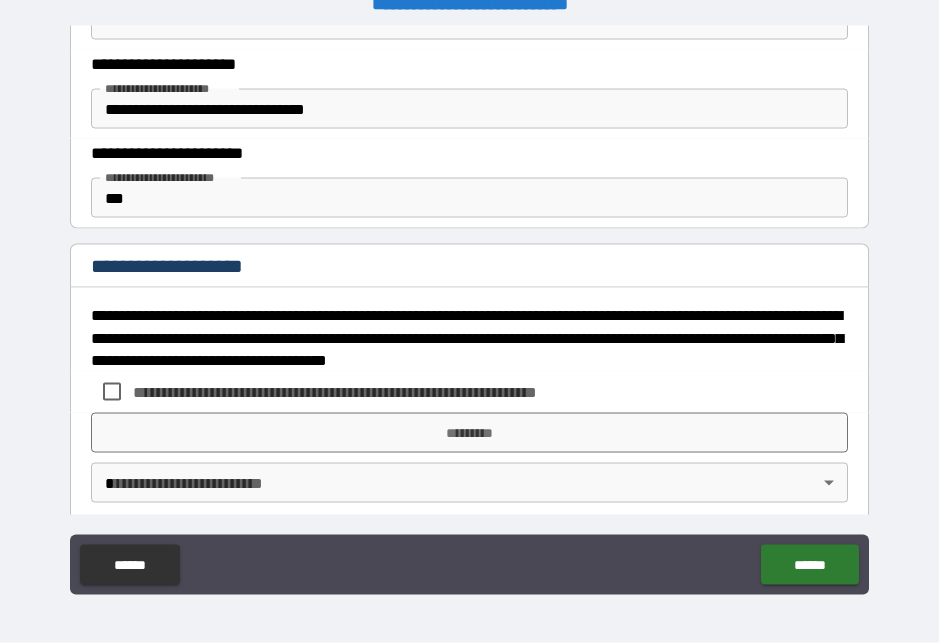 scroll, scrollTop: 26, scrollLeft: 0, axis: vertical 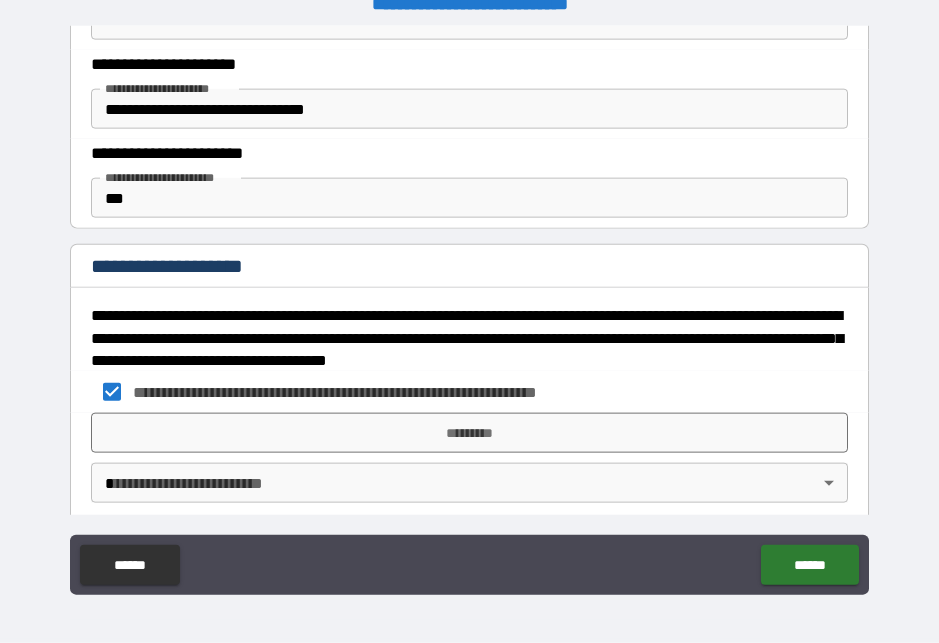 click on "*********" at bounding box center [469, 433] 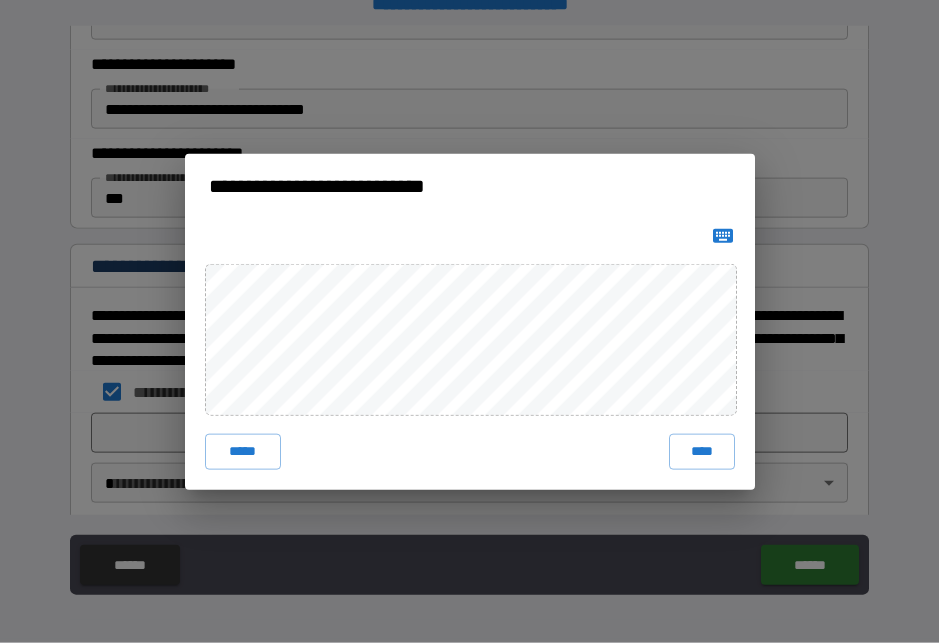 click 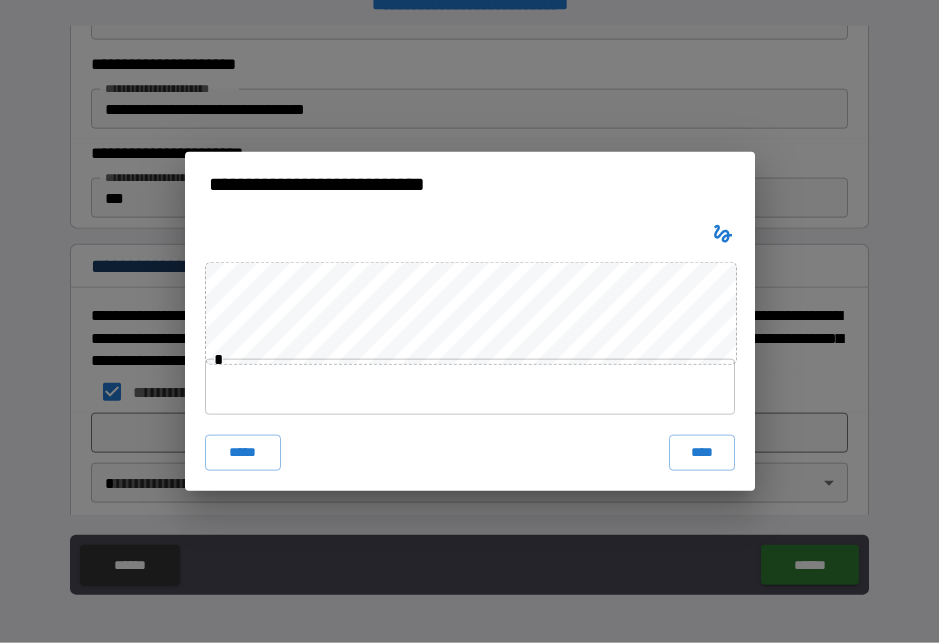 click at bounding box center (470, 387) 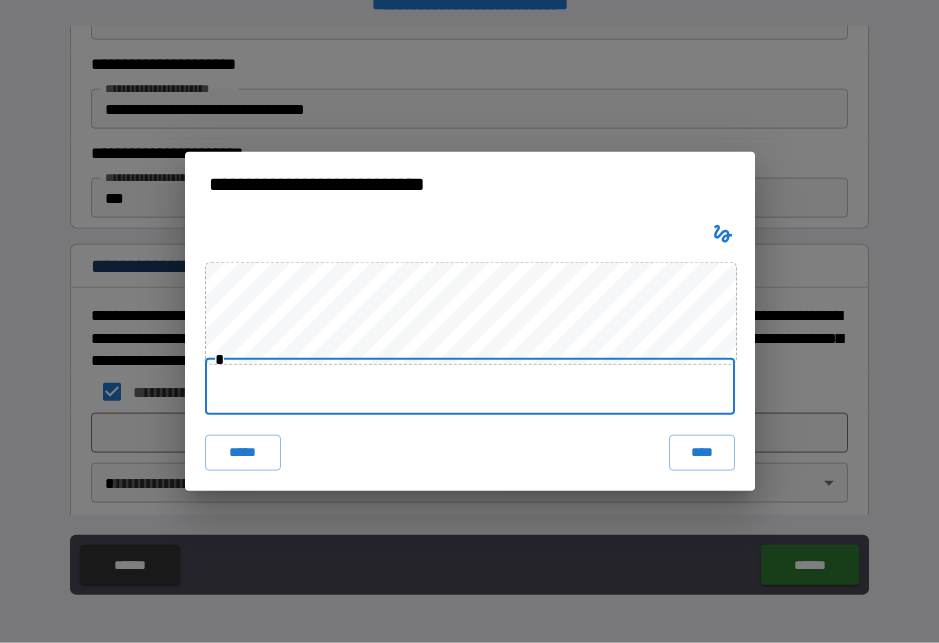 scroll, scrollTop: 26, scrollLeft: 0, axis: vertical 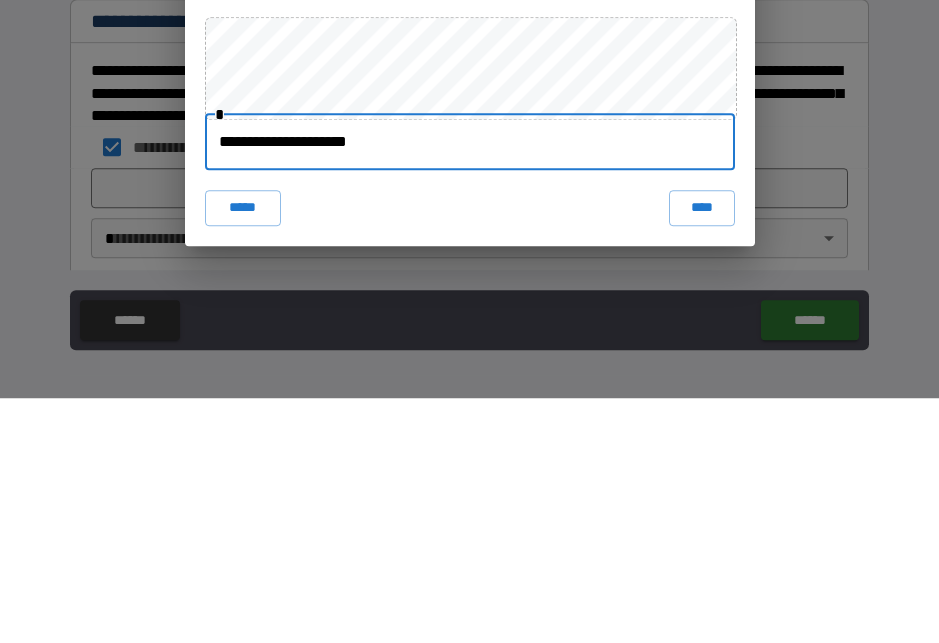 type on "**********" 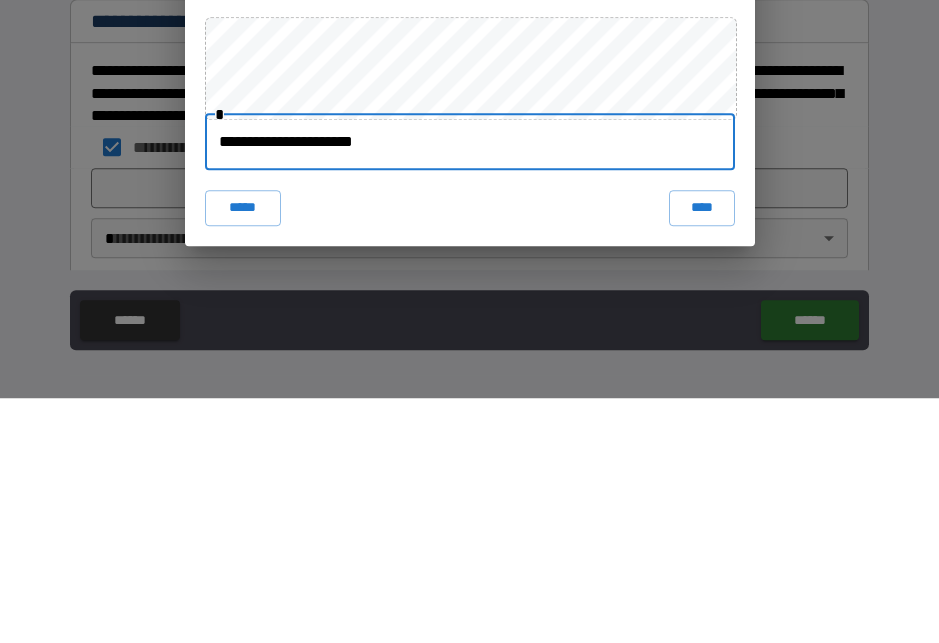 click on "****" at bounding box center [702, 453] 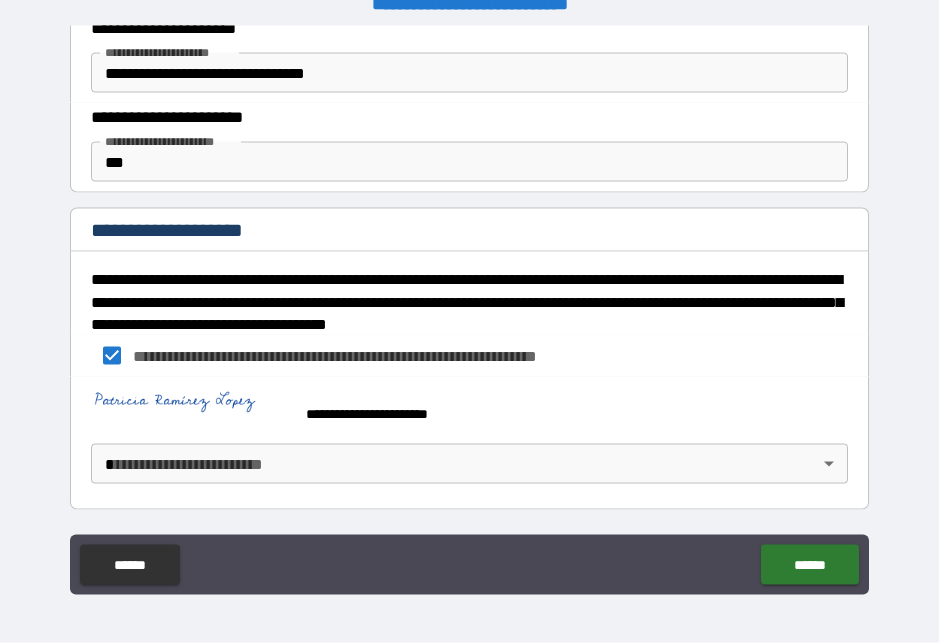 scroll, scrollTop: 547, scrollLeft: 0, axis: vertical 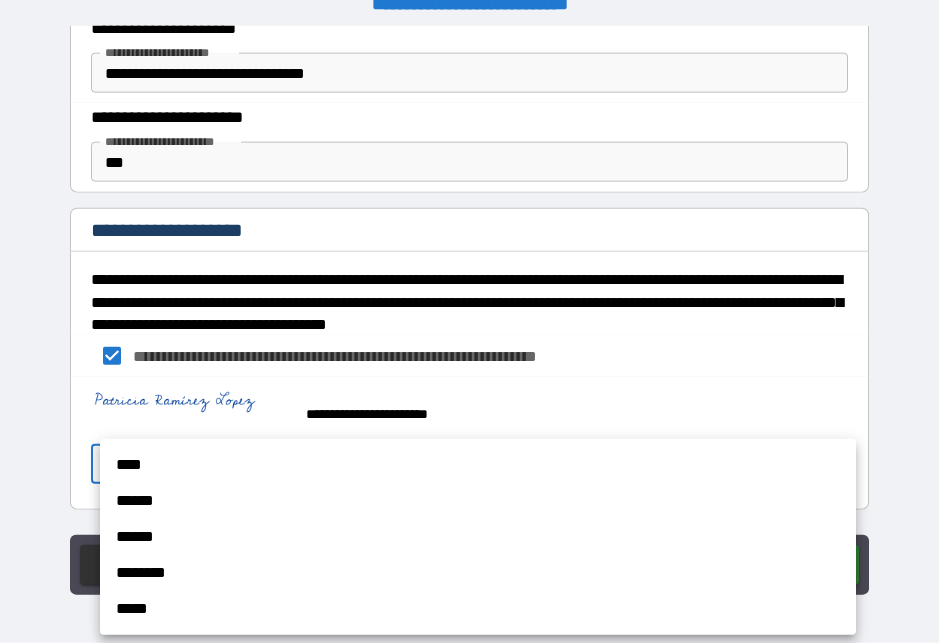 click on "****" at bounding box center [478, 465] 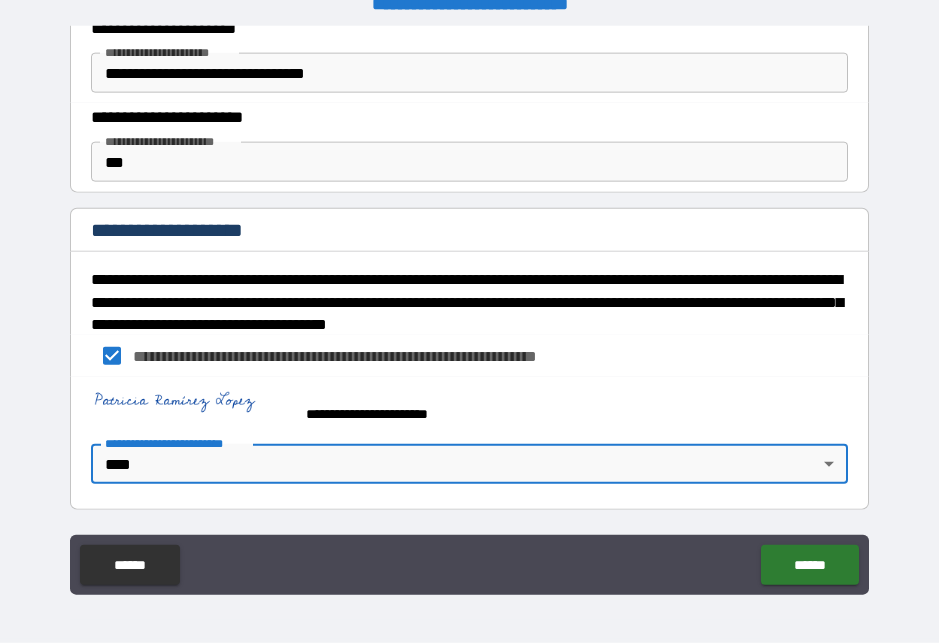 click on "******" at bounding box center (809, 565) 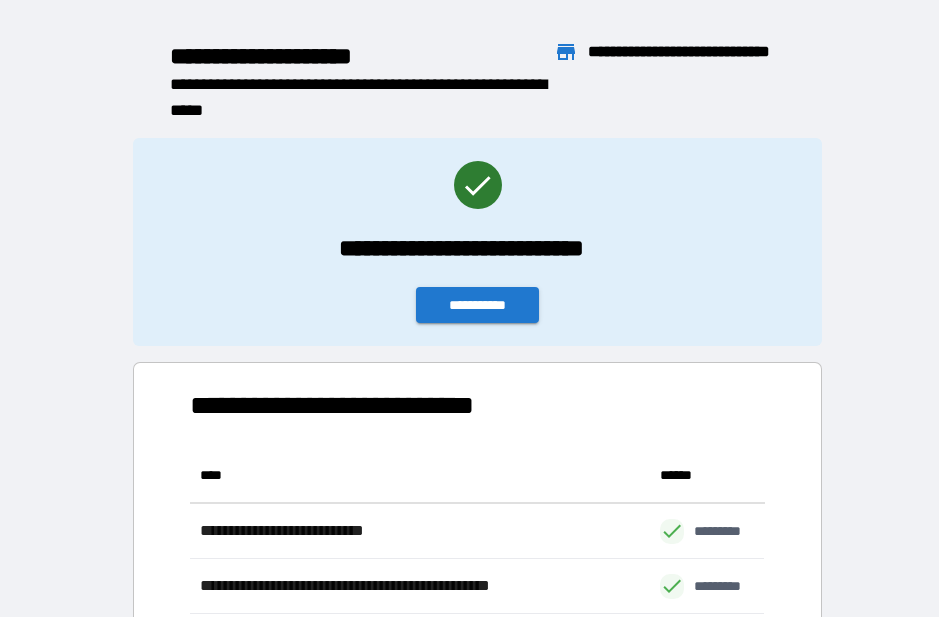 scroll, scrollTop: 1, scrollLeft: 1, axis: both 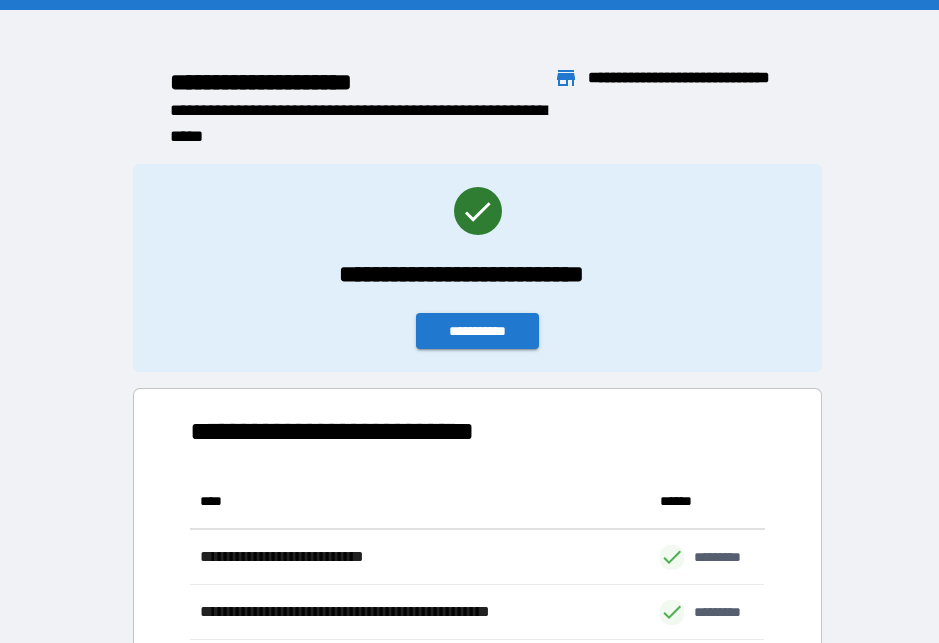 click on "**********" at bounding box center [478, 331] 